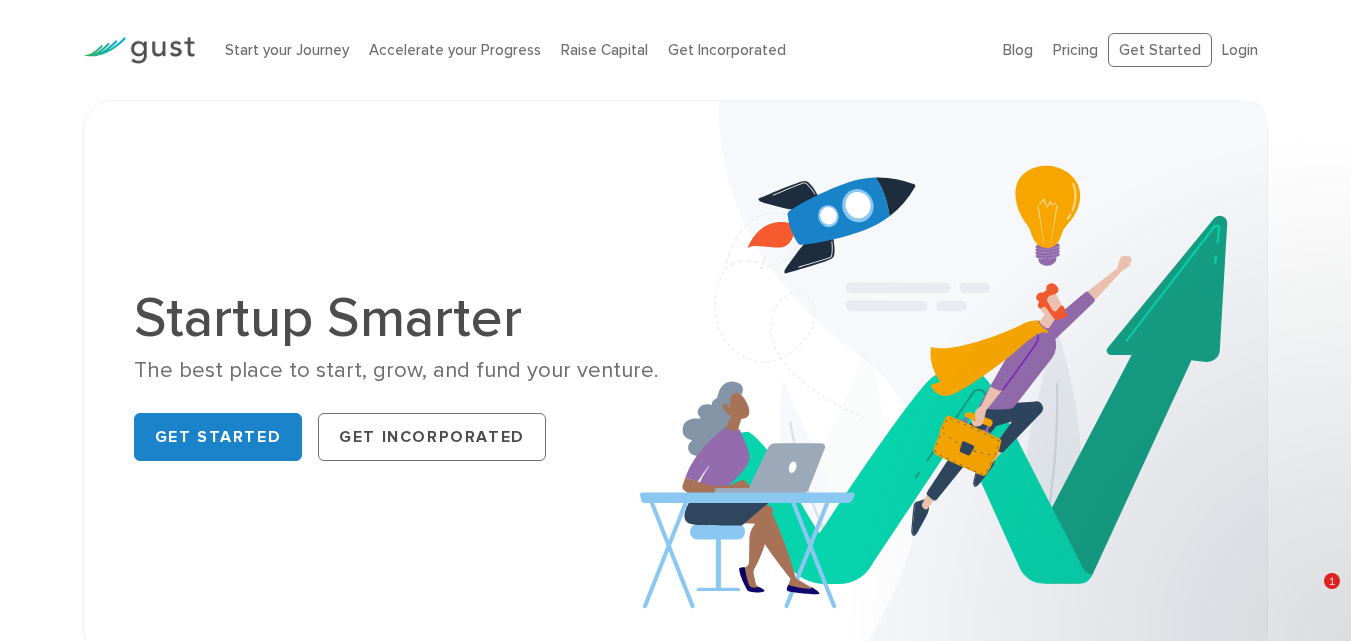 scroll, scrollTop: 0, scrollLeft: 0, axis: both 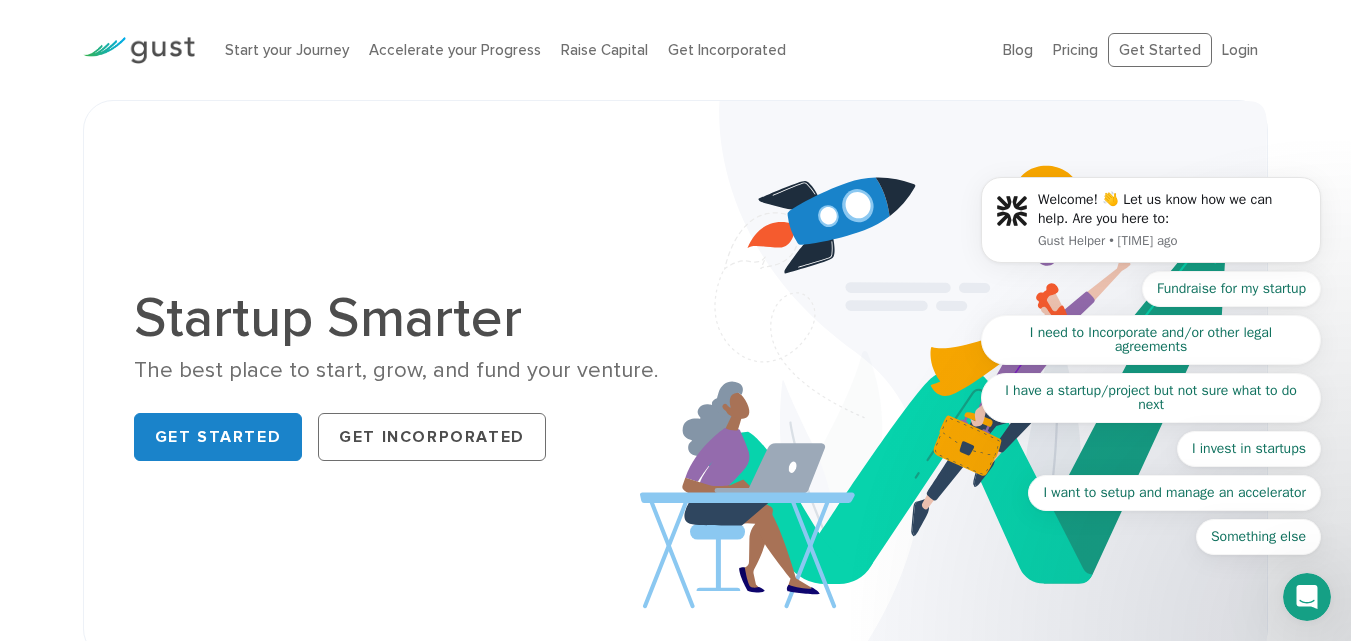 click on "Start your Journey
Accelerate your Progress
Raise Capital
Get Incorporated" at bounding box center [599, 50] 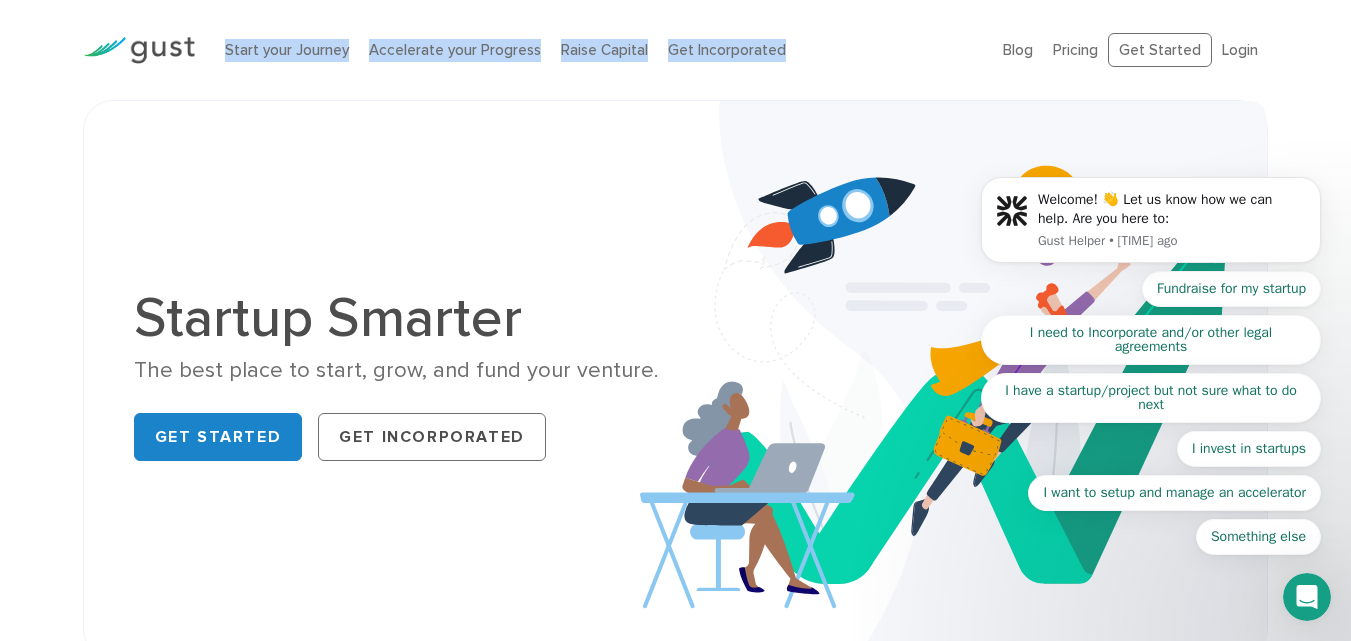 click on "Start your Journey
Accelerate your Progress
Raise Capital
Get Incorporated" at bounding box center (599, 50) 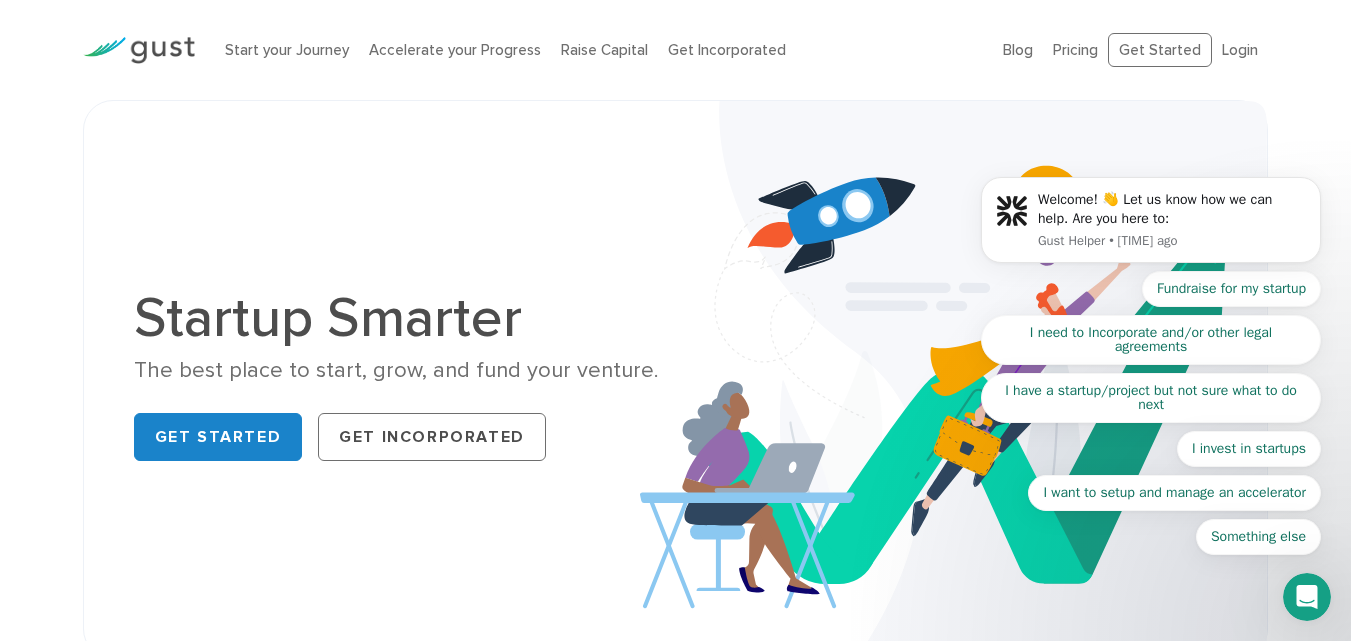 click on "Start your Journey
Accelerate your Progress
Raise Capital
Get Incorporated" at bounding box center (599, 50) 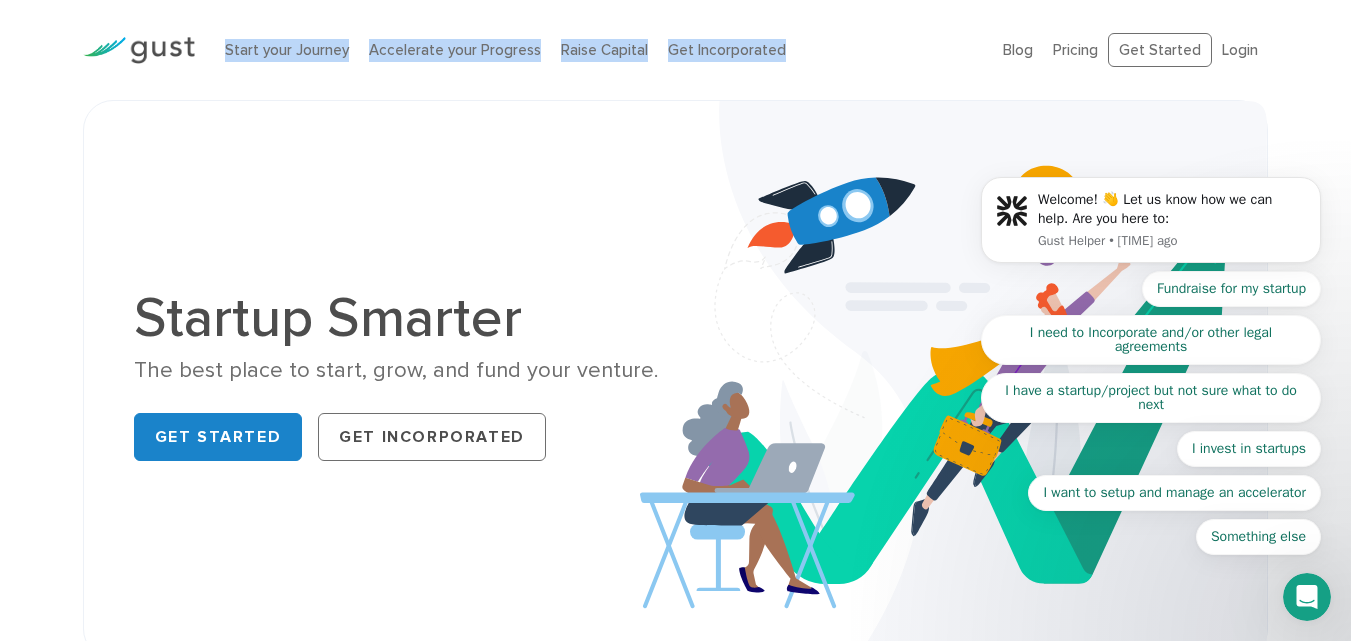 click on "Start your Journey
Accelerate your Progress
Raise Capital
Get Incorporated" at bounding box center [599, 50] 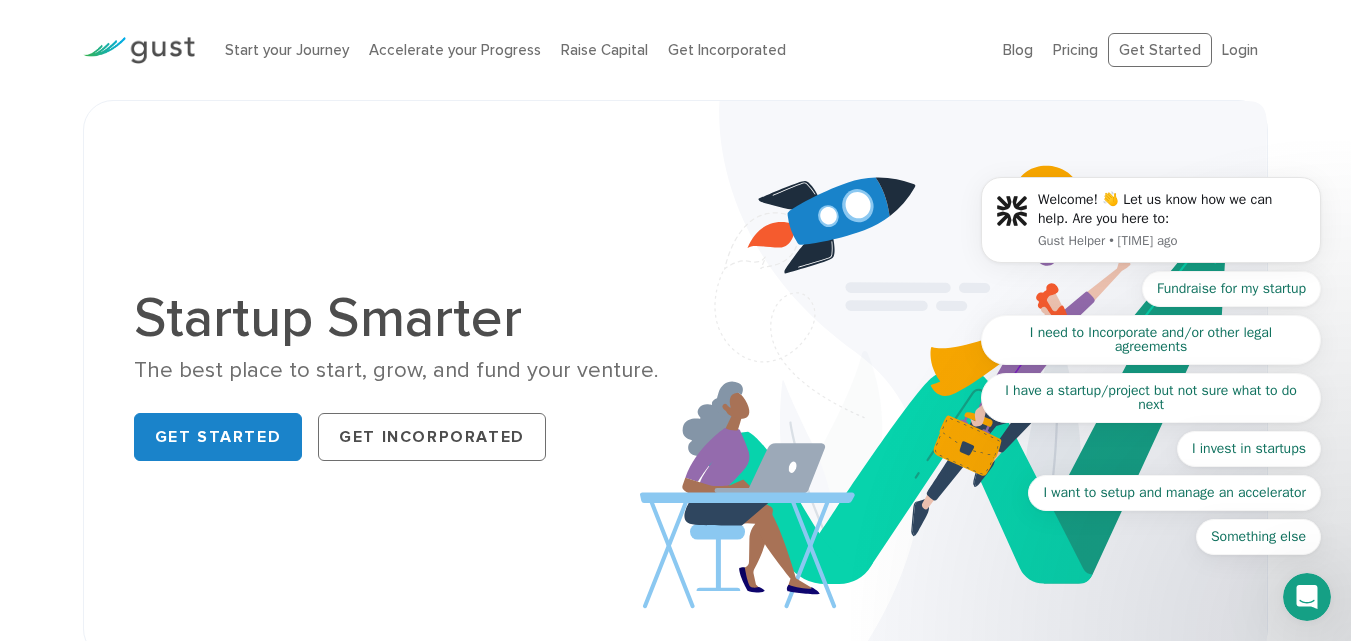 click on "Start your Journey
Accelerate your Progress
Raise Capital
Get Incorporated" at bounding box center (599, 50) 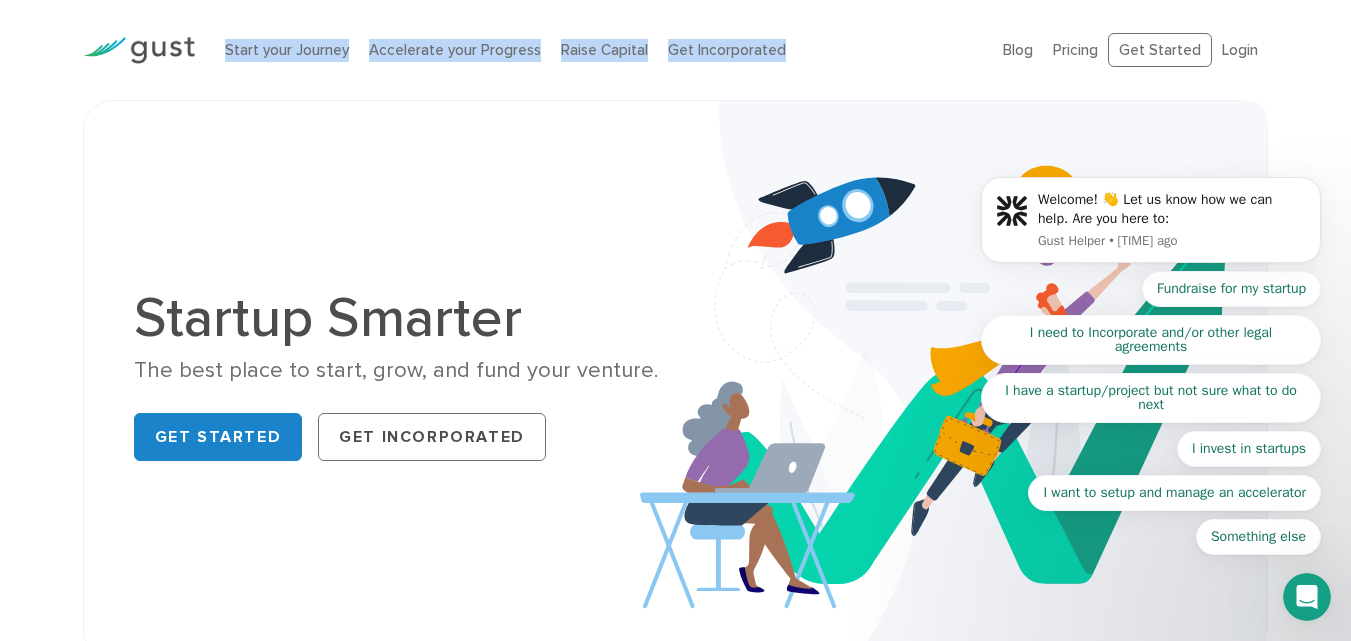 click on "Start your Journey
Accelerate your Progress
Raise Capital
Get Incorporated" at bounding box center (599, 50) 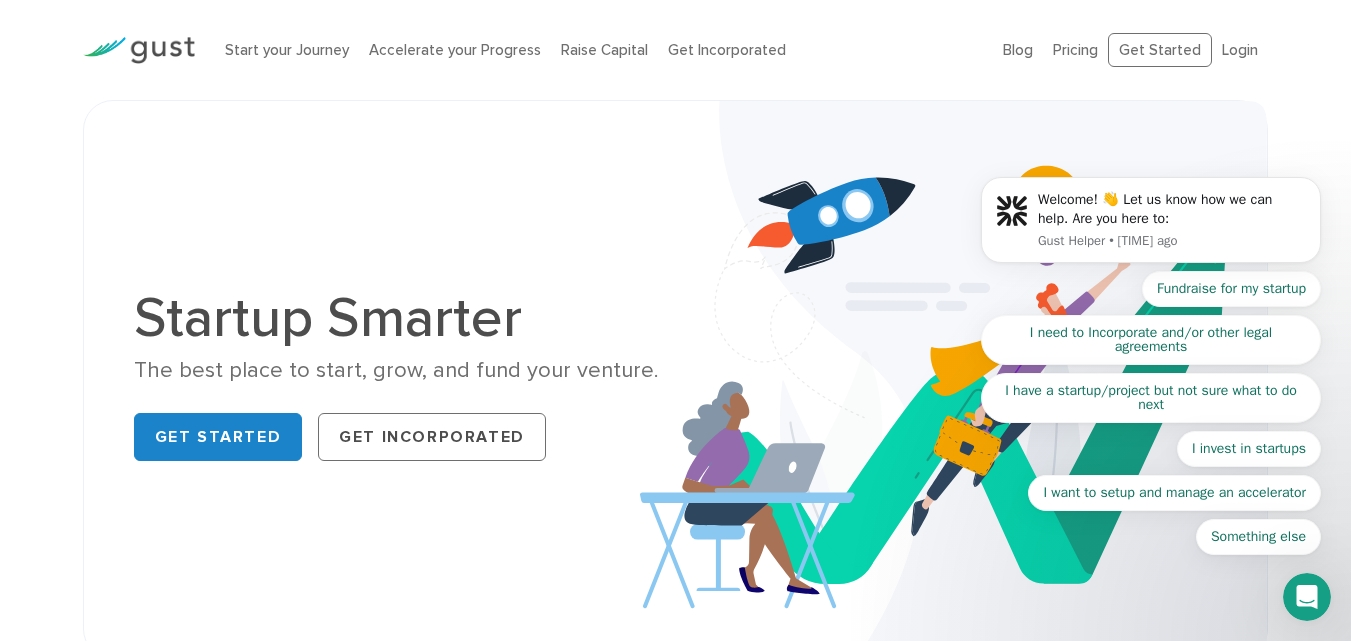 click on "Start your Journey
Accelerate your Progress
Raise Capital
Get Incorporated" at bounding box center (599, 50) 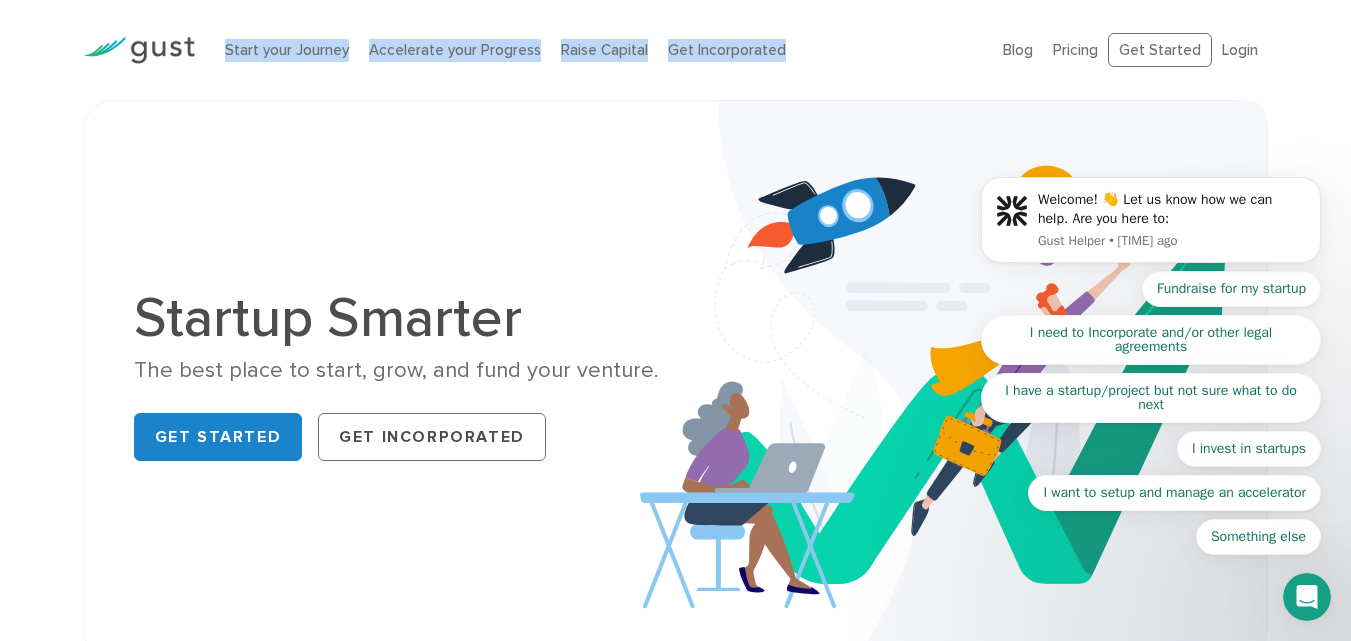 click on "Start your Journey
Accelerate your Progress
Raise Capital
Get Incorporated" at bounding box center (599, 50) 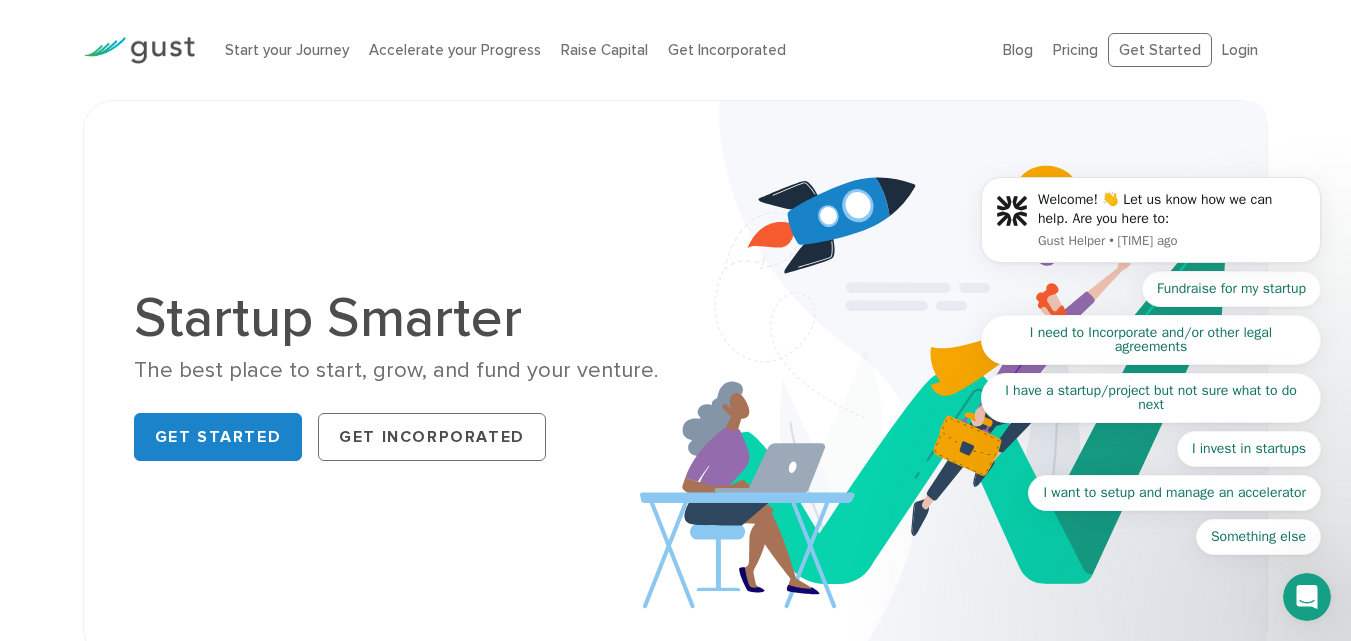click on "Start your Journey
Accelerate your Progress
Raise Capital
Get Incorporated" at bounding box center (599, 50) 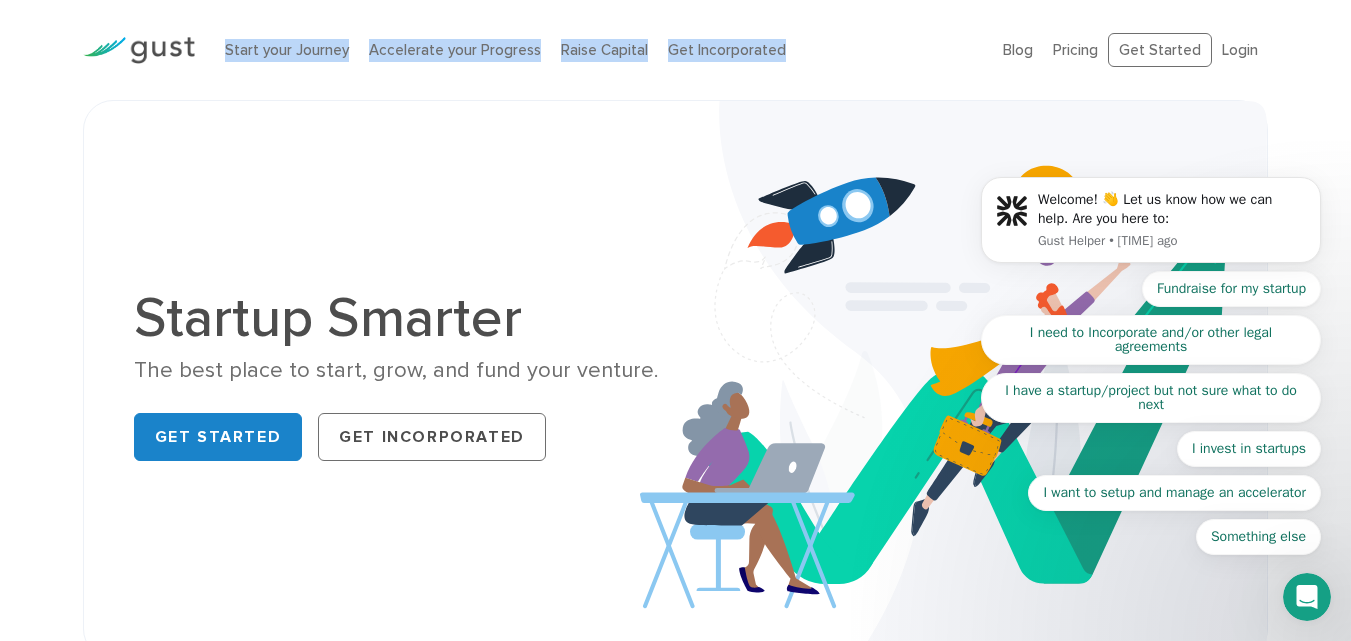 click on "Start your Journey
Accelerate your Progress
Raise Capital
Get Incorporated" at bounding box center (599, 50) 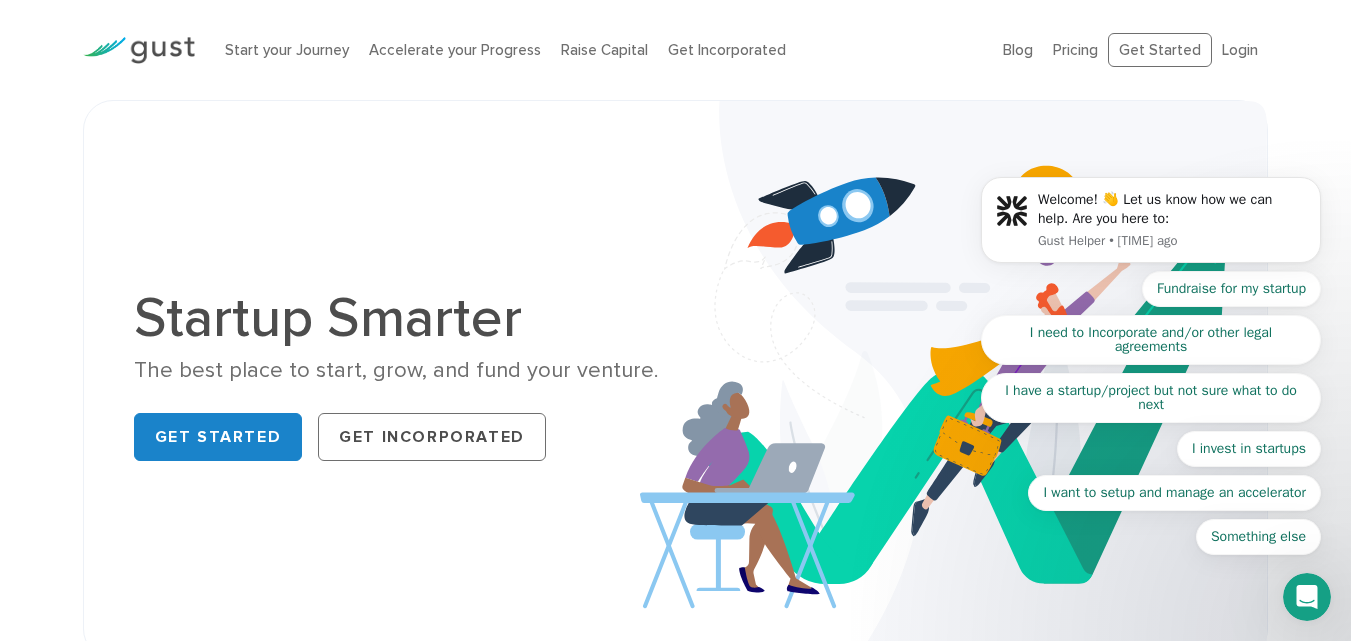 click on "Start your Journey
Accelerate your Progress
Raise Capital
Get Incorporated" at bounding box center (599, 50) 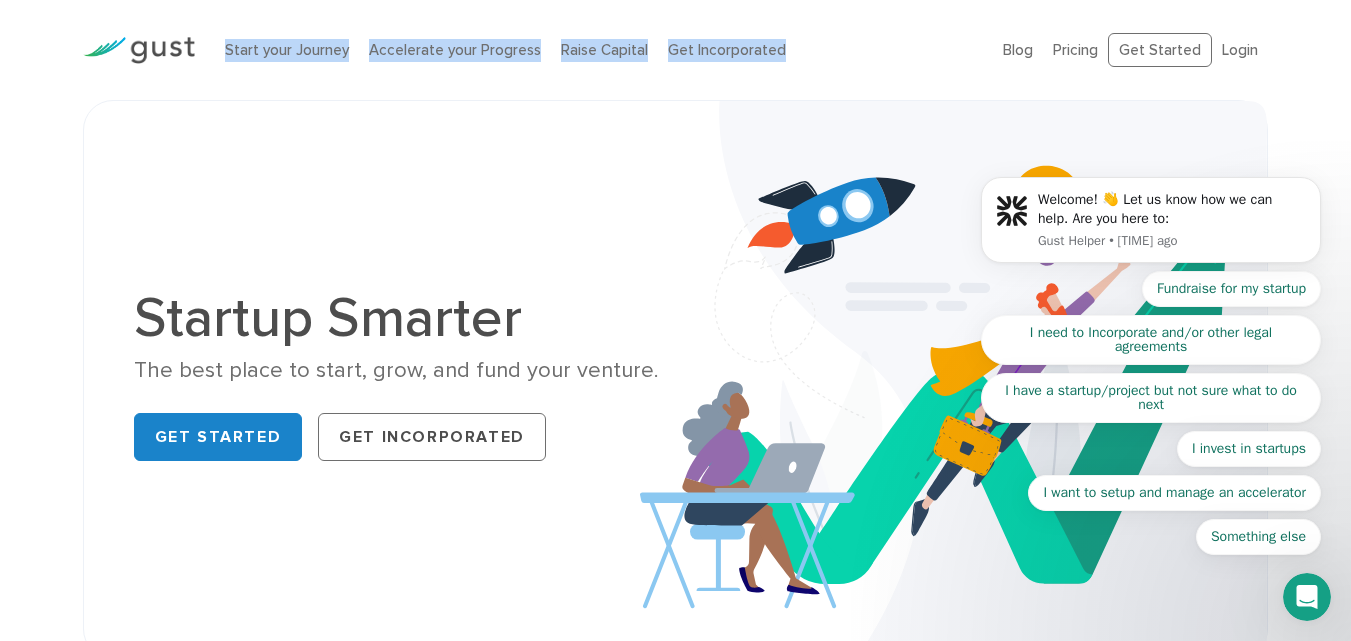 click on "Start your Journey
Accelerate your Progress
Raise Capital
Get Incorporated" at bounding box center [599, 50] 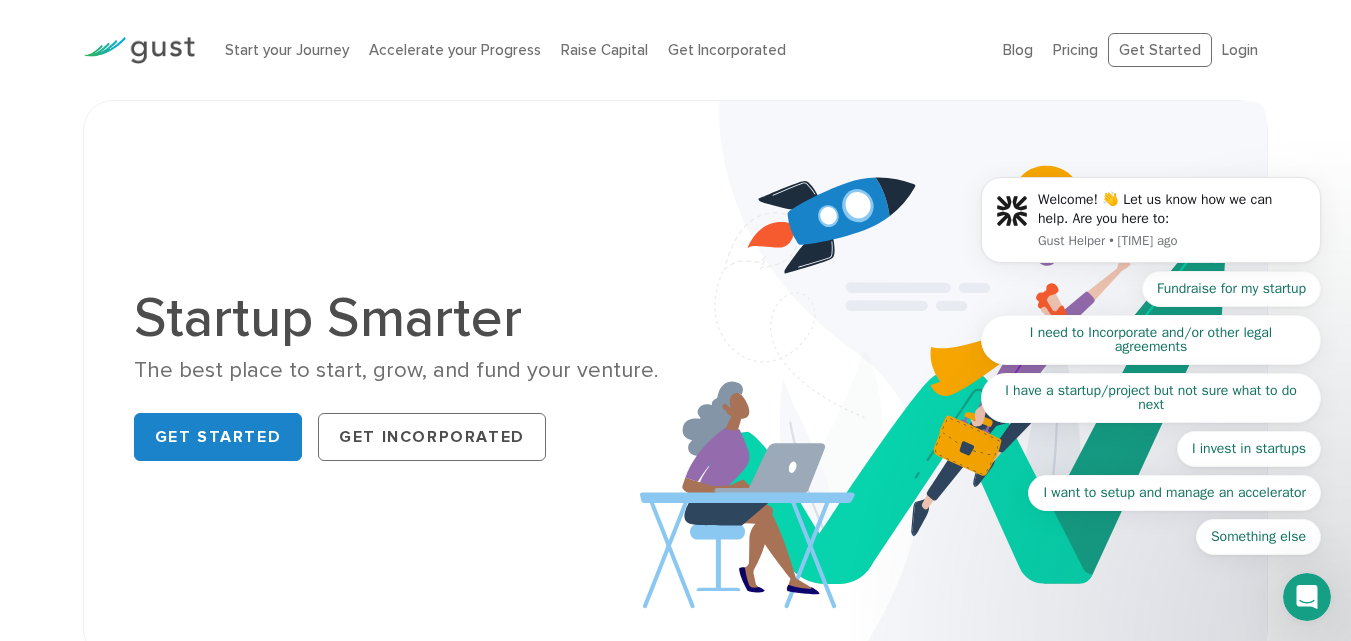 click on "Start your Journey
Accelerate your Progress
Raise Capital
Get Incorporated" at bounding box center (599, 50) 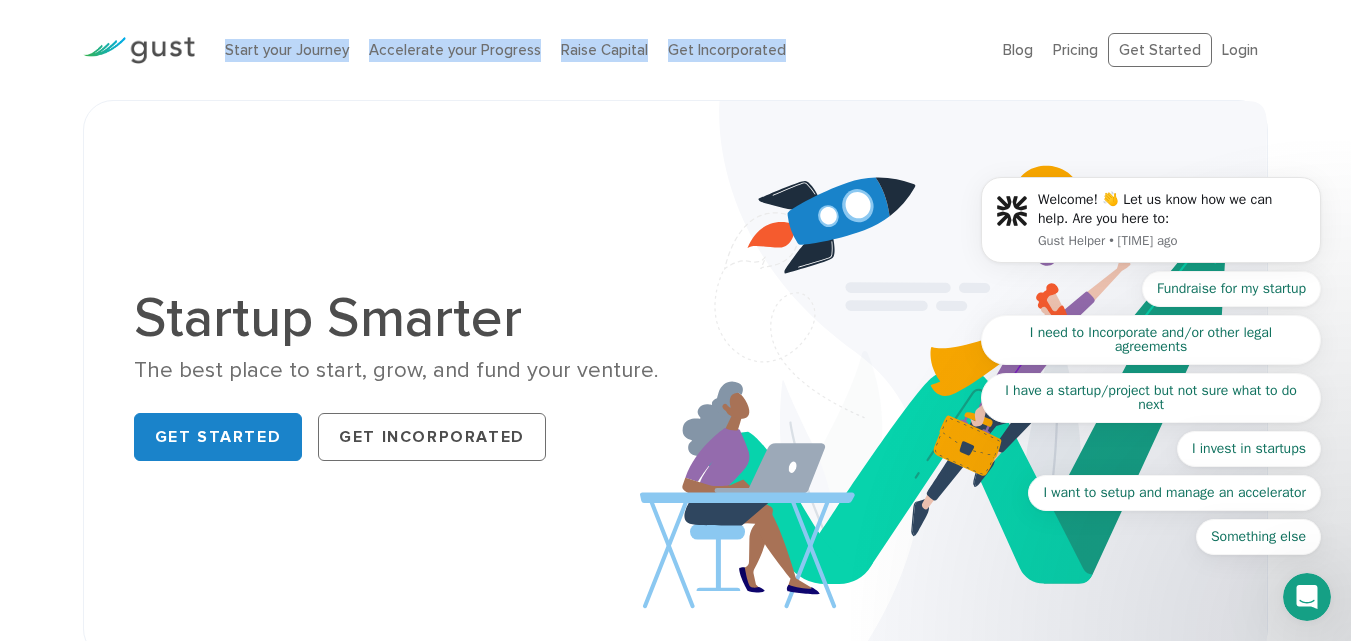 click on "Start your Journey
Accelerate your Progress
Raise Capital
Get Incorporated" at bounding box center (599, 50) 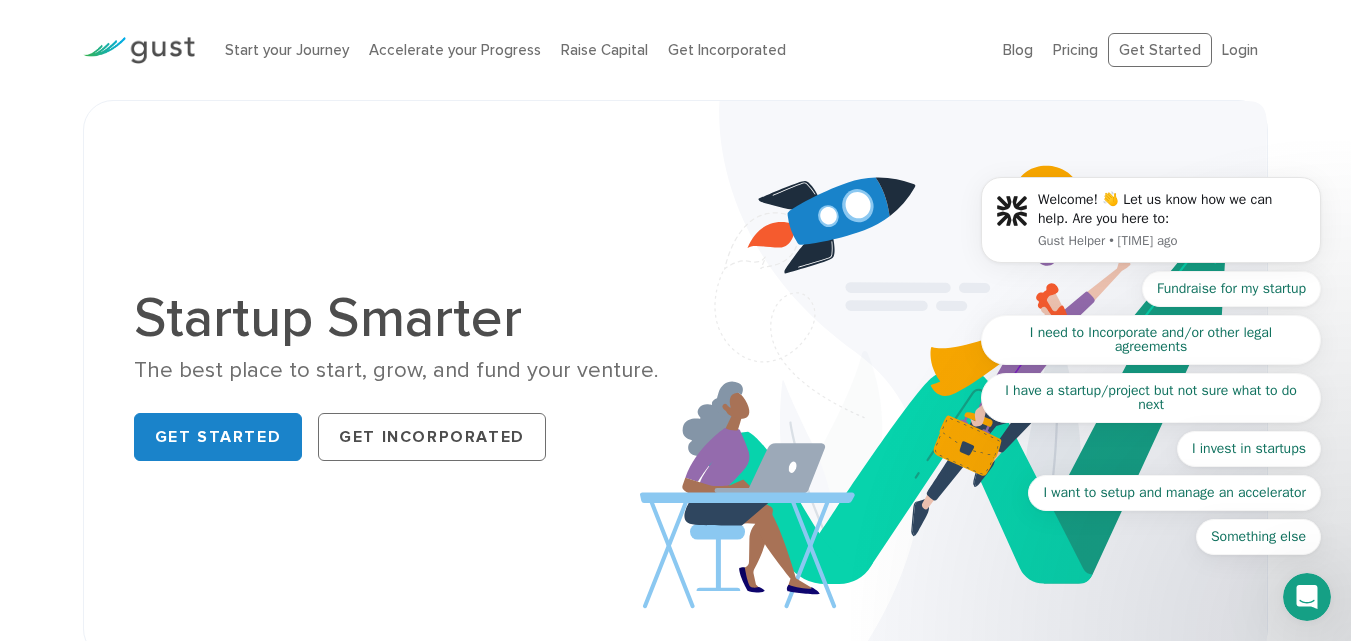 click on "Start your Journey
Accelerate your Progress
Raise Capital
Get Incorporated" at bounding box center (599, 50) 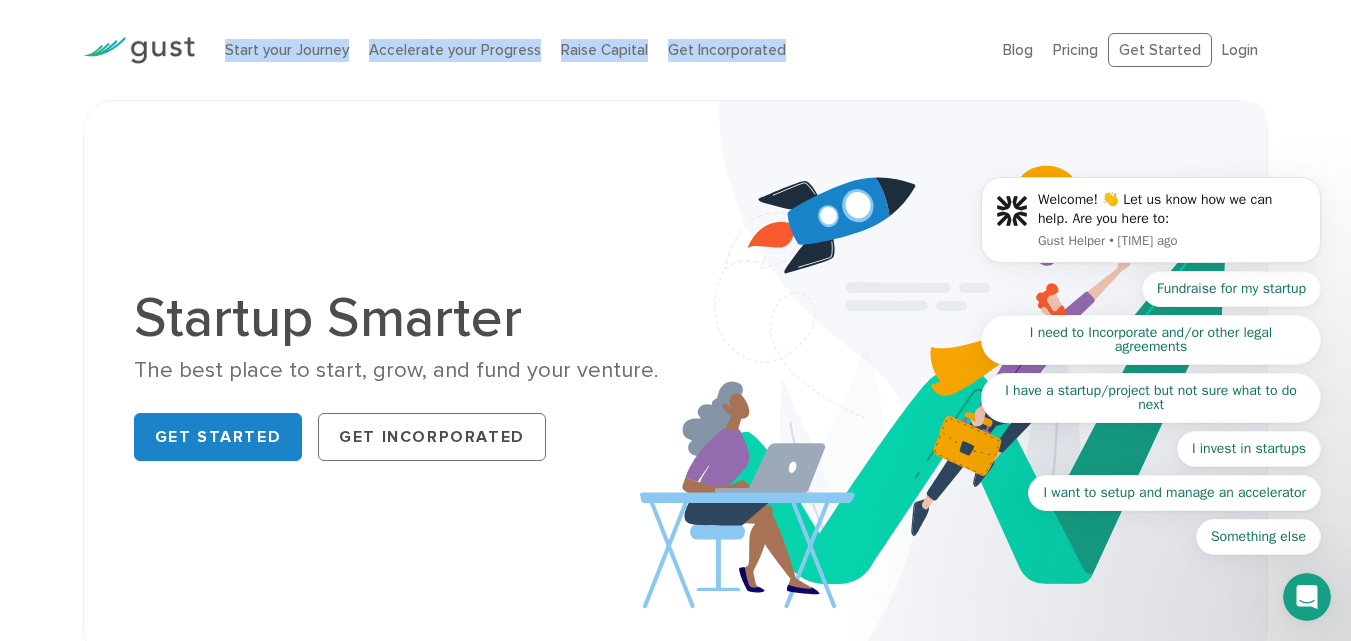 click on "Start your Journey
Accelerate your Progress
Raise Capital
Get Incorporated" at bounding box center [599, 50] 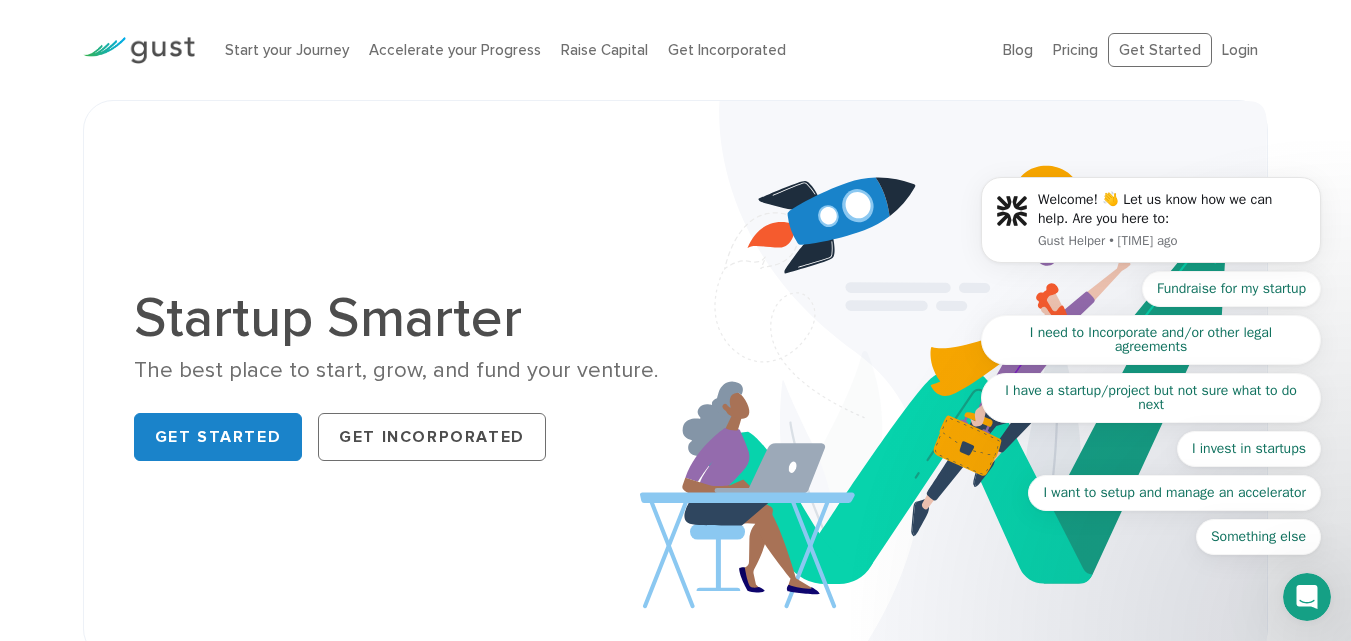 click on "Start your Journey
Accelerate your Progress
Raise Capital
Get Incorporated" at bounding box center (599, 50) 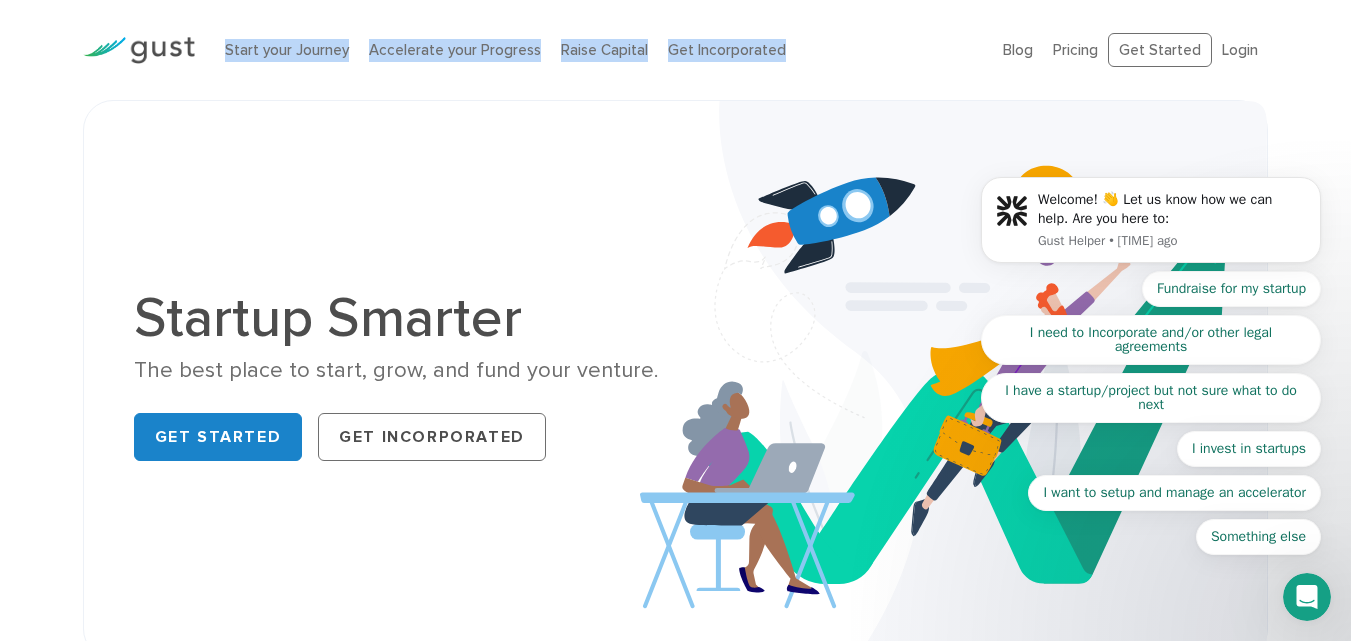 click on "Start your Journey
Accelerate your Progress
Raise Capital
Get Incorporated" at bounding box center [599, 50] 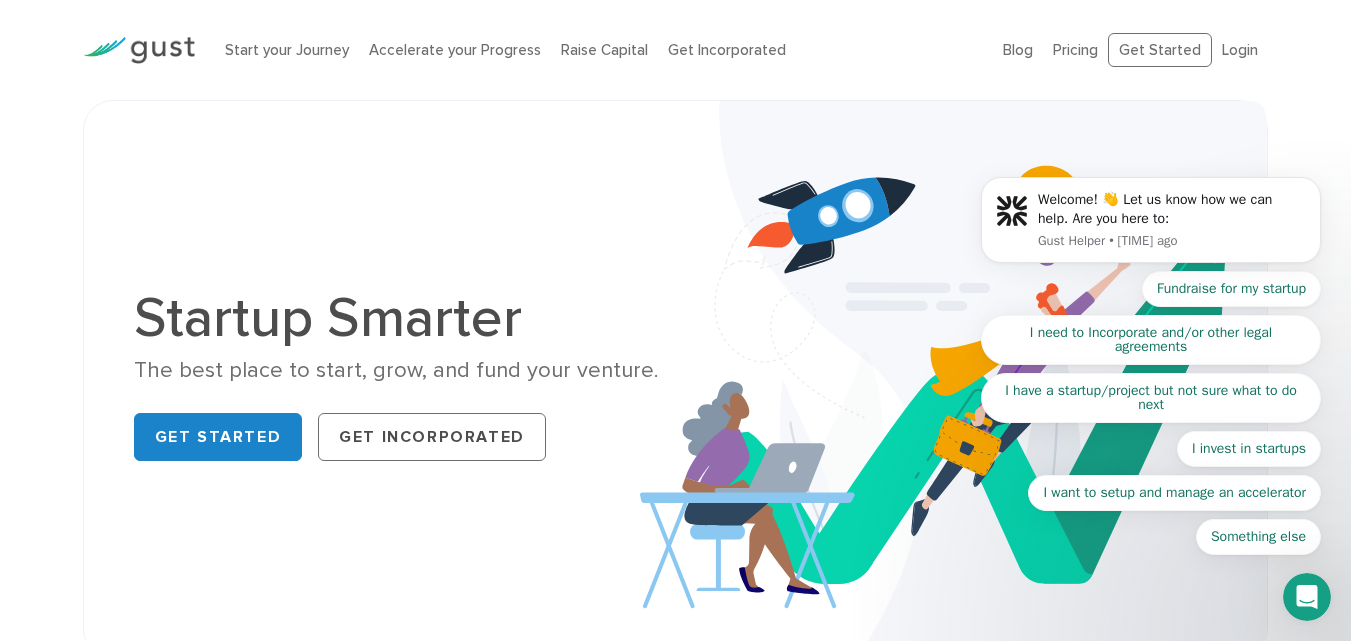 click on "Start your Journey
Accelerate your Progress
Raise Capital
Get Incorporated" at bounding box center (599, 50) 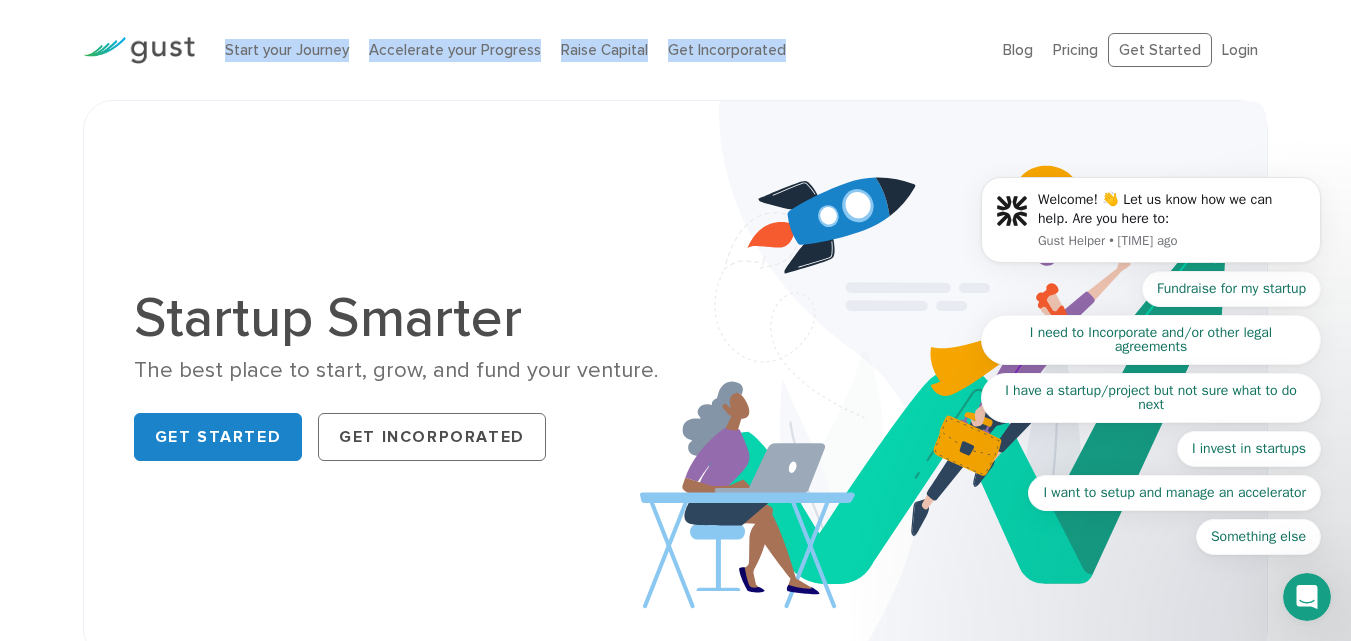 click on "Start your Journey
Accelerate your Progress
Raise Capital
Get Incorporated" at bounding box center (599, 50) 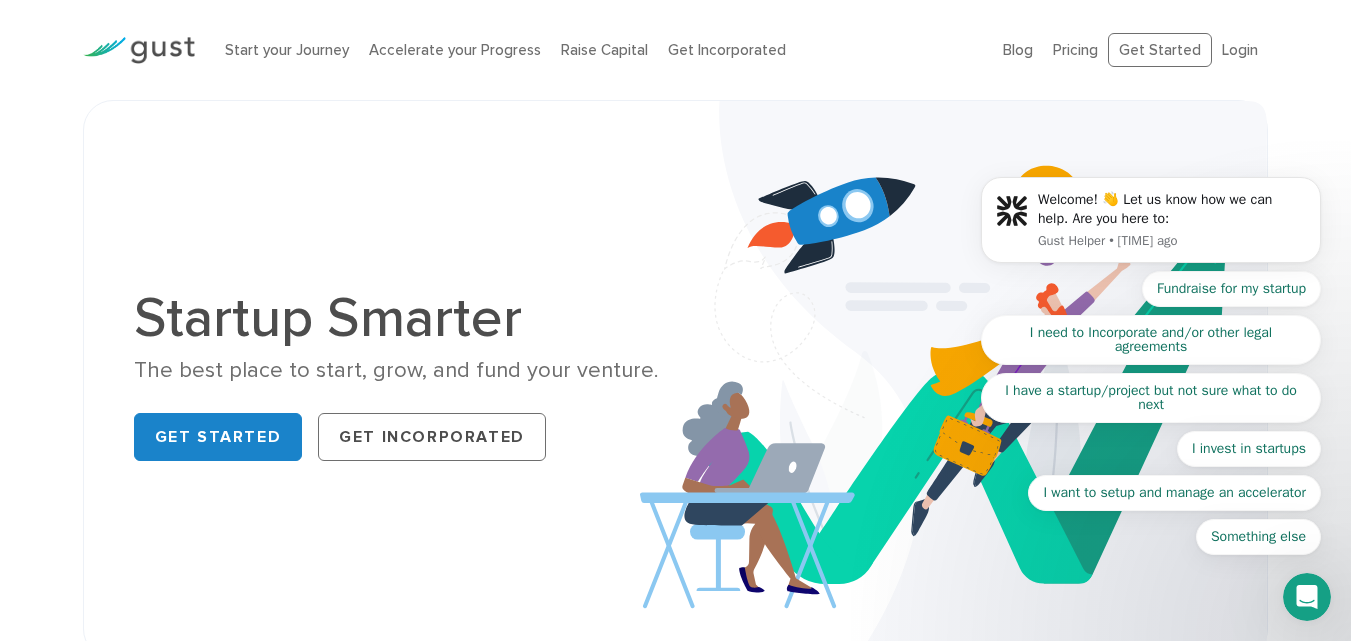 click on "Start your Journey
Accelerate your Progress
Raise Capital
Get Incorporated" at bounding box center (599, 50) 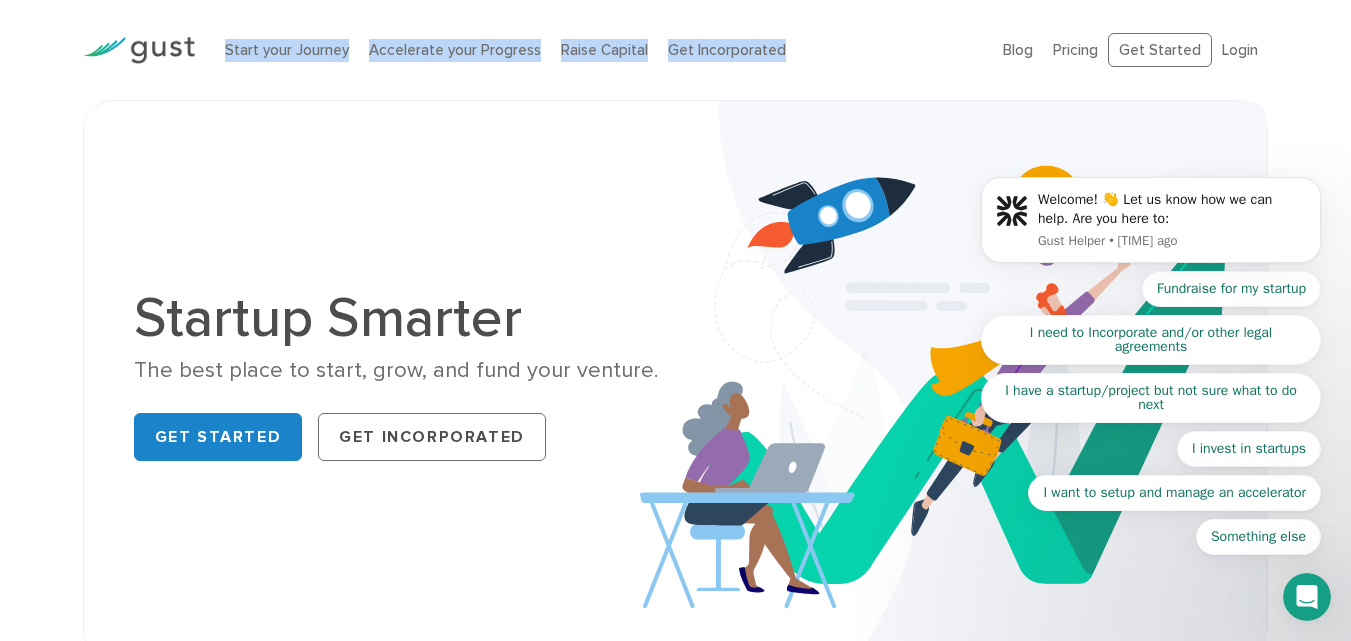 click on "Start your Journey
Accelerate your Progress
Raise Capital
Get Incorporated" at bounding box center (599, 50) 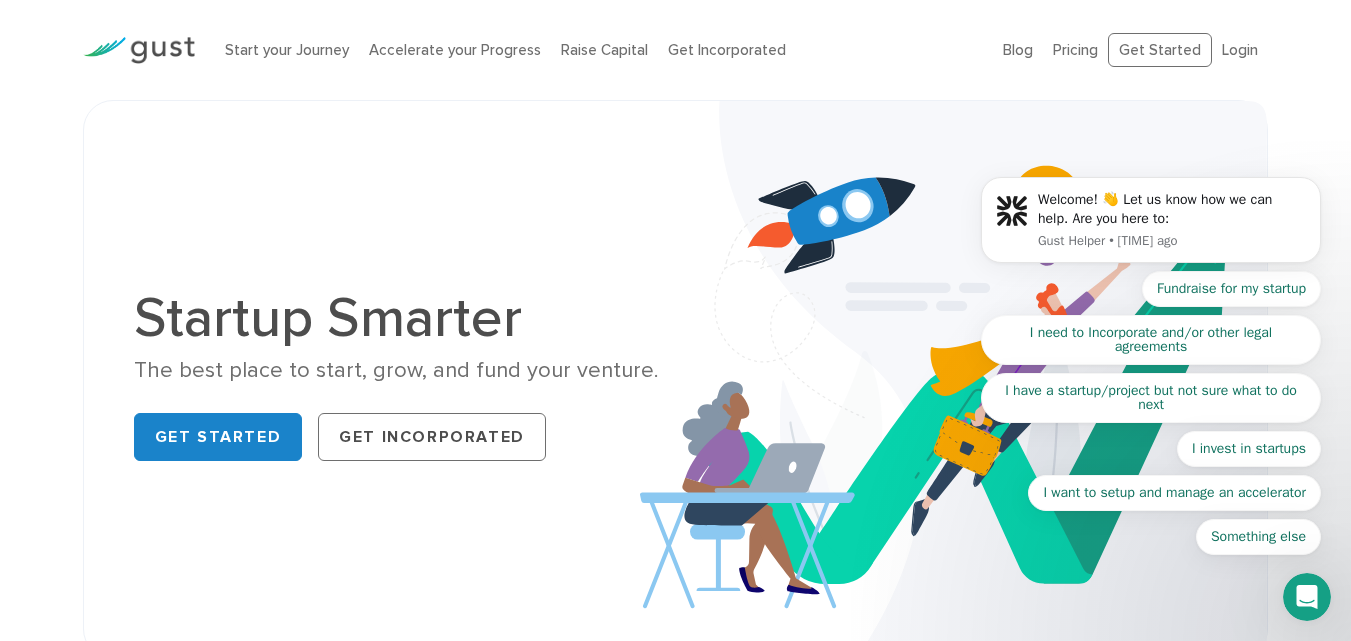 click on "Start your Journey
Accelerate your Progress
Raise Capital
Get Incorporated" at bounding box center (599, 50) 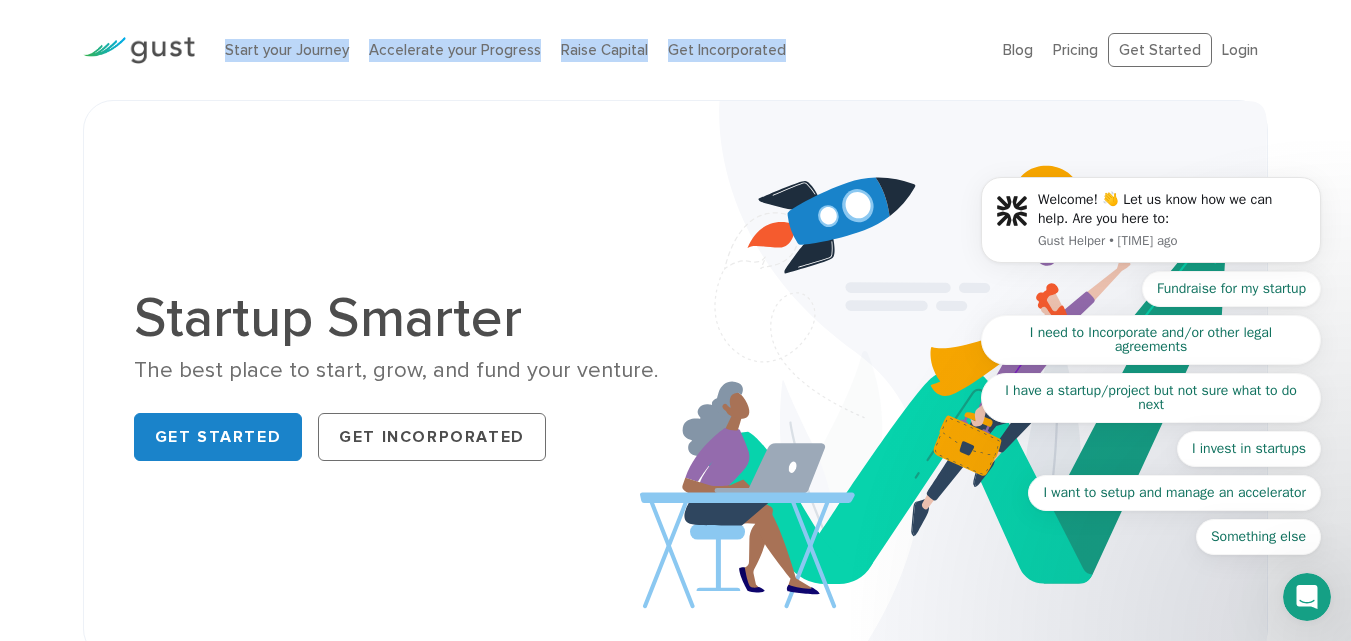 click on "Start your Journey
Accelerate your Progress
Raise Capital
Get Incorporated" at bounding box center [599, 50] 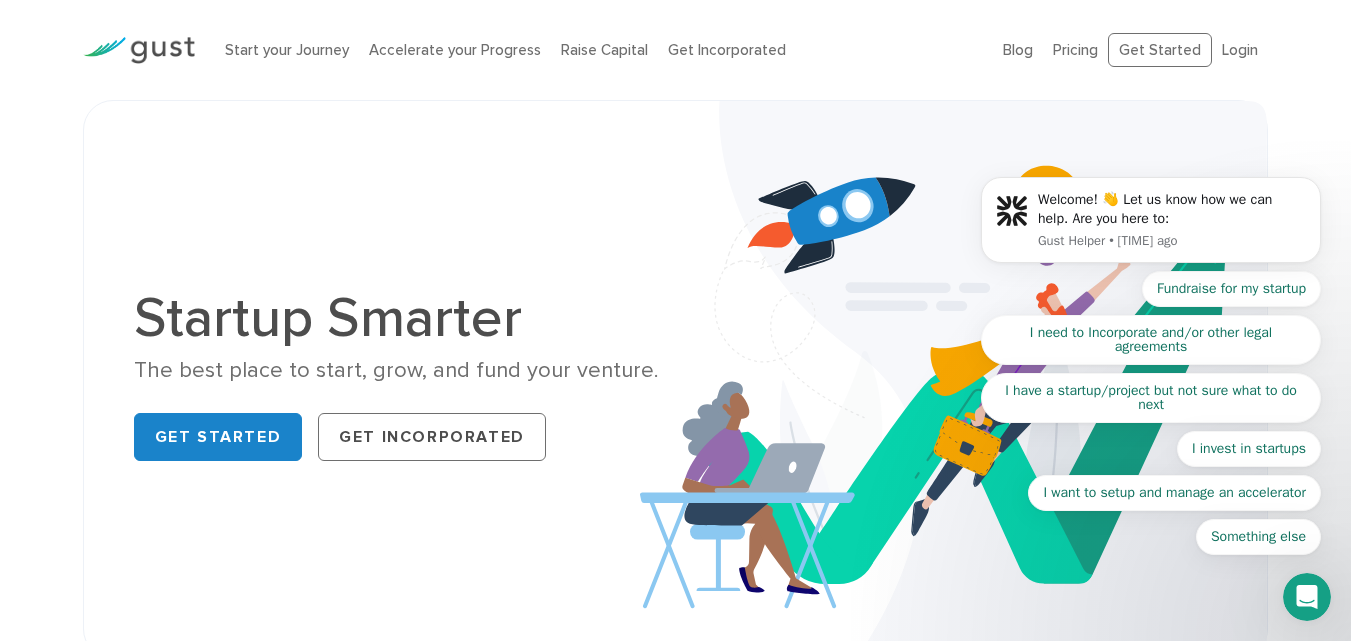 click on "Start your Journey
Accelerate your Progress
Raise Capital
Get Incorporated" at bounding box center [599, 50] 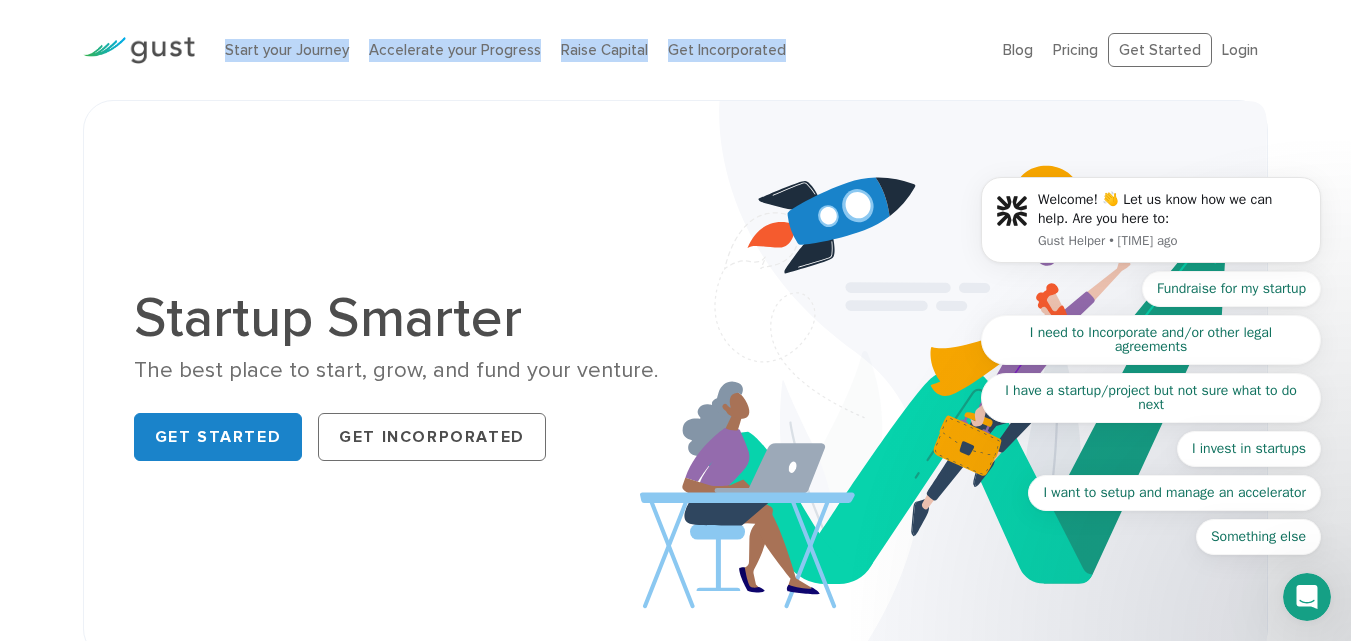 click on "Start your Journey
Accelerate your Progress
Raise Capital
Get Incorporated" at bounding box center (599, 50) 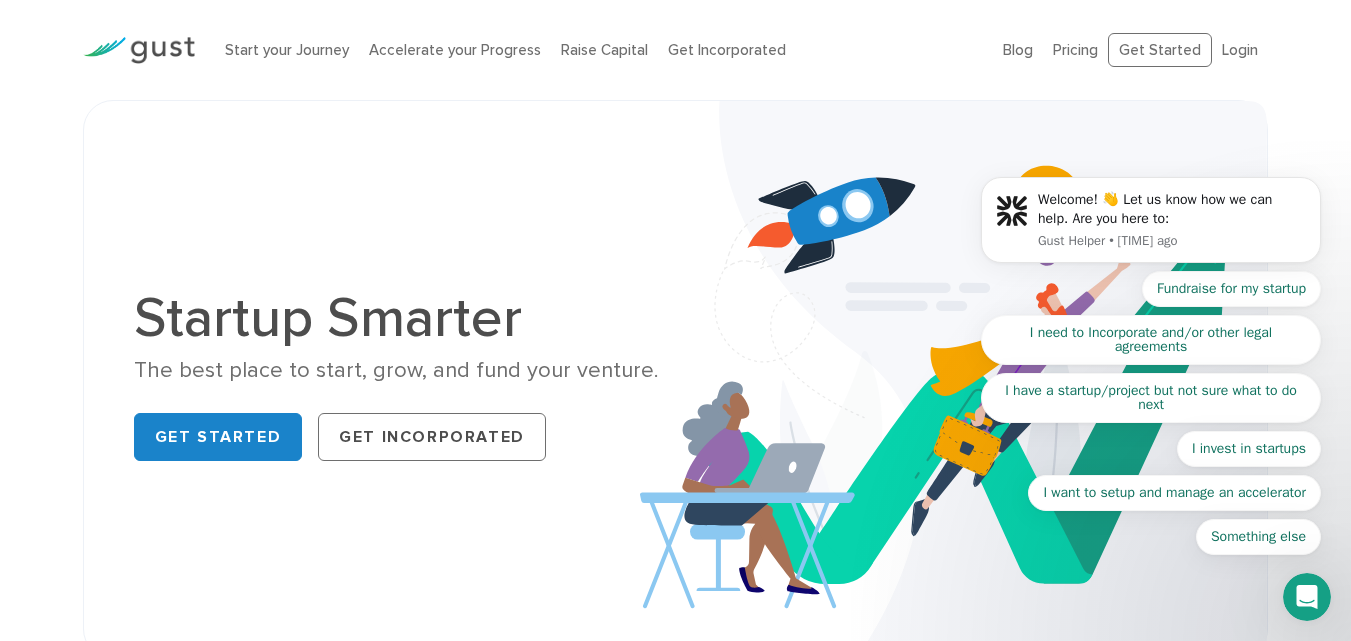 click on "Start your Journey
Accelerate your Progress
Raise Capital
Get Incorporated" at bounding box center [599, 50] 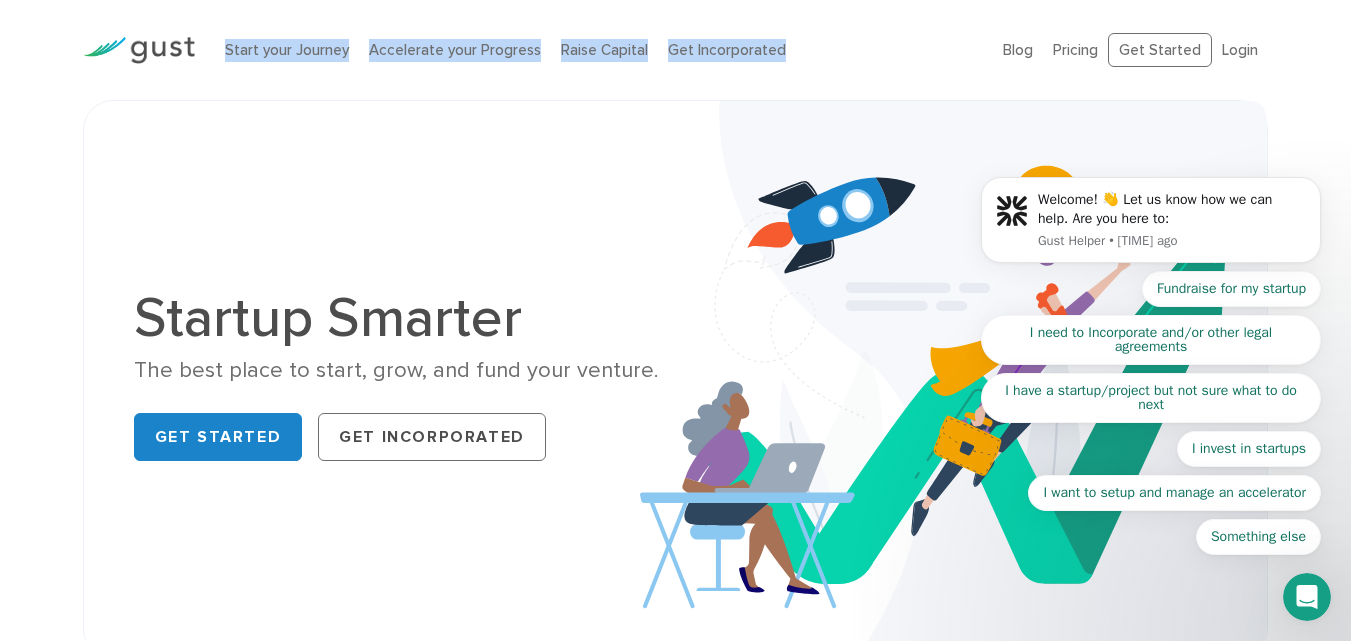 click on "Start your Journey
Accelerate your Progress
Raise Capital
Get Incorporated" at bounding box center (599, 50) 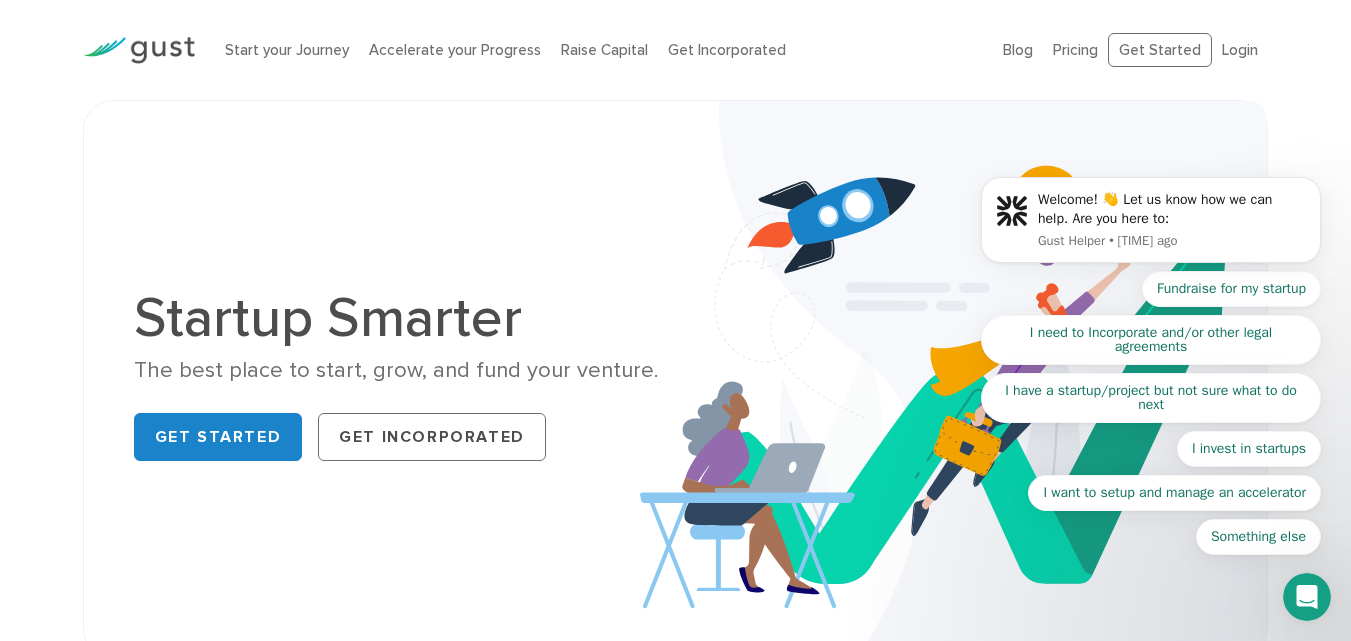click on "Start your Journey
Accelerate your Progress
Raise Capital
Get Incorporated" at bounding box center (599, 50) 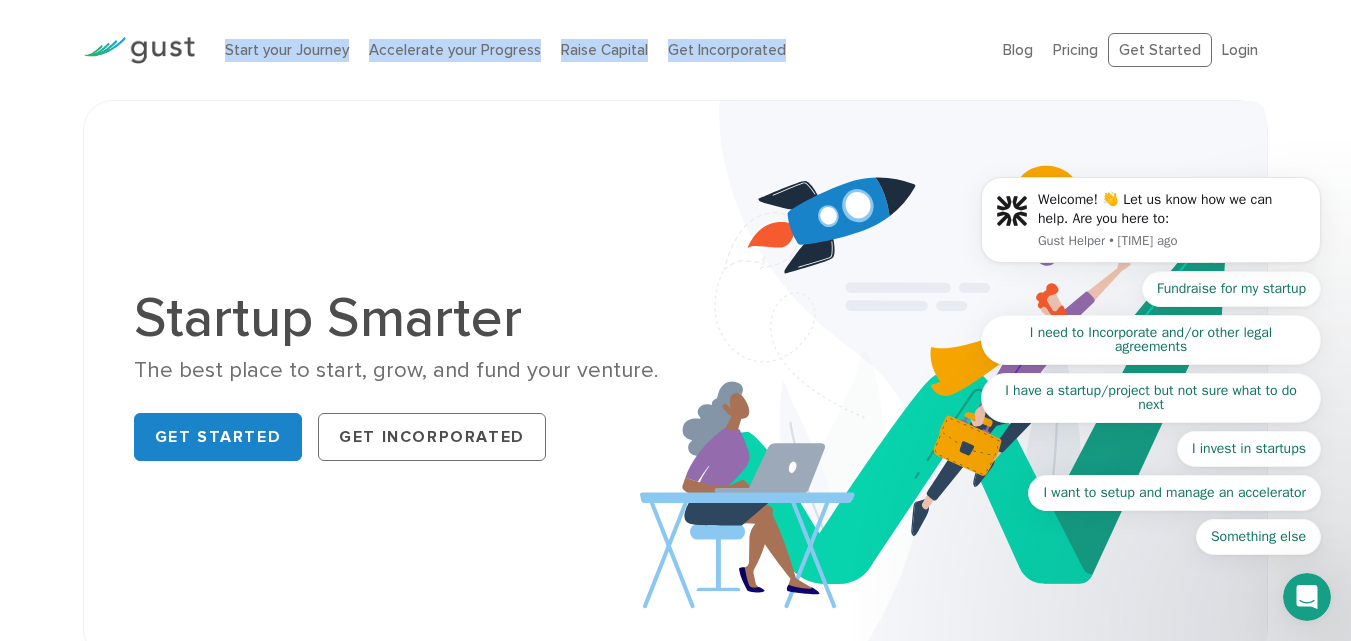 click on "Start your Journey
Accelerate your Progress
Raise Capital
Get Incorporated" at bounding box center (599, 50) 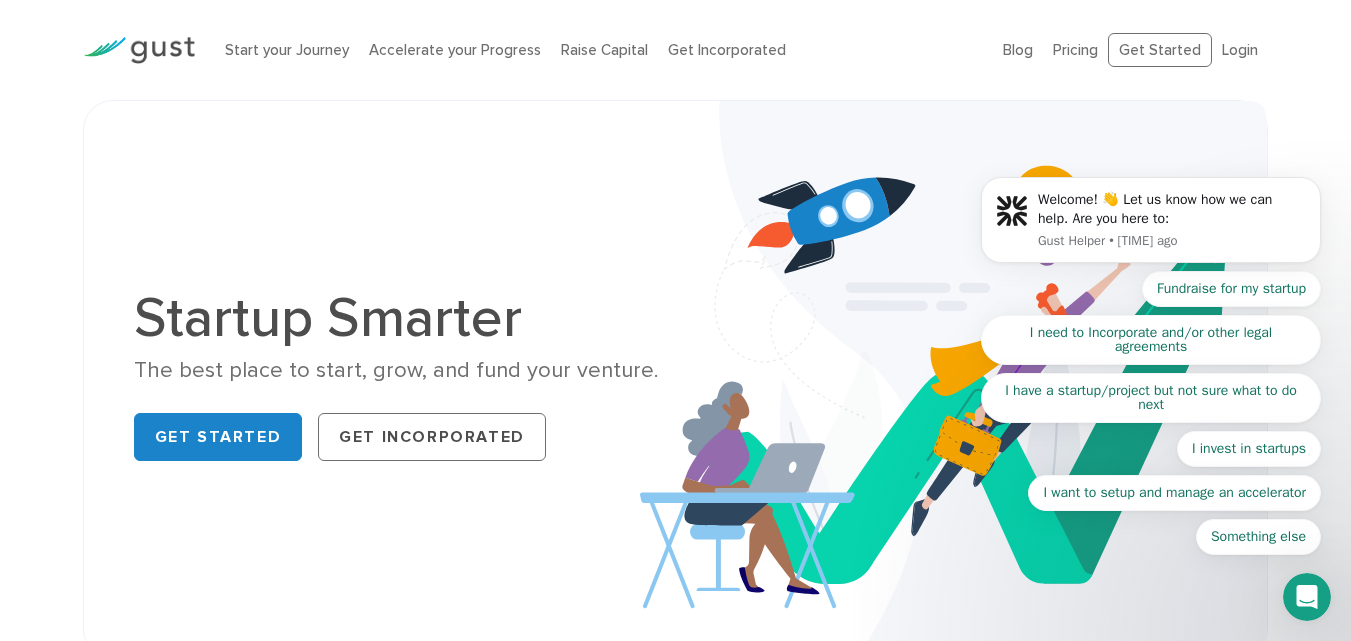 click on "Start your Journey
Accelerate your Progress
Raise Capital
Get Incorporated" at bounding box center [599, 50] 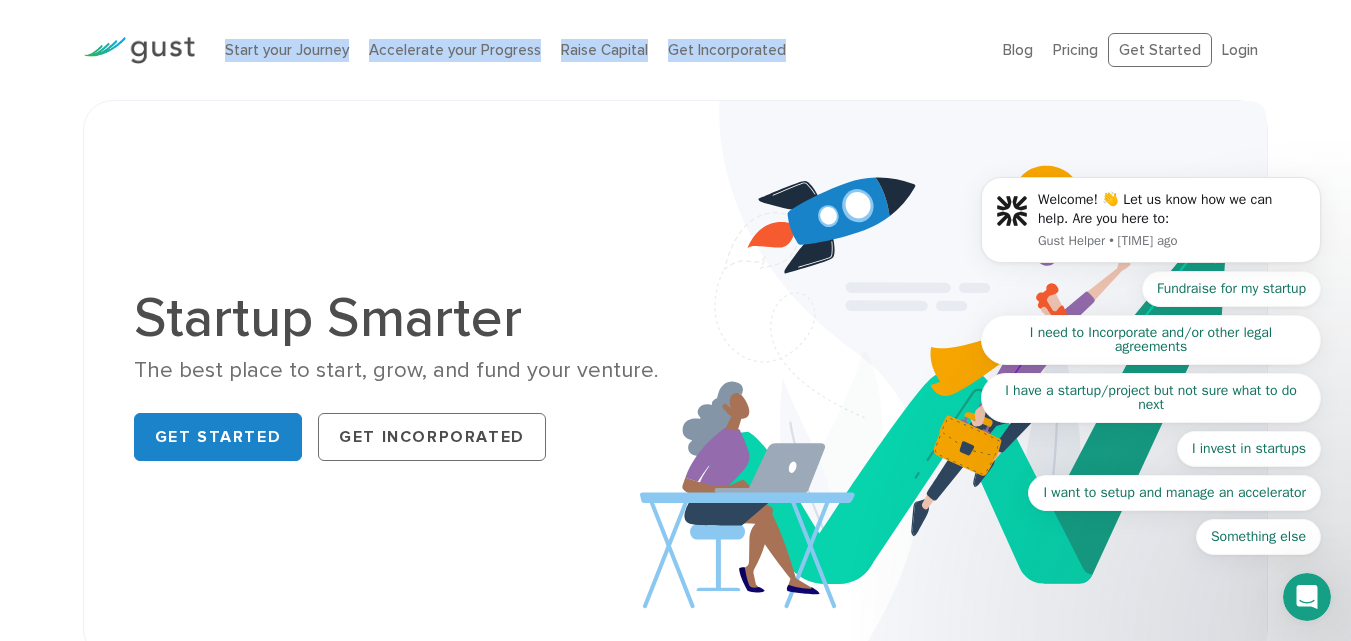click on "Start your Journey
Accelerate your Progress
Raise Capital
Get Incorporated" at bounding box center [599, 50] 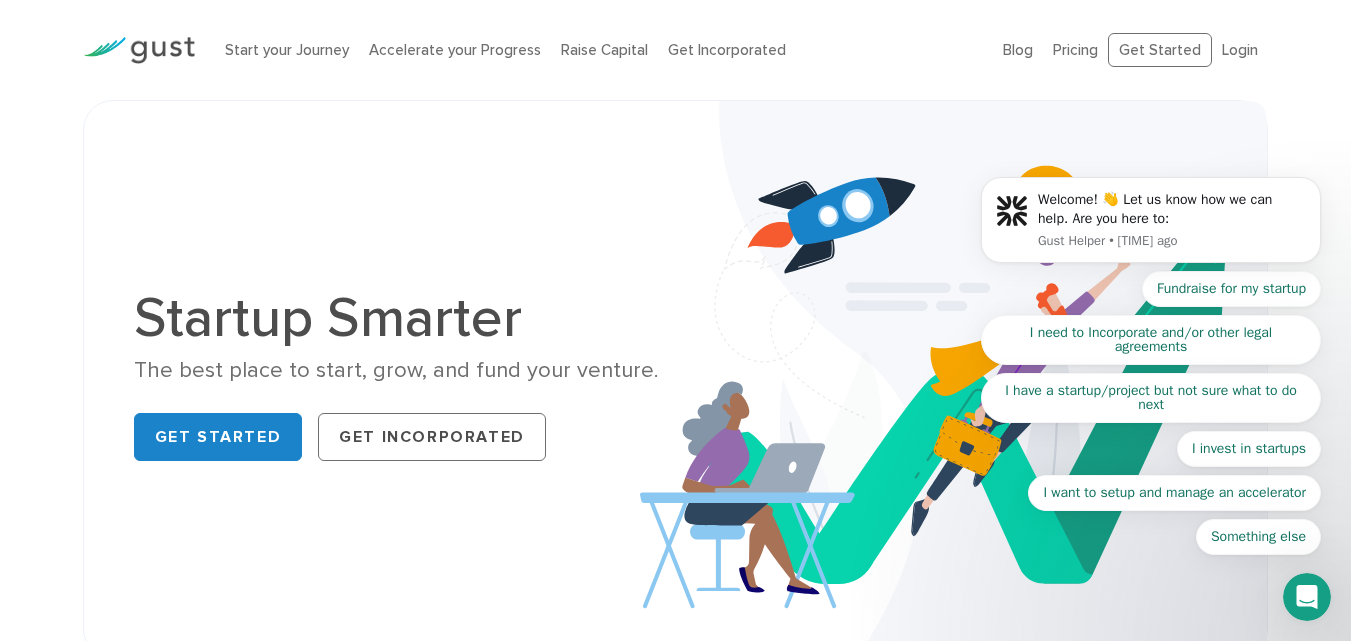 click on "Start your Journey
Accelerate your Progress
Raise Capital
Get Incorporated" at bounding box center (599, 50) 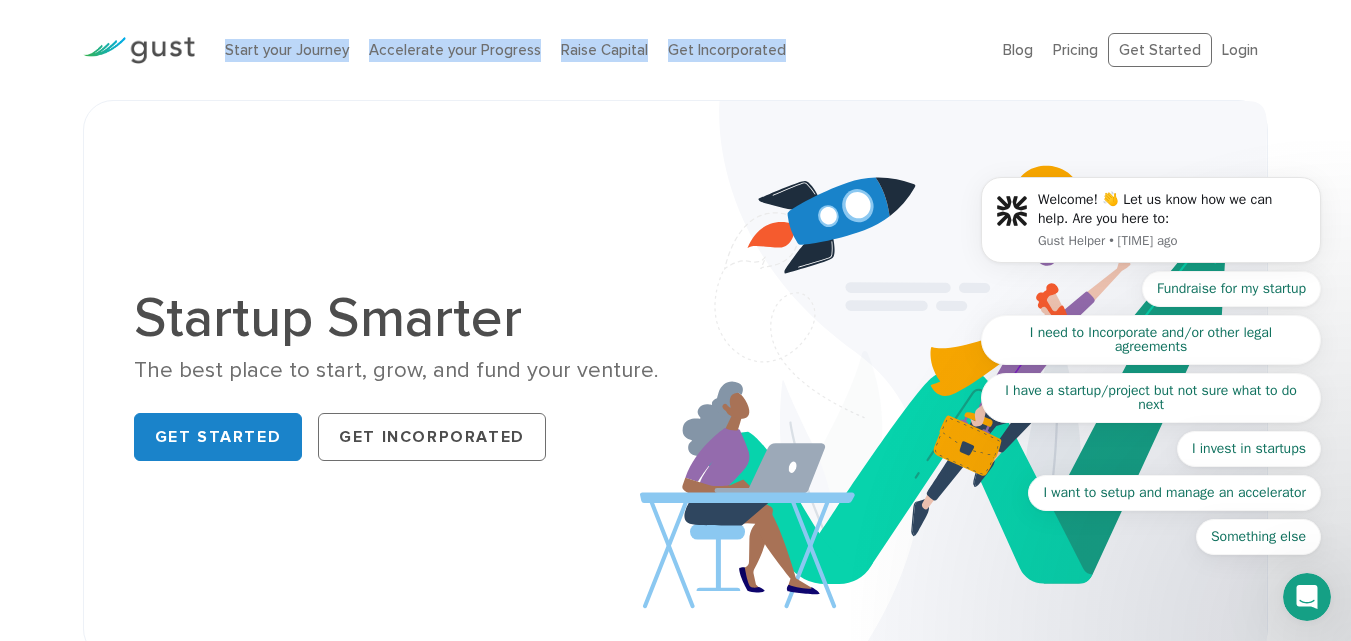 click on "Start your Journey
Accelerate your Progress
Raise Capital
Get Incorporated" at bounding box center [599, 50] 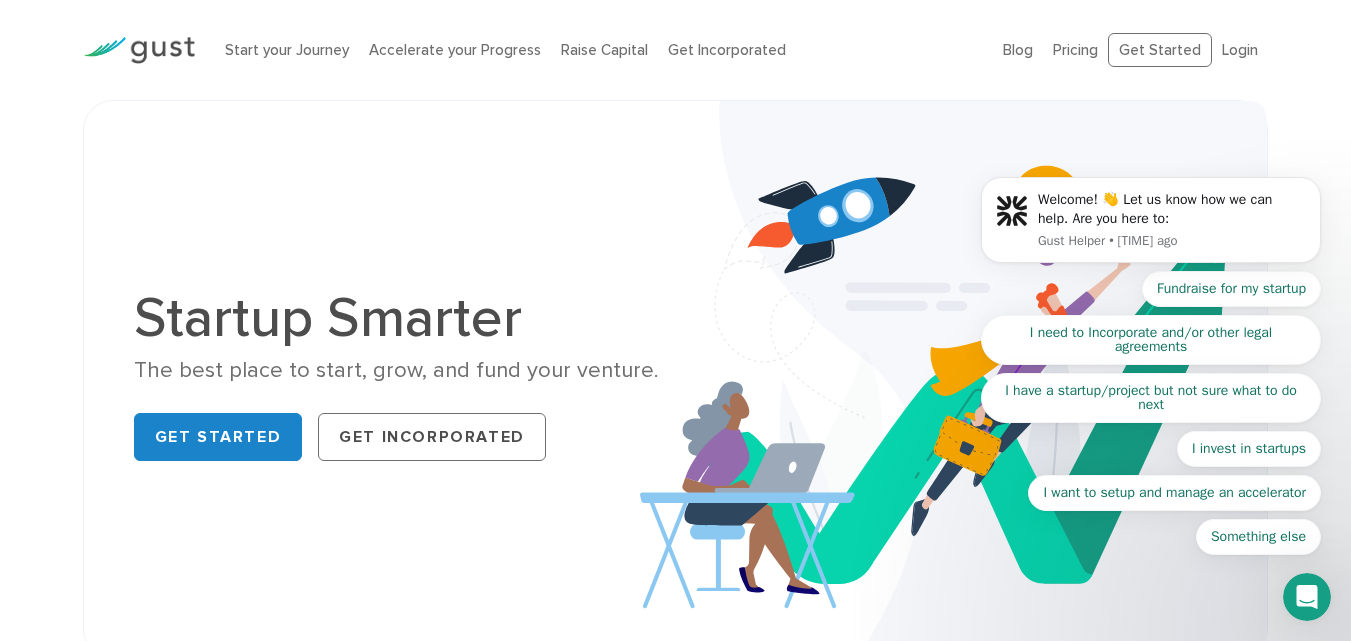 click on "Start your Journey
Accelerate your Progress
Raise Capital
Get Incorporated" at bounding box center (599, 50) 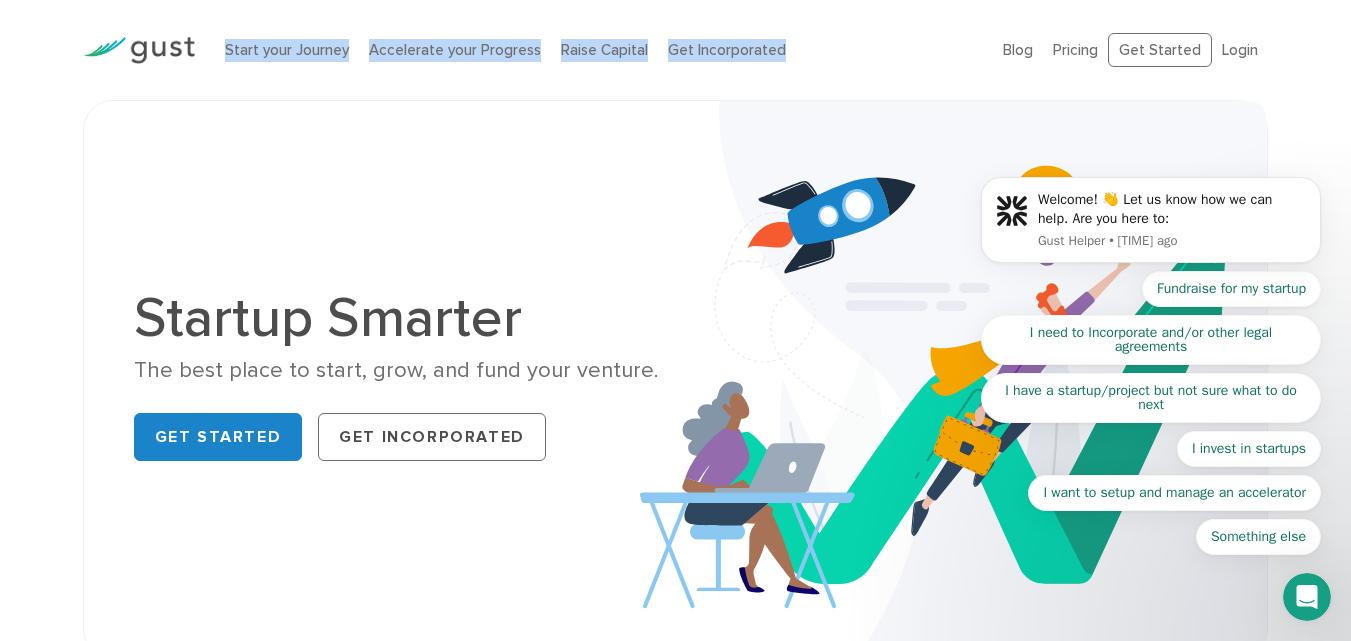 click on "Start your Journey
Accelerate your Progress
Raise Capital
Get Incorporated" at bounding box center [599, 50] 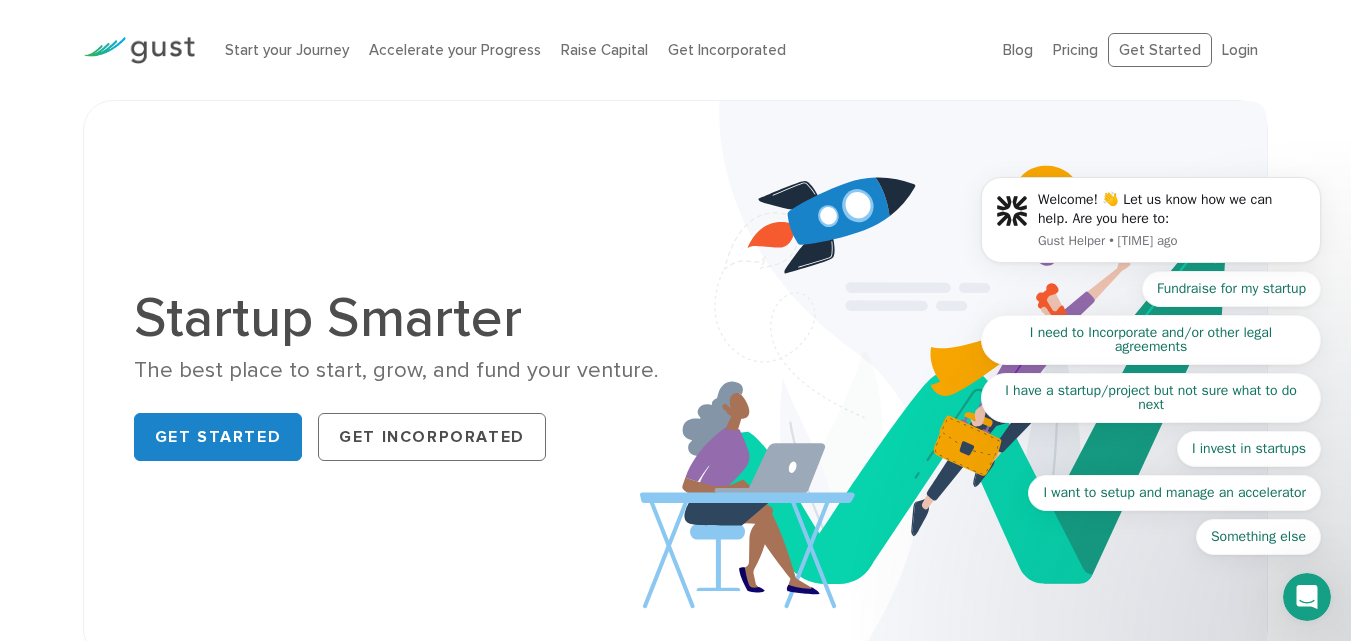 click on "Start your Journey
Accelerate your Progress
Raise Capital
Get Incorporated" at bounding box center (599, 50) 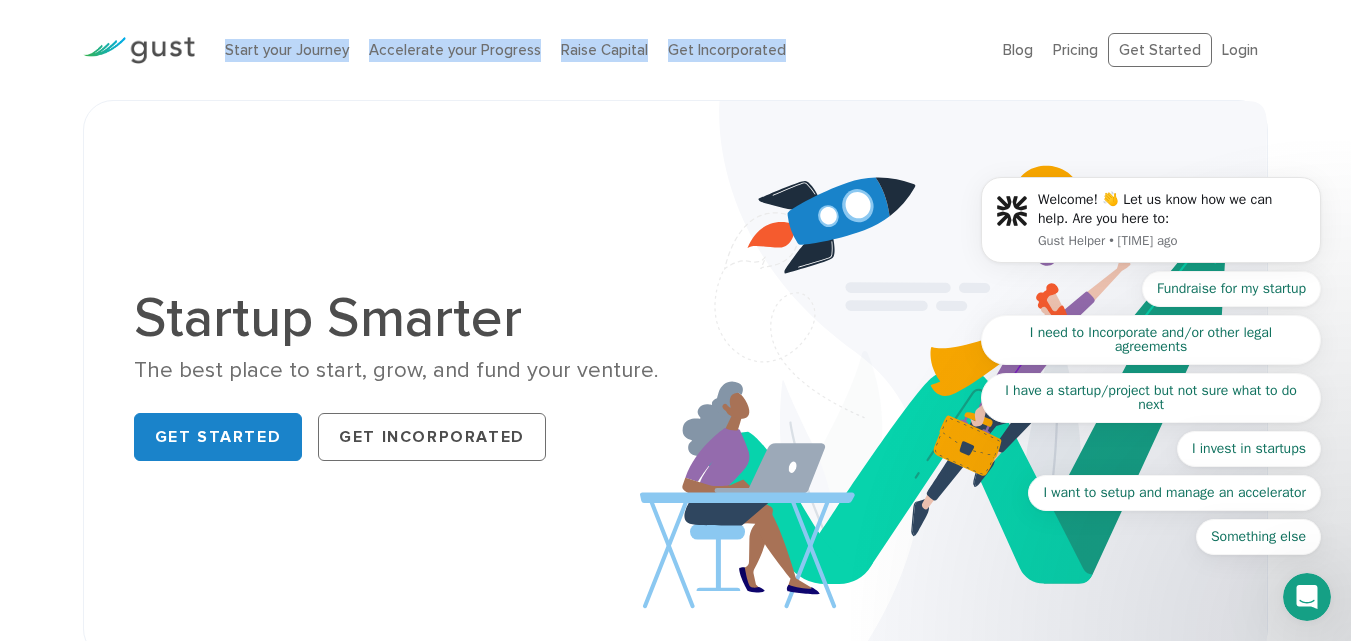 click on "Start your Journey
Accelerate your Progress
Raise Capital
Get Incorporated" at bounding box center (599, 50) 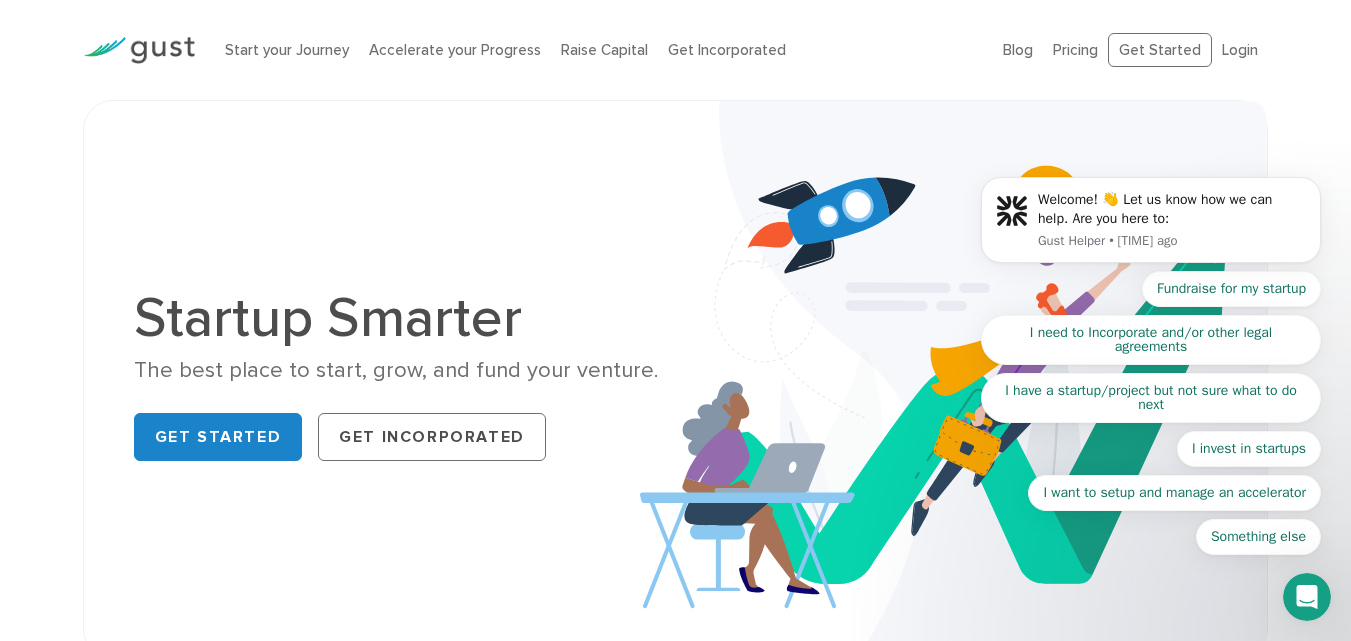 click on "Start your Journey
Accelerate your Progress
Raise Capital
Get Incorporated" at bounding box center (599, 50) 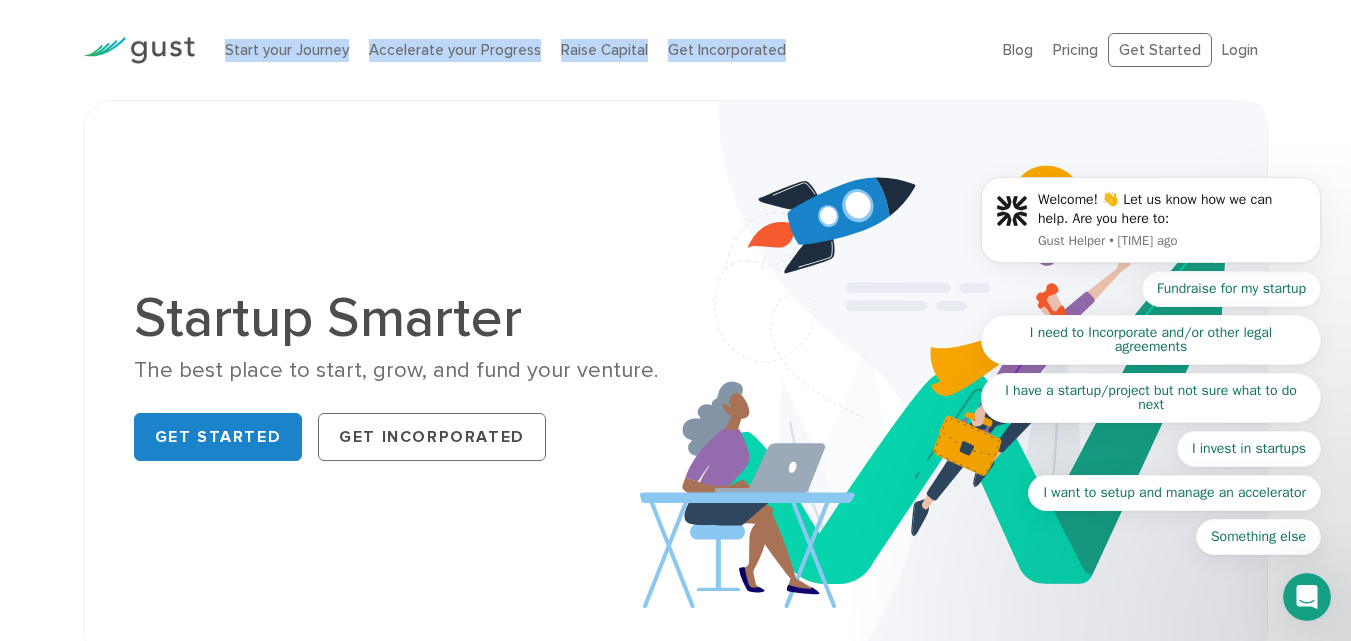 click on "Start your Journey
Accelerate your Progress
Raise Capital
Get Incorporated" at bounding box center [599, 50] 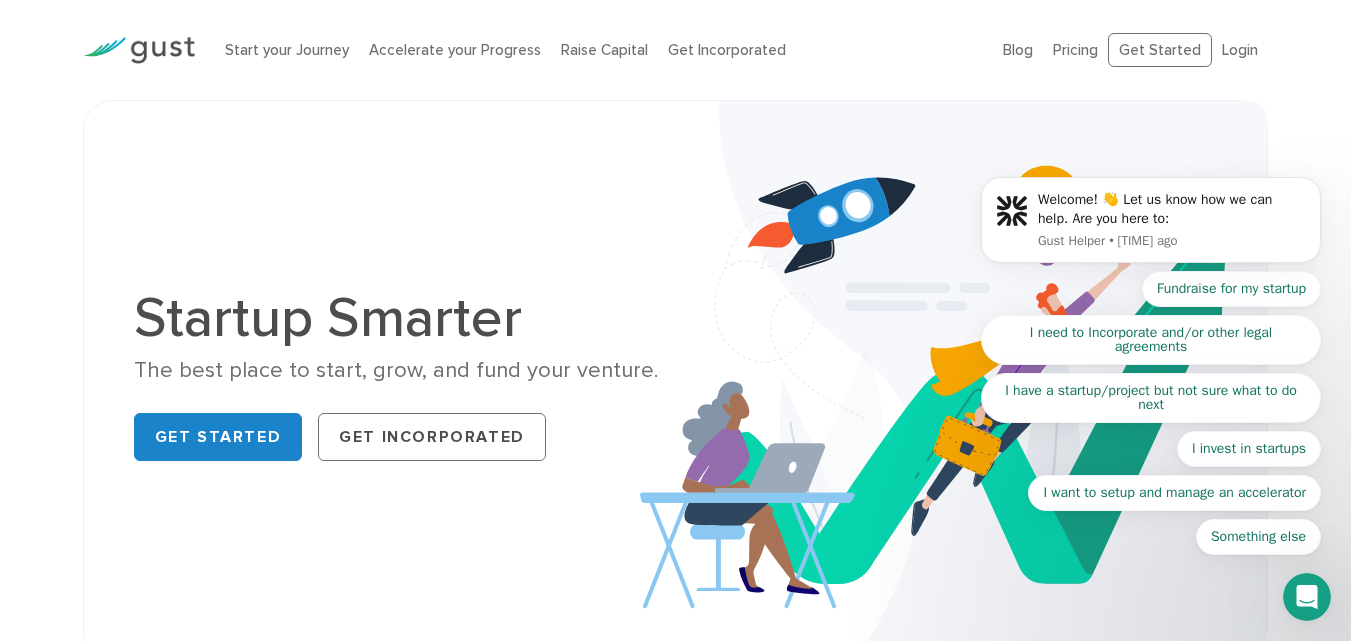 click on "Start your Journey
Accelerate your Progress
Raise Capital
Get Incorporated" at bounding box center [599, 50] 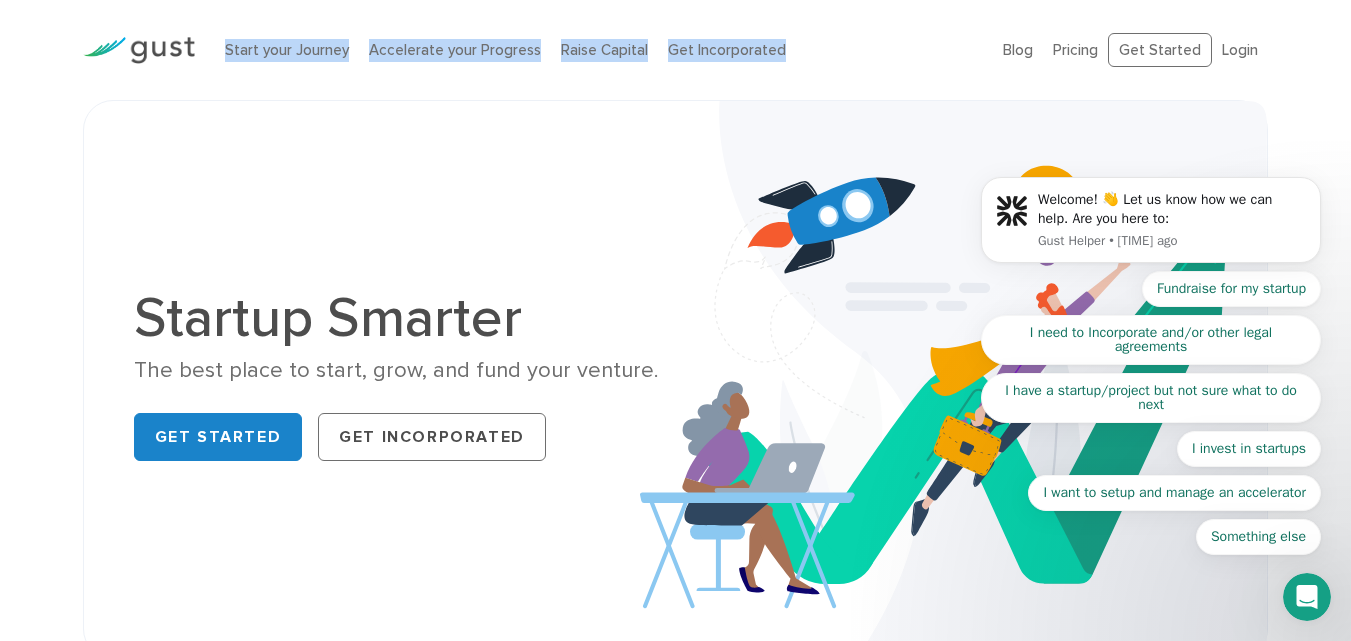 click on "Start your Journey
Accelerate your Progress
Raise Capital
Get Incorporated" at bounding box center (599, 50) 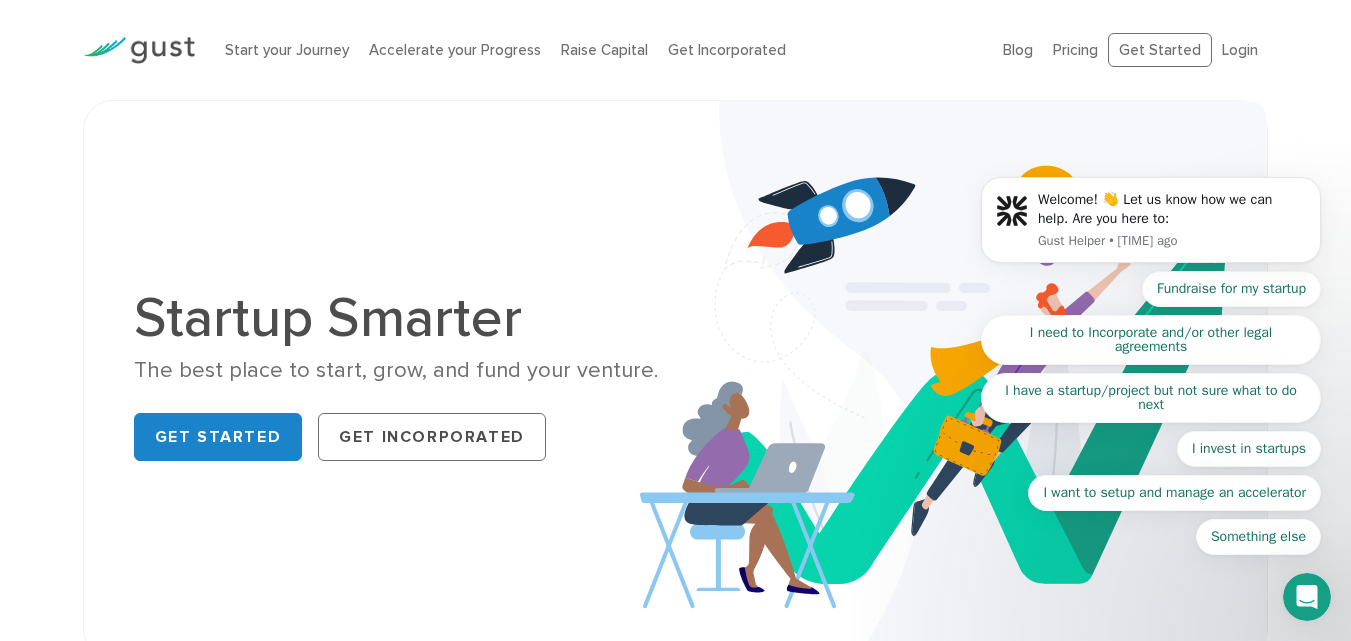 click on "Start your Journey
Accelerate your Progress
Raise Capital
Get Incorporated" at bounding box center (599, 50) 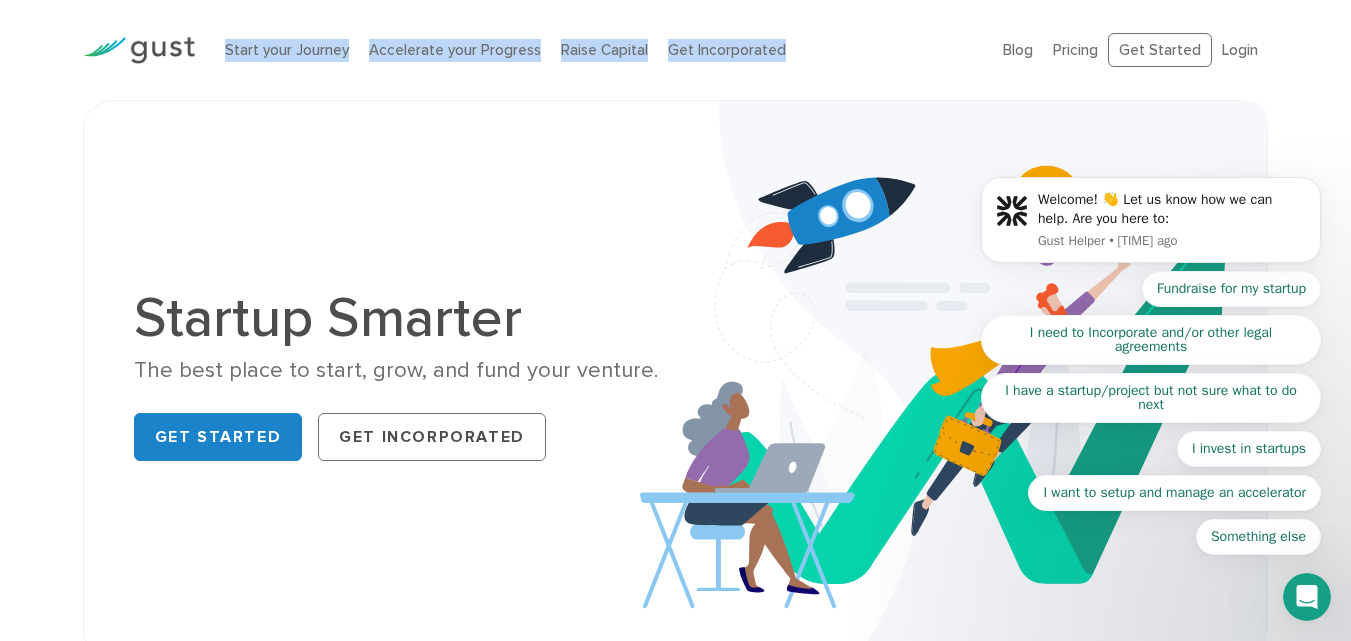 click on "Start your Journey
Accelerate your Progress
Raise Capital
Get Incorporated" at bounding box center (599, 50) 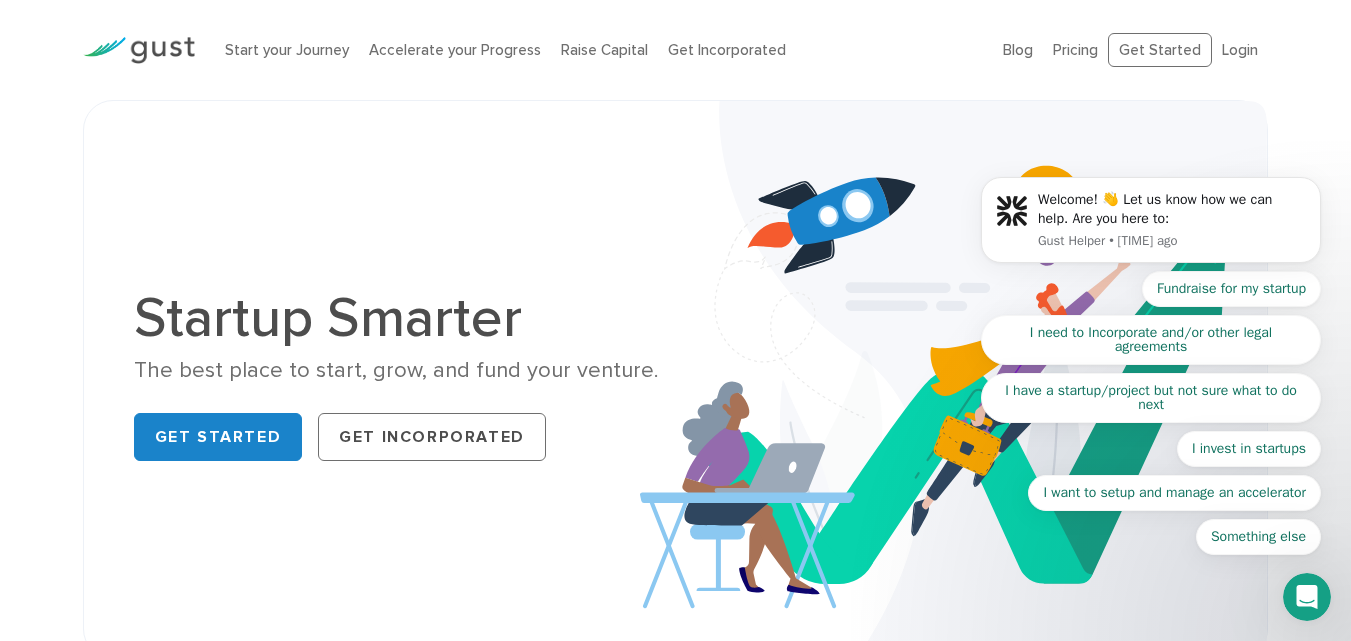 click on "Start your Journey
Accelerate your Progress
Raise Capital
Get Incorporated" at bounding box center [599, 50] 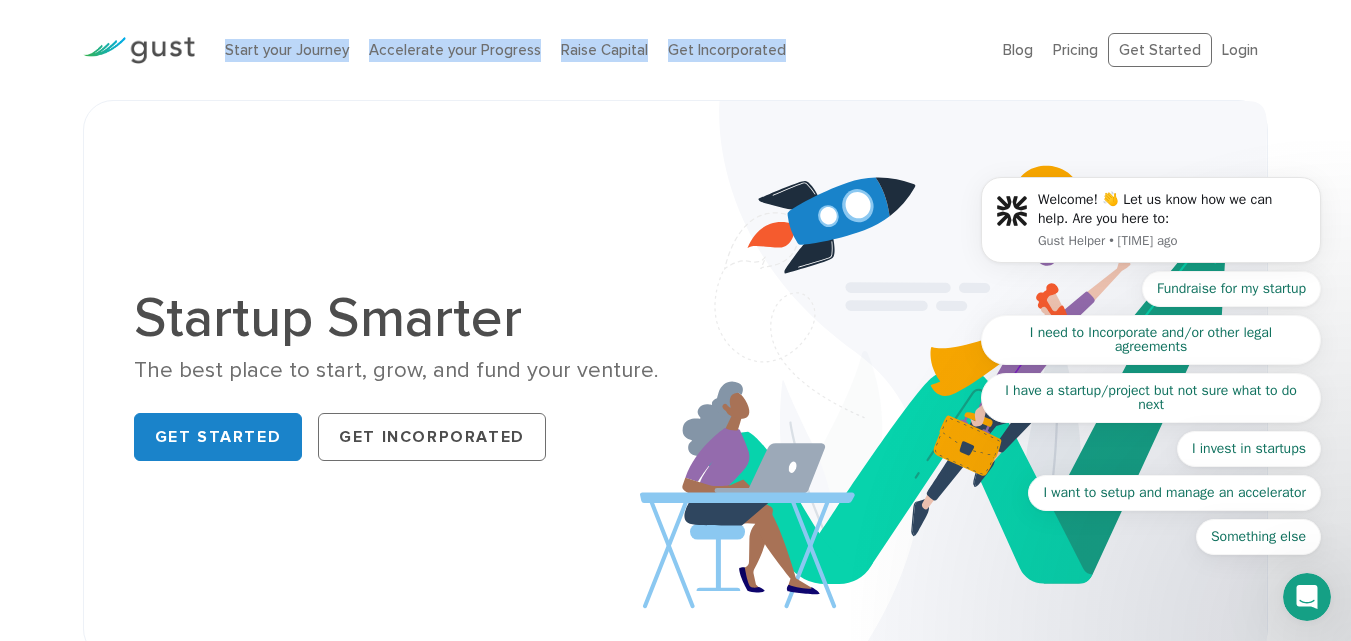 click on "Start your Journey
Accelerate your Progress
Raise Capital
Get Incorporated" at bounding box center [599, 50] 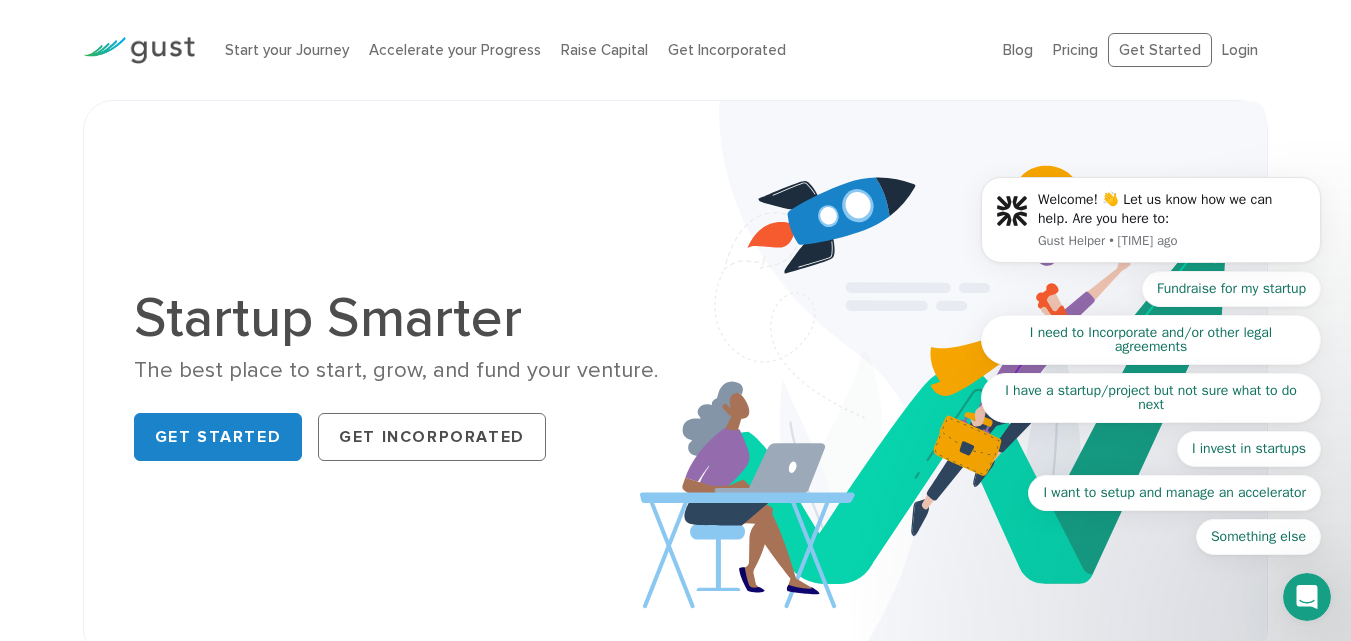 click on "Start your Journey
Accelerate your Progress
Raise Capital
Get Incorporated" at bounding box center [599, 50] 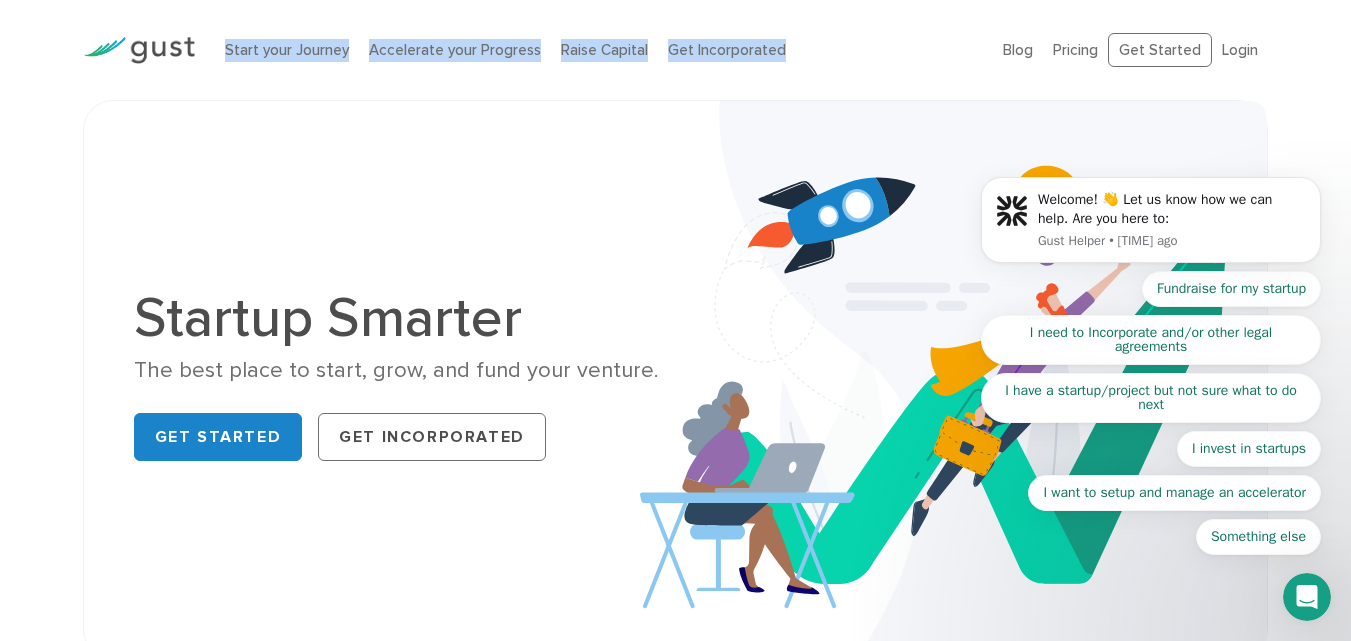 click on "Start your Journey
Accelerate your Progress
Raise Capital
Get Incorporated" at bounding box center [599, 50] 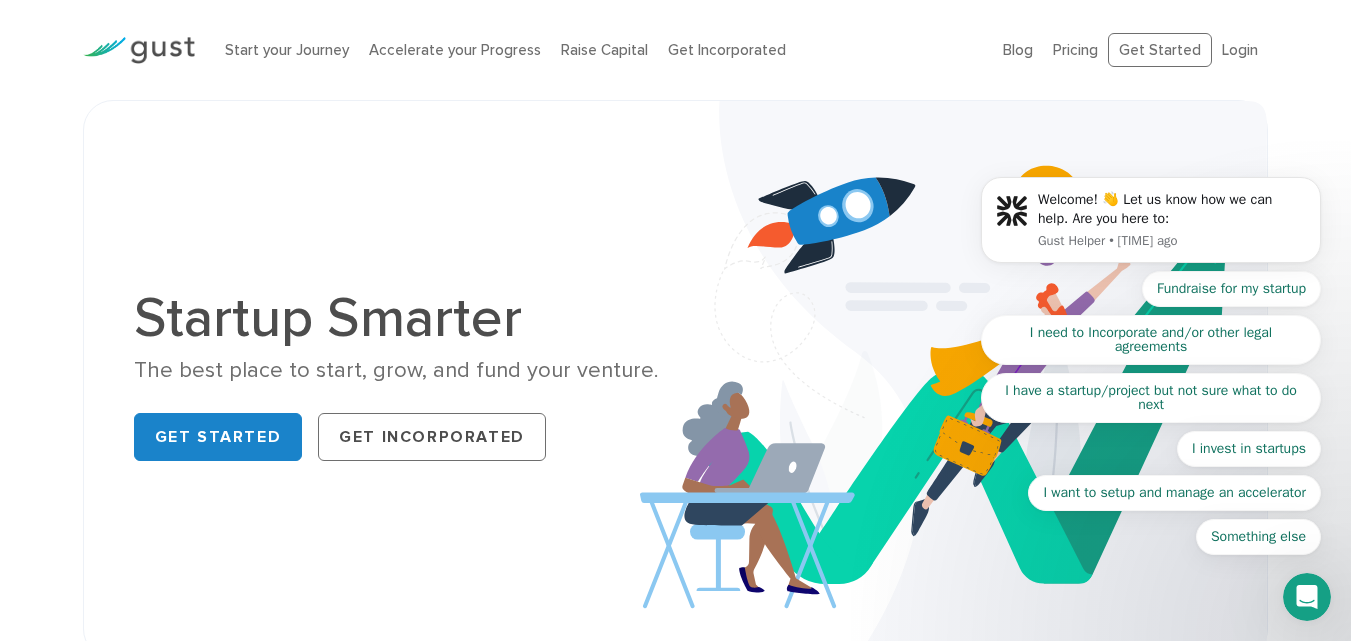 click on "Start your Journey
Accelerate your Progress
Raise Capital
Get Incorporated" at bounding box center [599, 50] 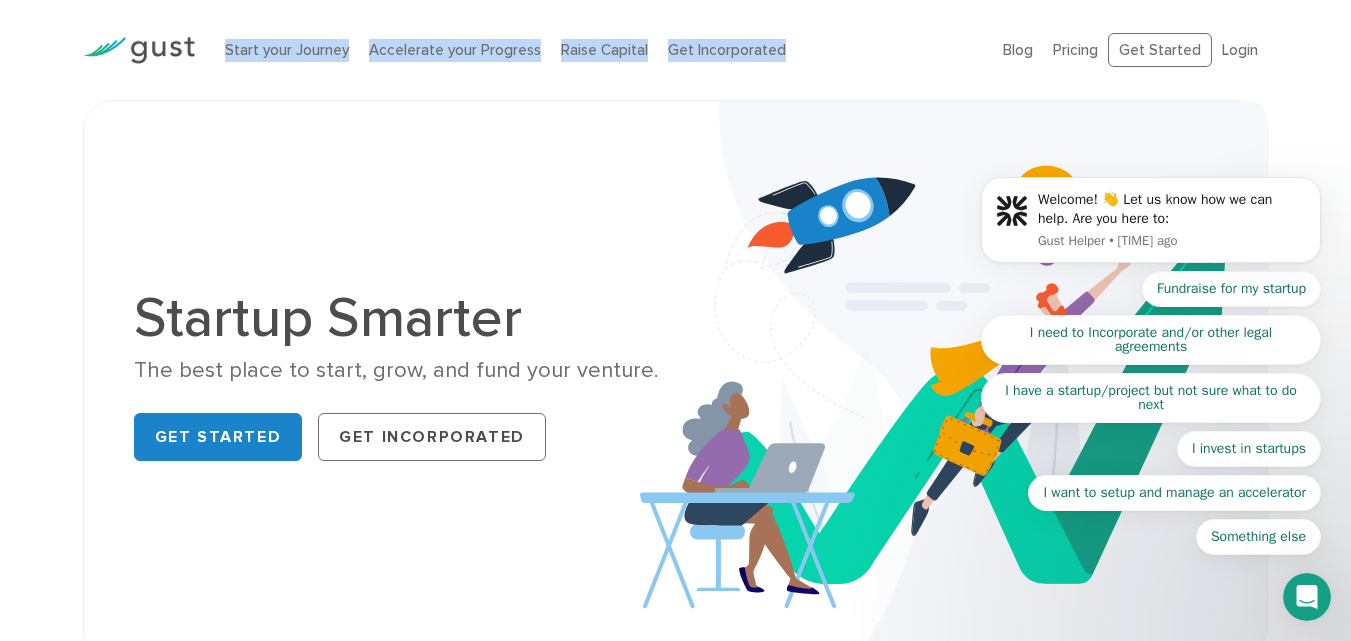 click on "Start your Journey
Accelerate your Progress
Raise Capital
Get Incorporated" at bounding box center [599, 50] 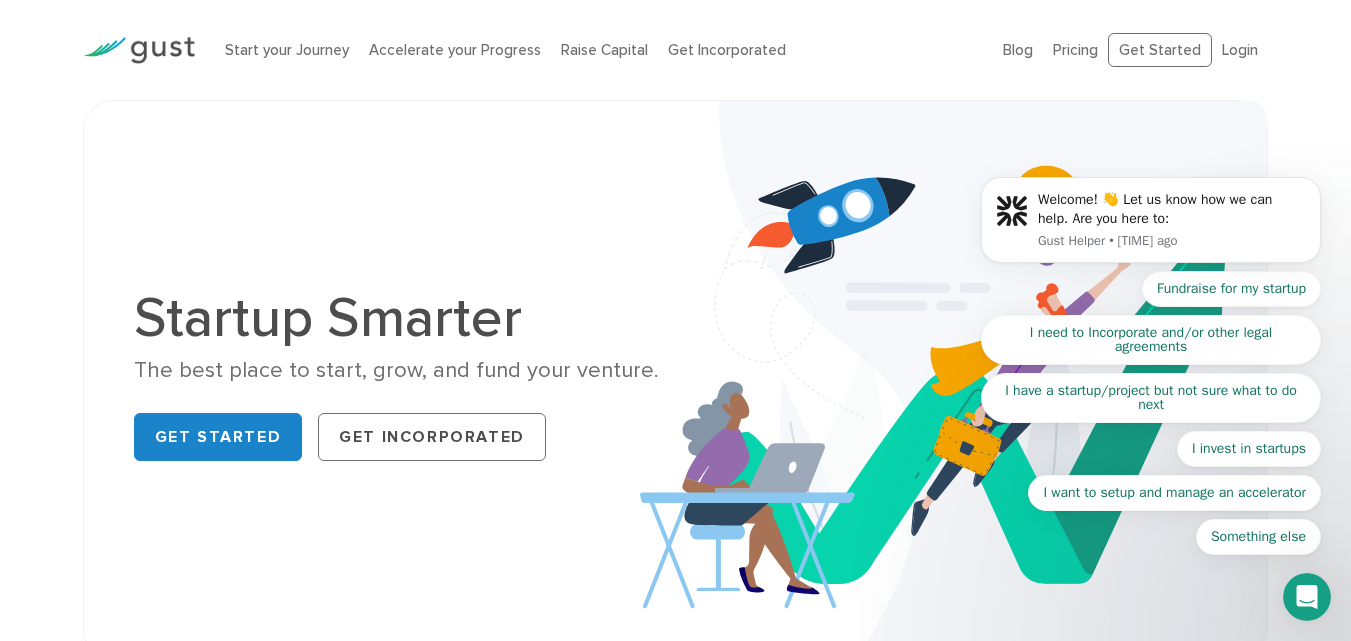 click on "Start your Journey
Accelerate your Progress
Raise Capital
Get Incorporated" at bounding box center (599, 50) 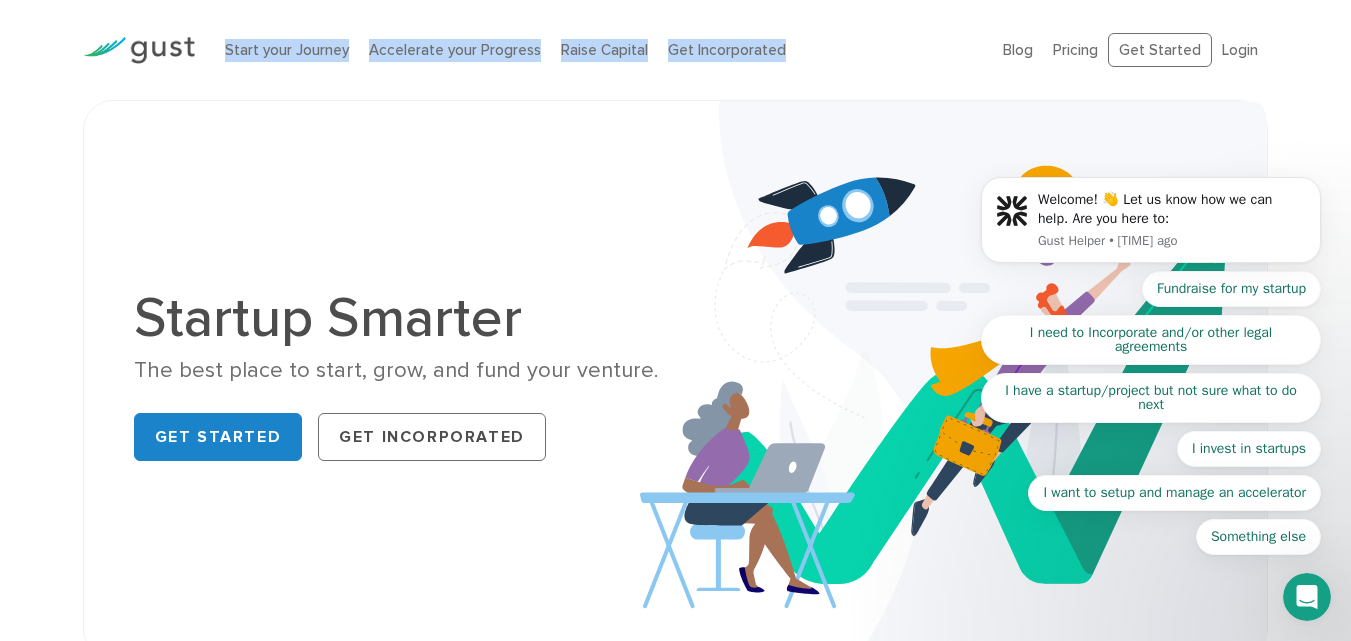 click on "Start your Journey
Accelerate your Progress
Raise Capital
Get Incorporated" at bounding box center (599, 50) 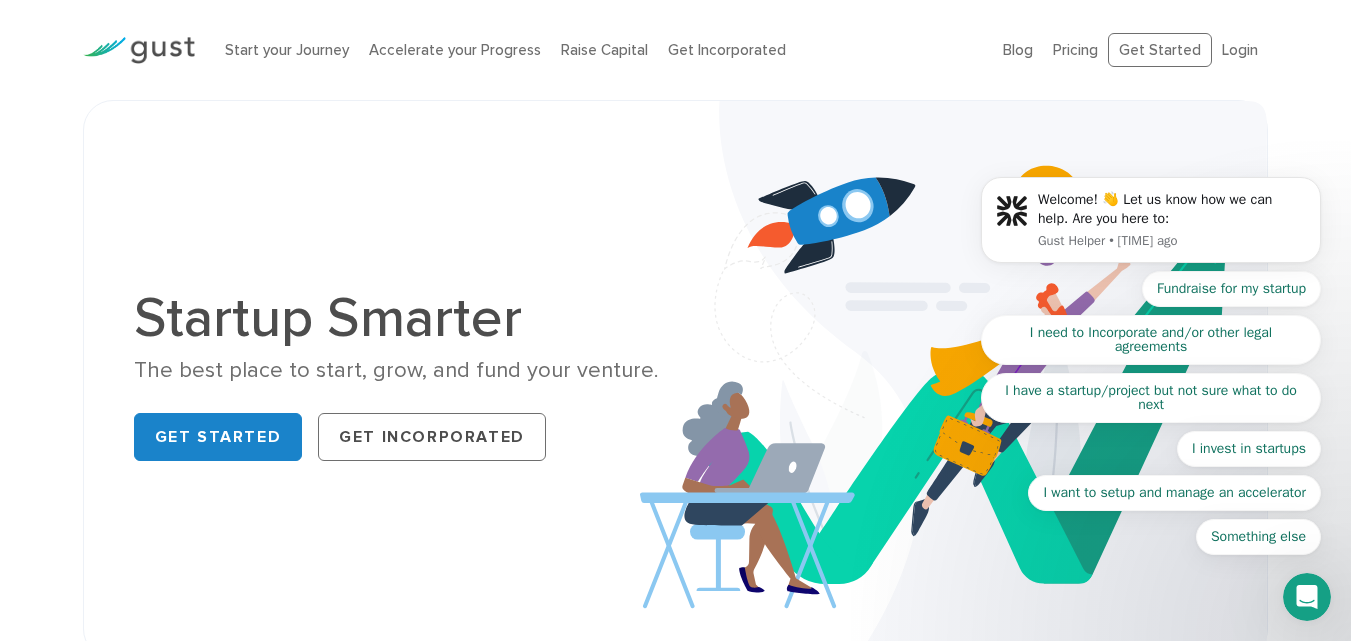 click on "Start your Journey
Accelerate your Progress
Raise Capital
Get Incorporated" at bounding box center (599, 50) 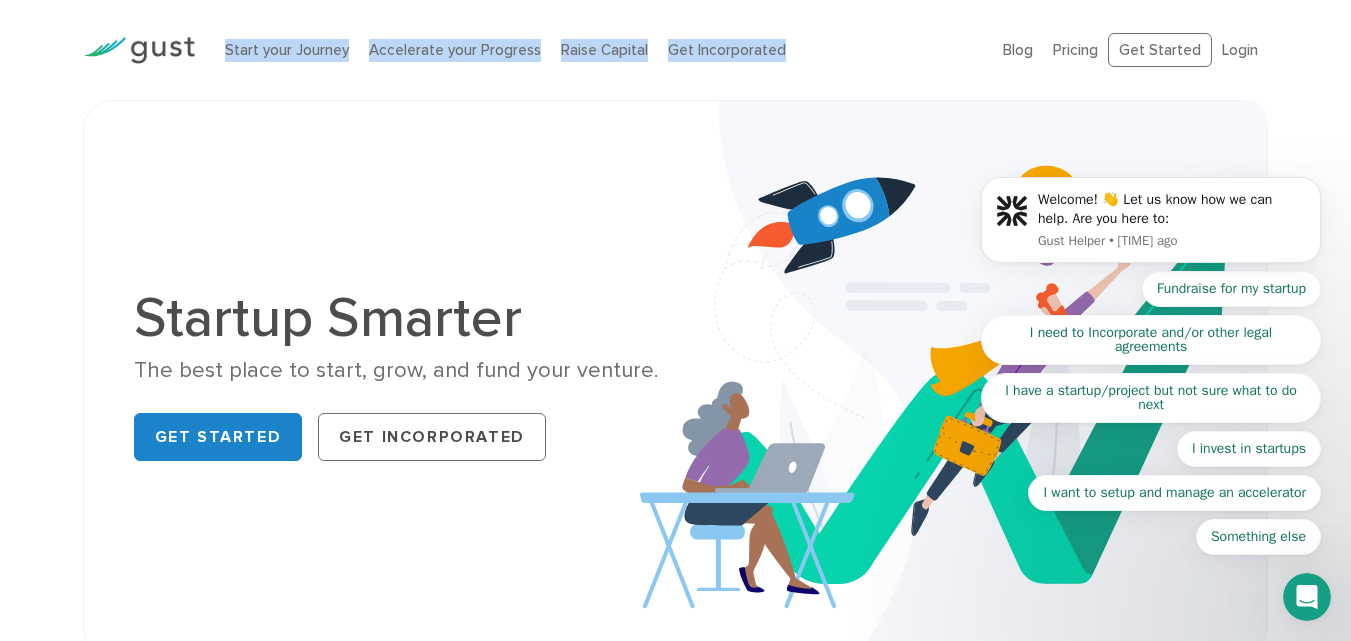 click on "Start your Journey
Accelerate your Progress
Raise Capital
Get Incorporated" at bounding box center [599, 50] 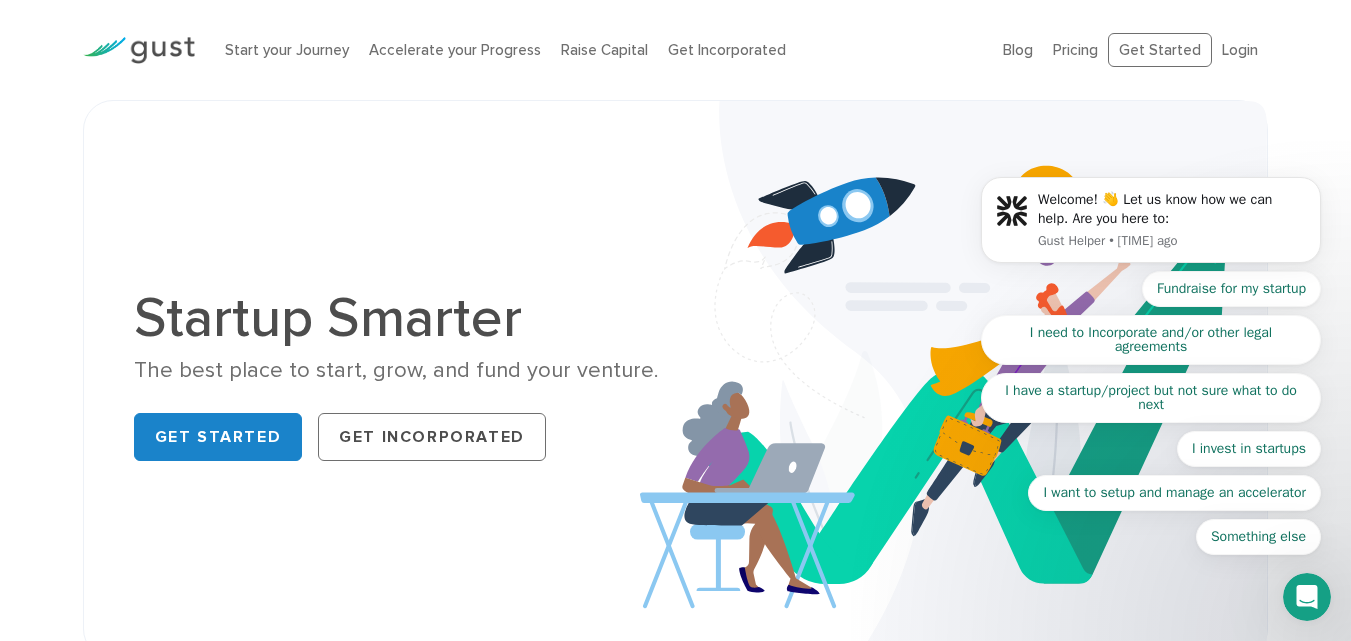 click on "Start your Journey
Accelerate your Progress
Raise Capital
Get Incorporated" at bounding box center [599, 50] 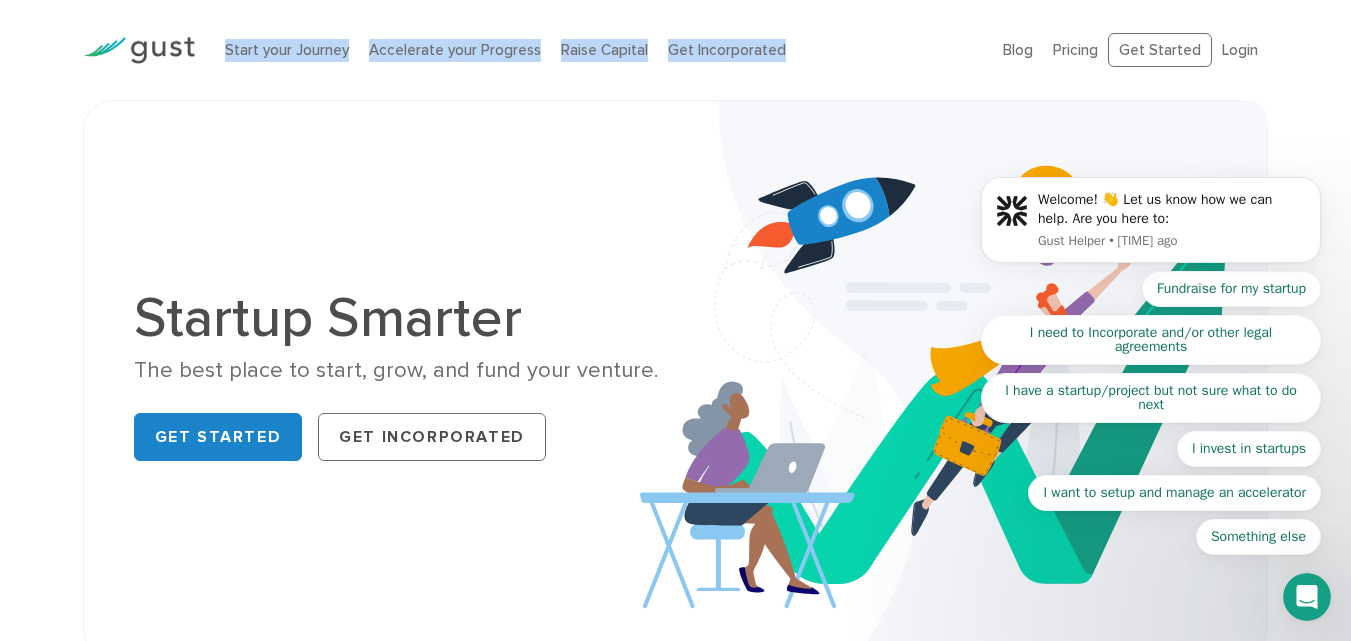 click on "Start your Journey
Accelerate your Progress
Raise Capital
Get Incorporated" at bounding box center [599, 50] 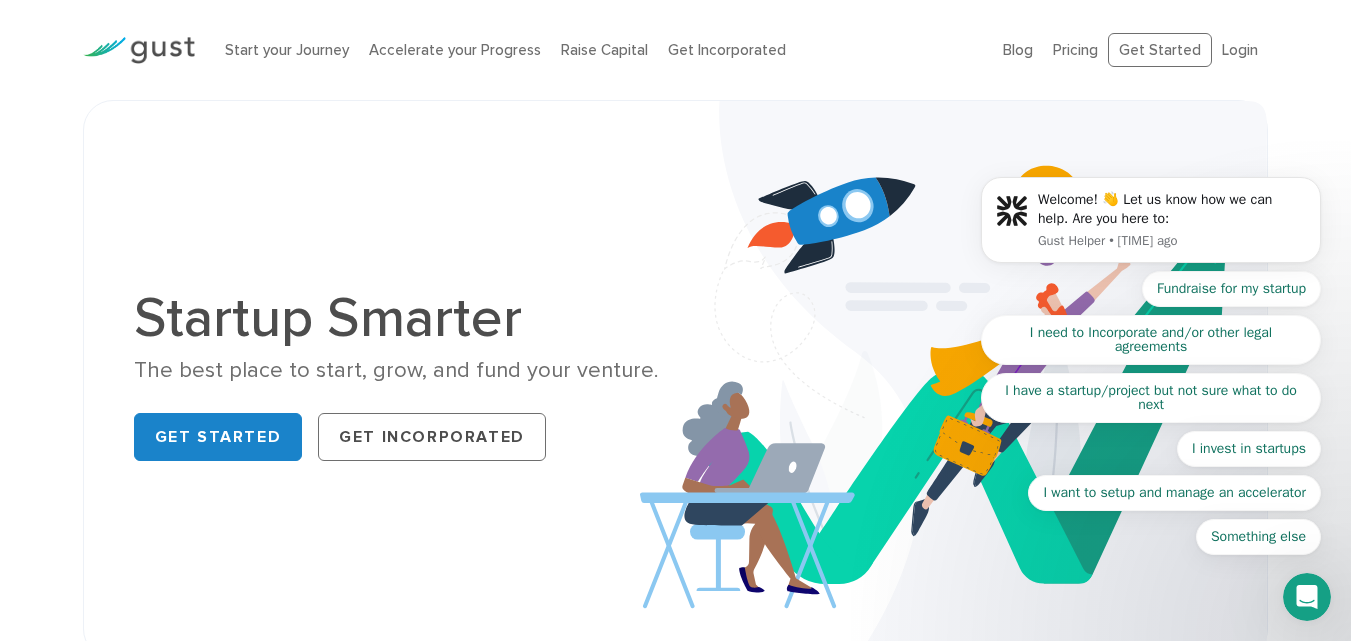 click on "Start your Journey
Accelerate your Progress
Raise Capital
Get Incorporated" at bounding box center (599, 50) 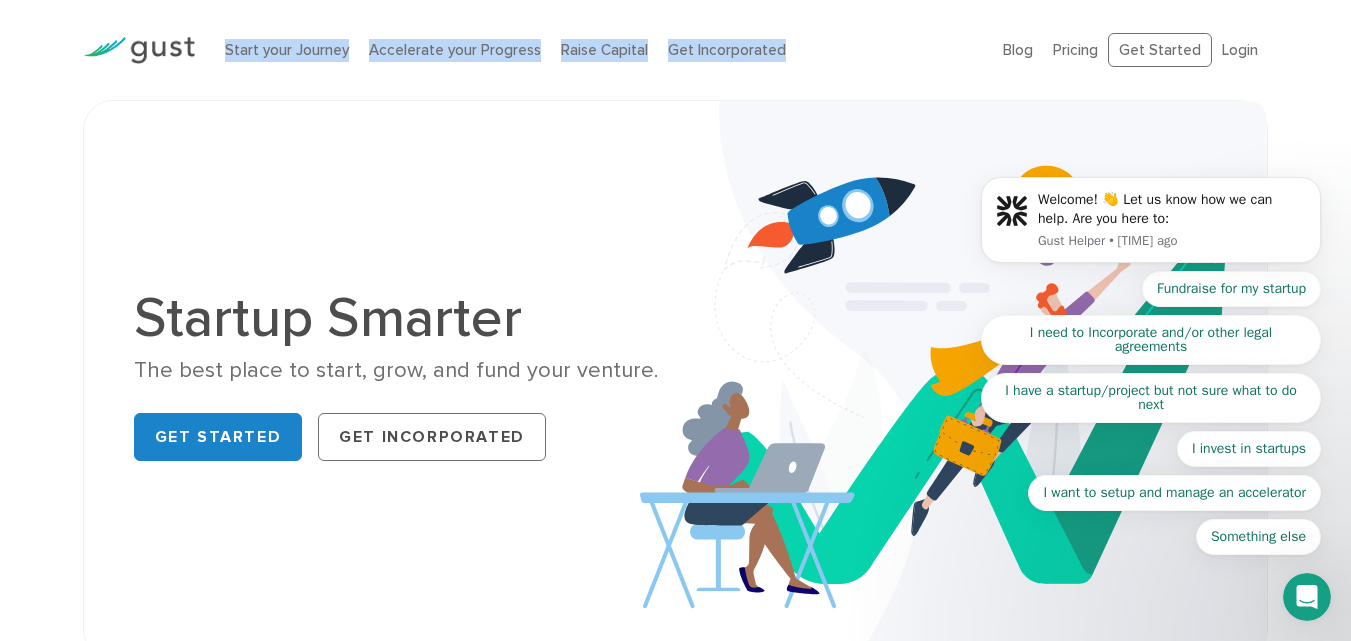click on "Start your Journey
Accelerate your Progress
Raise Capital
Get Incorporated" at bounding box center (599, 50) 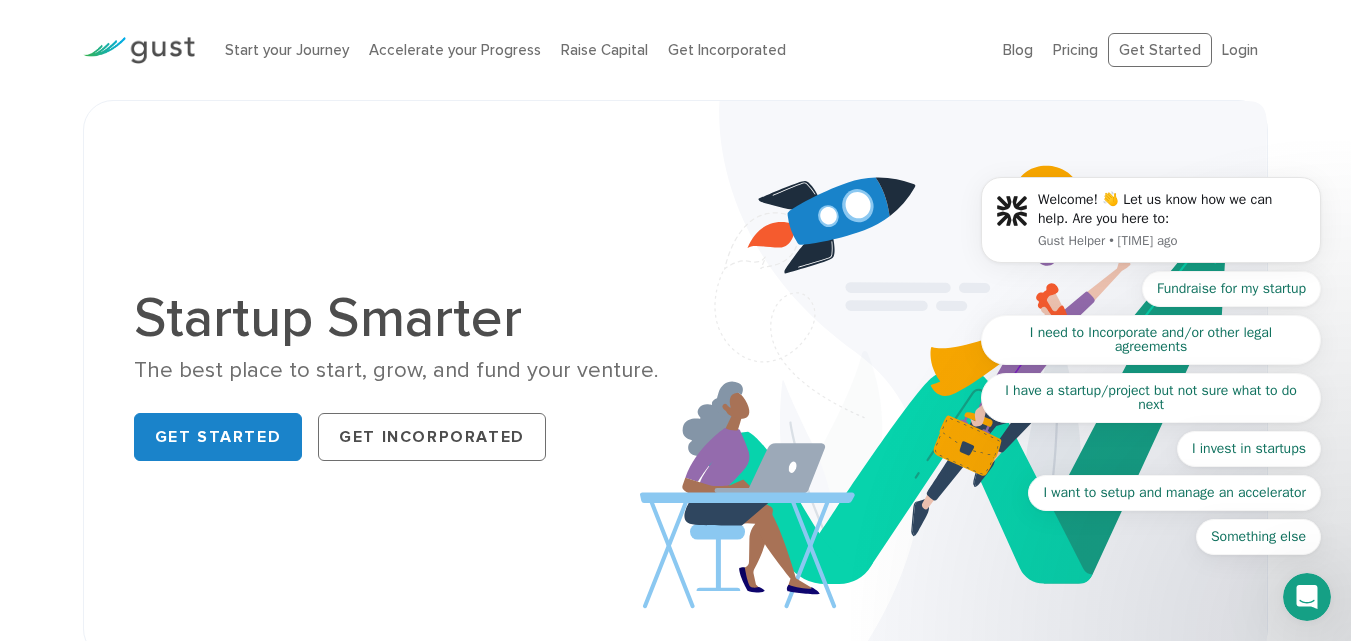 click on "Start your Journey
Accelerate your Progress
Raise Capital
Get Incorporated" at bounding box center [599, 50] 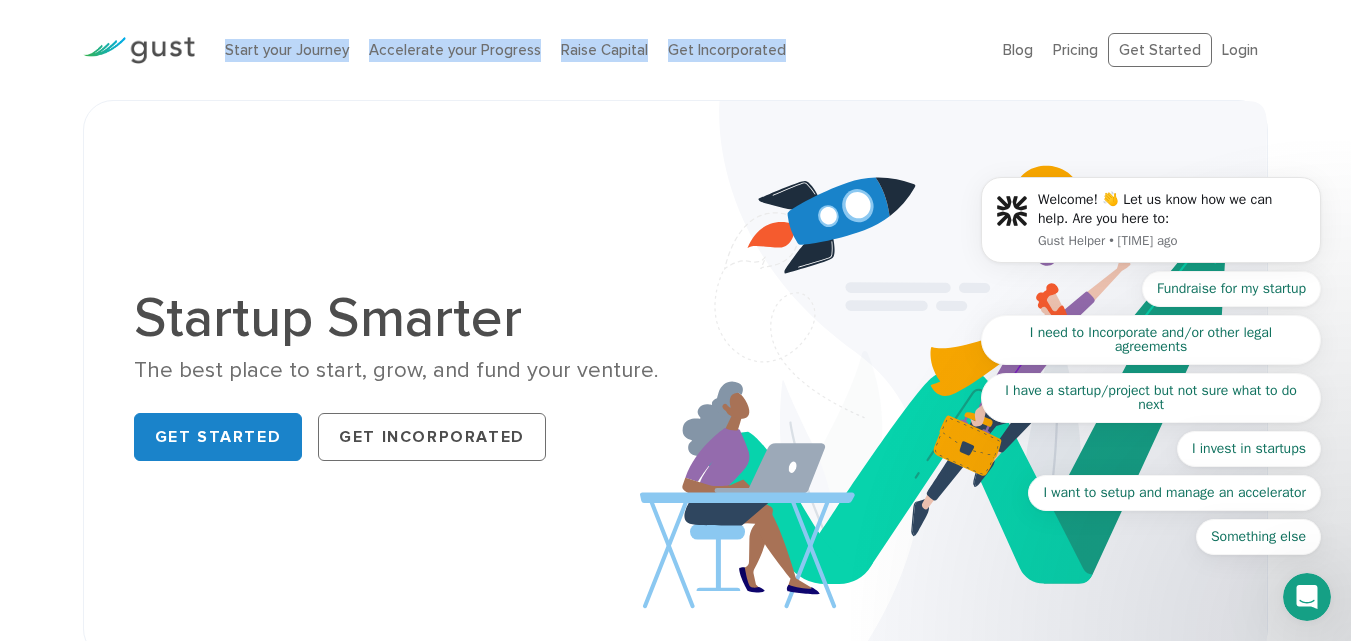 click on "Start your Journey
Accelerate your Progress
Raise Capital
Get Incorporated" at bounding box center (599, 50) 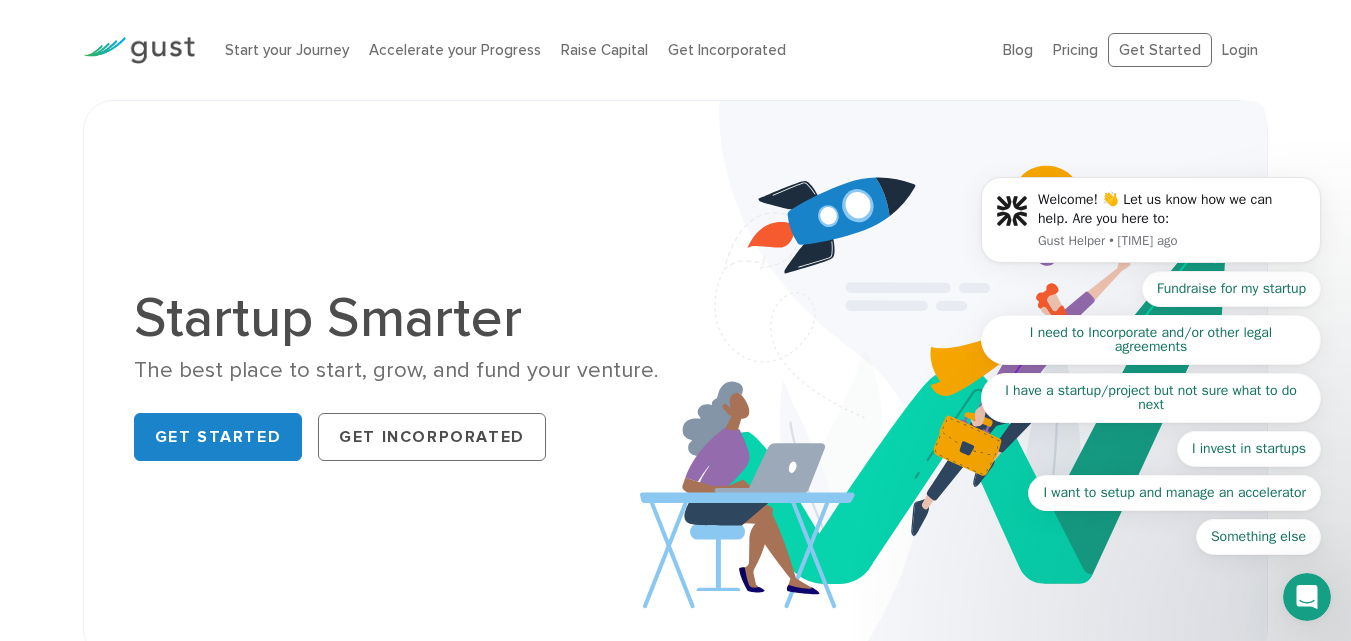 click on "Start your Journey
Accelerate your Progress
Raise Capital
Get Incorporated" at bounding box center (599, 50) 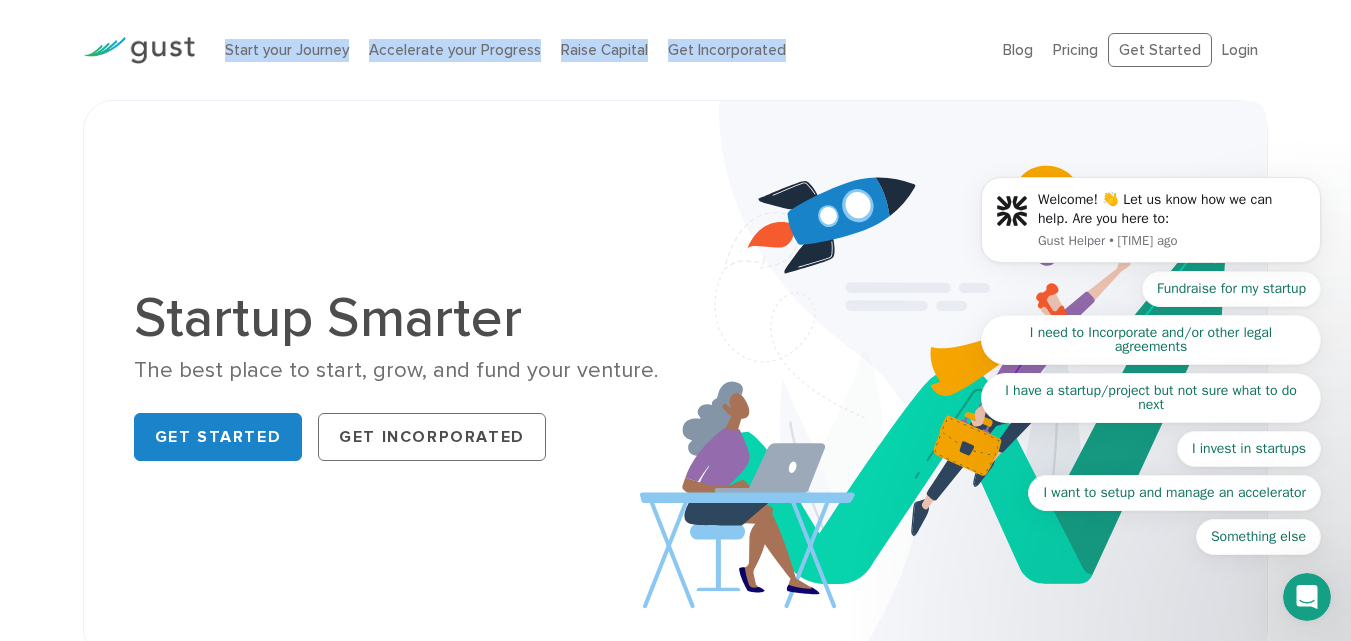 click on "Start your Journey
Accelerate your Progress
Raise Capital
Get Incorporated" at bounding box center [599, 50] 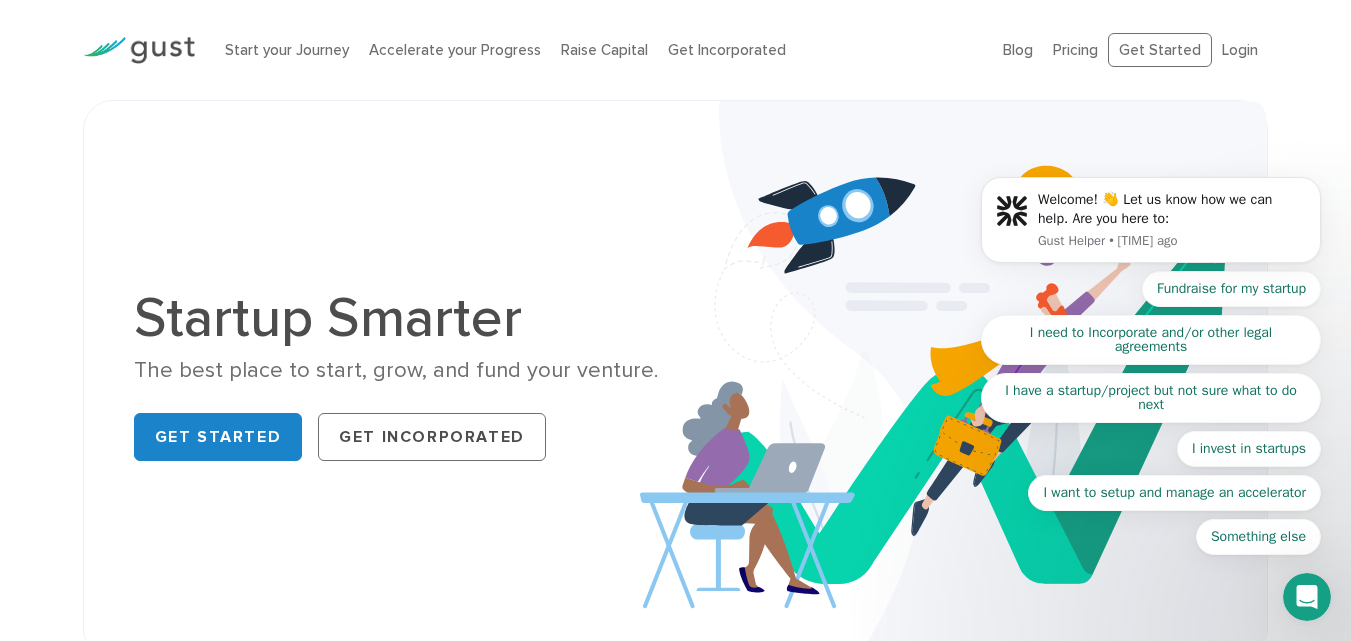 click on "Start your Journey
Accelerate your Progress
Raise Capital
Get Incorporated" at bounding box center (599, 50) 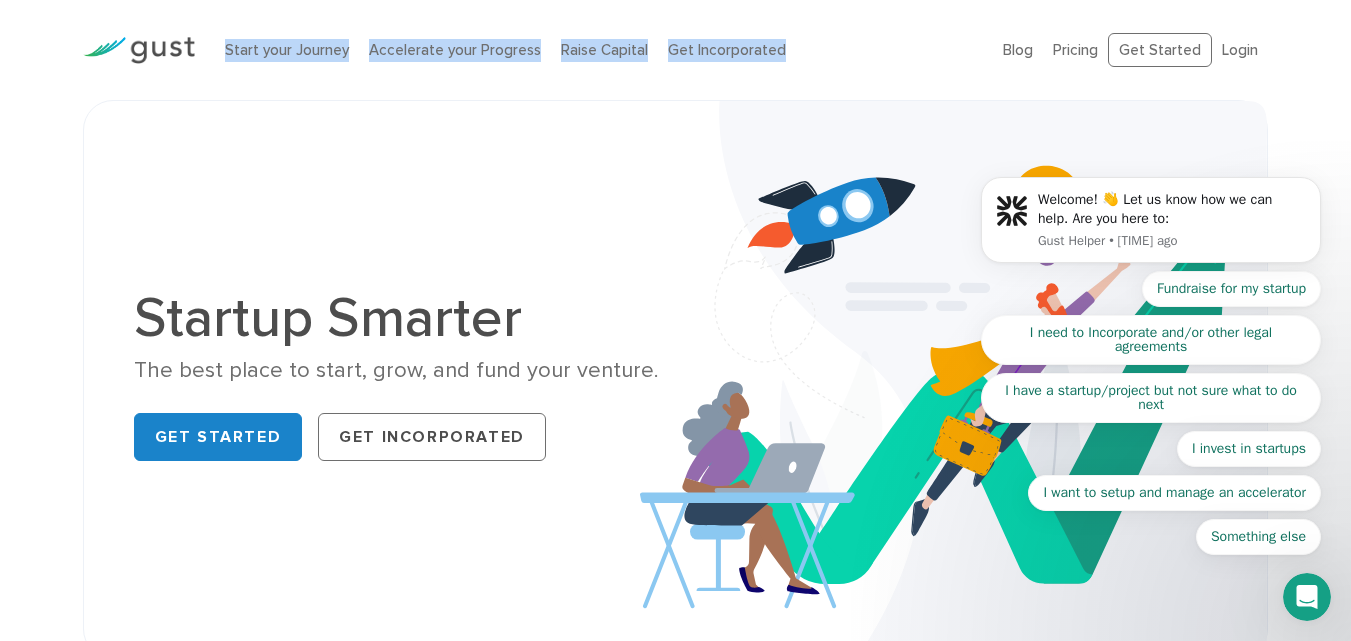 click on "Start your Journey
Accelerate your Progress
Raise Capital
Get Incorporated" at bounding box center [599, 50] 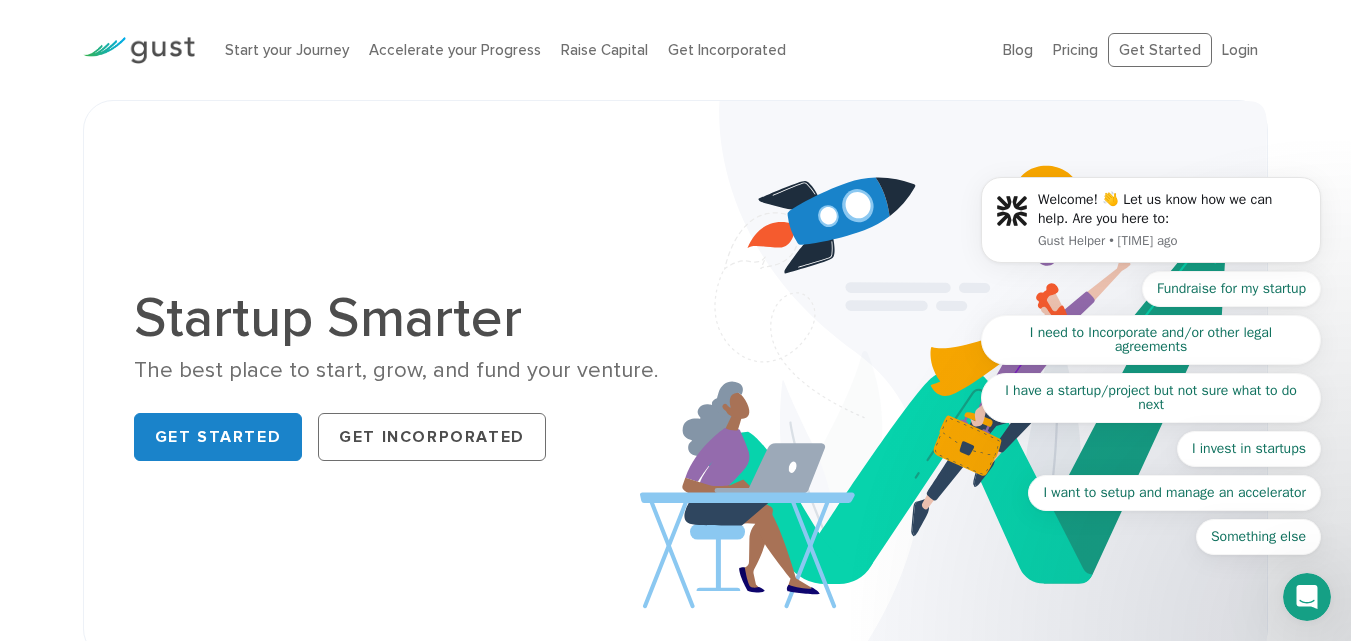 click on "Start your Journey
Accelerate your Progress
Raise Capital
Get Incorporated" at bounding box center [599, 50] 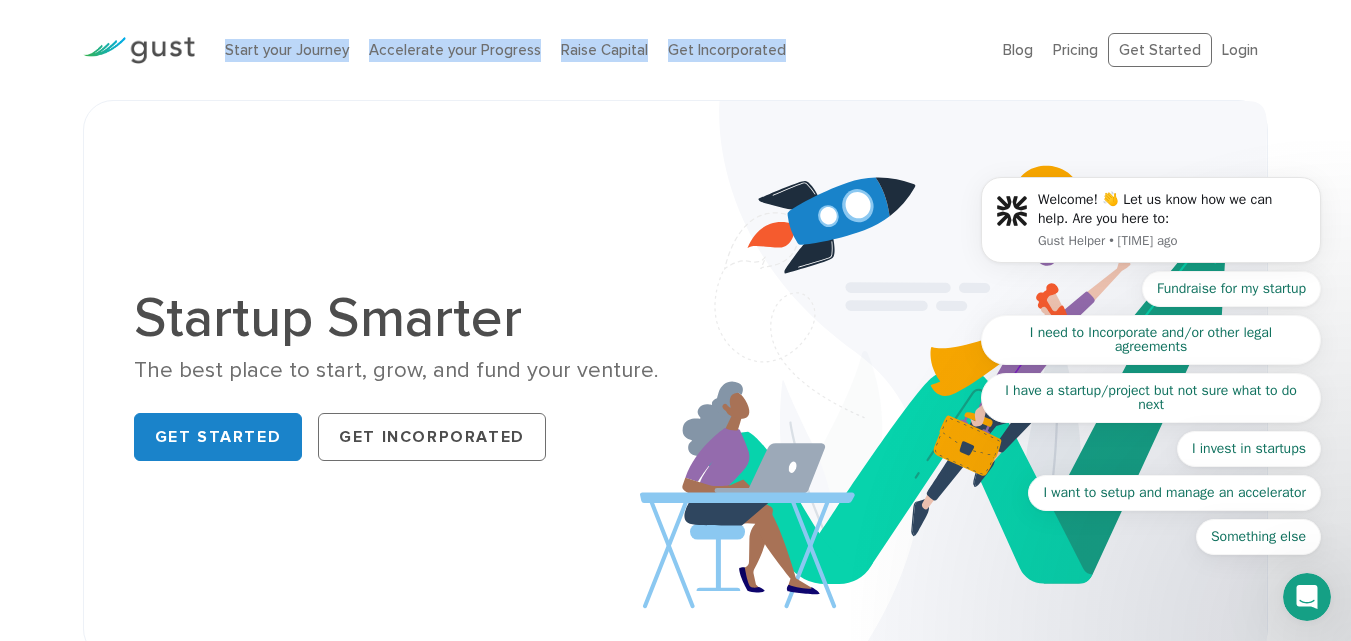 click on "Start your Journey
Accelerate your Progress
Raise Capital
Get Incorporated" at bounding box center (599, 50) 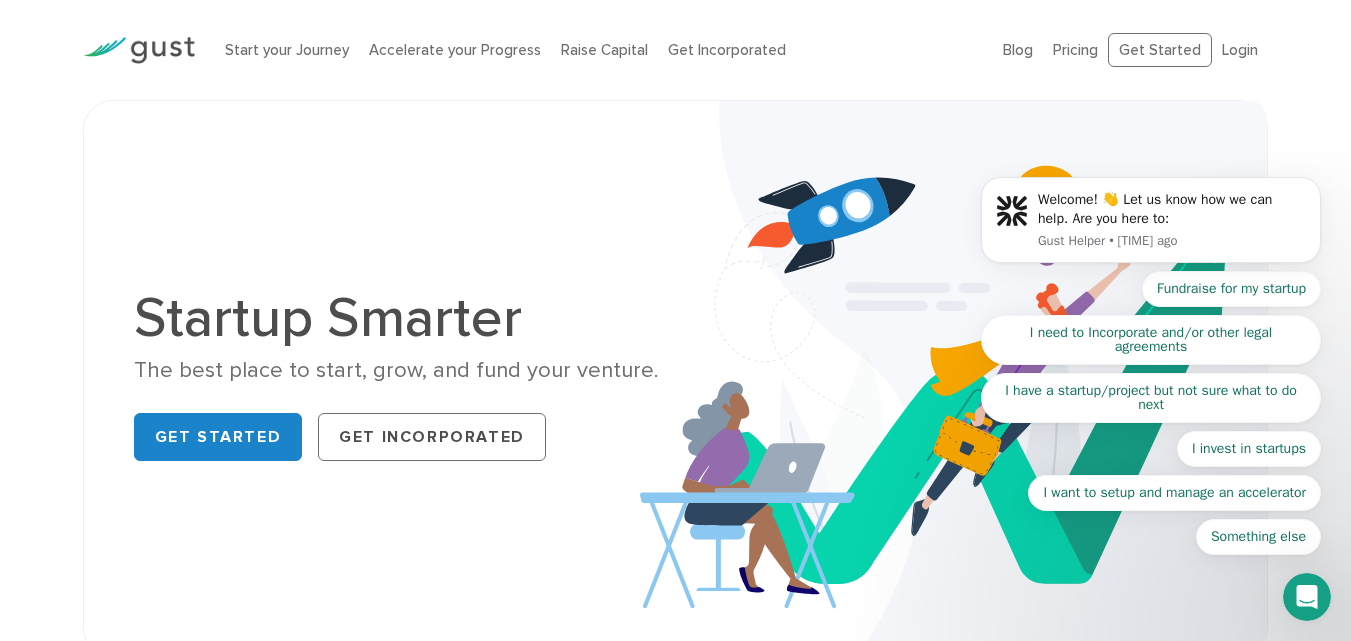click on "Start your Journey
Accelerate your Progress
Raise Capital
Get Incorporated" at bounding box center (599, 50) 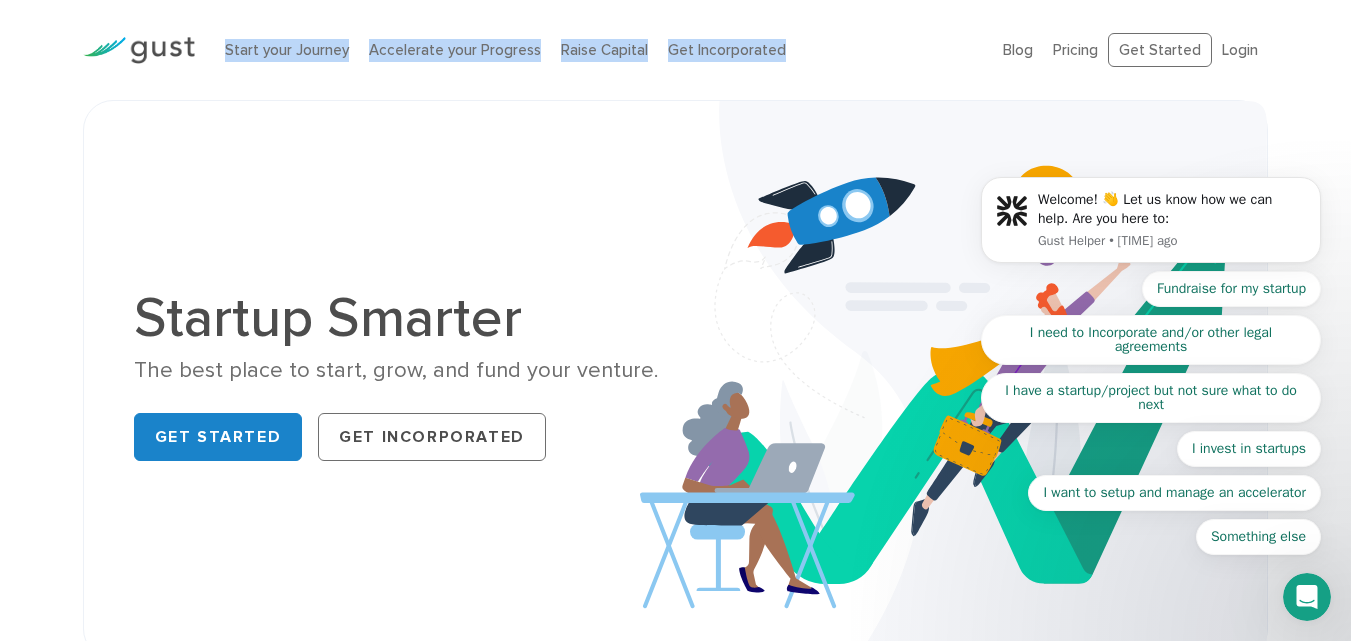 click on "Start your Journey
Accelerate your Progress
Raise Capital
Get Incorporated" at bounding box center [599, 50] 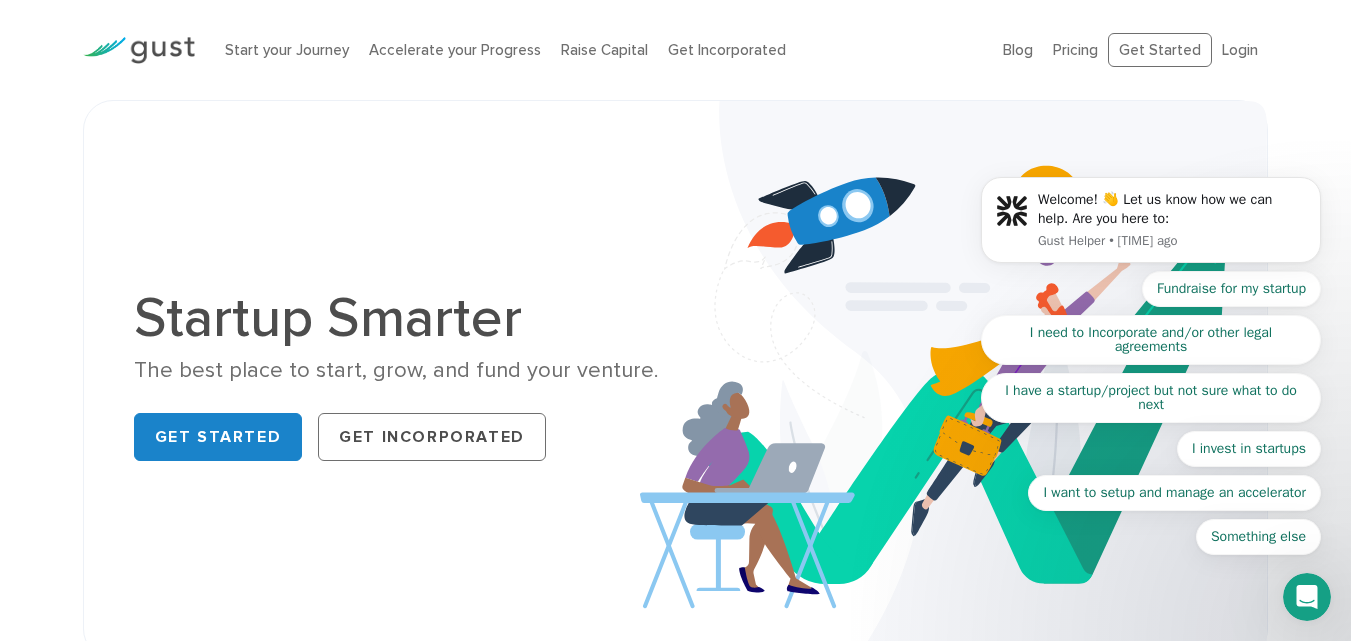 click on "Start your Journey
Accelerate your Progress
Raise Capital
Get Incorporated" at bounding box center [599, 50] 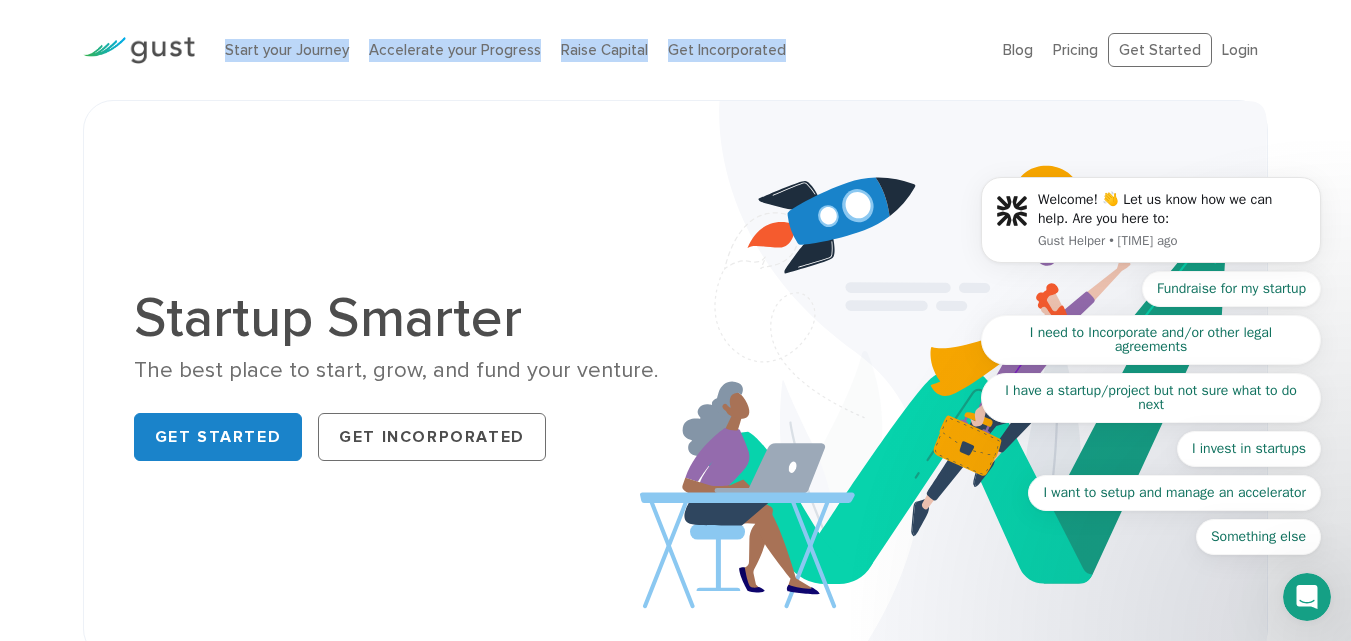 click on "Start your Journey
Accelerate your Progress
Raise Capital
Get Incorporated" at bounding box center [599, 50] 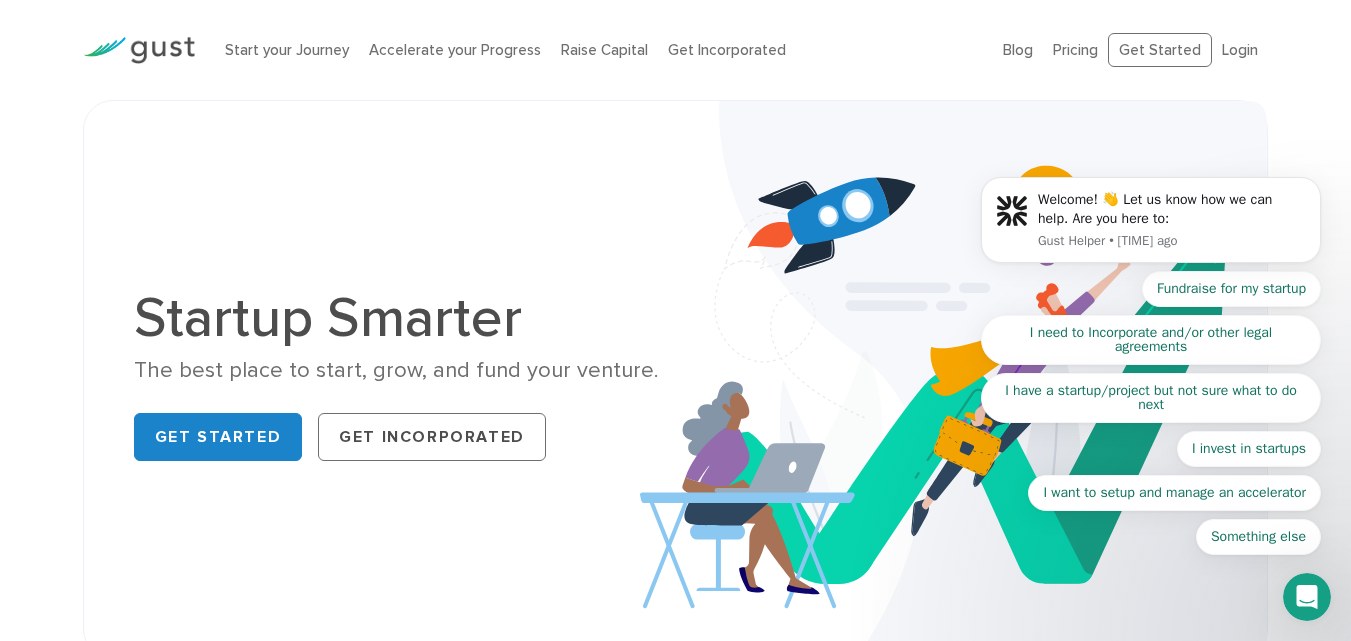 click on "Start your Journey
Accelerate your Progress
Raise Capital
Get Incorporated" at bounding box center [599, 50] 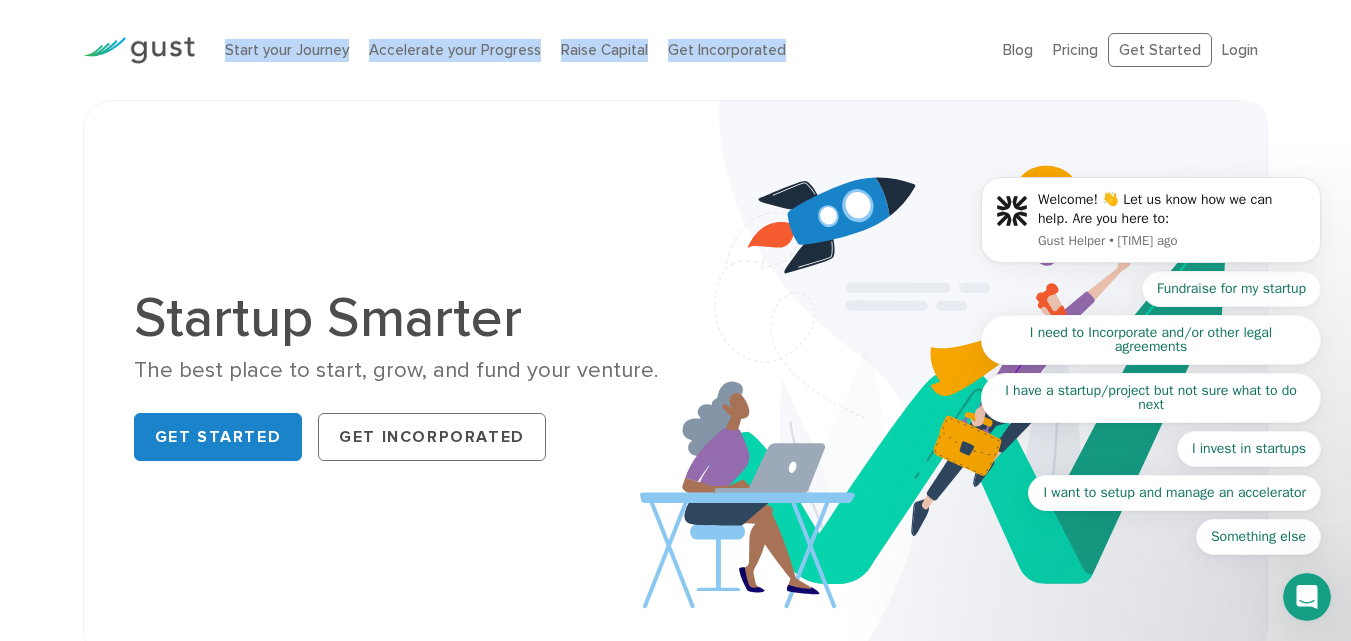 click on "Start your Journey
Accelerate your Progress
Raise Capital
Get Incorporated" at bounding box center [599, 50] 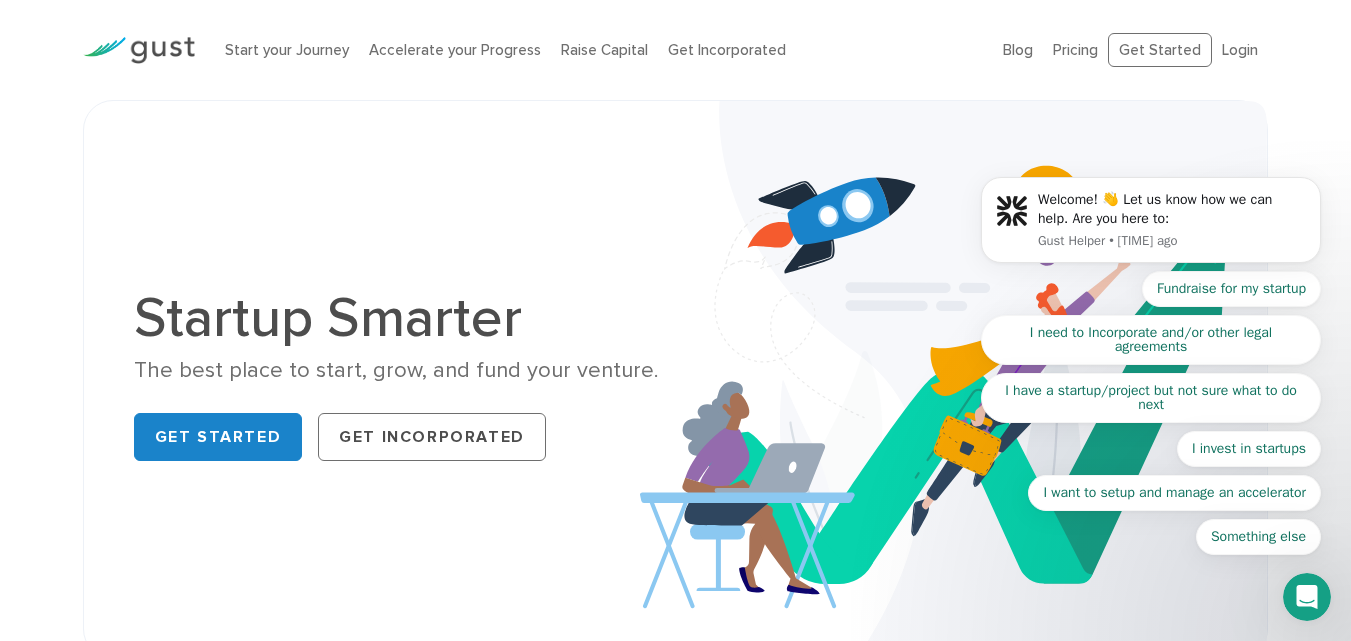 click on "Start your Journey
Accelerate your Progress
Raise Capital
Get Incorporated" at bounding box center [599, 50] 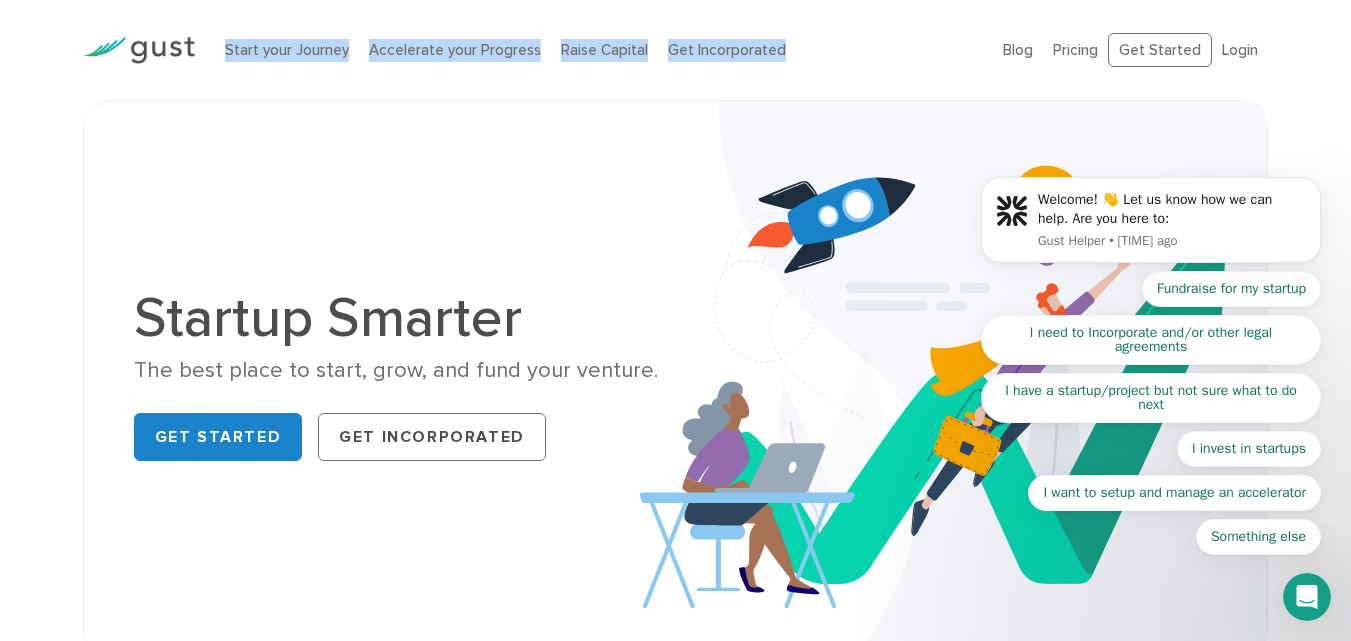 click on "Start your Journey
Accelerate your Progress
Raise Capital
Get Incorporated" at bounding box center [599, 50] 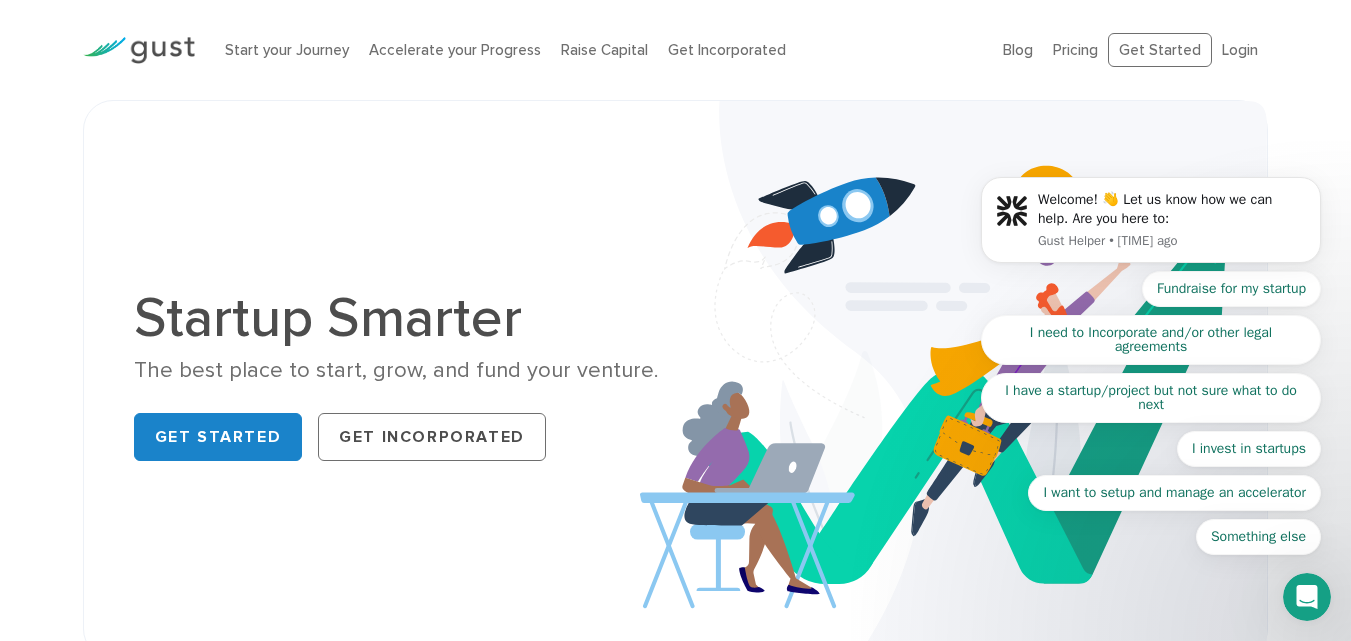 click on "Start your Journey
Accelerate your Progress
Raise Capital
Get Incorporated" at bounding box center (599, 50) 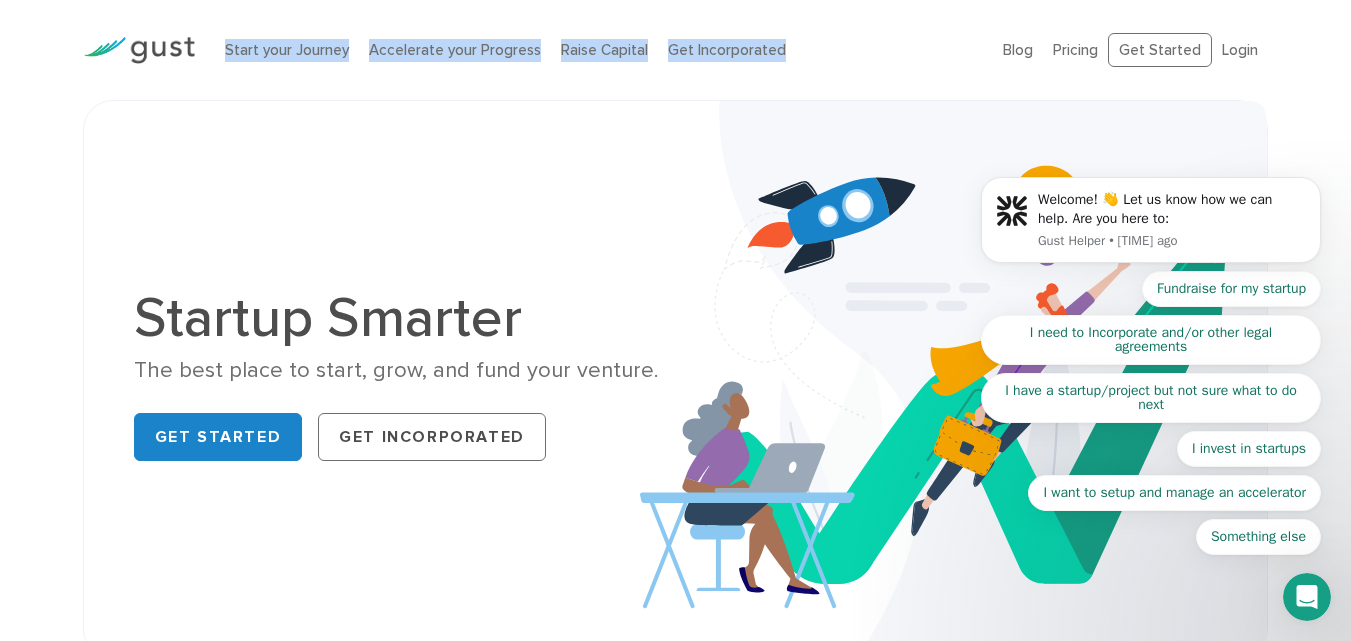 click on "Start your Journey
Accelerate your Progress
Raise Capital
Get Incorporated" at bounding box center (599, 50) 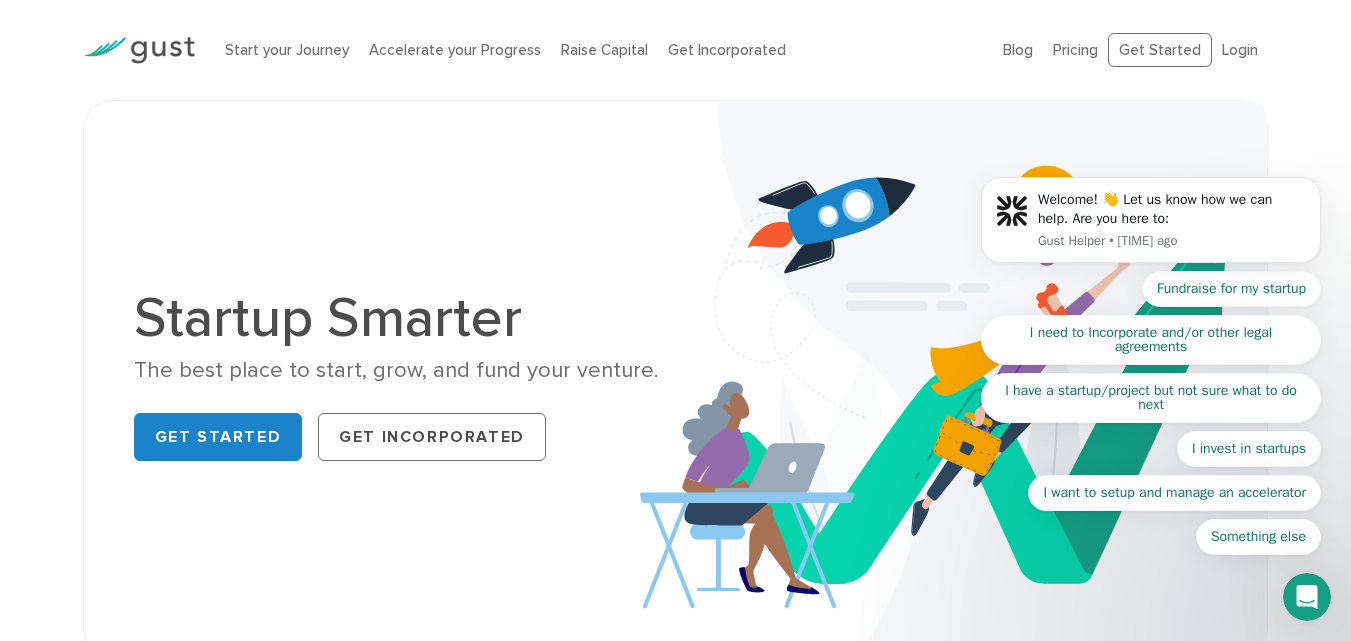 click on "Start your Journey
Accelerate your Progress
Raise Capital
Get Incorporated" at bounding box center [599, 50] 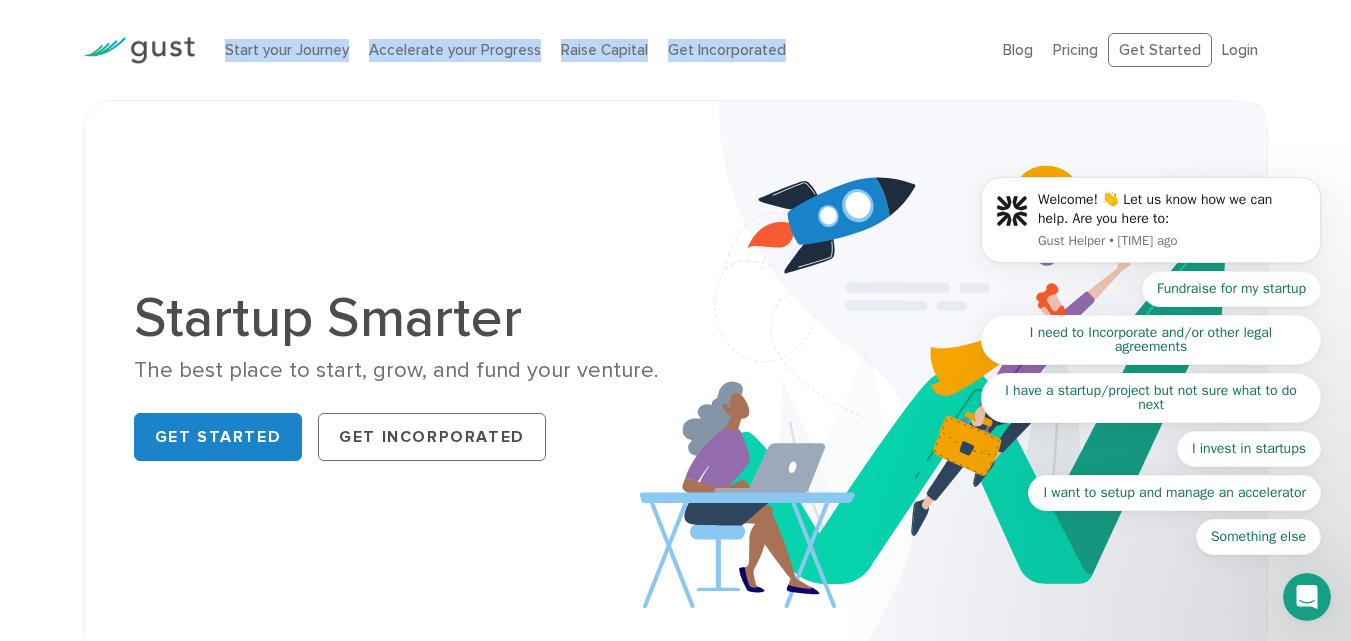 click on "Start your Journey
Accelerate your Progress
Raise Capital
Get Incorporated" at bounding box center [599, 50] 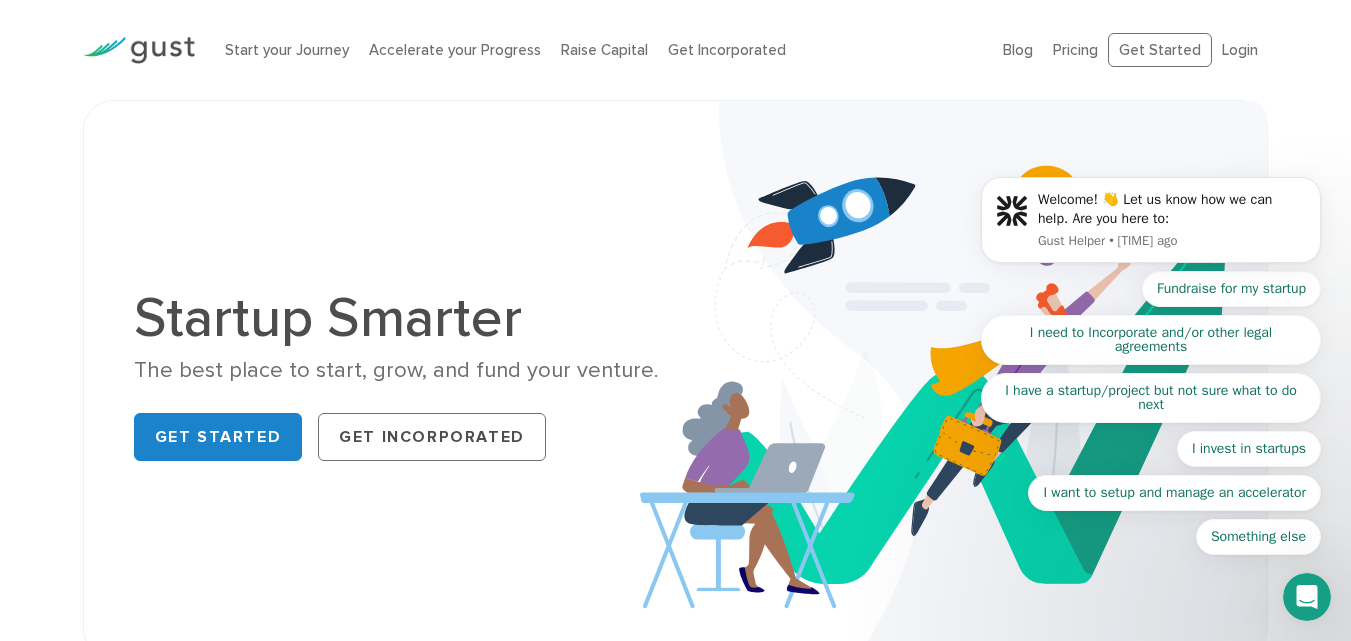 click on "Start your Journey
Accelerate your Progress
Raise Capital
Get Incorporated" at bounding box center (599, 50) 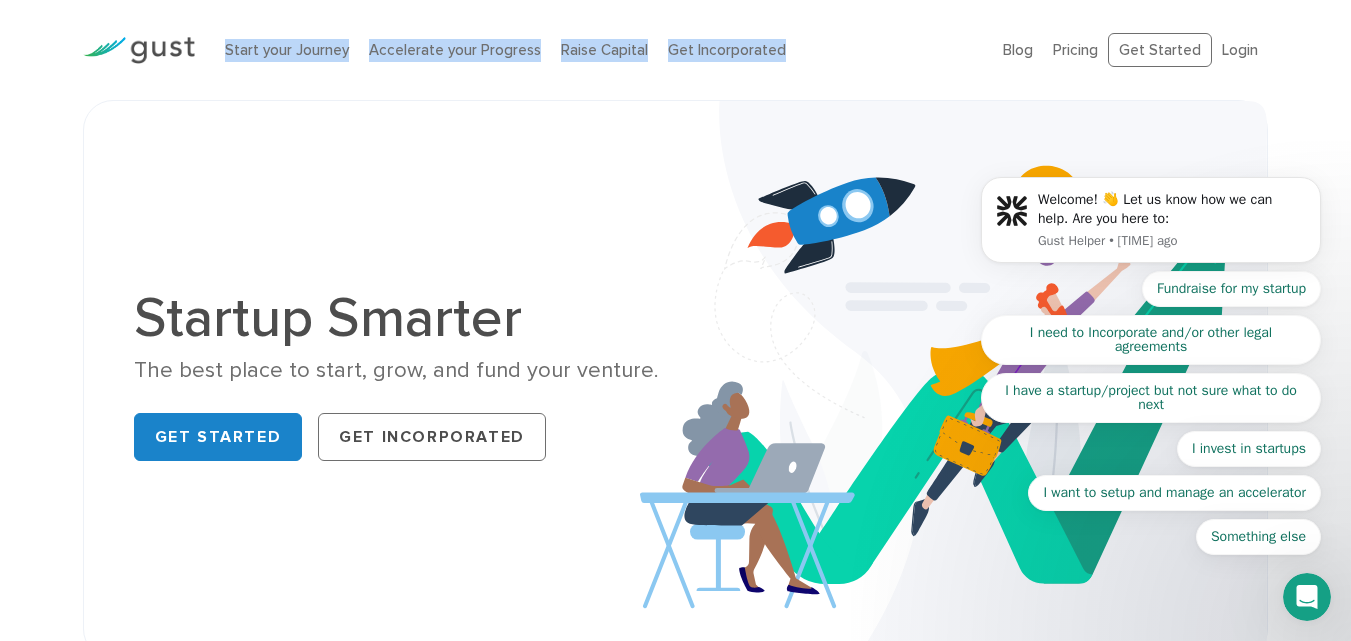 click on "Start your Journey
Accelerate your Progress
Raise Capital
Get Incorporated" at bounding box center [599, 50] 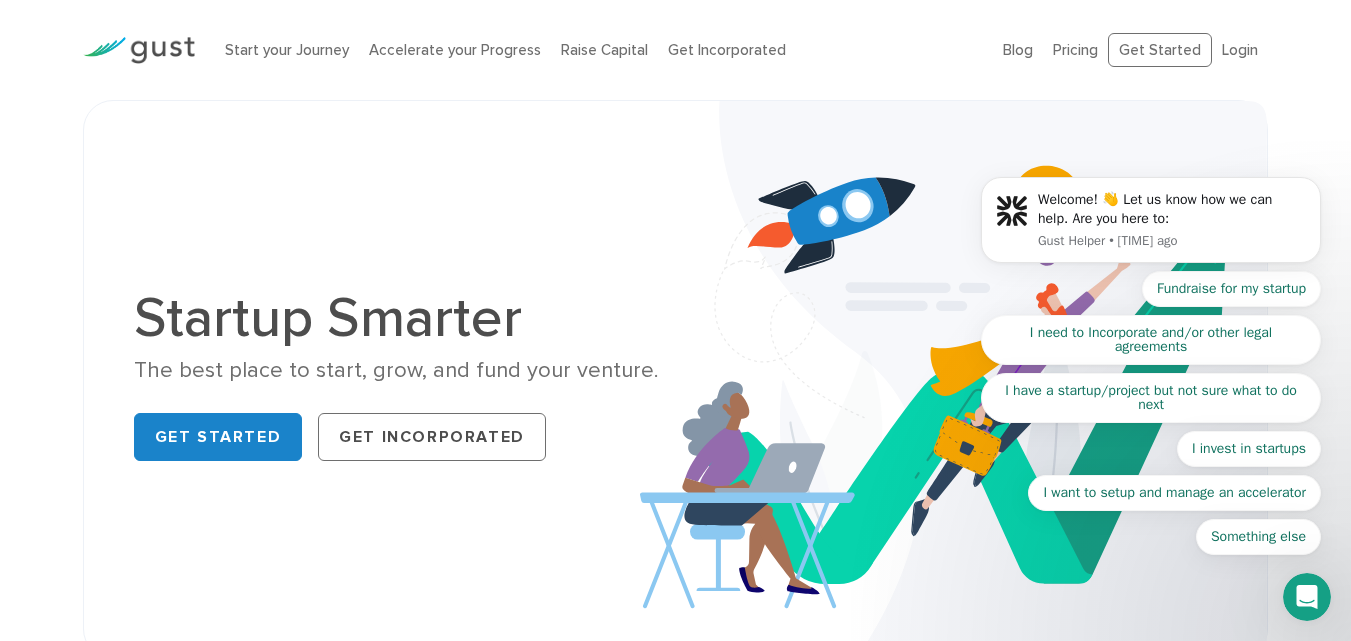 click on "Start your Journey
Accelerate your Progress
Raise Capital
Get Incorporated" at bounding box center [599, 50] 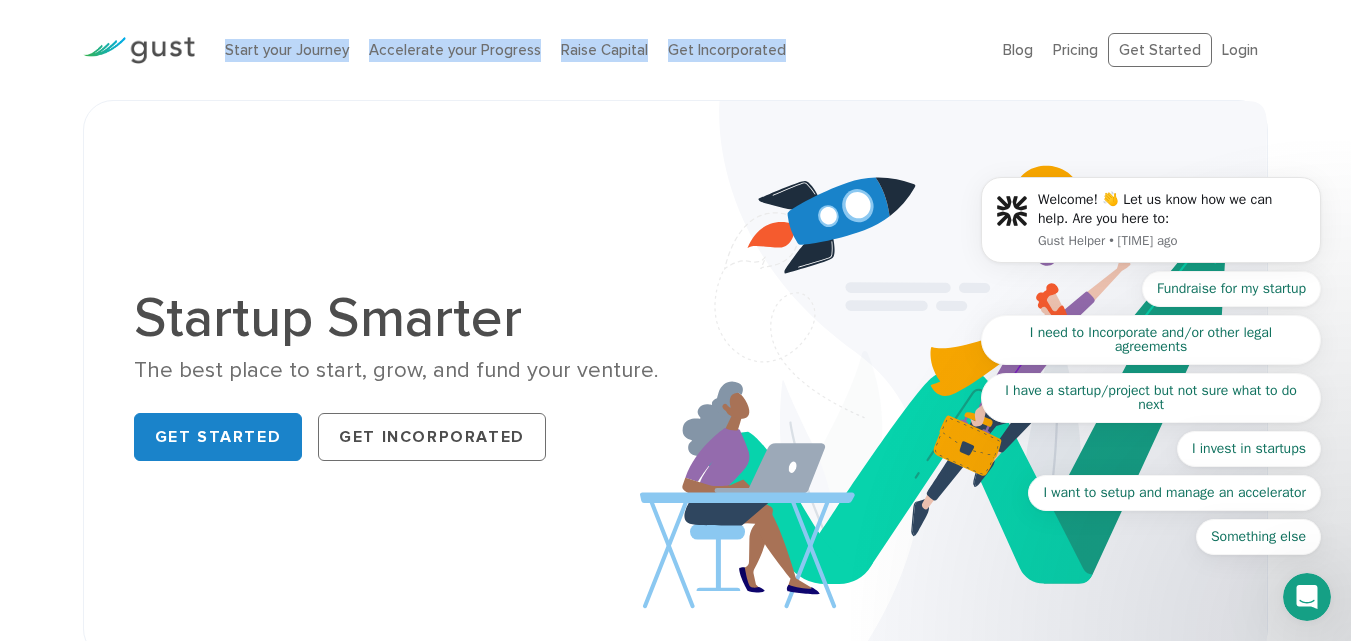 click on "Start your Journey
Accelerate your Progress
Raise Capital
Get Incorporated" at bounding box center (599, 50) 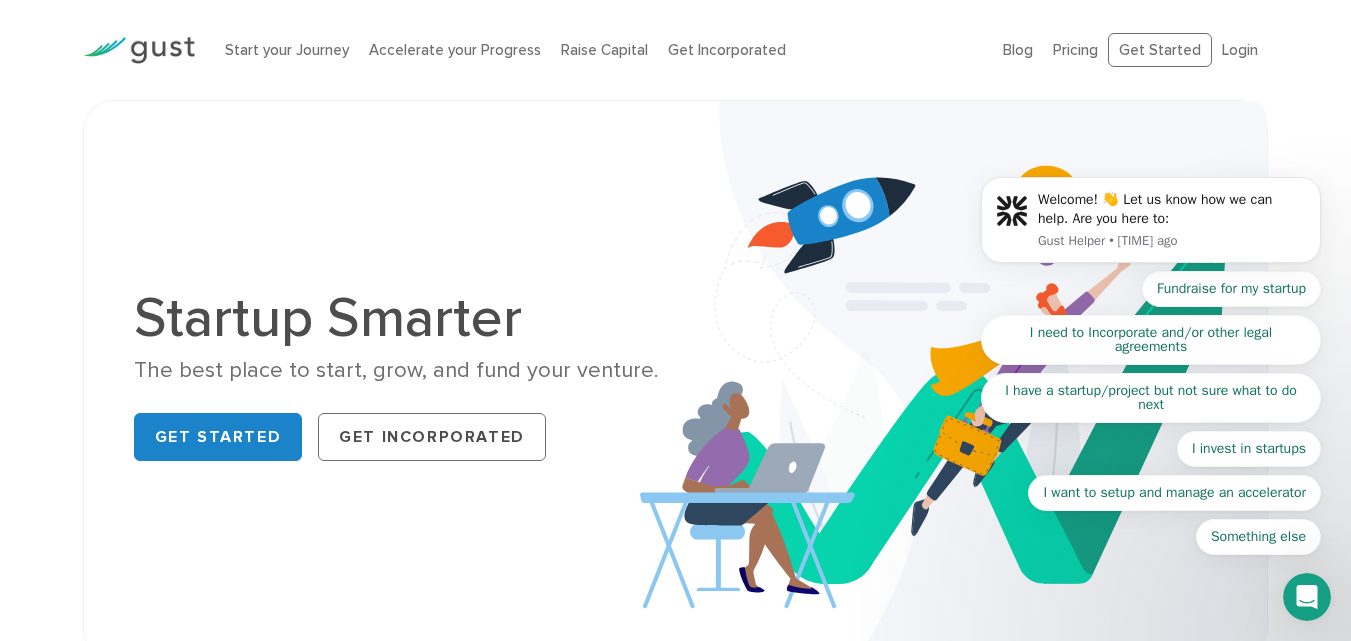 click on "Start your Journey
Accelerate your Progress
Raise Capital
Get Incorporated" at bounding box center (599, 50) 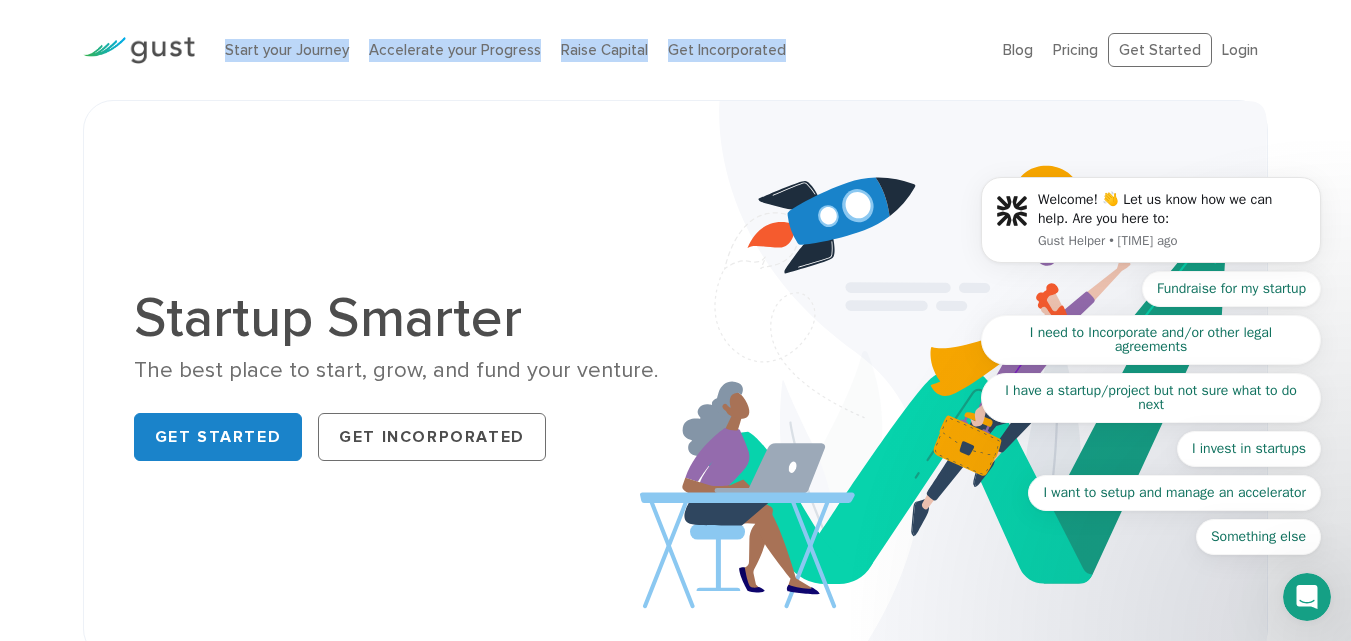 click on "Start your Journey
Accelerate your Progress
Raise Capital
Get Incorporated" at bounding box center [599, 50] 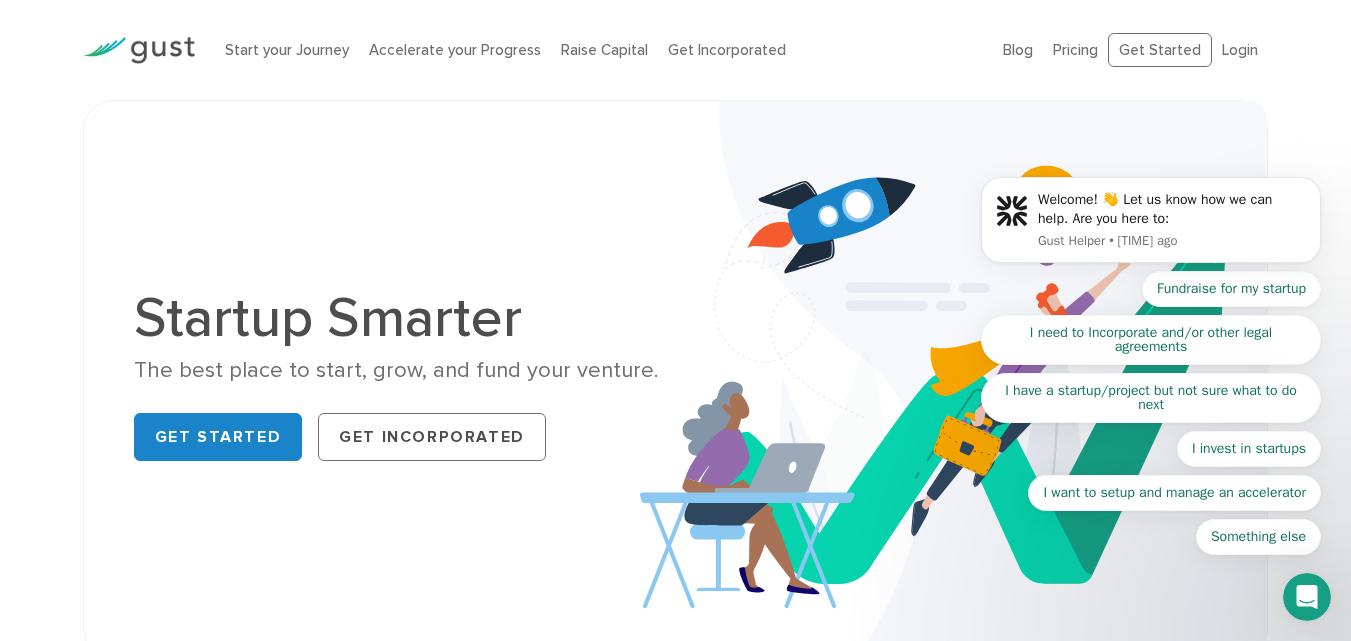 click on "Start your Journey
Accelerate your Progress
Raise Capital
Get Incorporated" at bounding box center [599, 50] 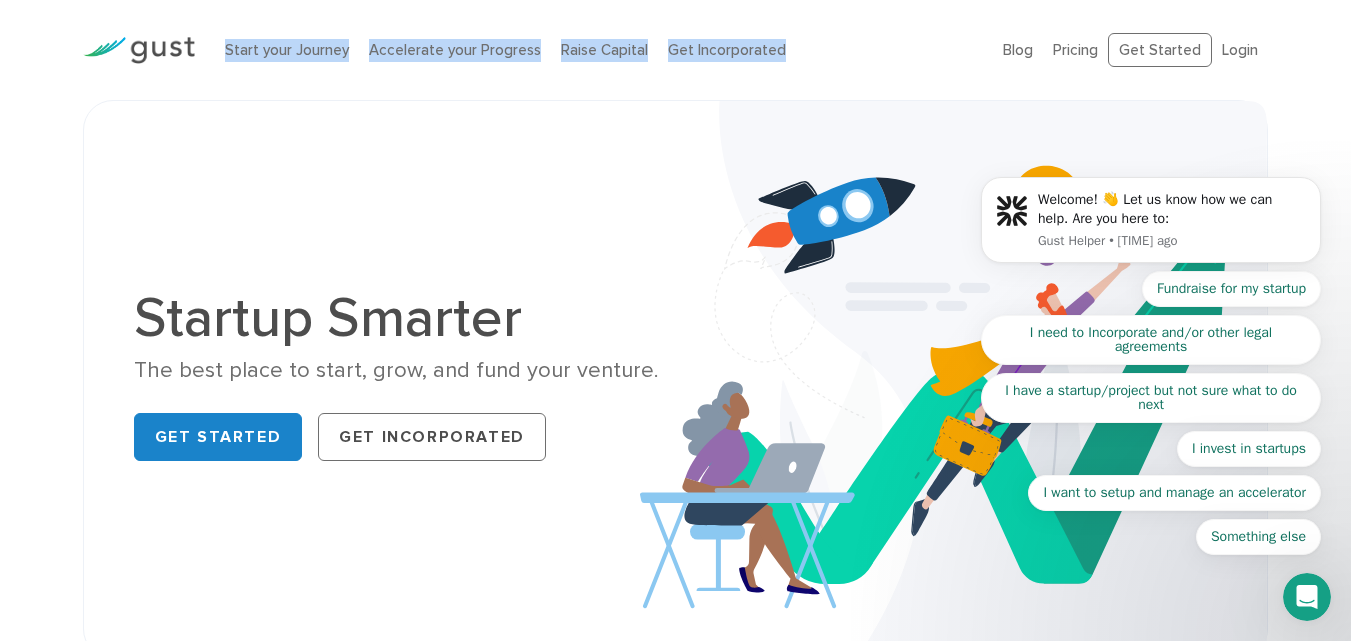 click on "Start your Journey
Accelerate your Progress
Raise Capital
Get Incorporated" at bounding box center (599, 50) 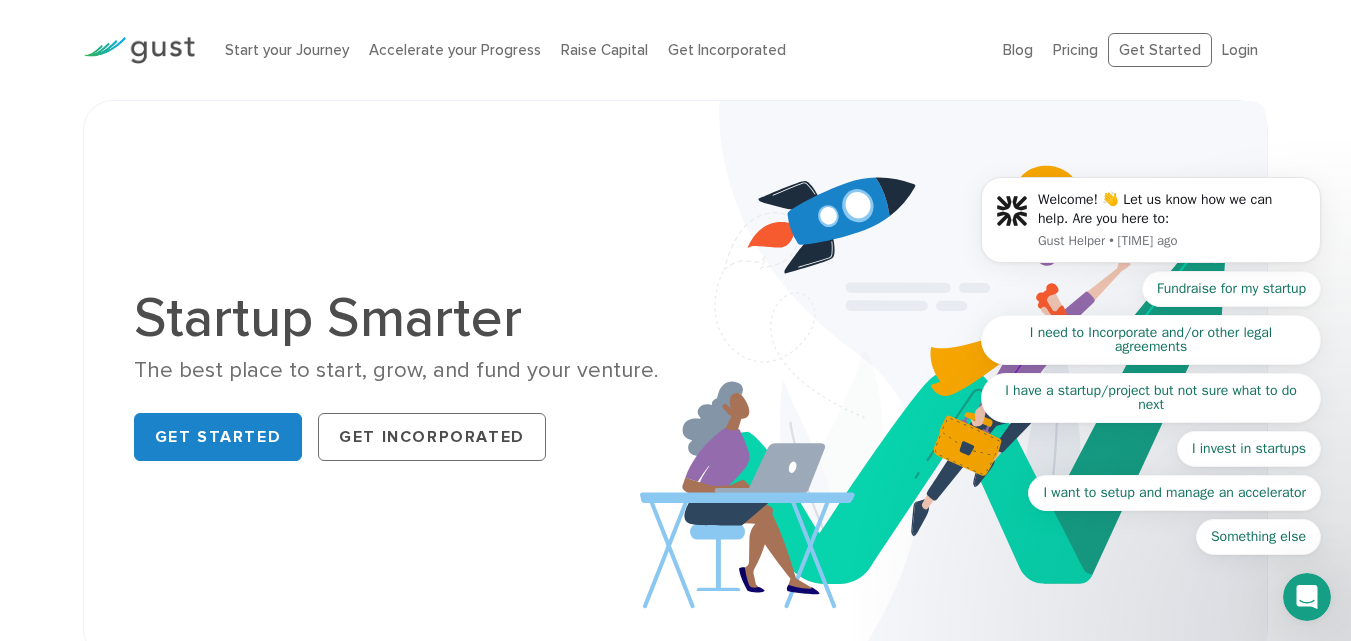 click on "Start your Journey
Accelerate your Progress
Raise Capital
Get Incorporated" at bounding box center (599, 50) 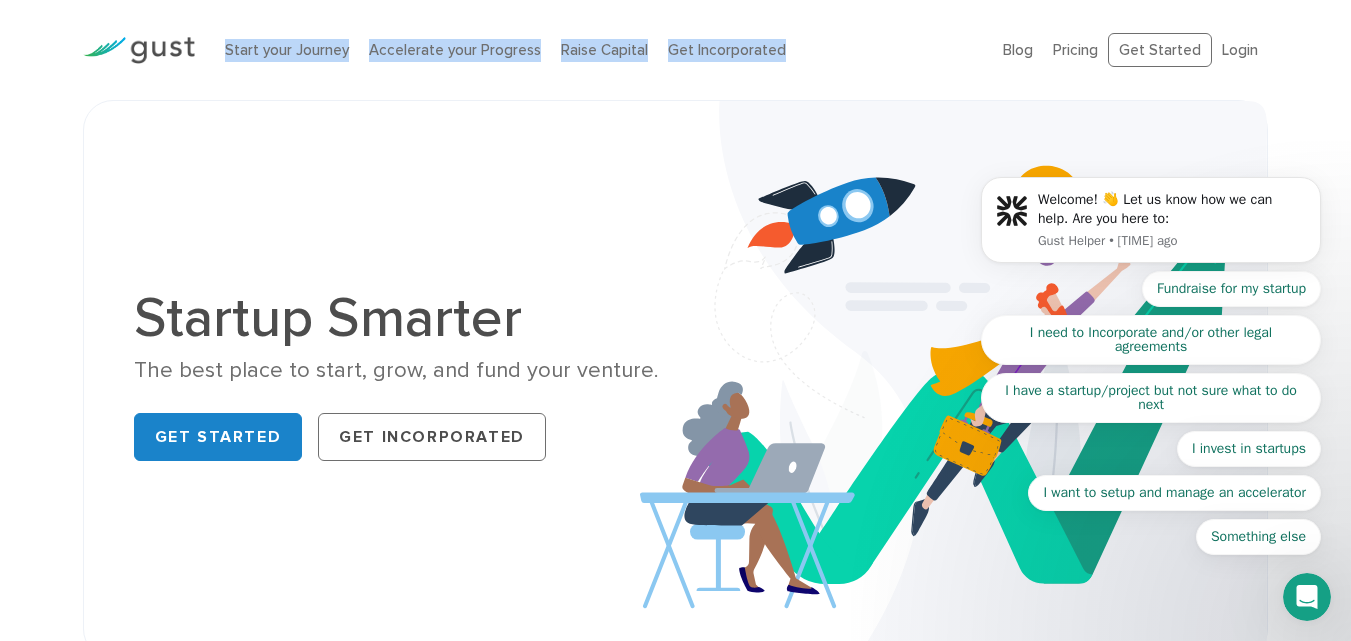 click on "Start your Journey
Accelerate your Progress
Raise Capital
Get Incorporated" at bounding box center (599, 50) 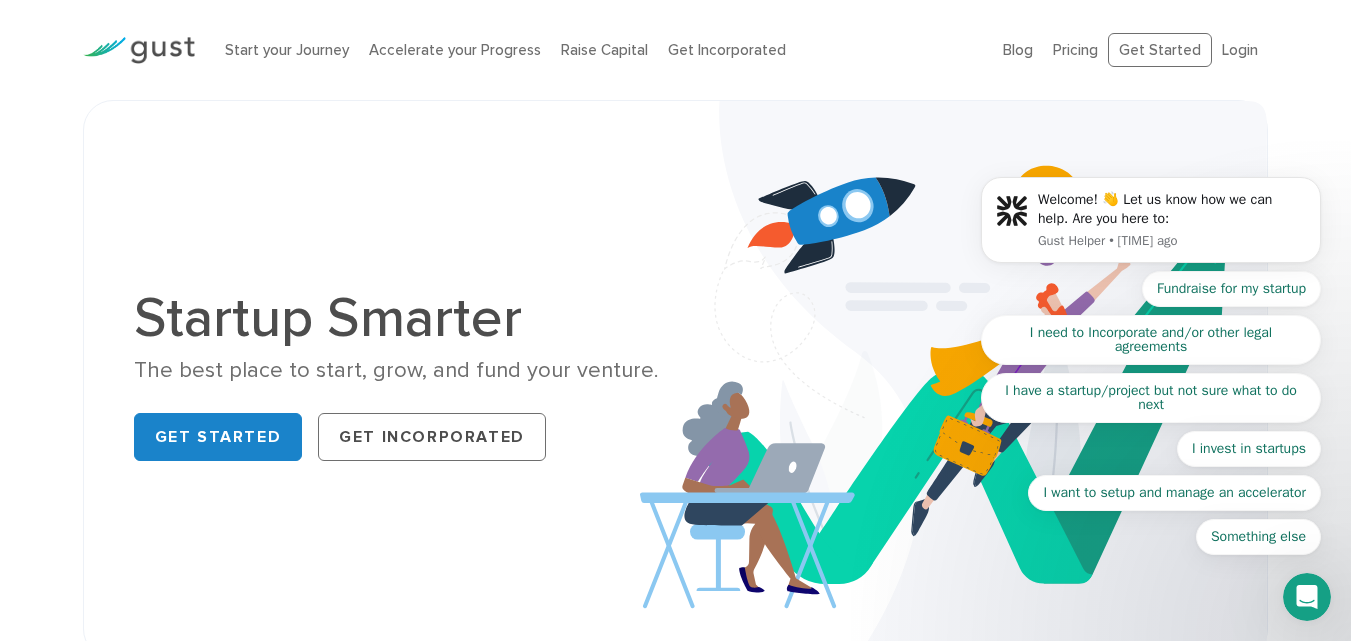 click on "Start your Journey
Accelerate your Progress
Raise Capital
Get Incorporated" at bounding box center [599, 50] 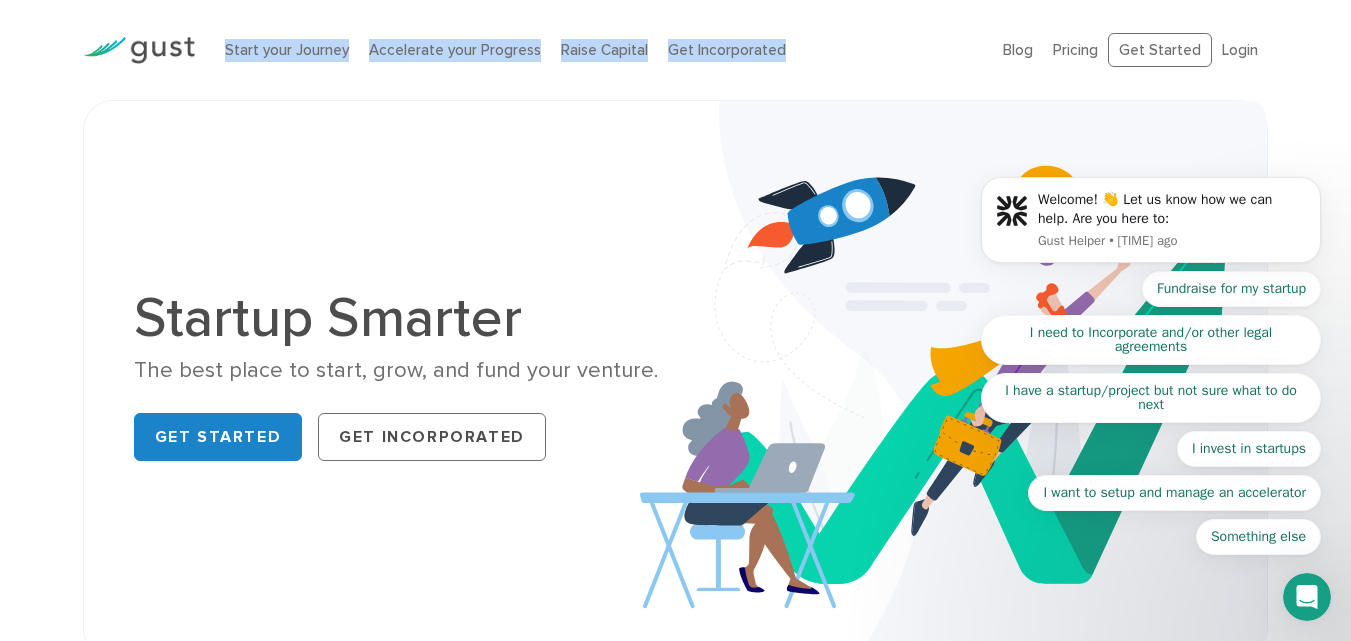 click on "Start your Journey
Accelerate your Progress
Raise Capital
Get Incorporated" at bounding box center (599, 50) 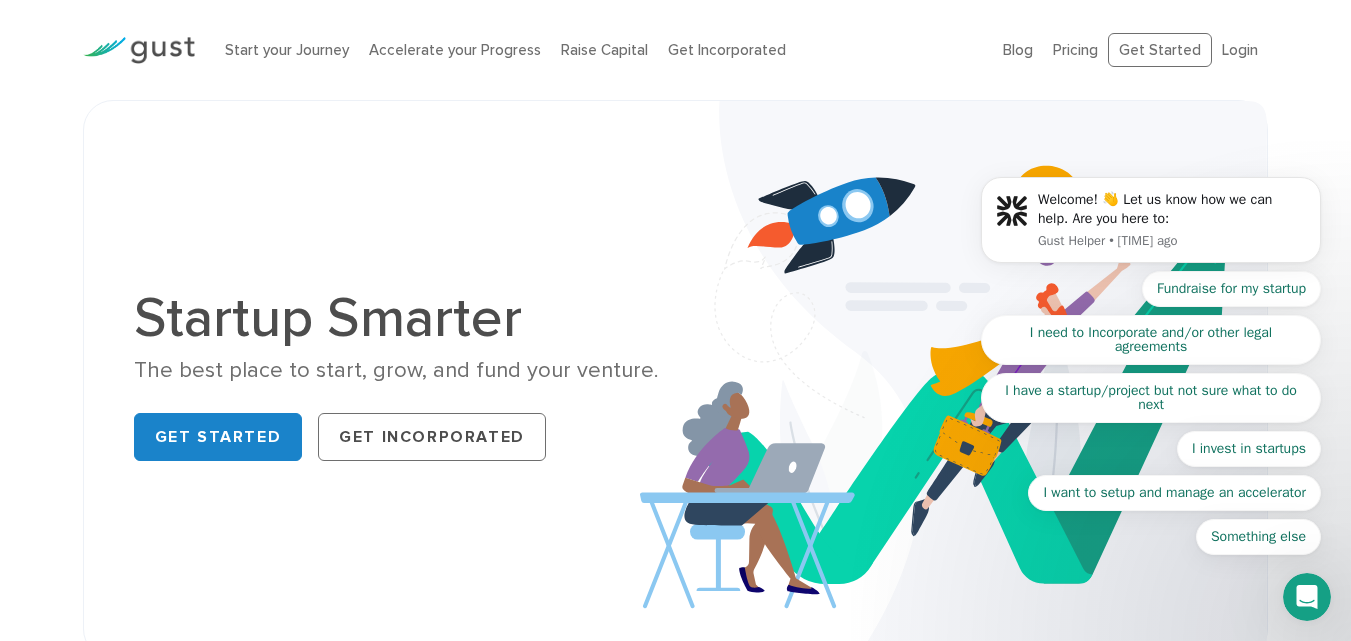 click on "Start your Journey
Accelerate your Progress
Raise Capital
Get Incorporated" at bounding box center (599, 50) 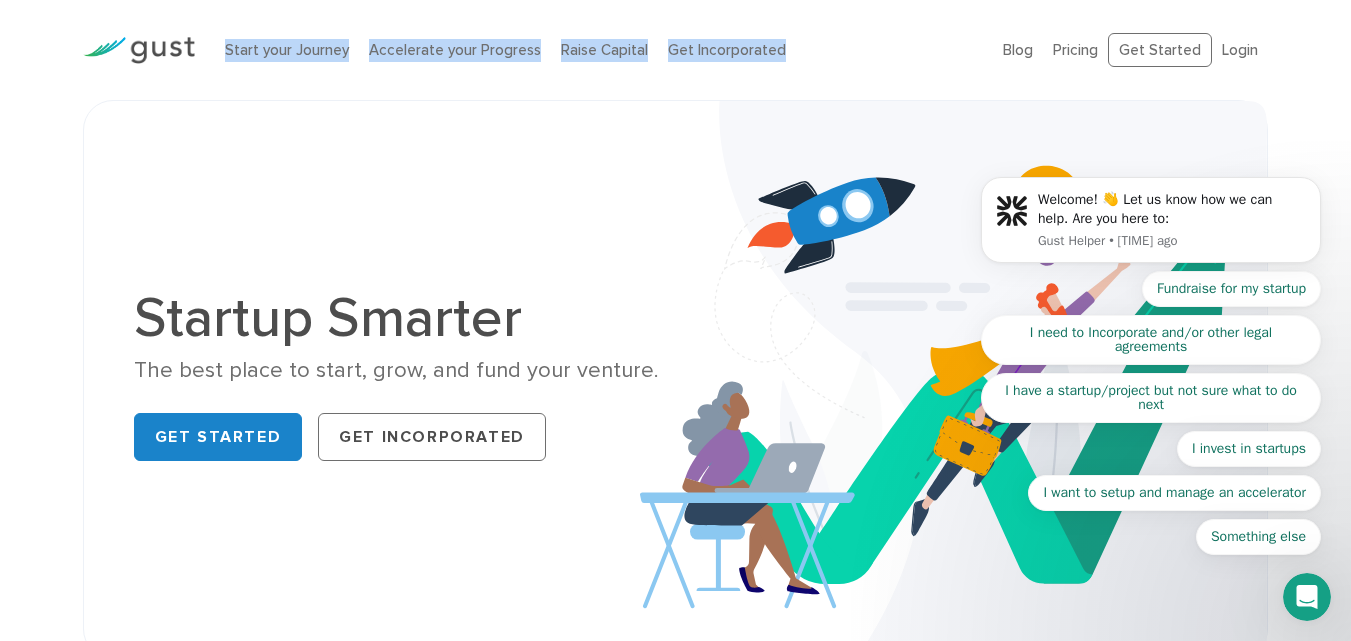 click on "Start your Journey
Accelerate your Progress
Raise Capital
Get Incorporated" at bounding box center [599, 50] 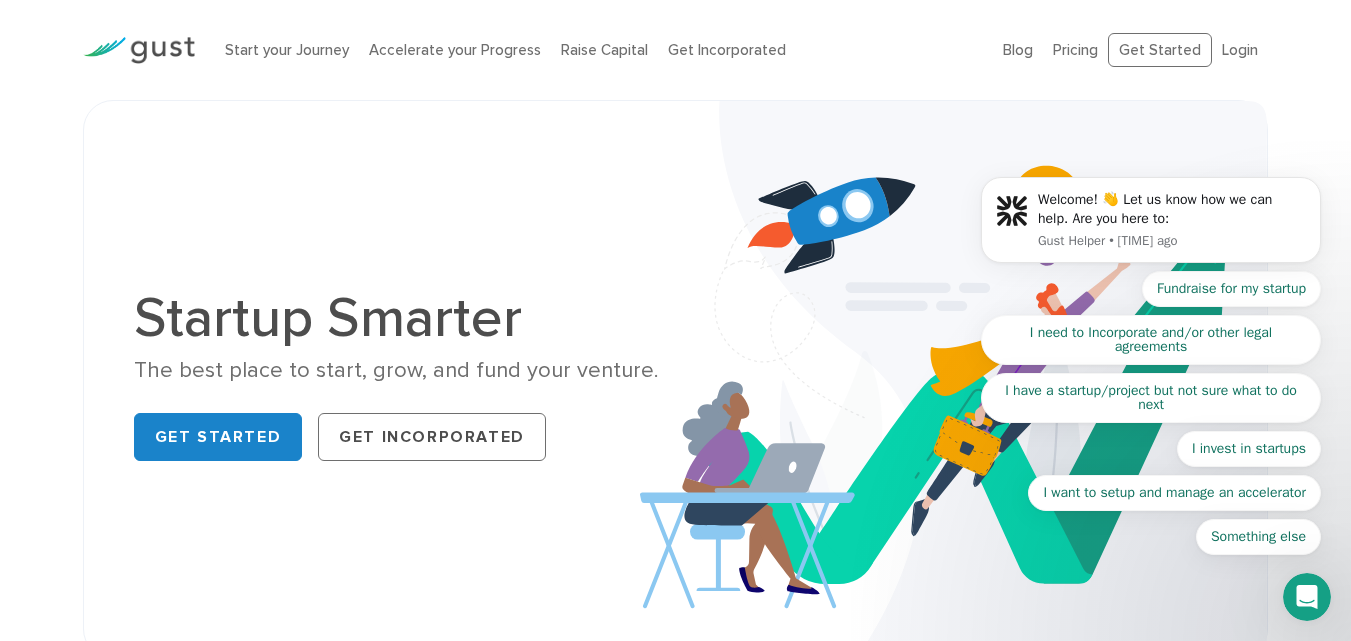 click on "Start your Journey
Accelerate your Progress
Raise Capital
Get Incorporated" at bounding box center (599, 50) 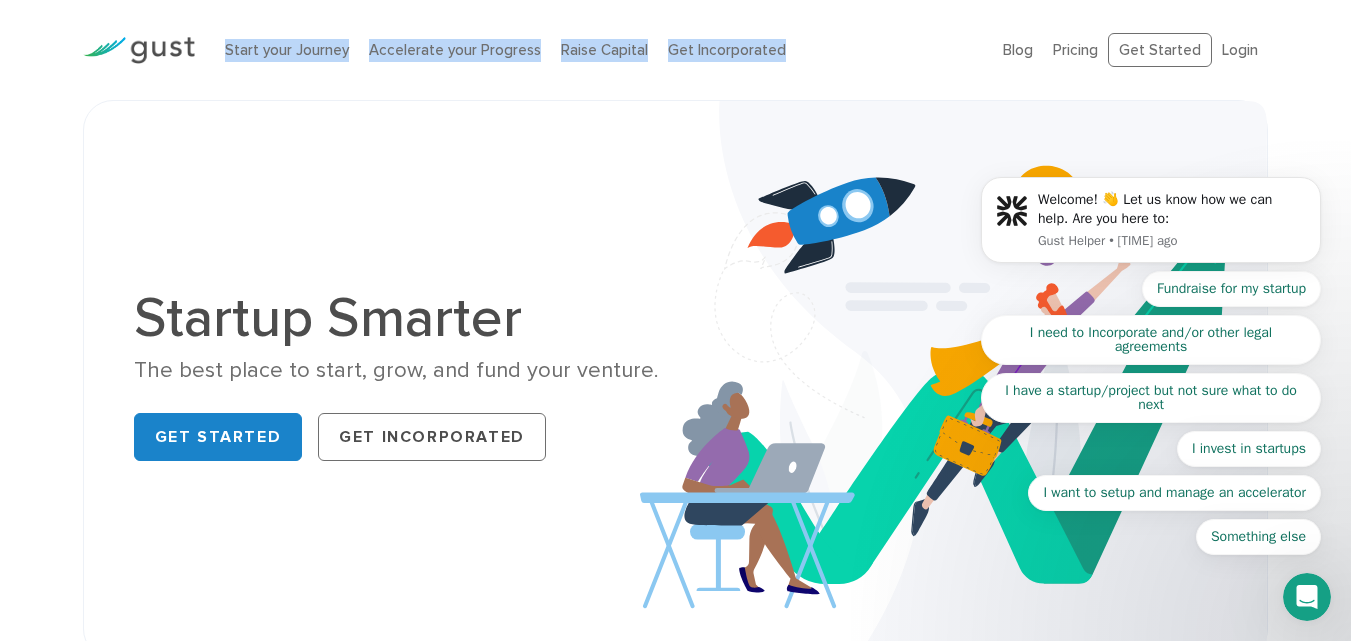 click on "Start your Journey
Accelerate your Progress
Raise Capital
Get Incorporated" at bounding box center [599, 50] 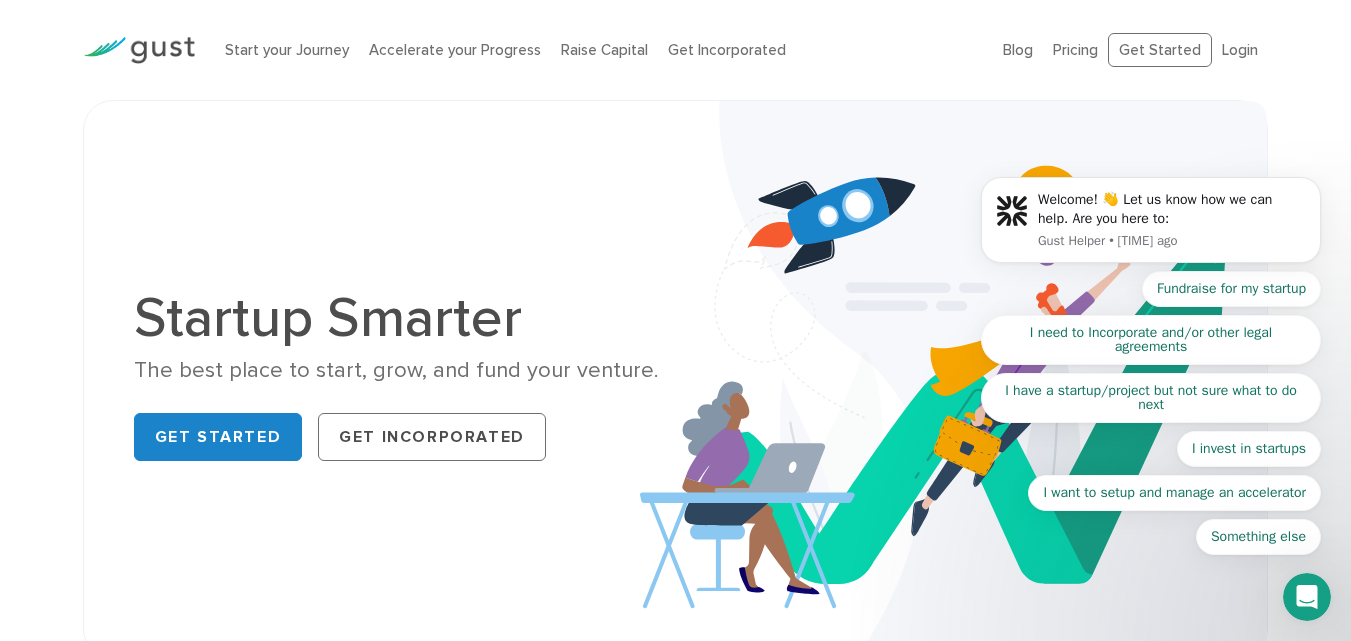 click on "Start your Journey
Accelerate your Progress
Raise Capital
Get Incorporated" at bounding box center (599, 50) 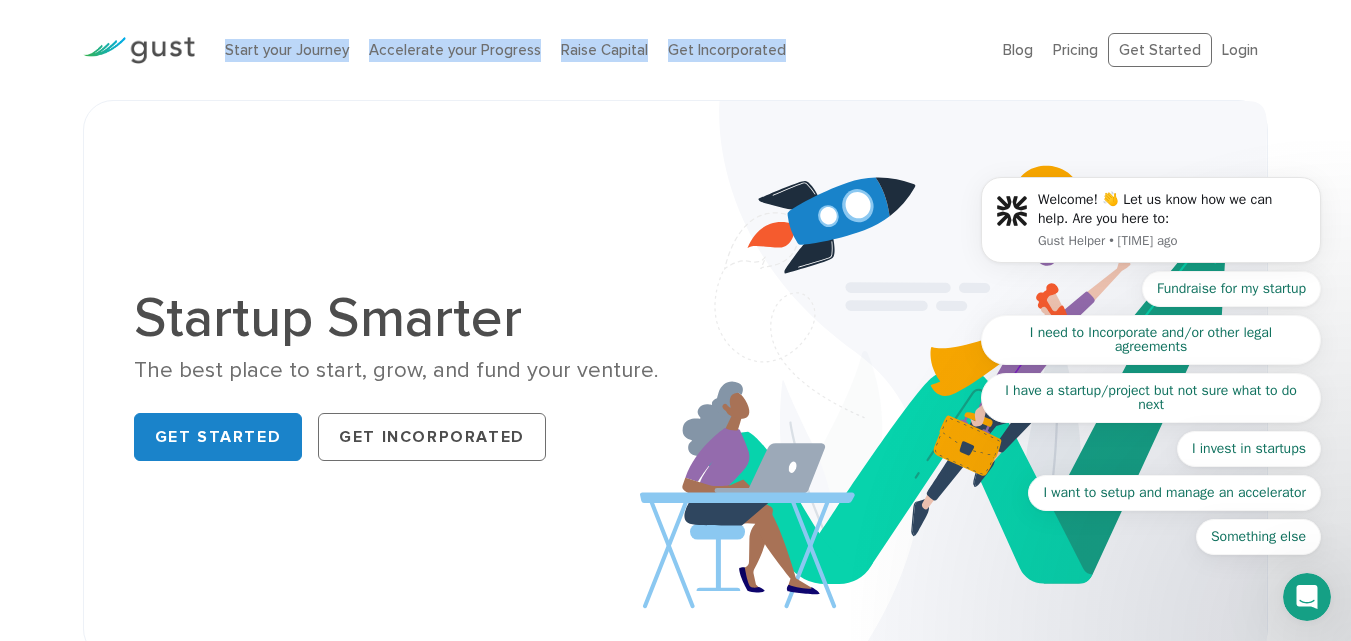 click on "Start your Journey
Accelerate your Progress
Raise Capital
Get Incorporated" at bounding box center [599, 50] 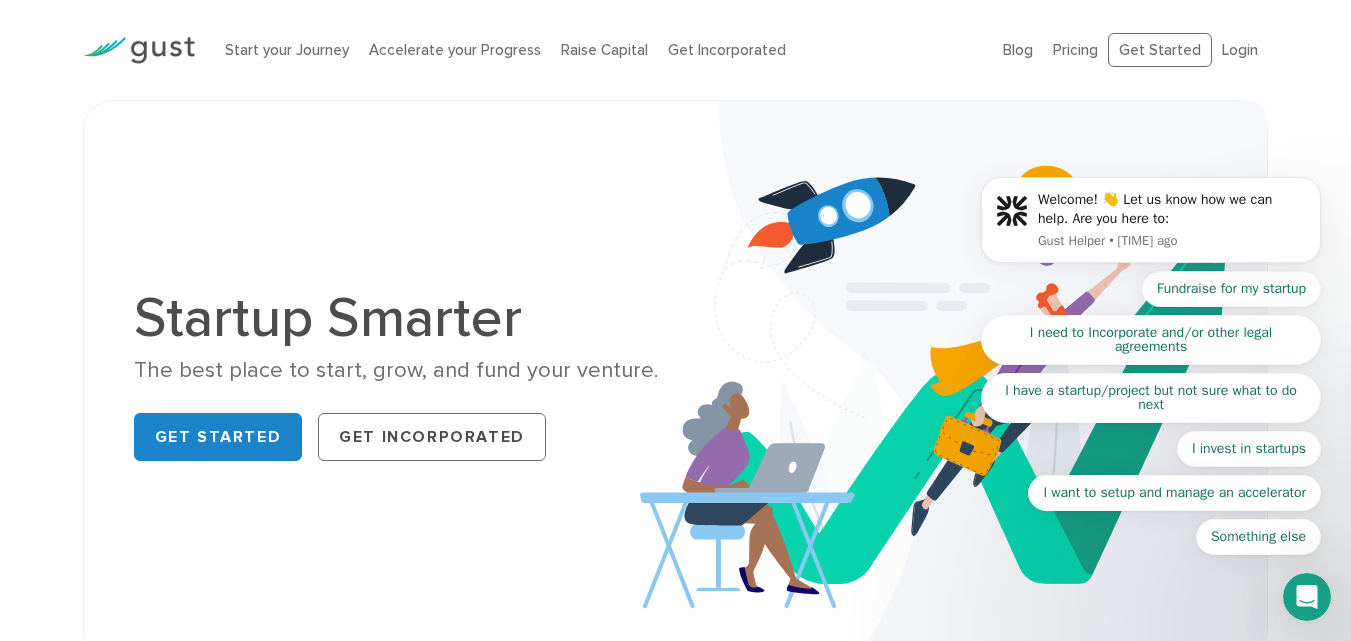 click on "Start your Journey
Accelerate your Progress
Raise Capital
Get Incorporated" at bounding box center (599, 50) 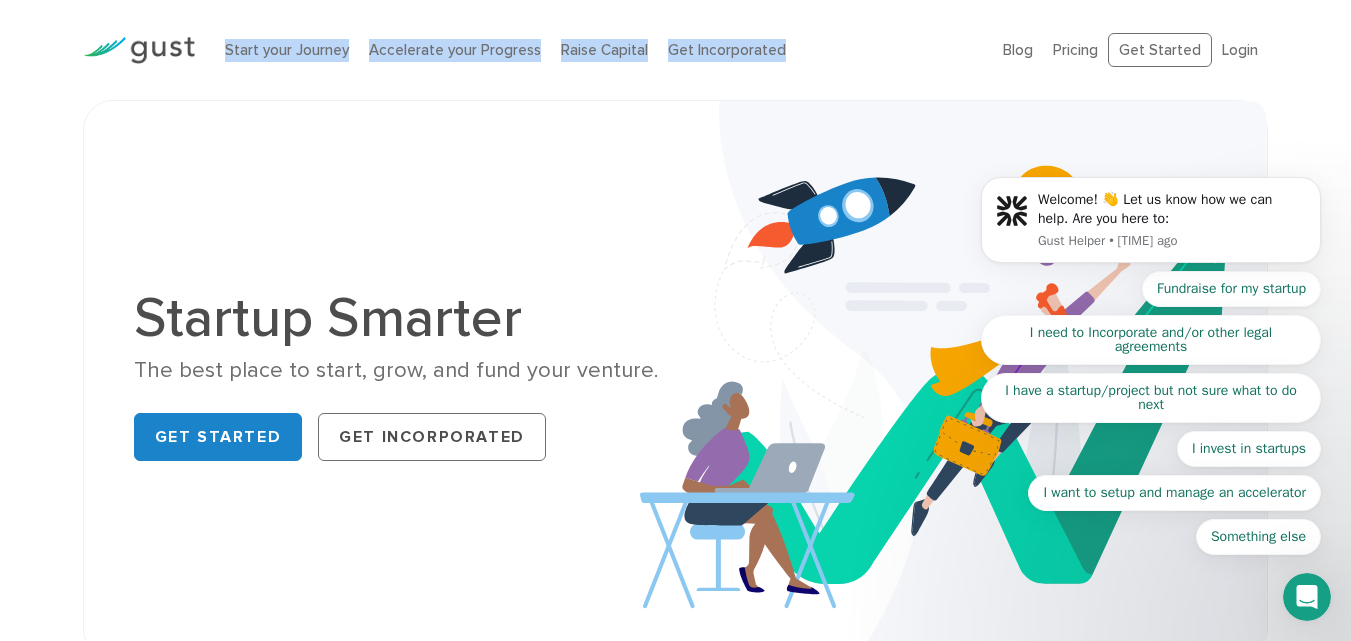 click on "Start your Journey
Accelerate your Progress
Raise Capital
Get Incorporated" at bounding box center [599, 50] 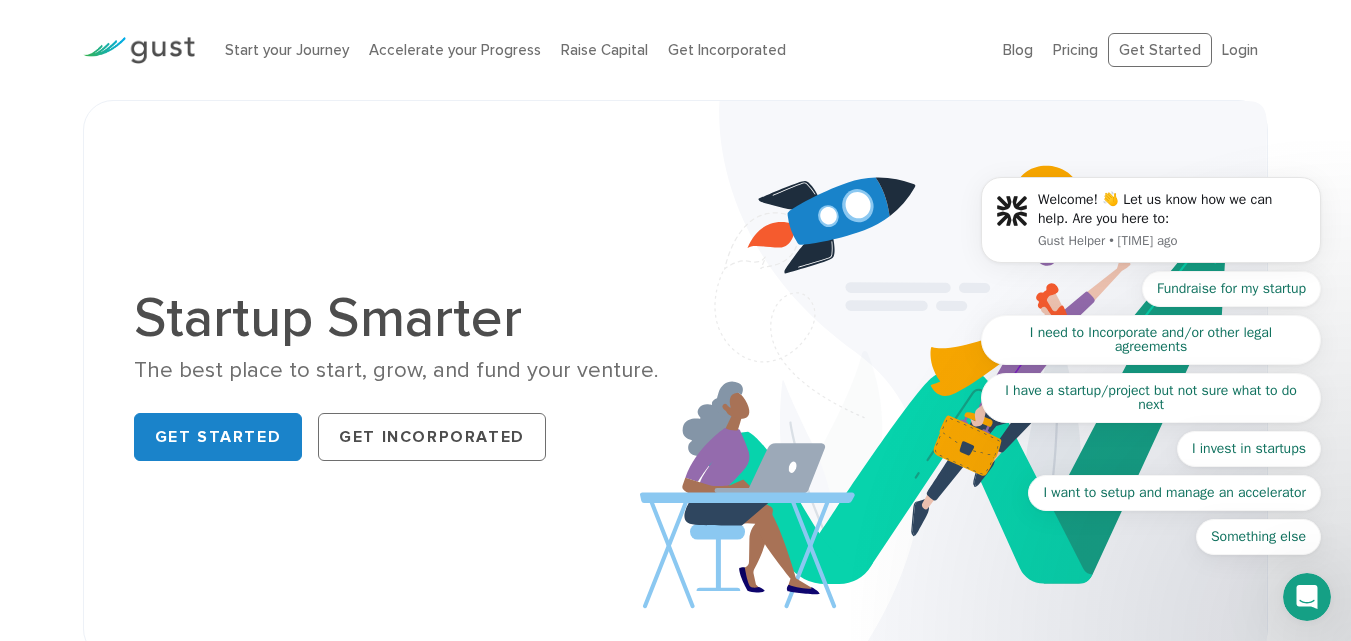 click on "Start your Journey
Accelerate your Progress
Raise Capital
Get Incorporated" at bounding box center [599, 50] 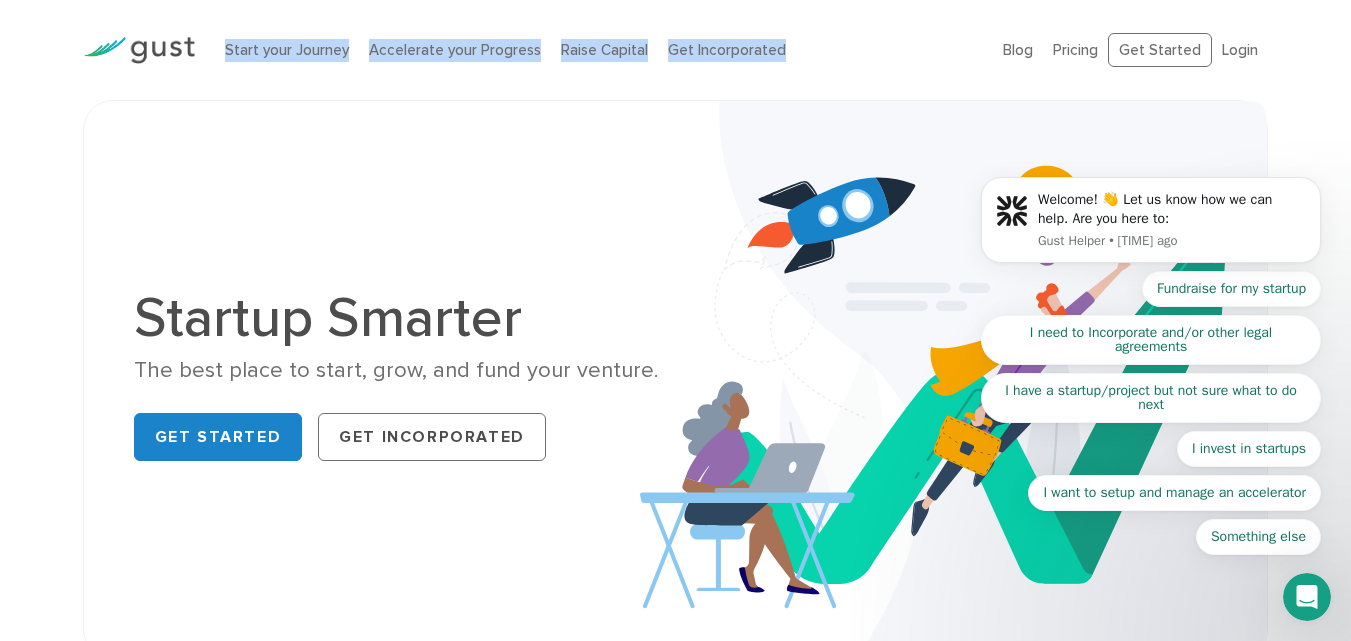 click on "Start your Journey
Accelerate your Progress
Raise Capital
Get Incorporated" at bounding box center [599, 50] 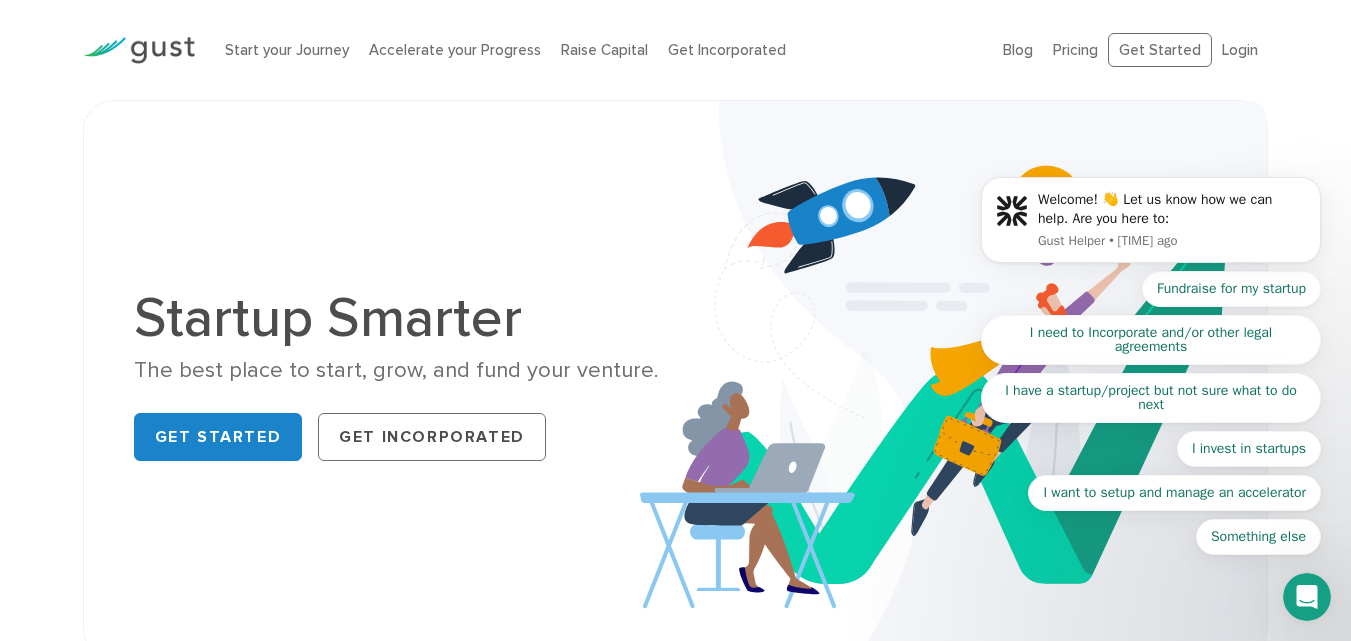 click on "Start your Journey
Accelerate your Progress
Raise Capital
Get Incorporated" at bounding box center [599, 50] 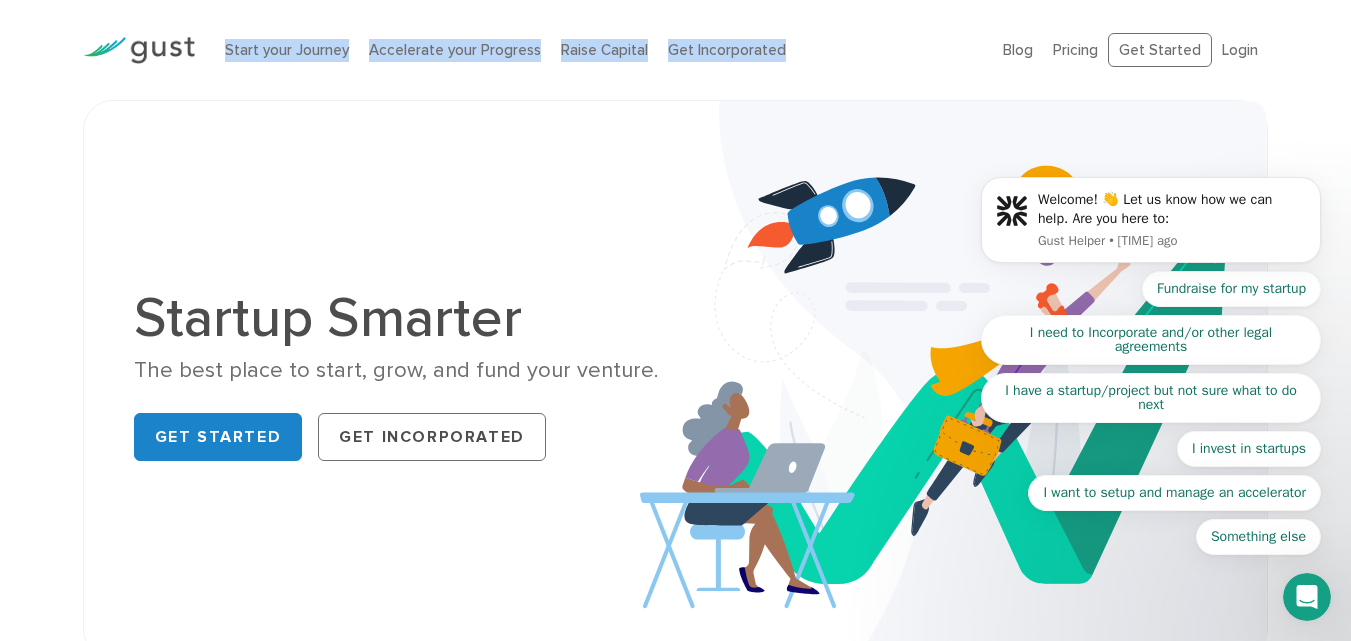 click on "Start your Journey
Accelerate your Progress
Raise Capital
Get Incorporated" at bounding box center [599, 50] 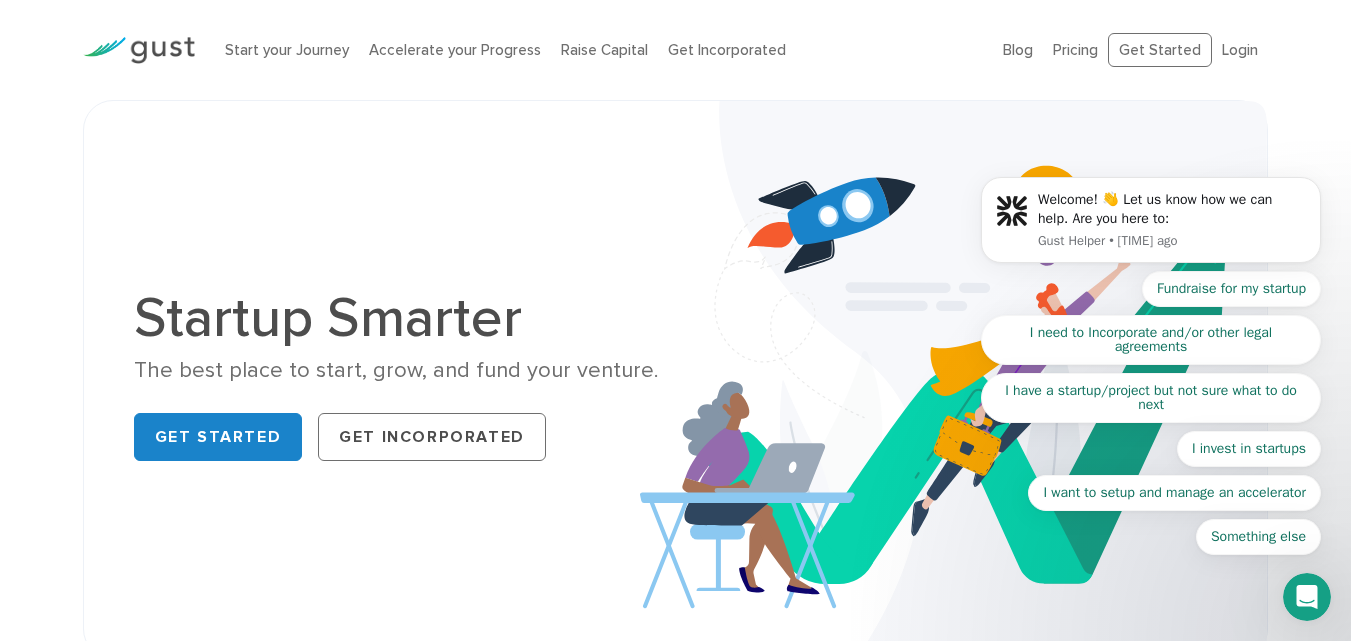 click on "Start your Journey
Accelerate your Progress
Raise Capital
Get Incorporated" at bounding box center [599, 50] 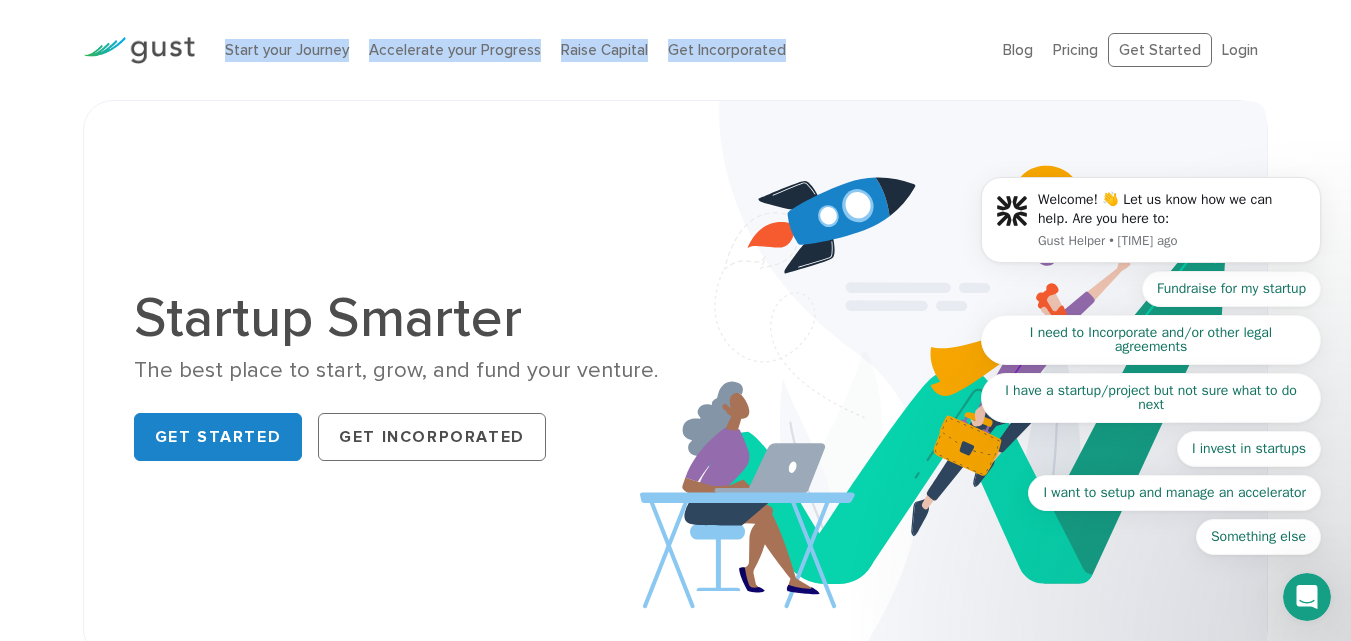 click on "Start your Journey
Accelerate your Progress
Raise Capital
Get Incorporated" at bounding box center [599, 50] 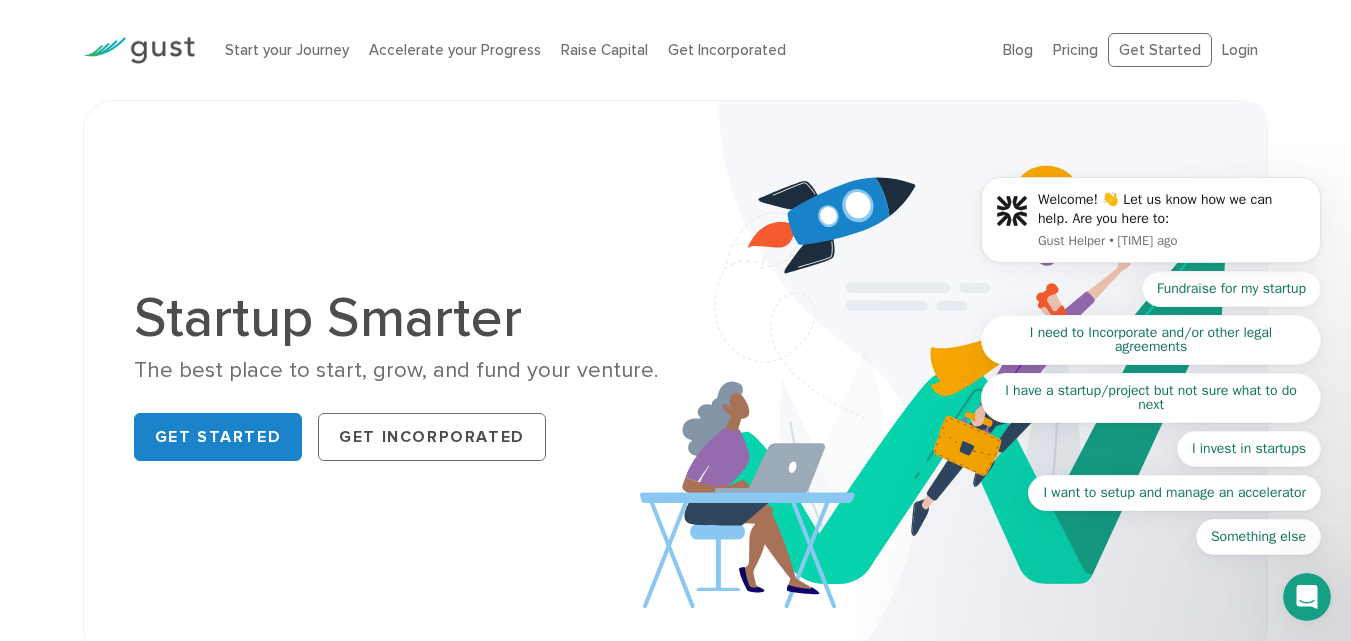 click on "Start your Journey
Accelerate your Progress
Raise Capital
Get Incorporated" at bounding box center (599, 50) 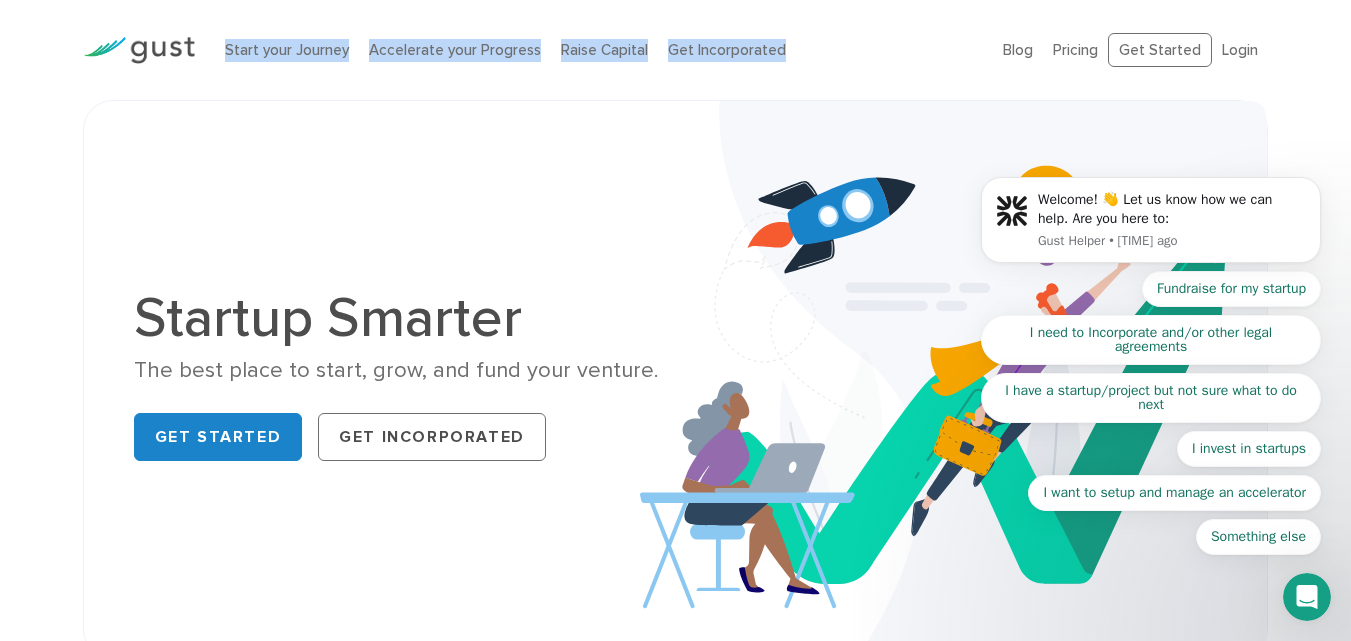 click on "Start your Journey
Accelerate your Progress
Raise Capital
Get Incorporated" at bounding box center [599, 50] 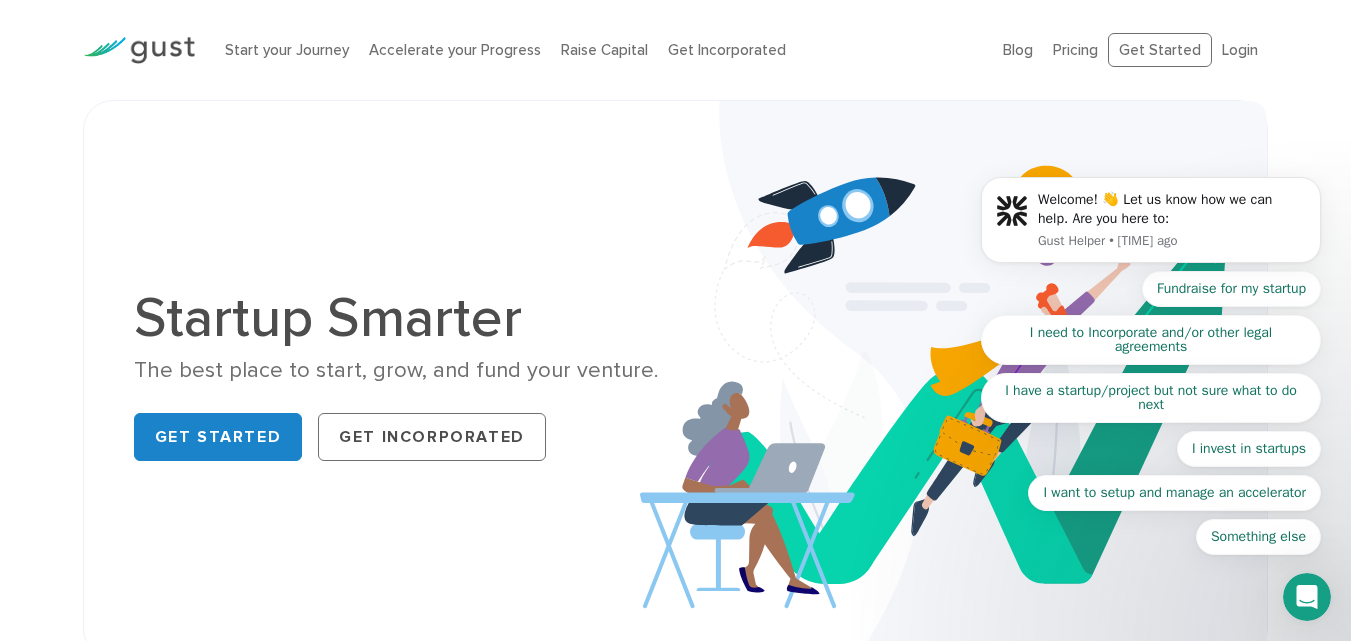 click on "Start your Journey
Accelerate your Progress
Raise Capital
Get Incorporated" at bounding box center (599, 50) 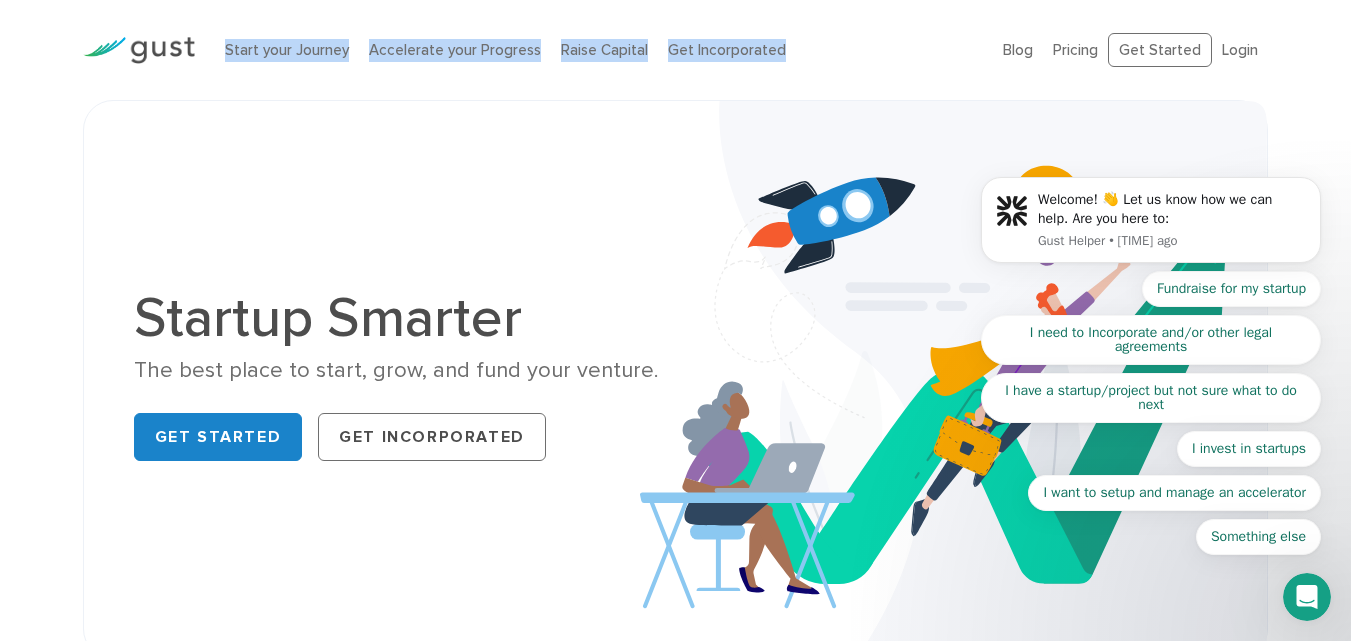 click on "Start your Journey
Accelerate your Progress
Raise Capital
Get Incorporated" at bounding box center [599, 50] 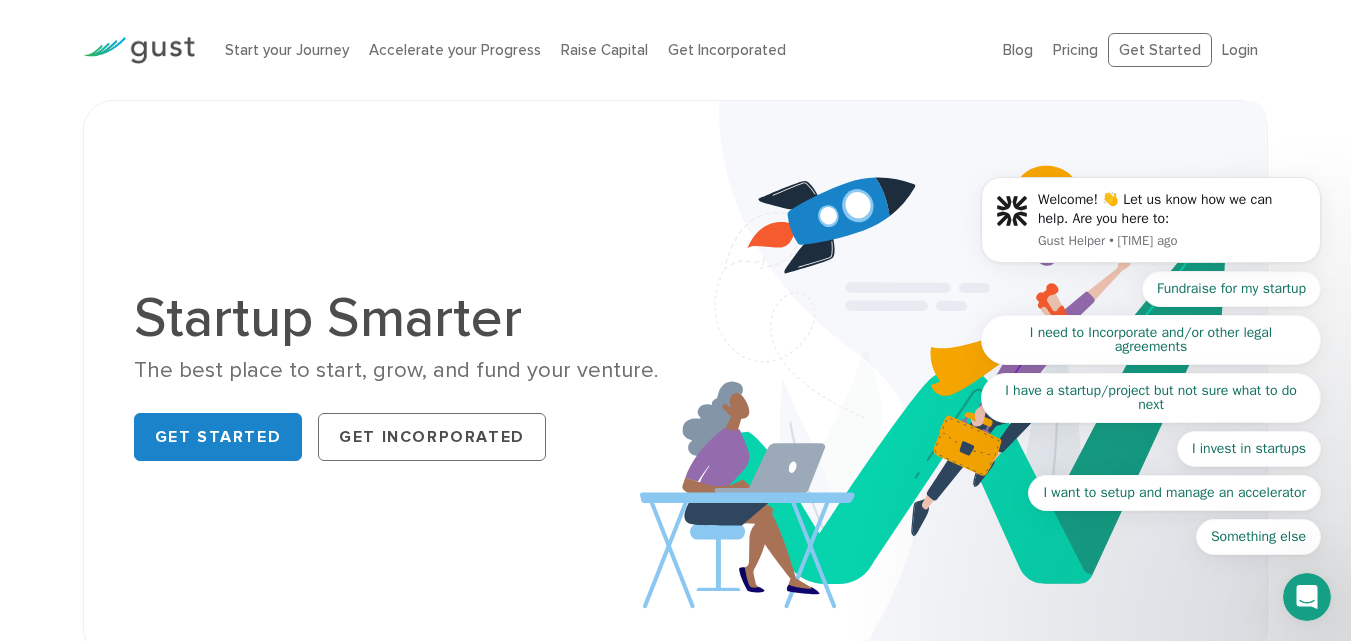 click on "Start your Journey
Accelerate your Progress
Raise Capital
Get Incorporated" at bounding box center (599, 50) 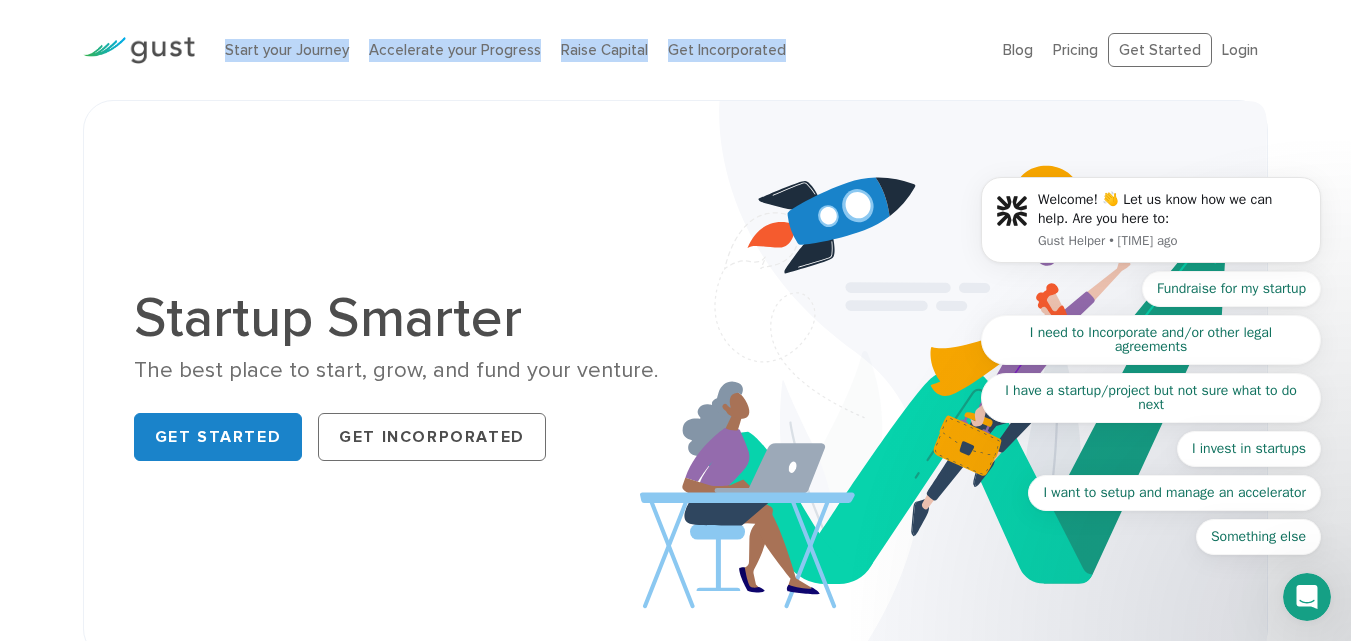 click on "Start your Journey
Accelerate your Progress
Raise Capital
Get Incorporated" at bounding box center [599, 50] 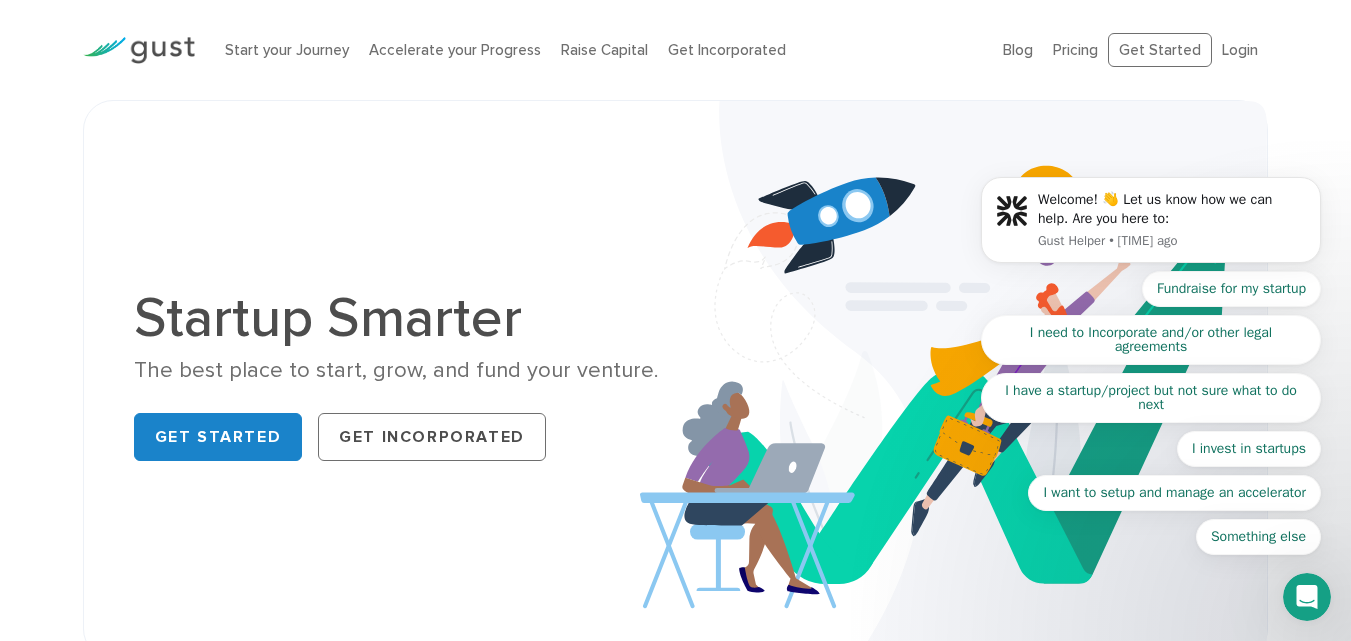 click on "Start your Journey
Accelerate your Progress
Raise Capital
Get Incorporated" at bounding box center [599, 50] 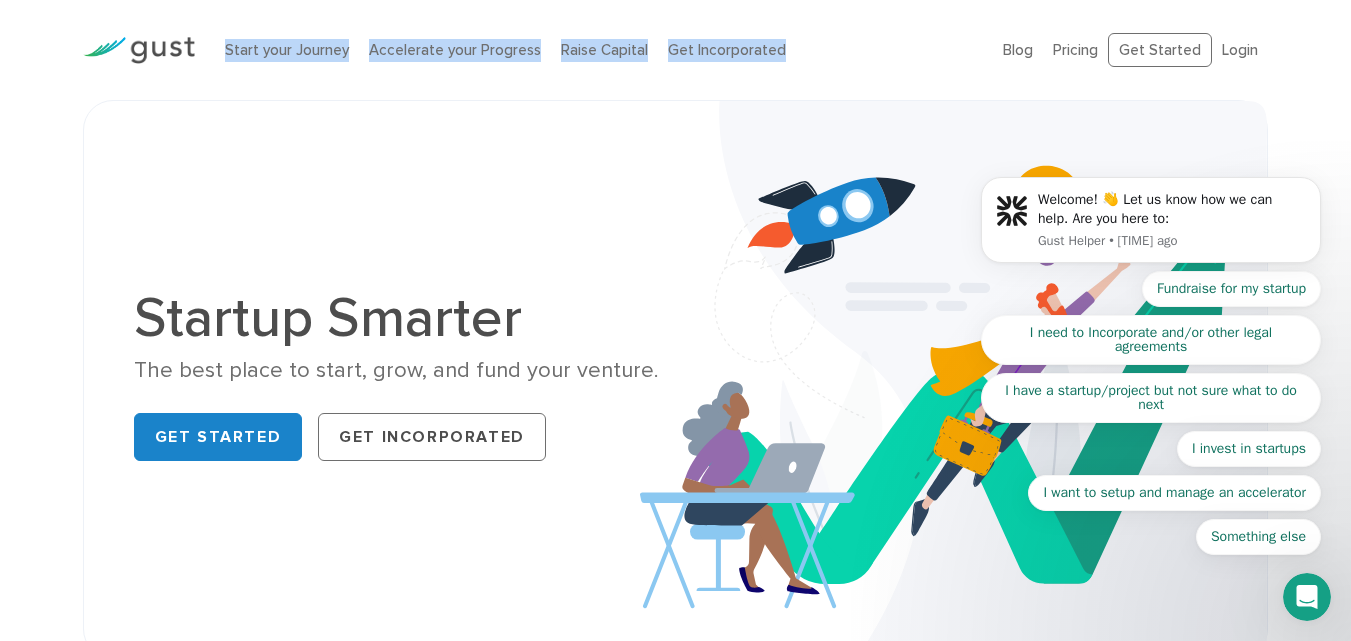 click on "Start your Journey
Accelerate your Progress
Raise Capital
Get Incorporated" at bounding box center [599, 50] 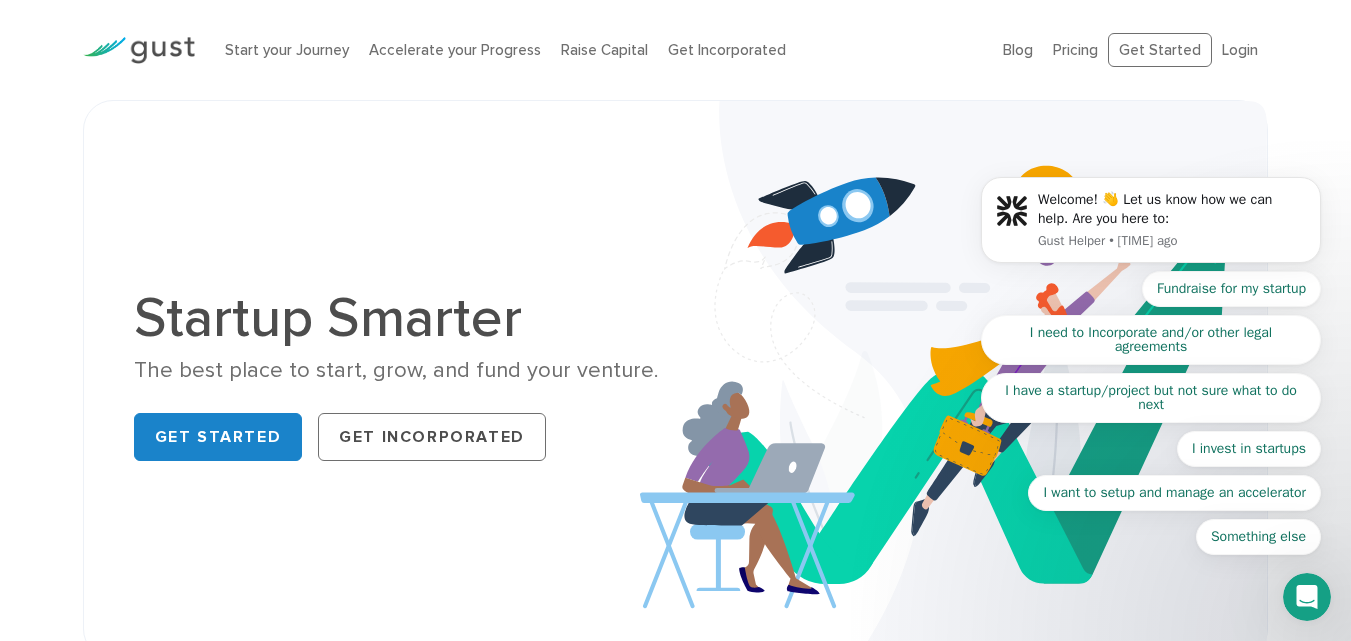 click on "Start your Journey
Accelerate your Progress
Raise Capital
Get Incorporated" at bounding box center [599, 50] 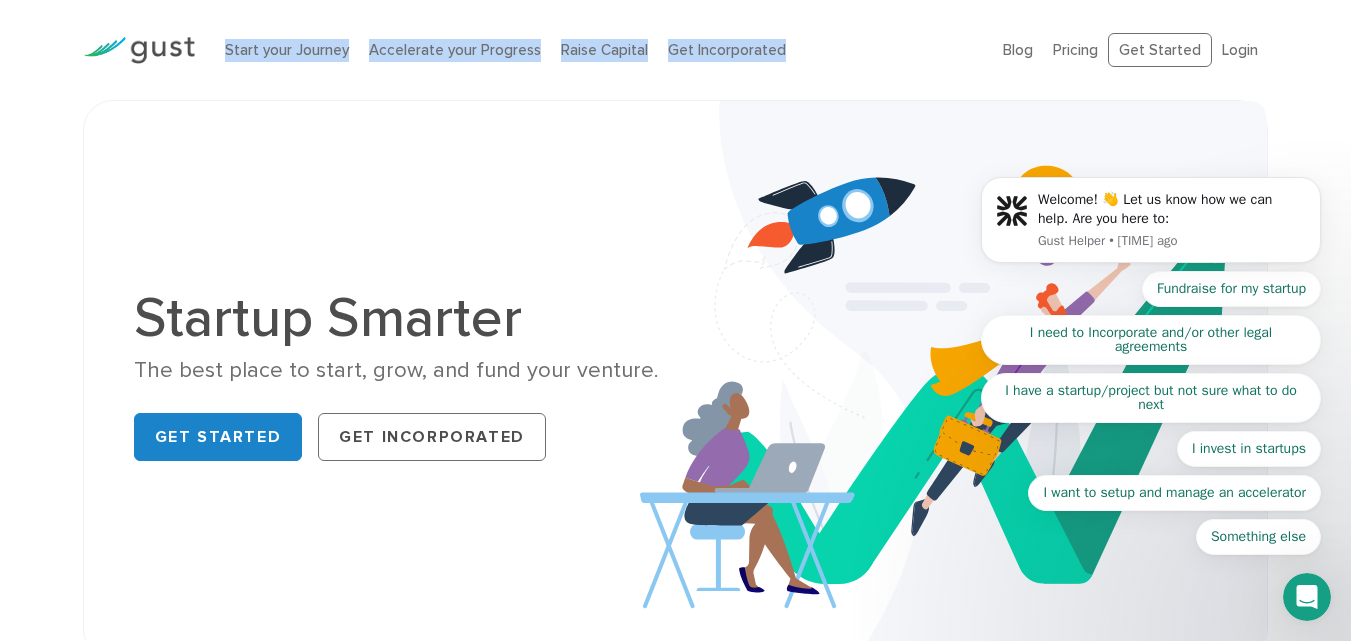 click on "Start your Journey
Accelerate your Progress
Raise Capital
Get Incorporated" at bounding box center (599, 50) 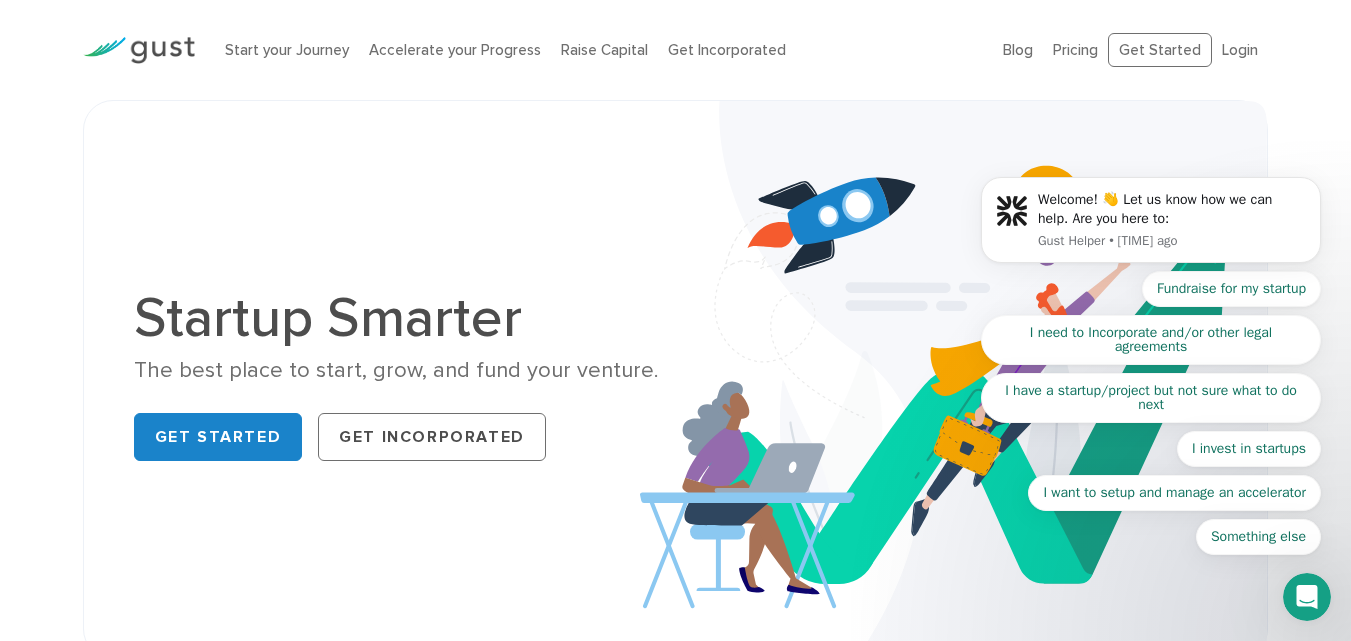 click on "Start your Journey
Accelerate your Progress
Raise Capital
Get Incorporated" at bounding box center (599, 50) 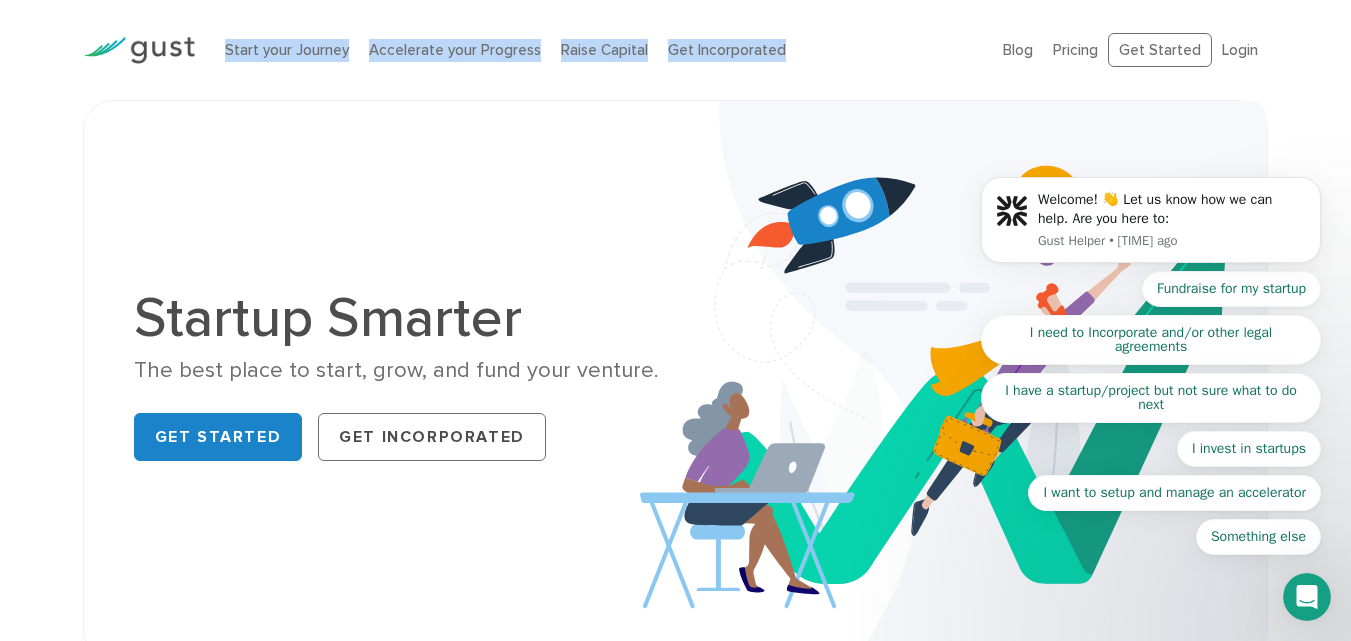 click on "Start your Journey
Accelerate your Progress
Raise Capital
Get Incorporated" at bounding box center (599, 50) 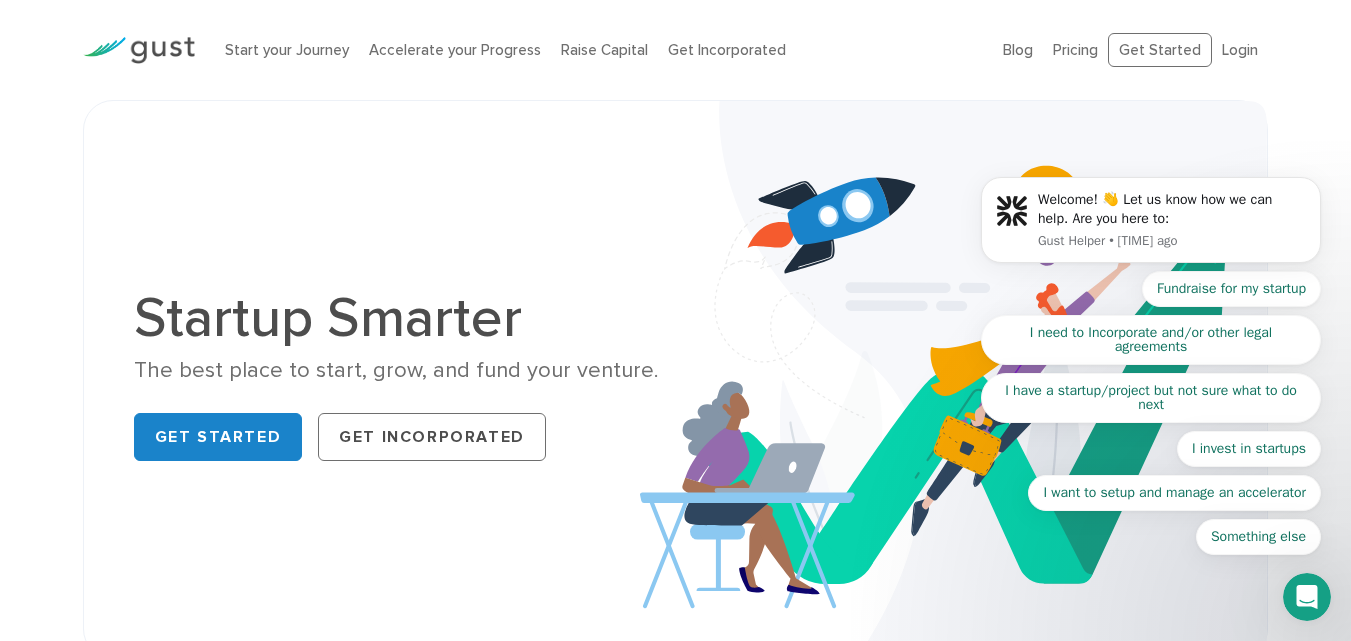 click on "Start your Journey
Accelerate your Progress
Raise Capital
Get Incorporated" at bounding box center (599, 50) 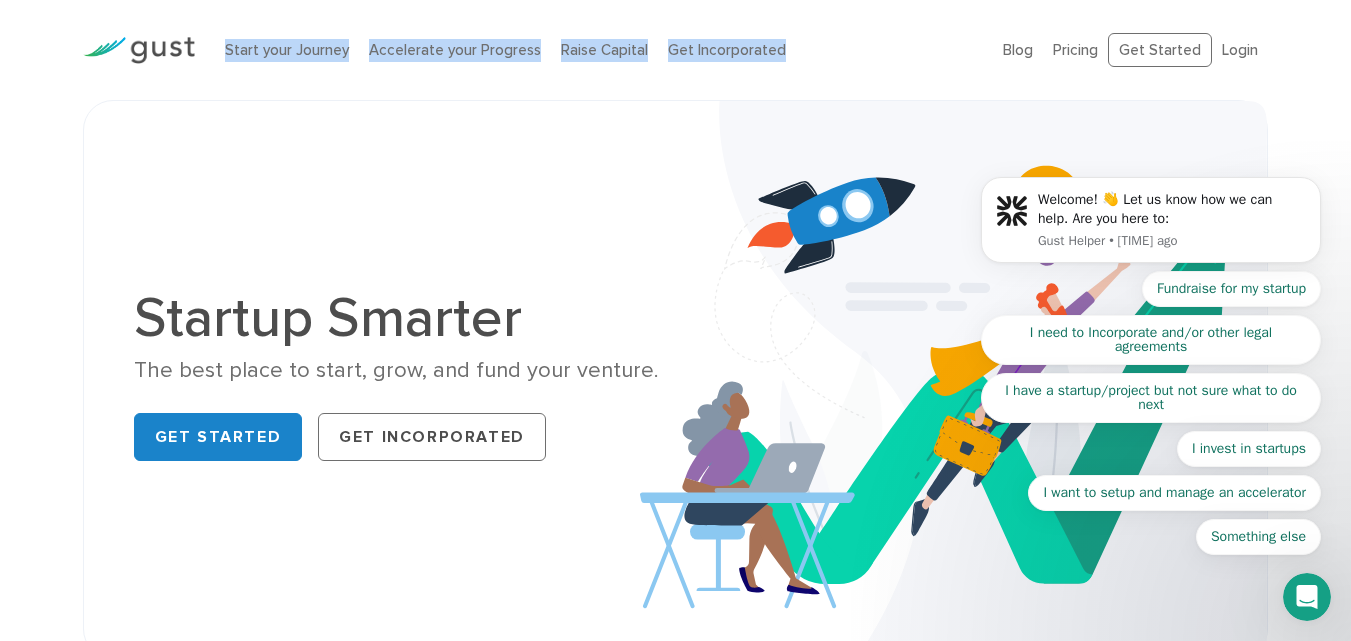 click on "Start your Journey
Accelerate your Progress
Raise Capital
Get Incorporated" at bounding box center [599, 50] 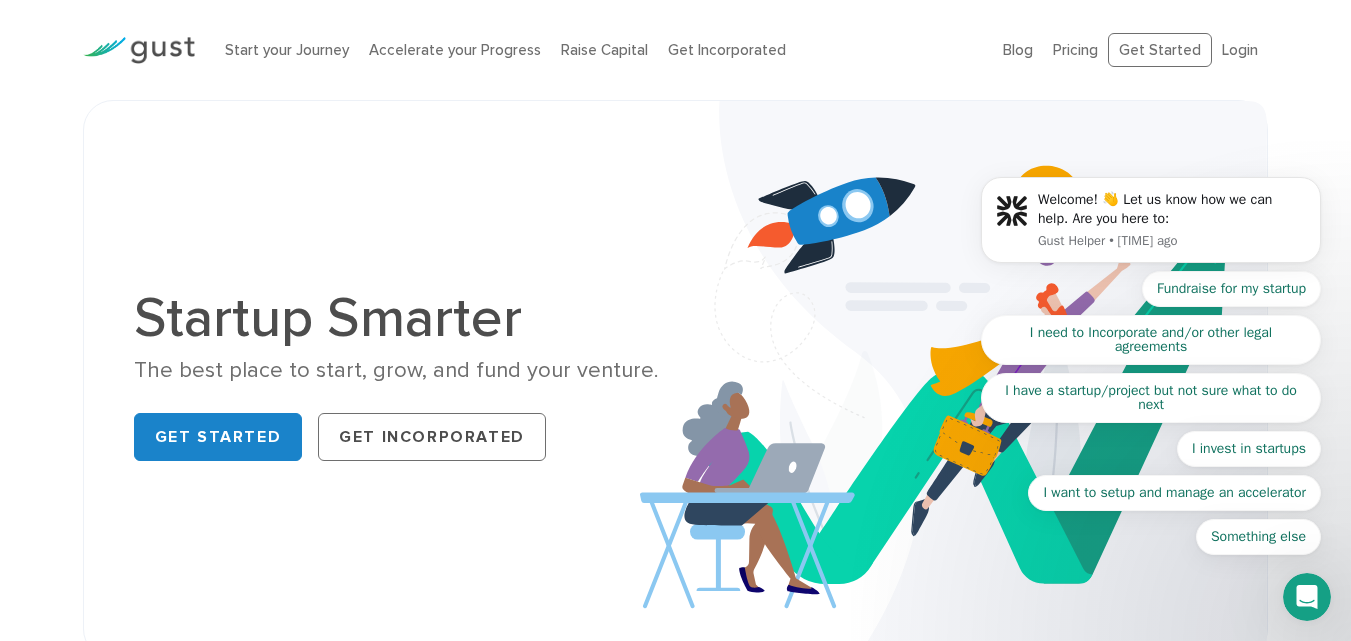 click on "Start your Journey
Accelerate your Progress
Raise Capital
Get Incorporated" at bounding box center [599, 50] 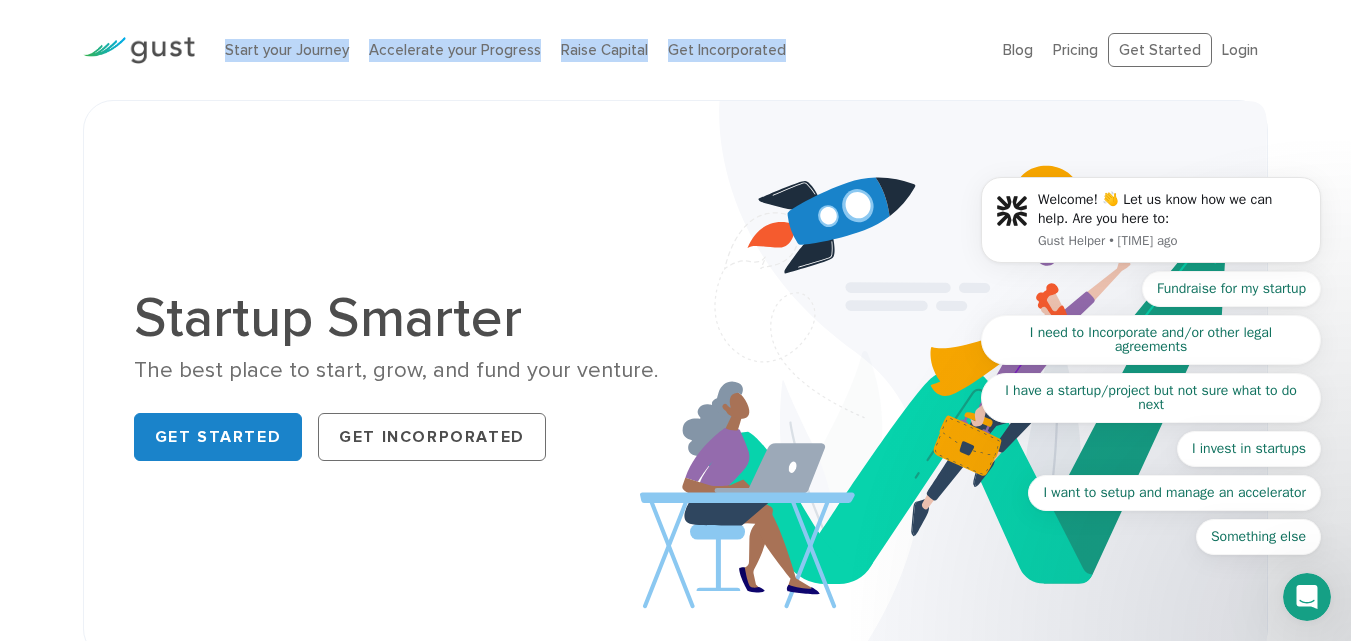 click on "Start your Journey
Accelerate your Progress
Raise Capital
Get Incorporated" at bounding box center [599, 50] 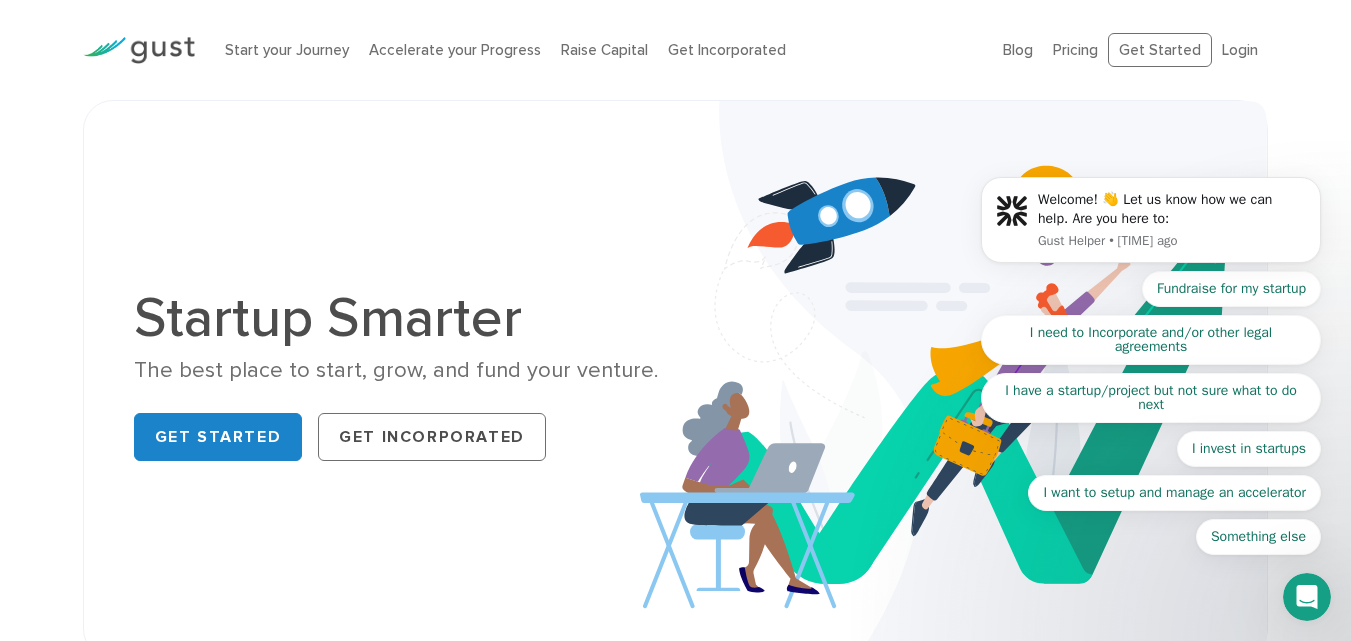 click on "Start your Journey
Accelerate your Progress
Raise Capital
Get Incorporated" at bounding box center (599, 50) 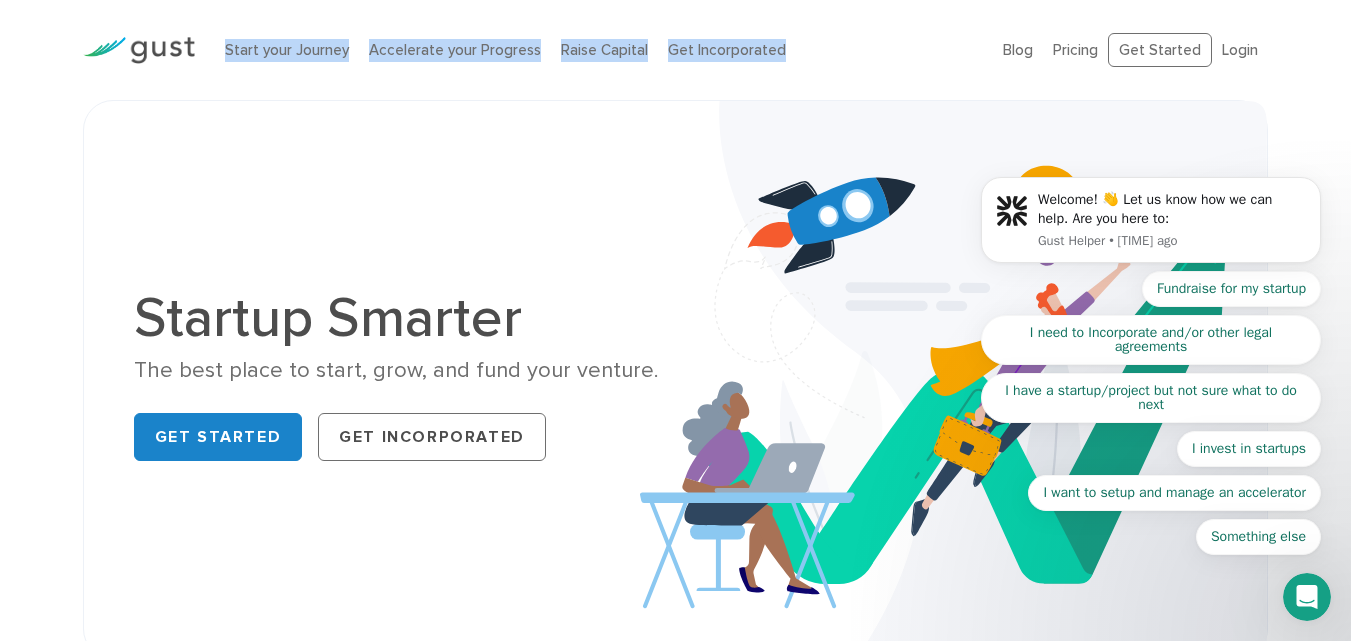 click on "Start your Journey
Accelerate your Progress
Raise Capital
Get Incorporated" at bounding box center [599, 50] 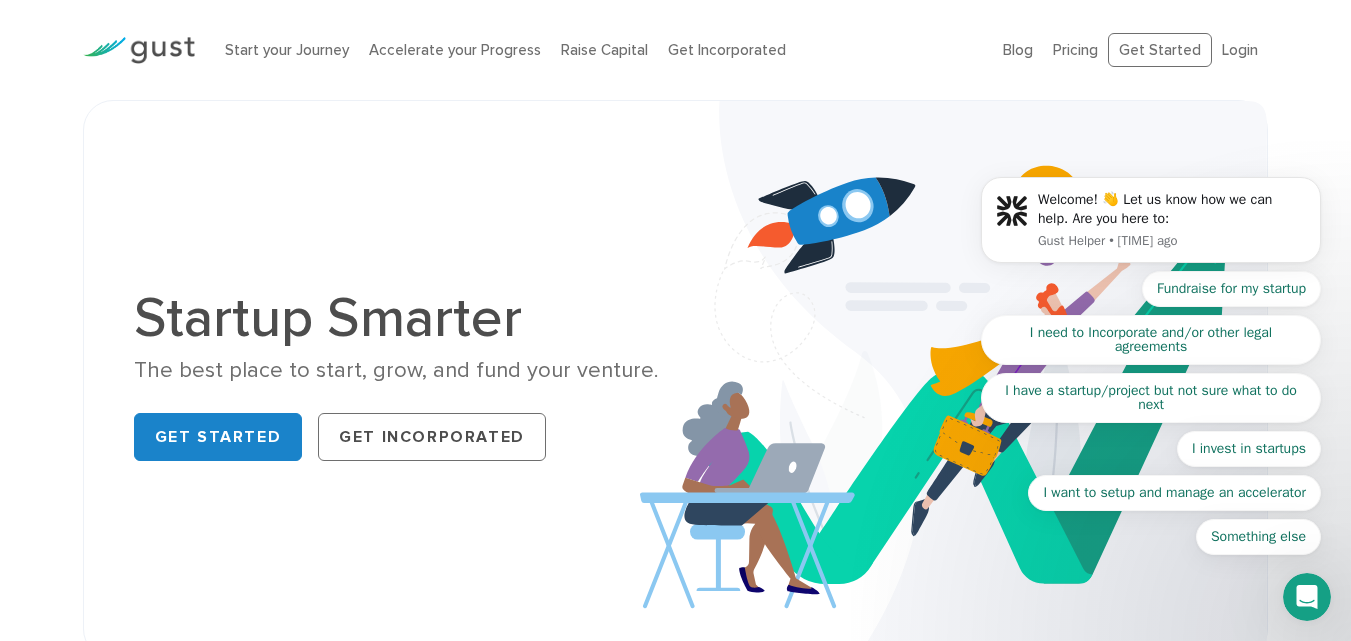 click on "Start your Journey
Accelerate your Progress
Raise Capital
Get Incorporated" at bounding box center (599, 50) 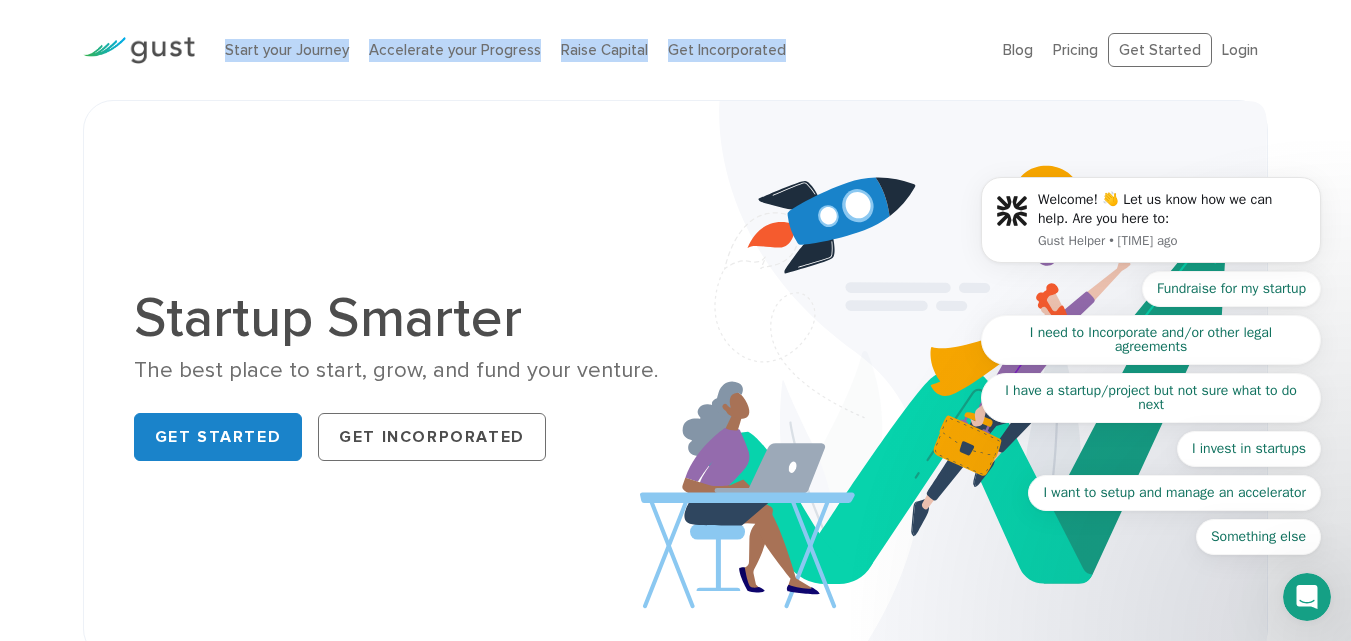 click on "Start your Journey
Accelerate your Progress
Raise Capital
Get Incorporated" at bounding box center (599, 50) 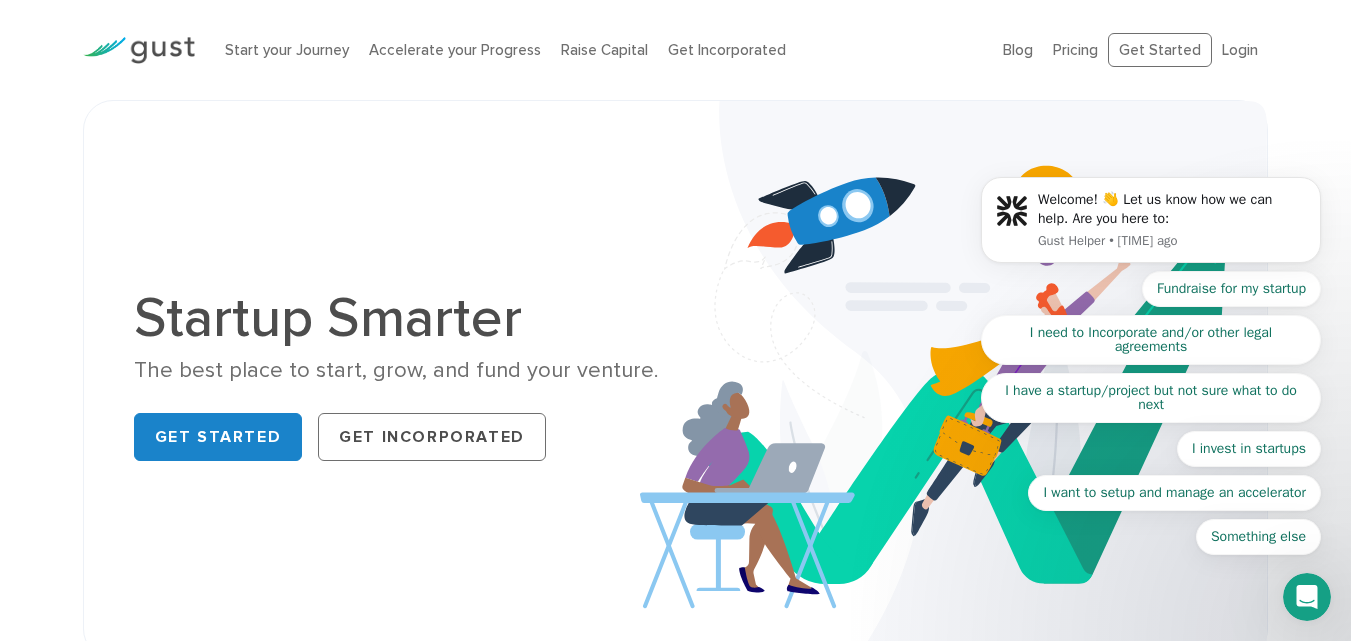 click on "Start your Journey
Accelerate your Progress
Raise Capital
Get Incorporated" at bounding box center (599, 50) 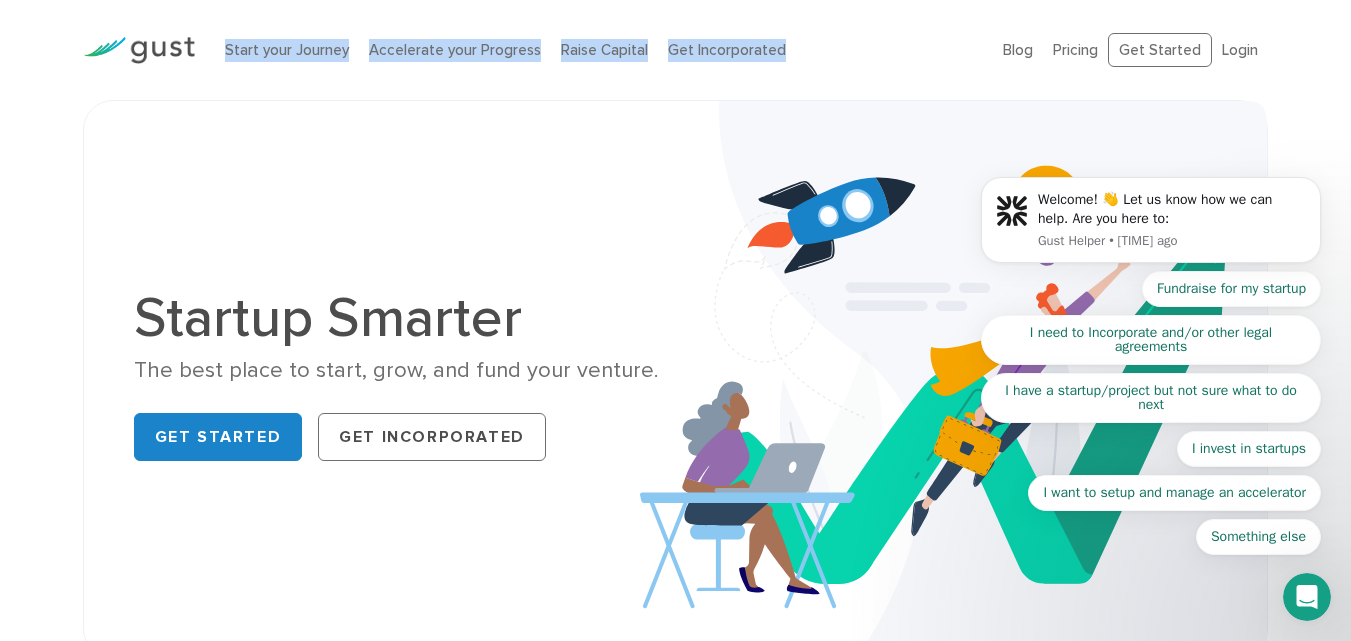 click on "Start your Journey
Accelerate your Progress
Raise Capital
Get Incorporated" at bounding box center [599, 50] 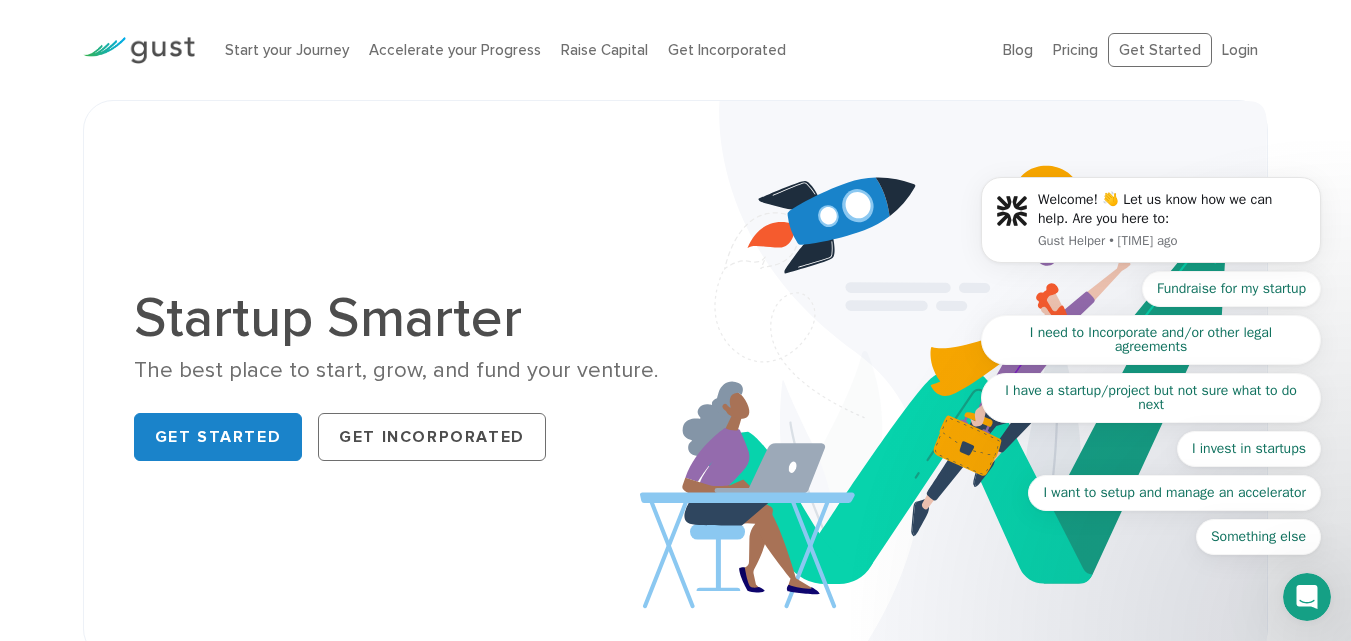 click on "Start your Journey
Accelerate your Progress
Raise Capital
Get Incorporated" at bounding box center [599, 50] 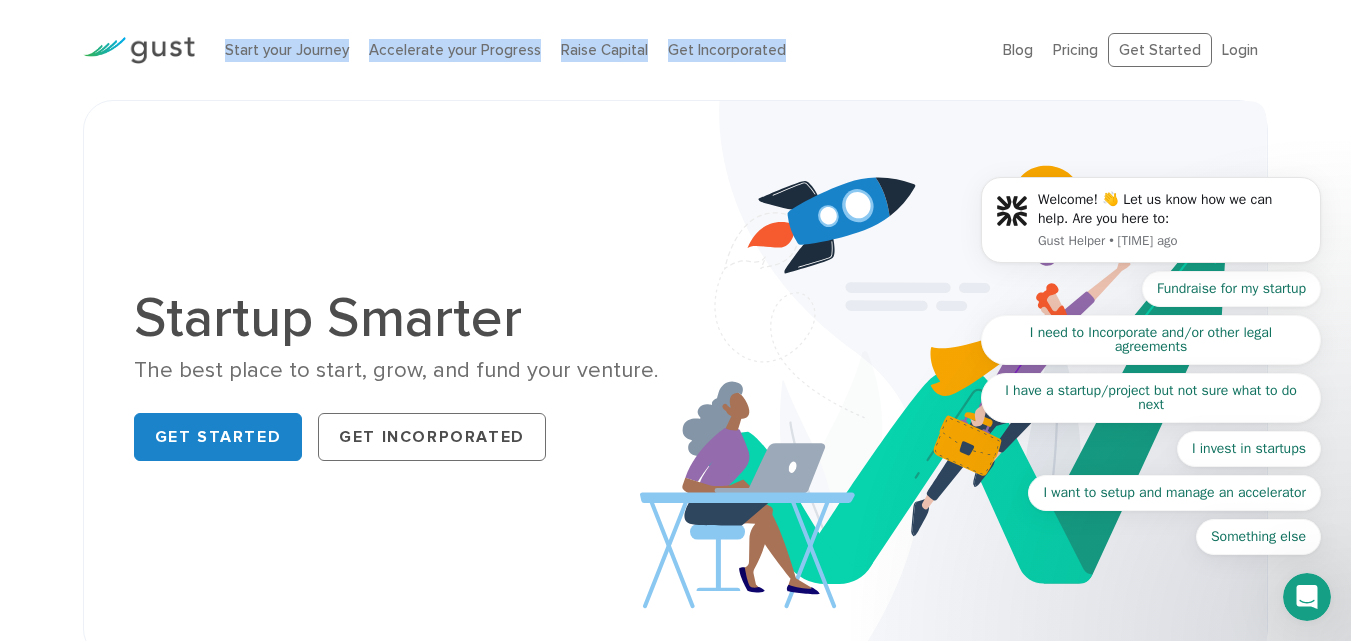 click on "Start your Journey
Accelerate your Progress
Raise Capital
Get Incorporated" at bounding box center (599, 50) 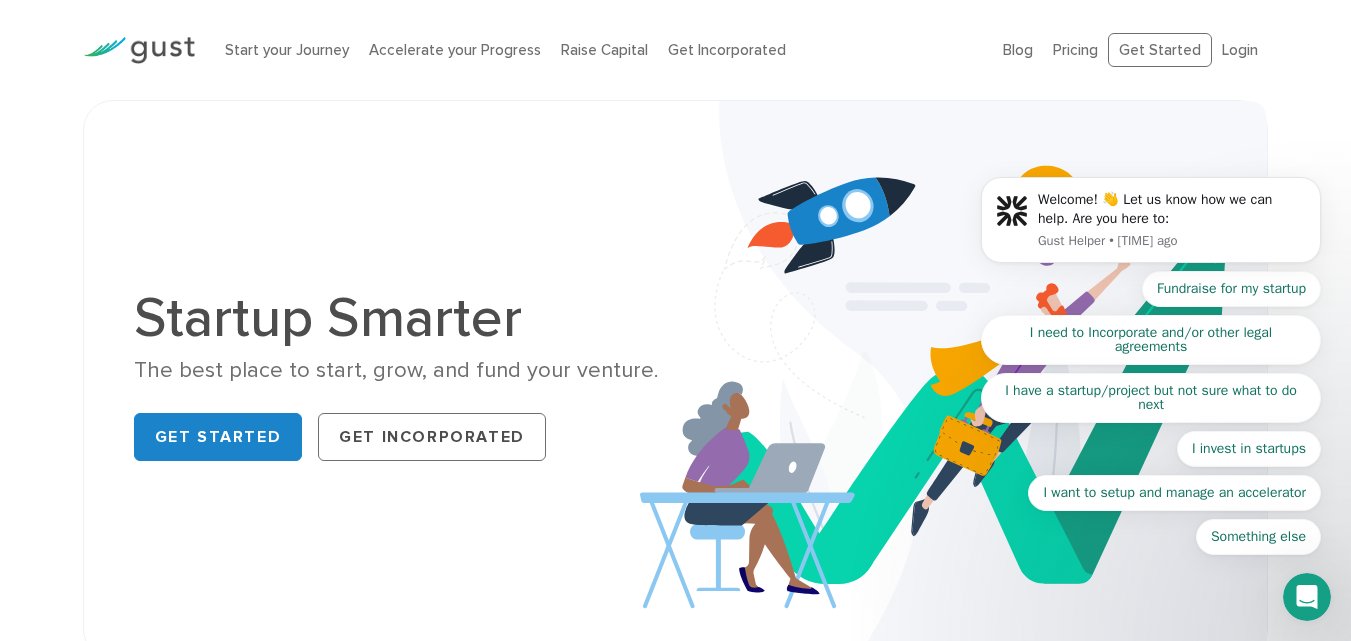 click on "Start your Journey
Accelerate your Progress
Raise Capital
Get Incorporated" at bounding box center [599, 50] 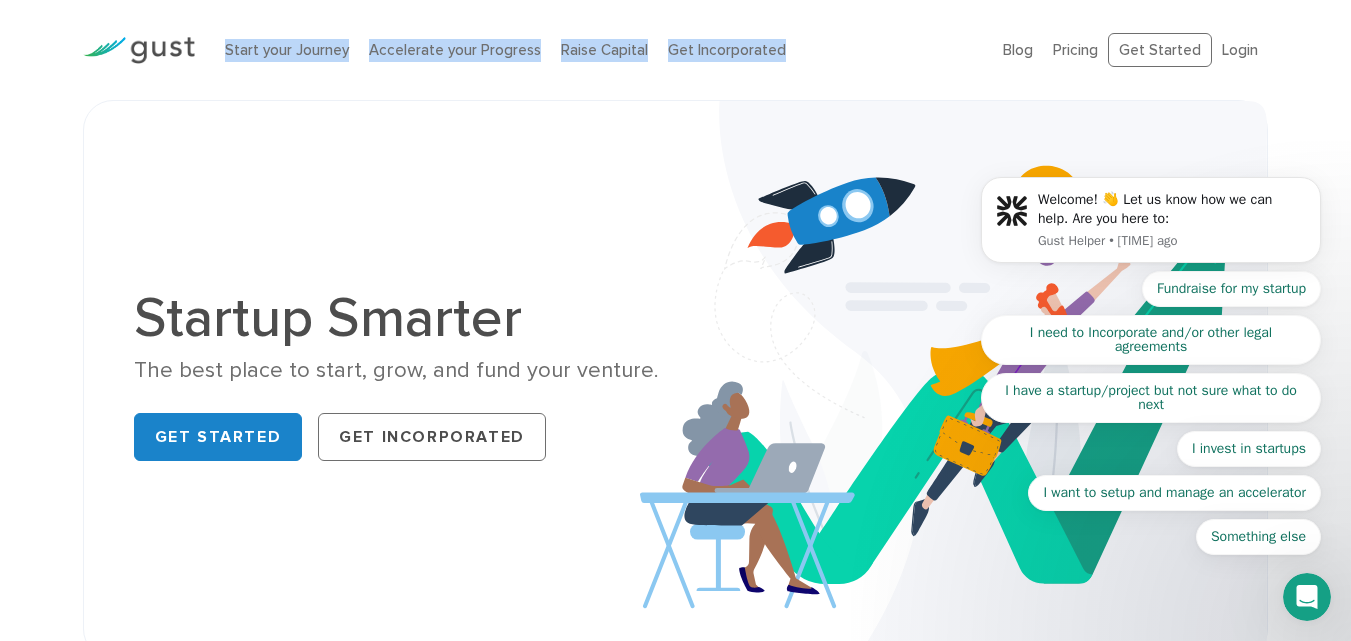 click on "Start your Journey
Accelerate your Progress
Raise Capital
Get Incorporated" at bounding box center [599, 50] 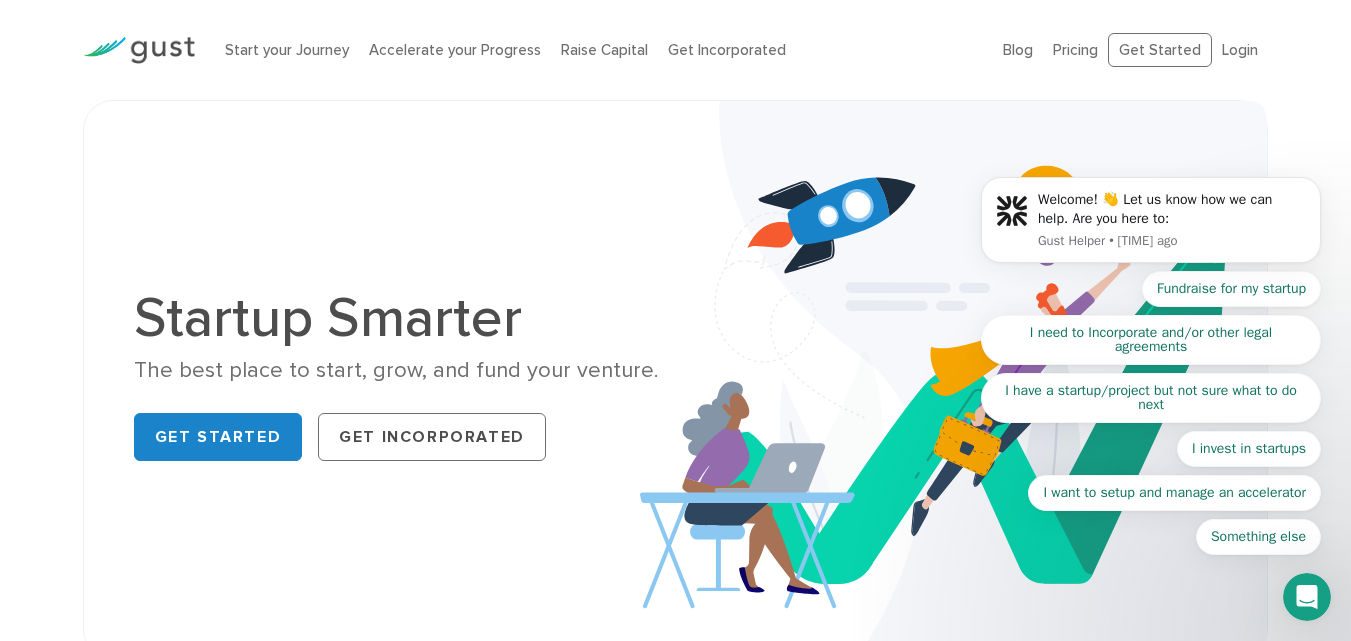 click on "Start your Journey
Accelerate your Progress
Raise Capital
Get Incorporated" at bounding box center (599, 50) 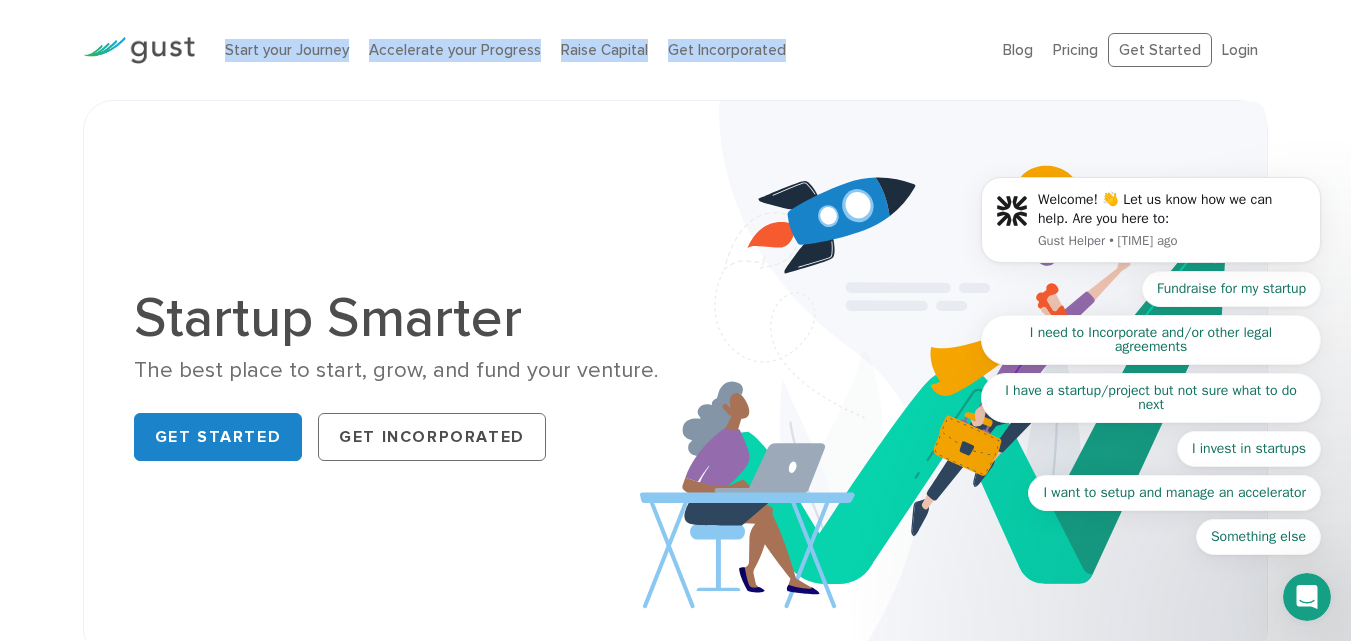 click on "Start your Journey
Accelerate your Progress
Raise Capital
Get Incorporated" at bounding box center [599, 50] 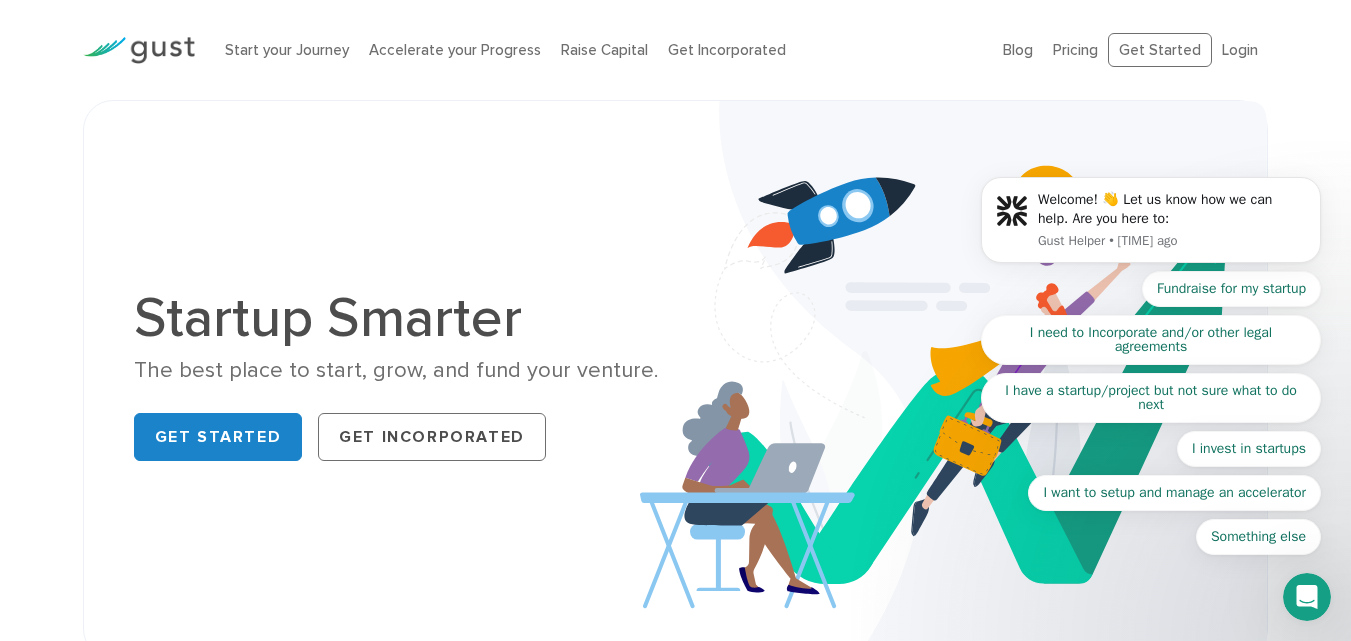 click on "Start your Journey
Accelerate your Progress
Raise Capital
Get Incorporated" at bounding box center [599, 50] 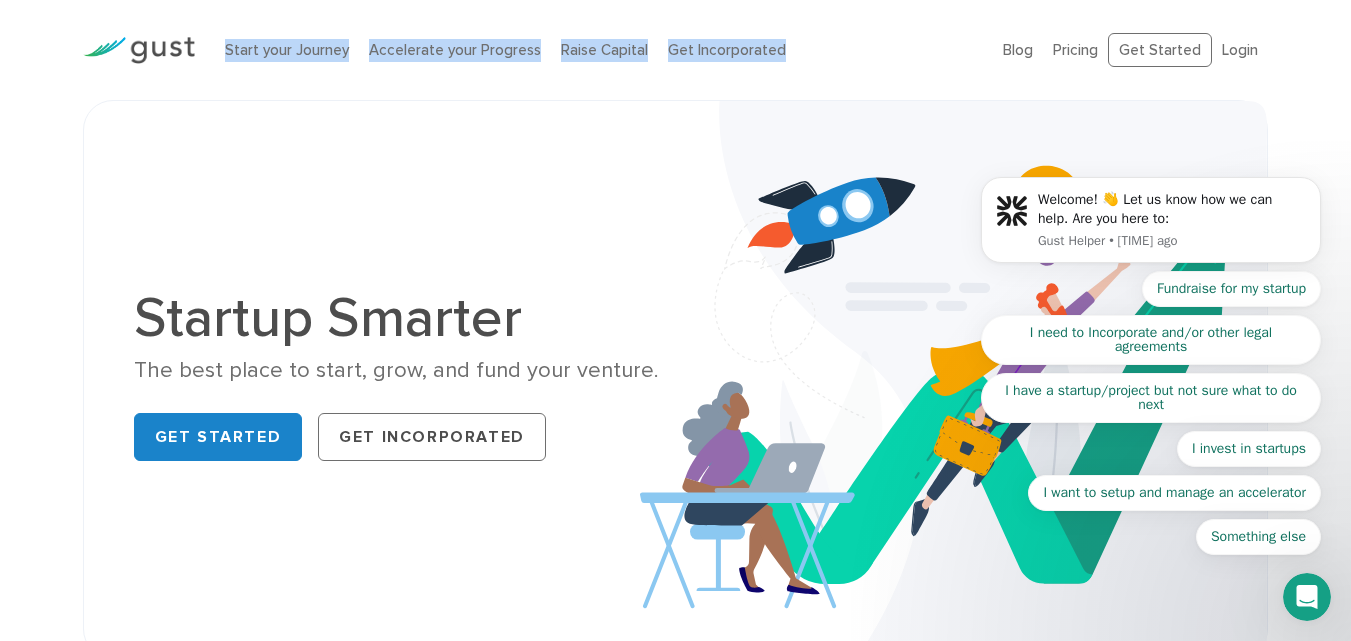 click on "Start your Journey
Accelerate your Progress
Raise Capital
Get Incorporated" at bounding box center [599, 50] 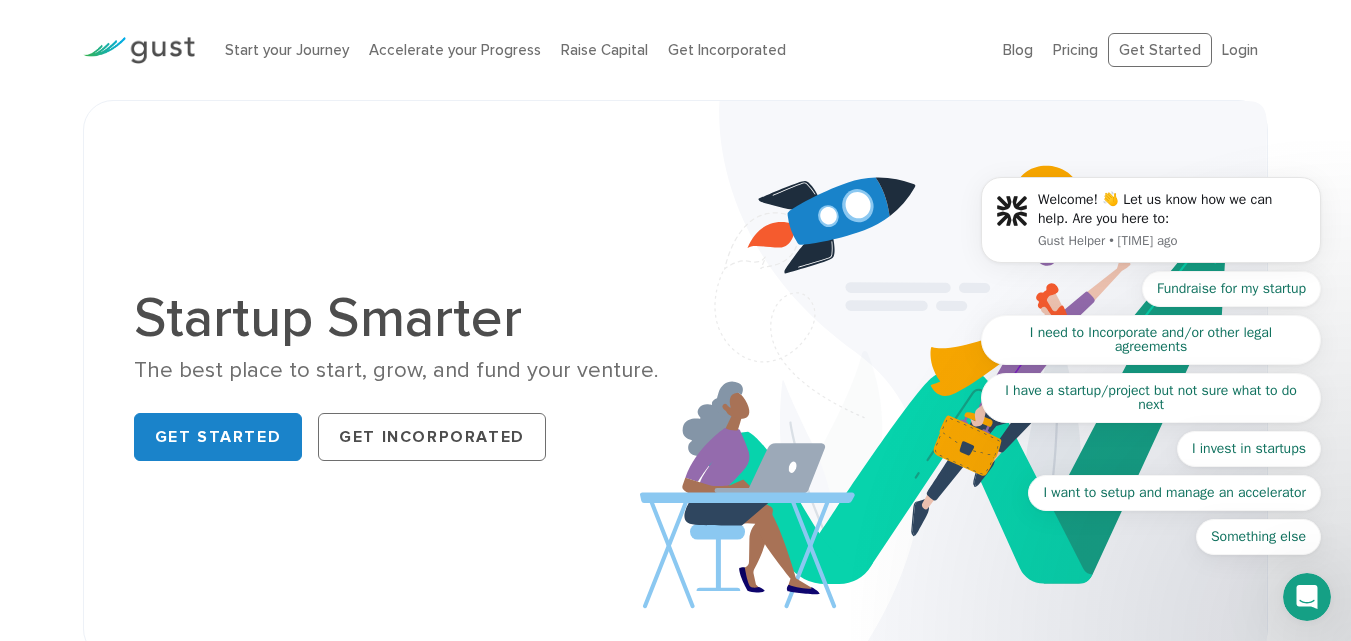 click on "Start your Journey
Accelerate your Progress
Raise Capital
Get Incorporated" at bounding box center [599, 50] 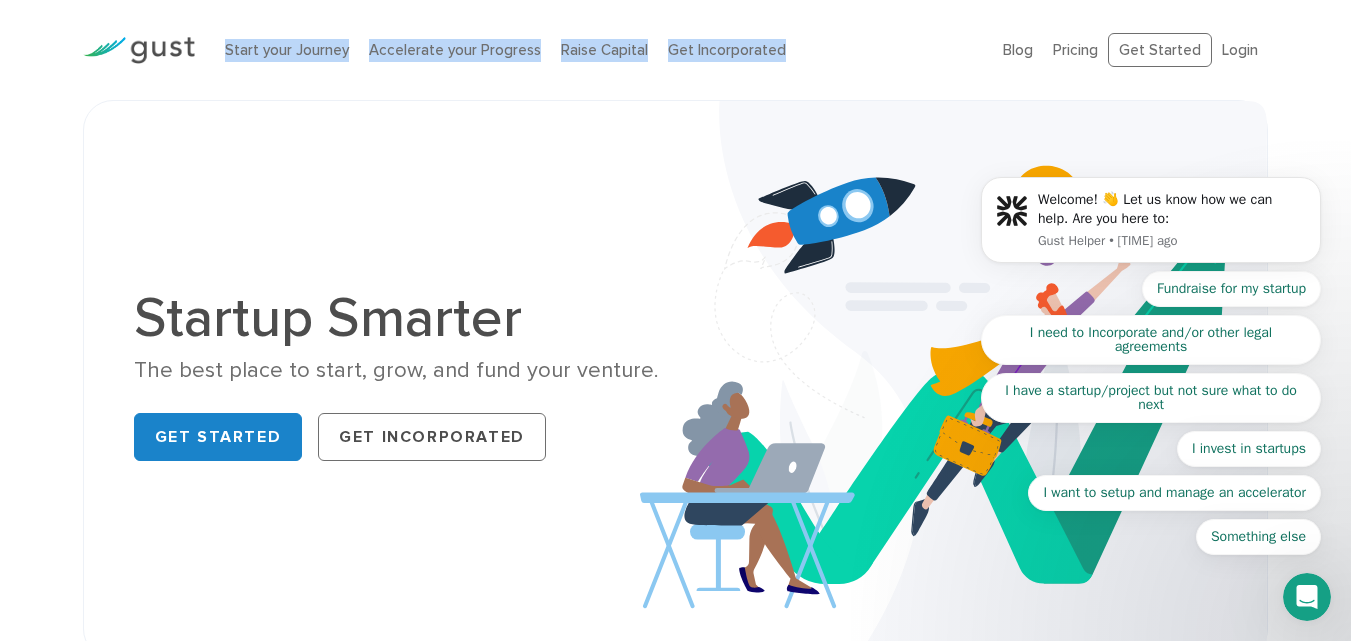 click on "Start your Journey
Accelerate your Progress
Raise Capital
Get Incorporated" at bounding box center (599, 50) 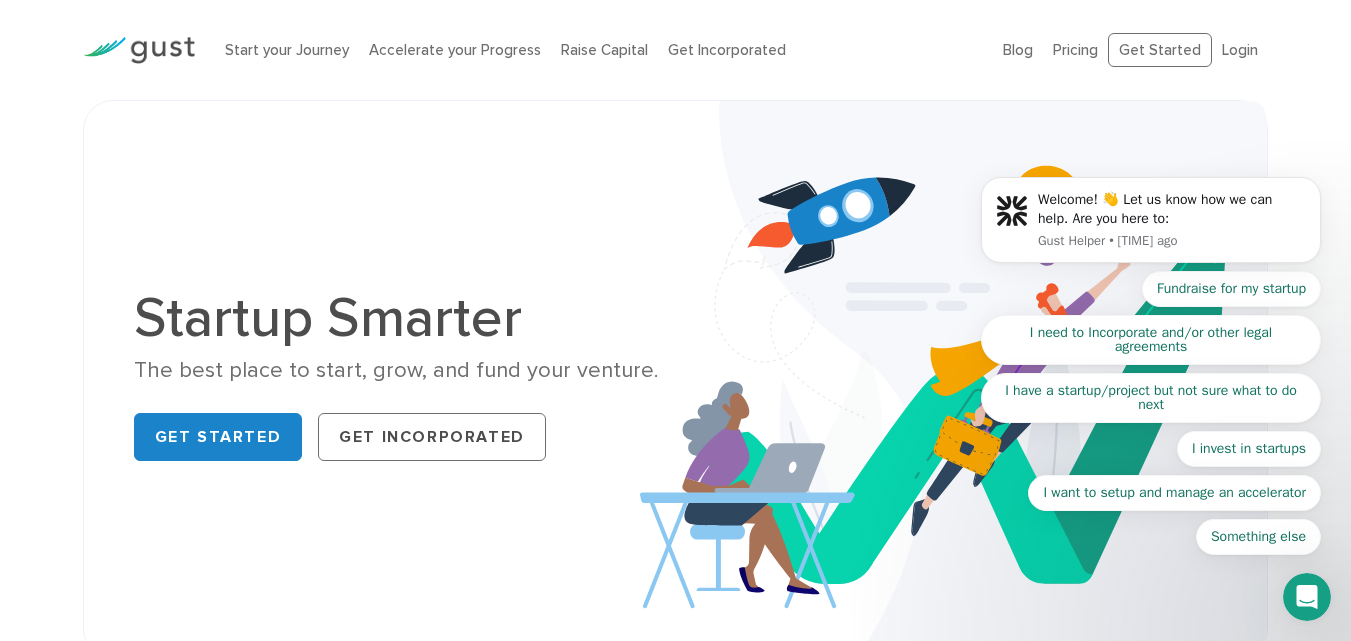 click on "Start your Journey
Accelerate your Progress
Raise Capital
Get Incorporated" at bounding box center (599, 50) 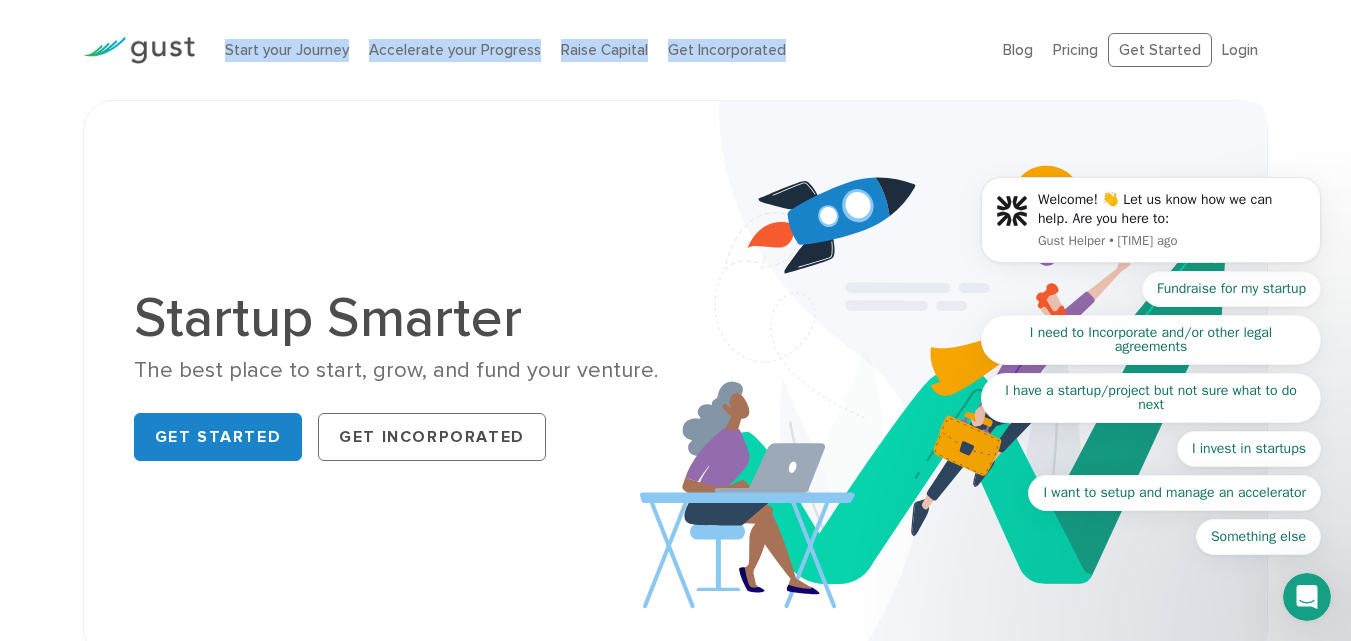click on "Start your Journey
Accelerate your Progress
Raise Capital
Get Incorporated" at bounding box center [599, 50] 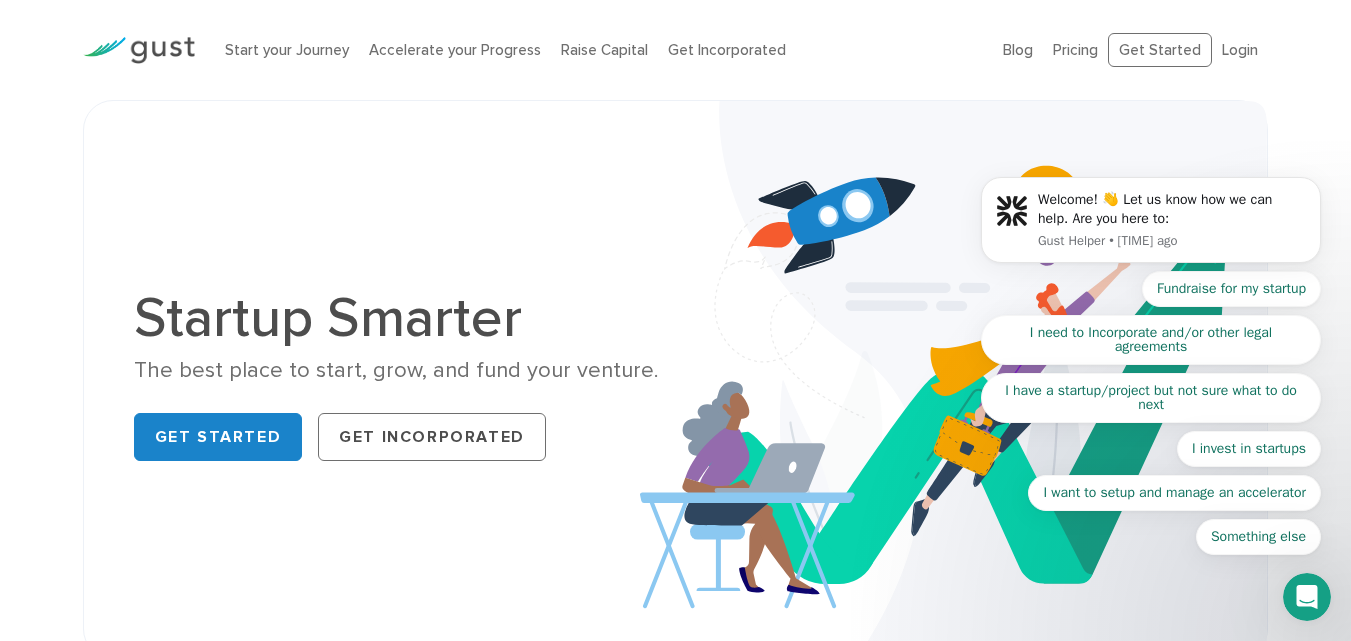 click on "Start your Journey
Accelerate your Progress
Raise Capital
Get Incorporated" at bounding box center (599, 50) 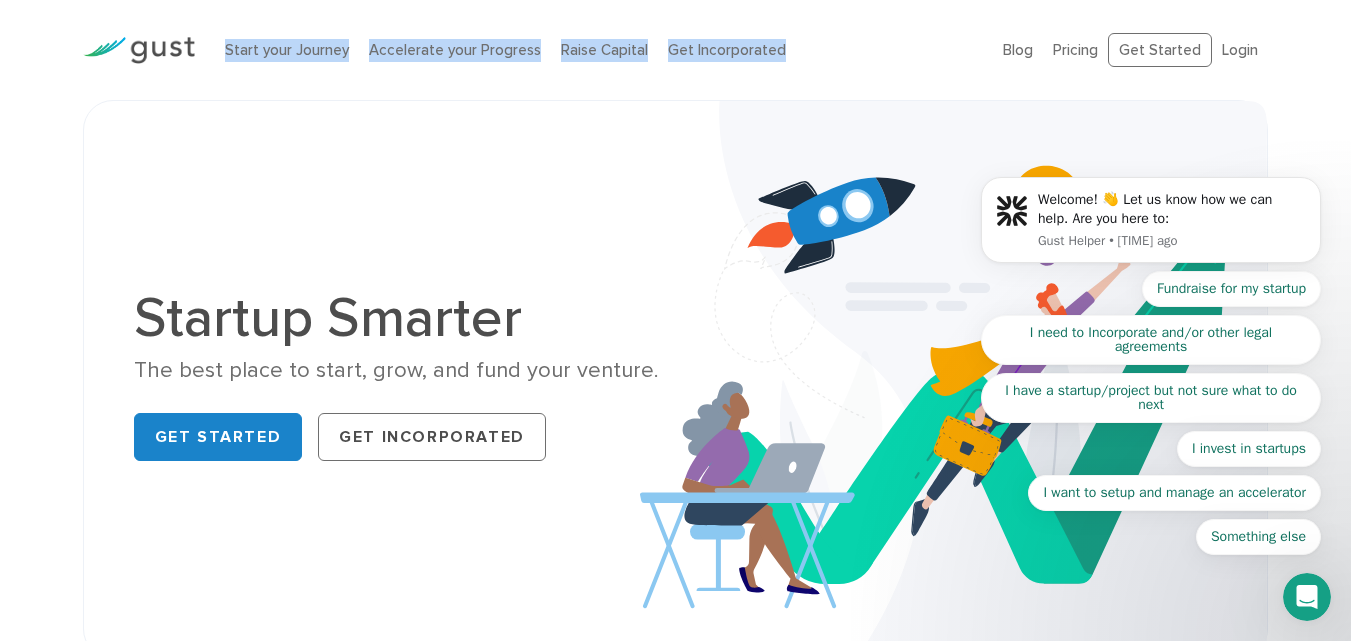 click on "Start your Journey
Accelerate your Progress
Raise Capital
Get Incorporated" at bounding box center [599, 50] 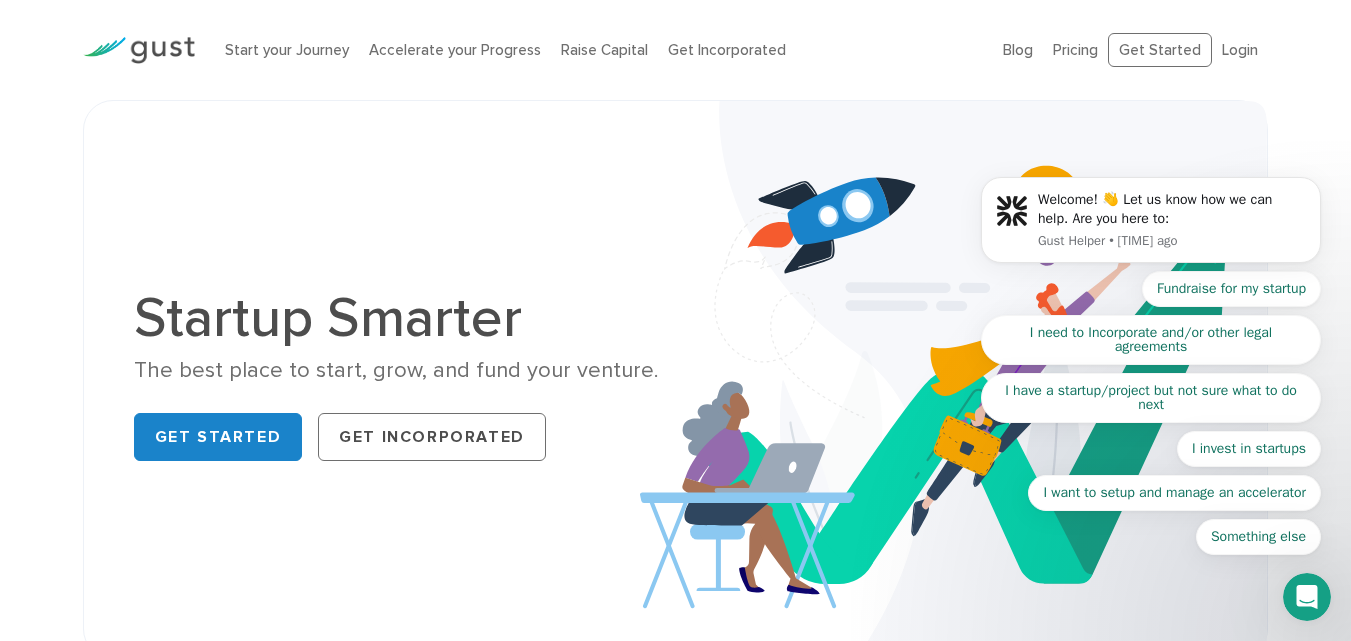 click on "Start your Journey
Accelerate your Progress
Raise Capital
Get Incorporated" at bounding box center [599, 50] 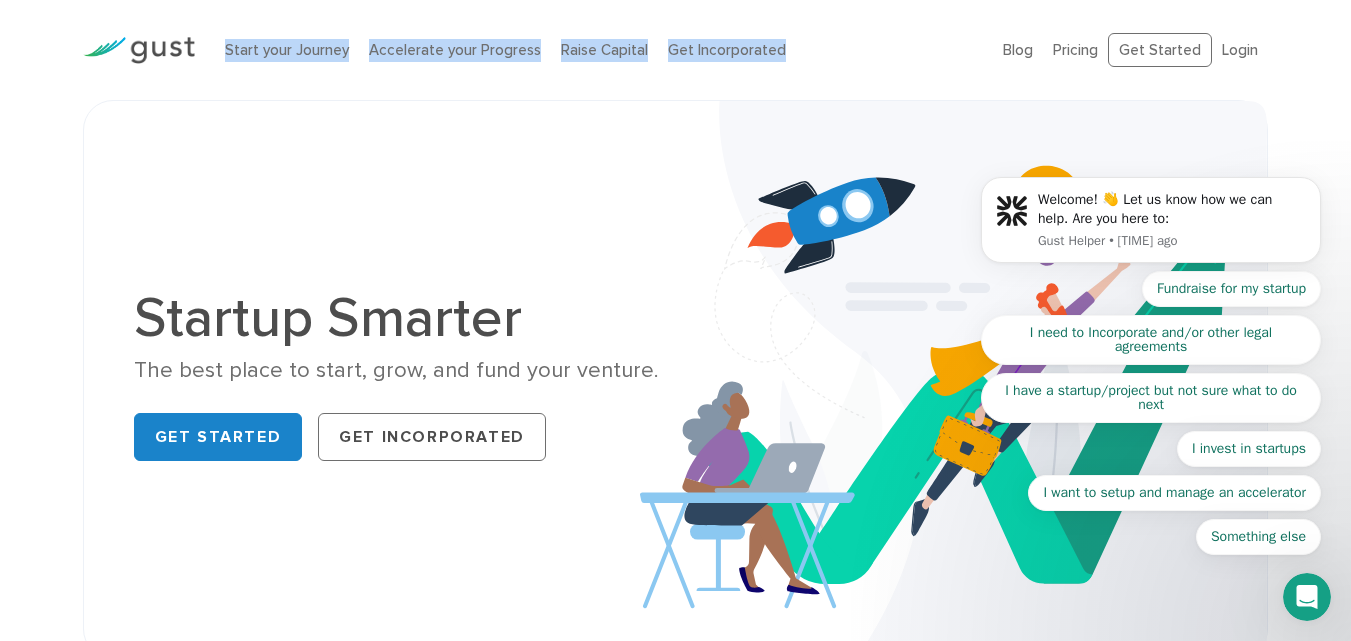 click on "Start your Journey
Accelerate your Progress
Raise Capital
Get Incorporated" at bounding box center (599, 50) 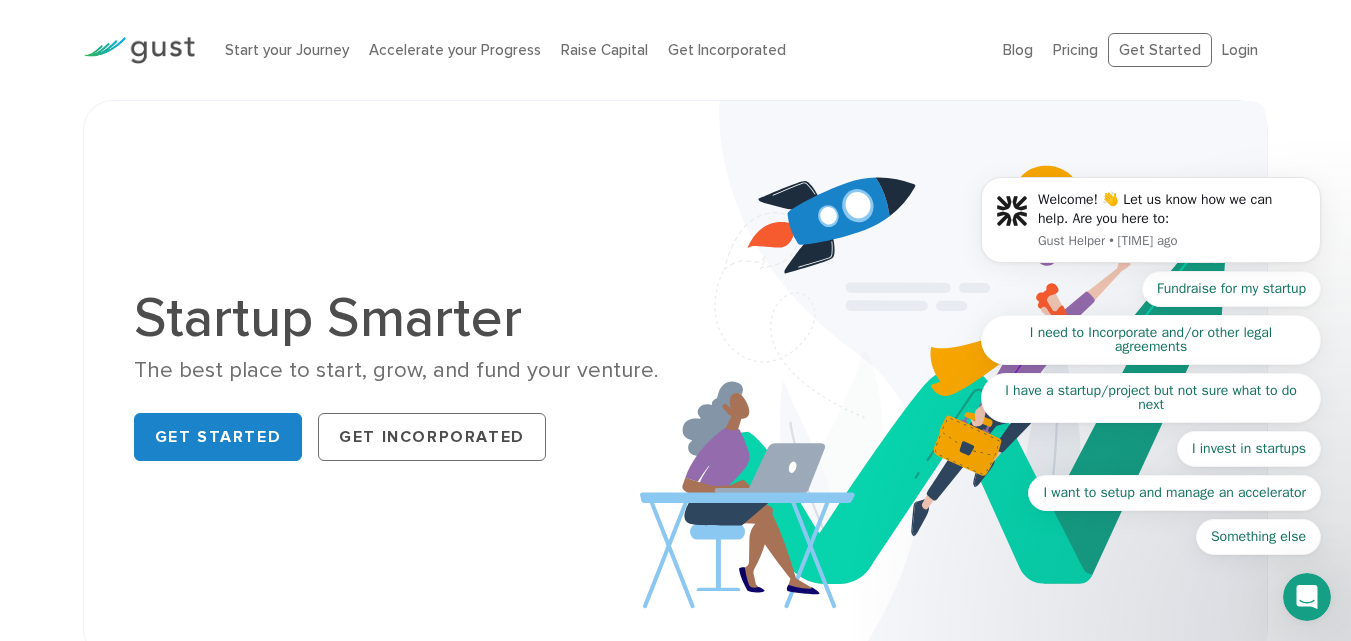 click on "Start your Journey
Accelerate your Progress
Raise Capital
Get Incorporated" at bounding box center [599, 50] 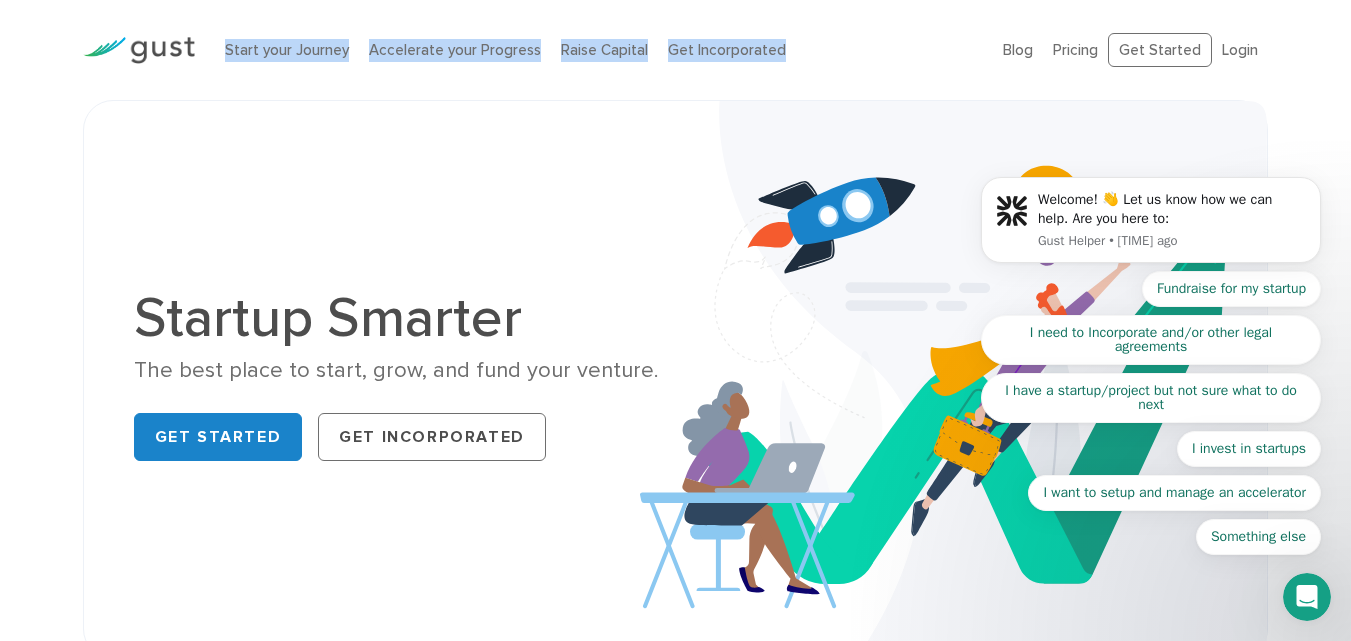 click on "Start your Journey
Accelerate your Progress
Raise Capital
Get Incorporated" at bounding box center [599, 50] 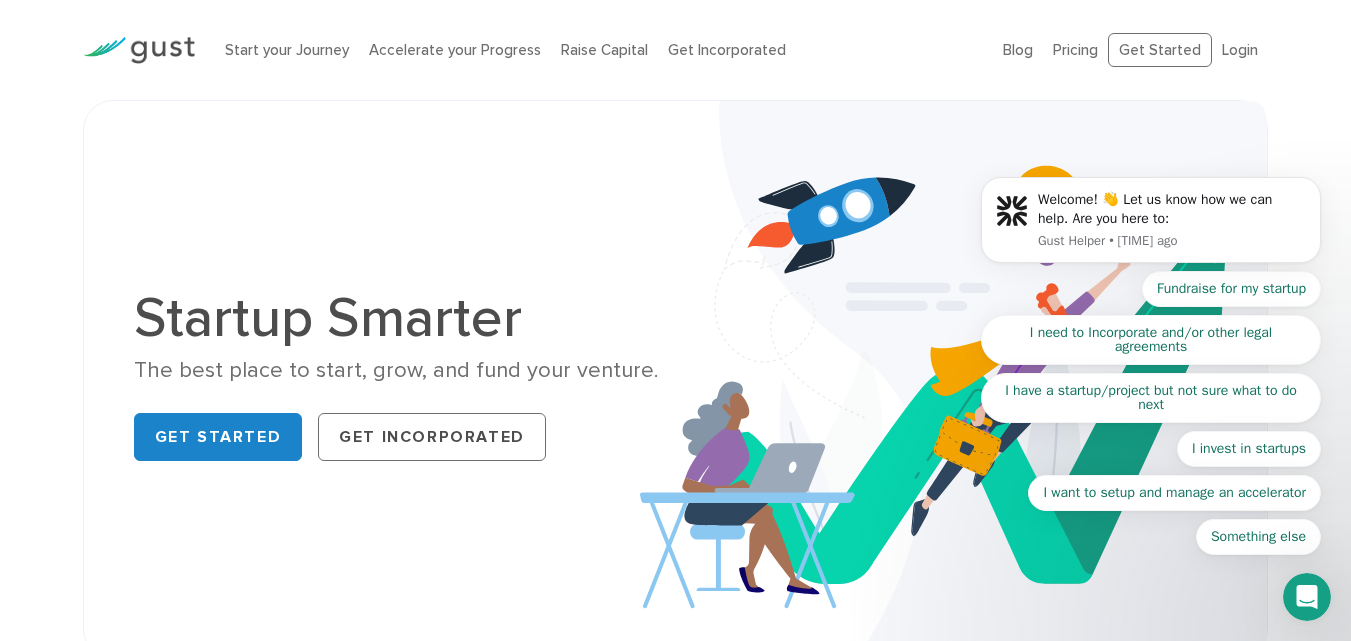 click on "Start your Journey
Accelerate your Progress
Raise Capital
Get Incorporated" at bounding box center [599, 50] 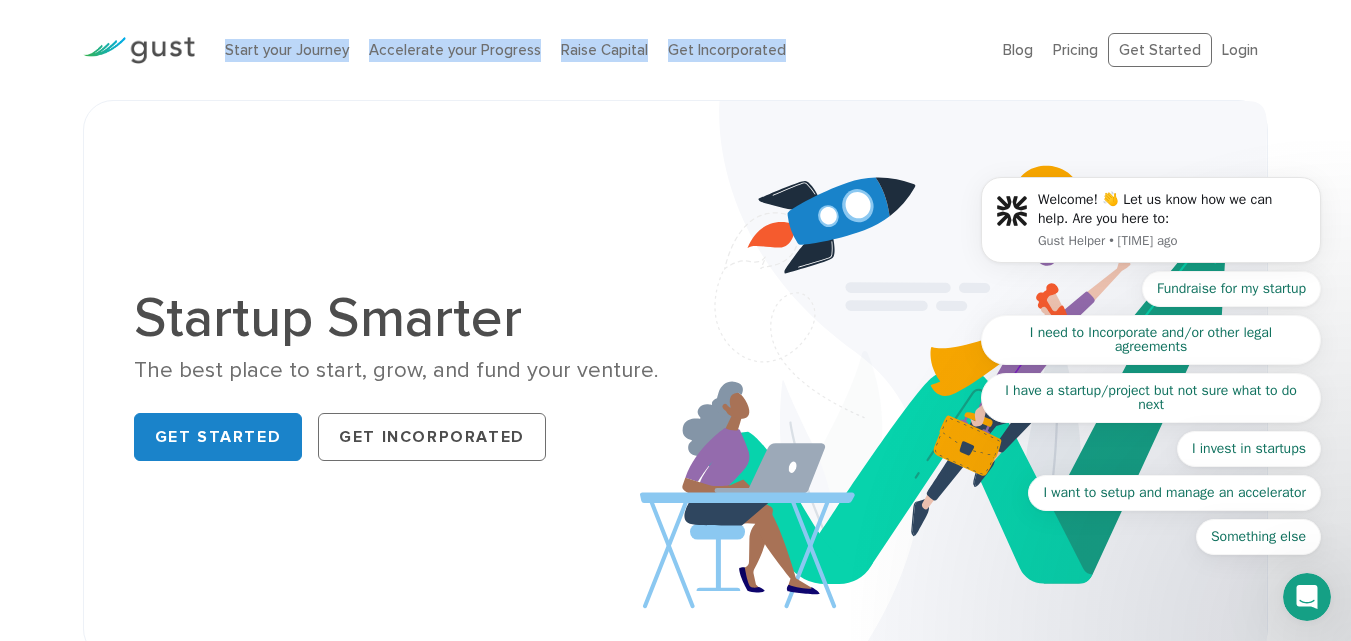 click on "Start your Journey
Accelerate your Progress
Raise Capital
Get Incorporated" at bounding box center [599, 50] 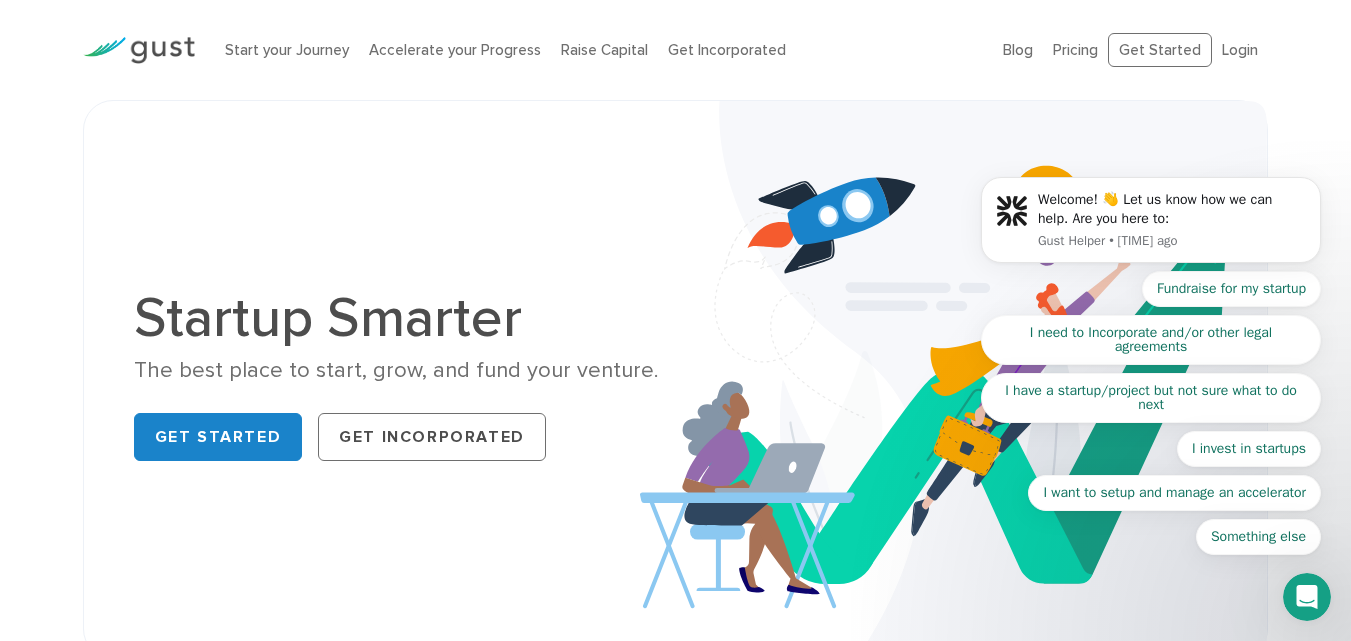 click on "Start your Journey
Accelerate your Progress
Raise Capital
Get Incorporated" at bounding box center (599, 50) 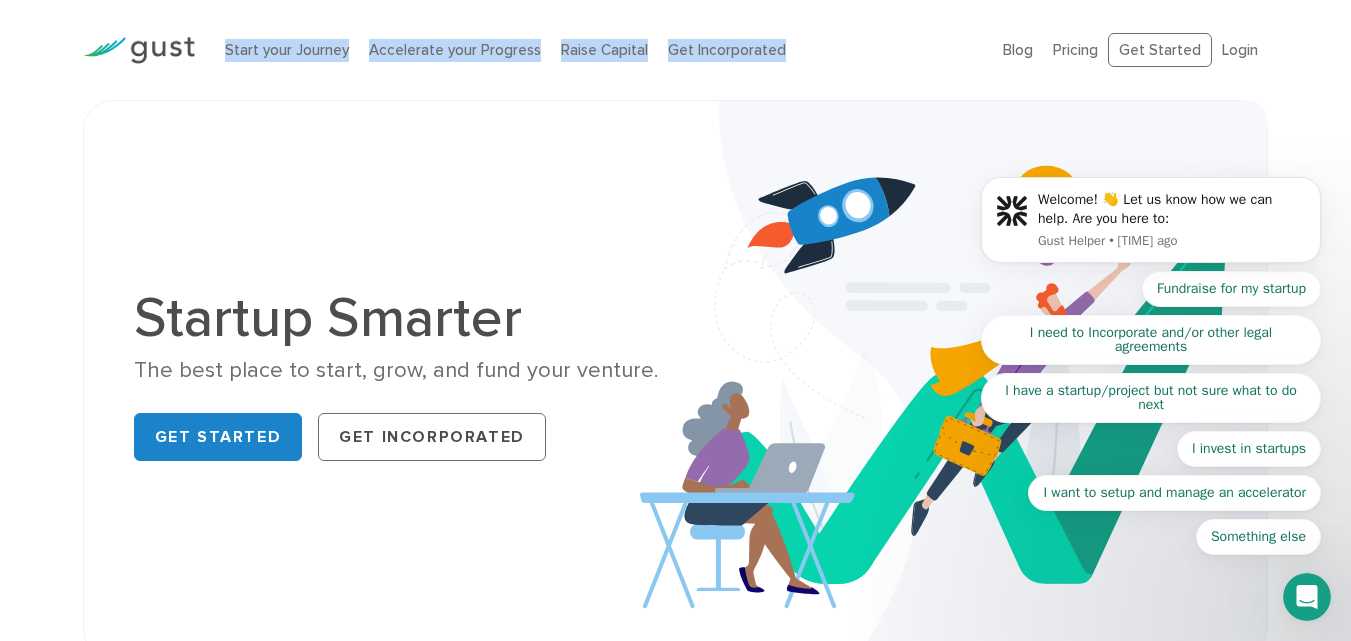 click on "Start your Journey
Accelerate your Progress
Raise Capital
Get Incorporated" at bounding box center (599, 50) 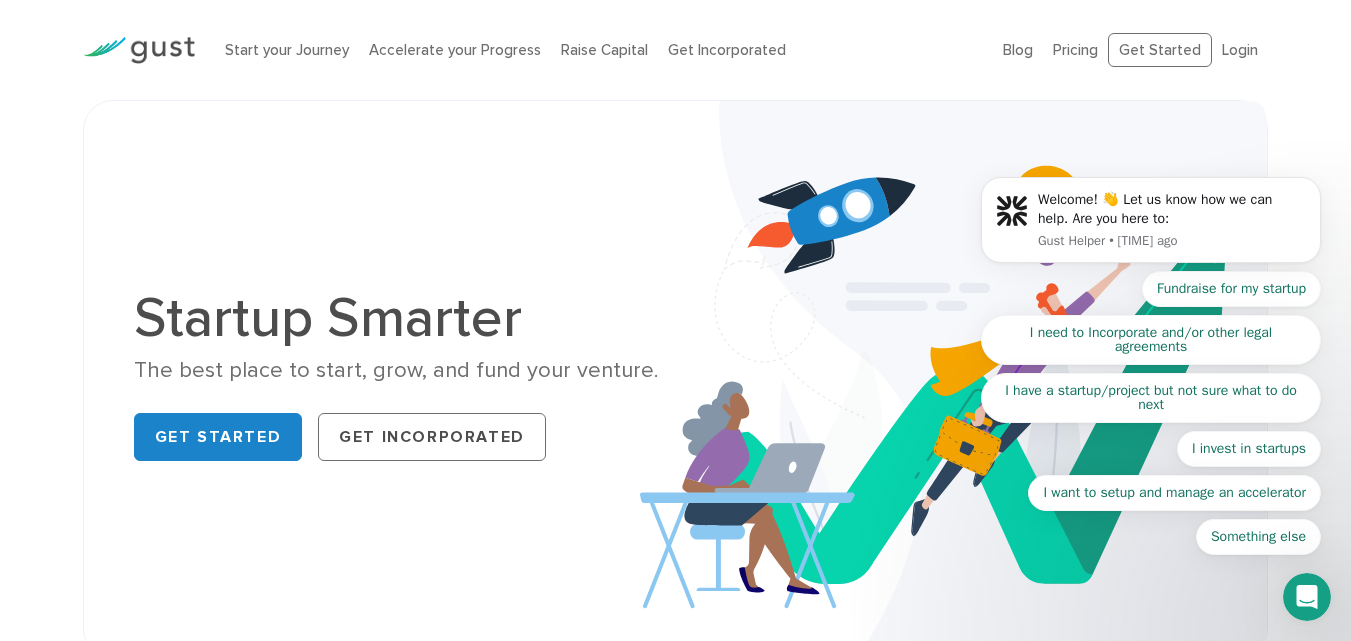 click on "Start your Journey
Accelerate your Progress
Raise Capital
Get Incorporated" at bounding box center (599, 50) 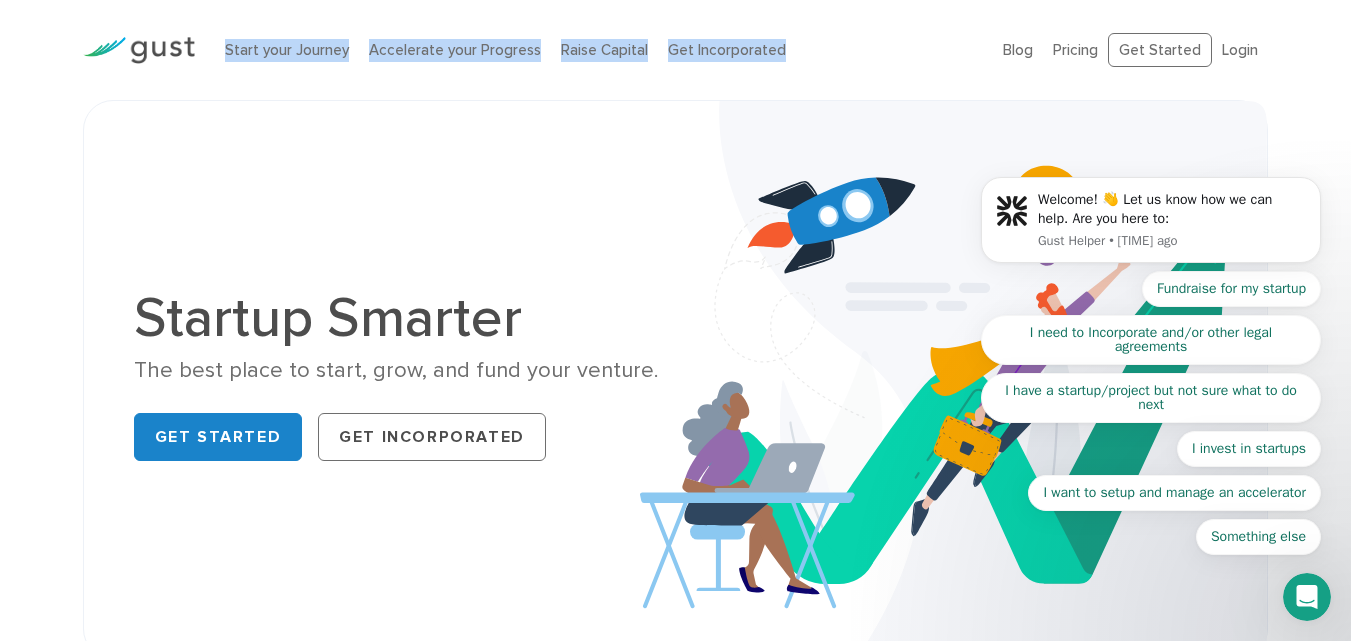 click on "Start your Journey
Accelerate your Progress
Raise Capital
Get Incorporated" at bounding box center (599, 50) 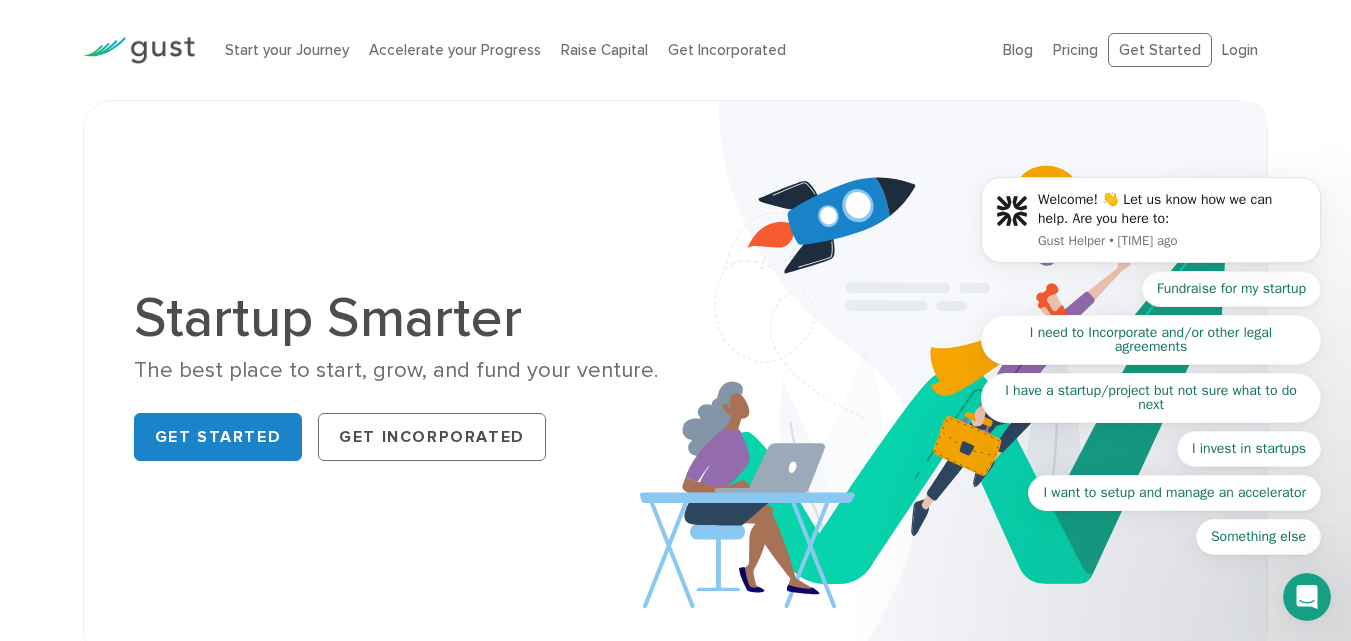 click on "Start your Journey
Accelerate your Progress
Raise Capital
Get Incorporated" at bounding box center [599, 50] 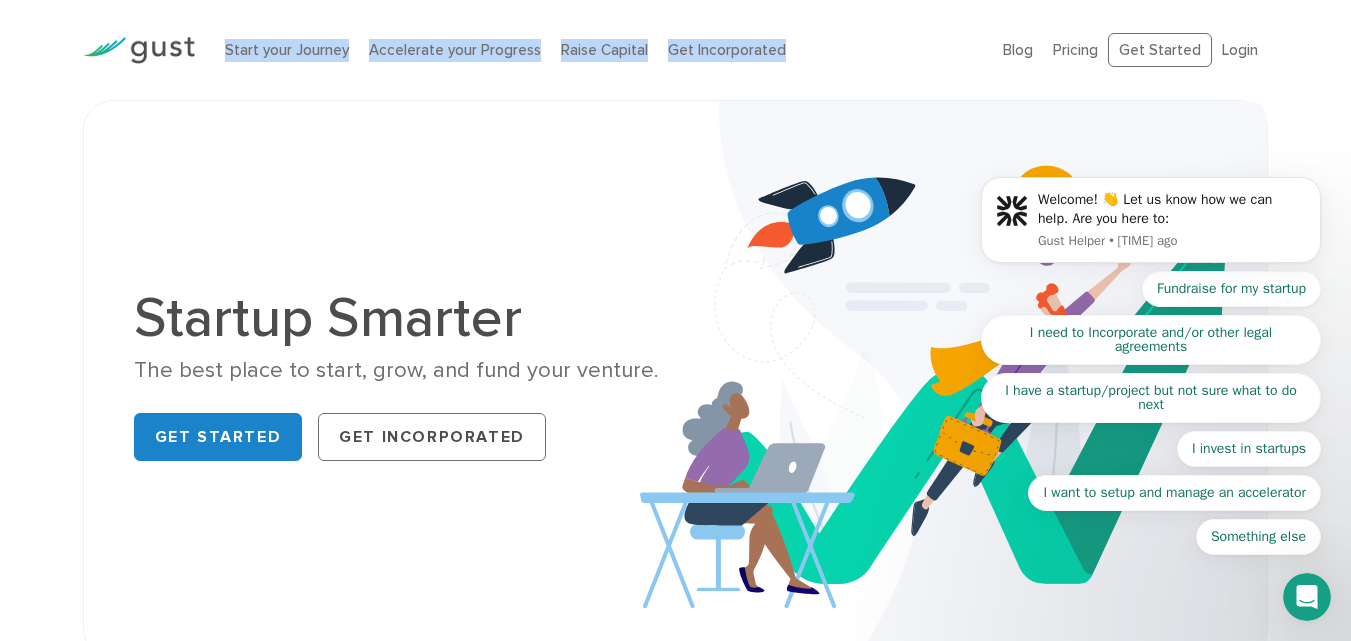 click on "Start your Journey
Accelerate your Progress
Raise Capital
Get Incorporated" at bounding box center [599, 50] 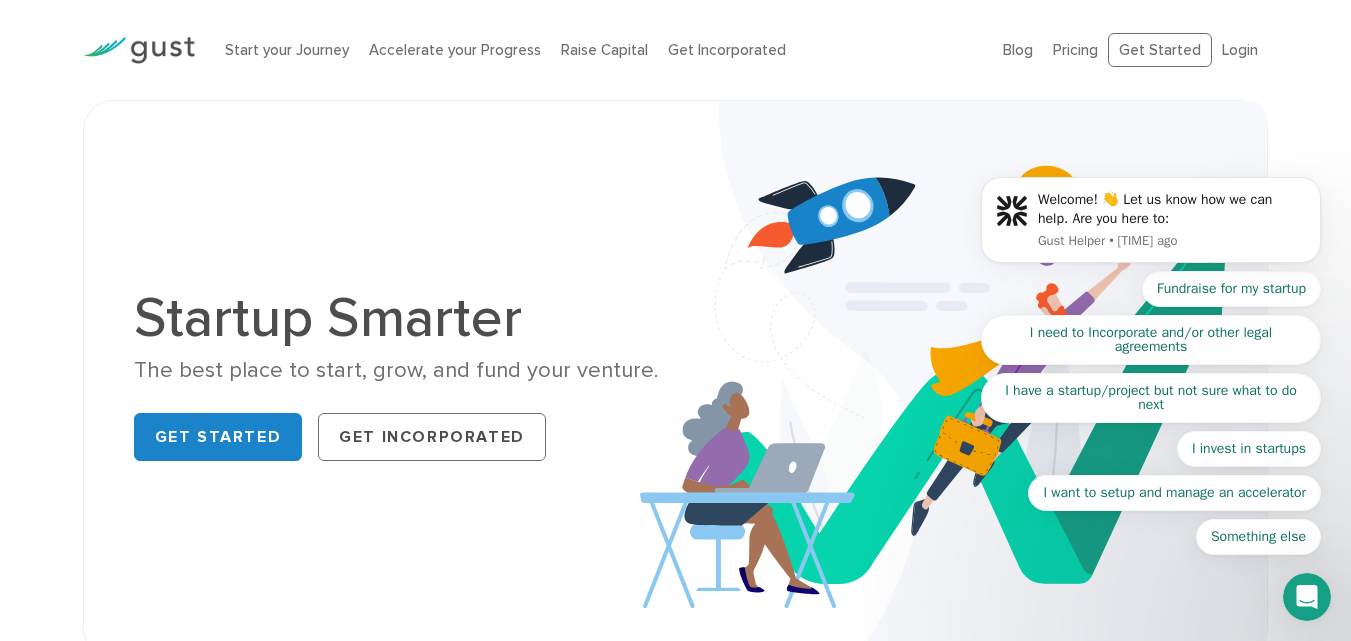 click on "Start your Journey
Accelerate your Progress
Raise Capital
Get Incorporated" at bounding box center [599, 50] 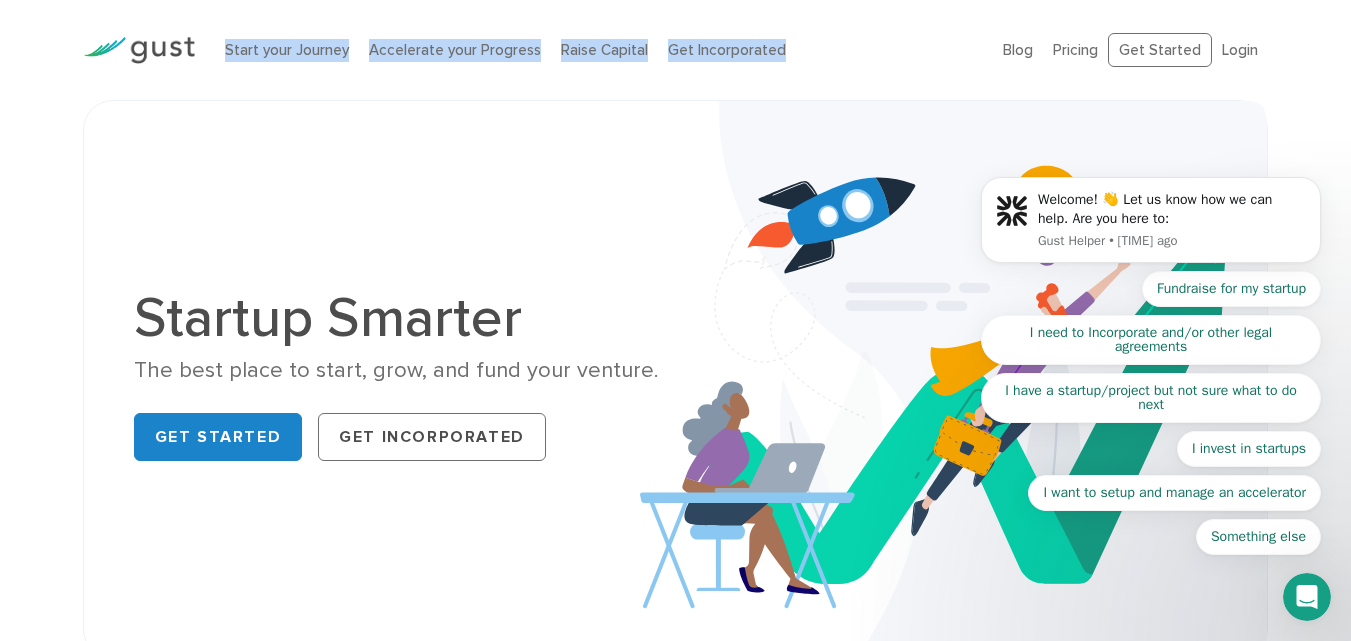 click on "Start your Journey
Accelerate your Progress
Raise Capital
Get Incorporated" at bounding box center (599, 50) 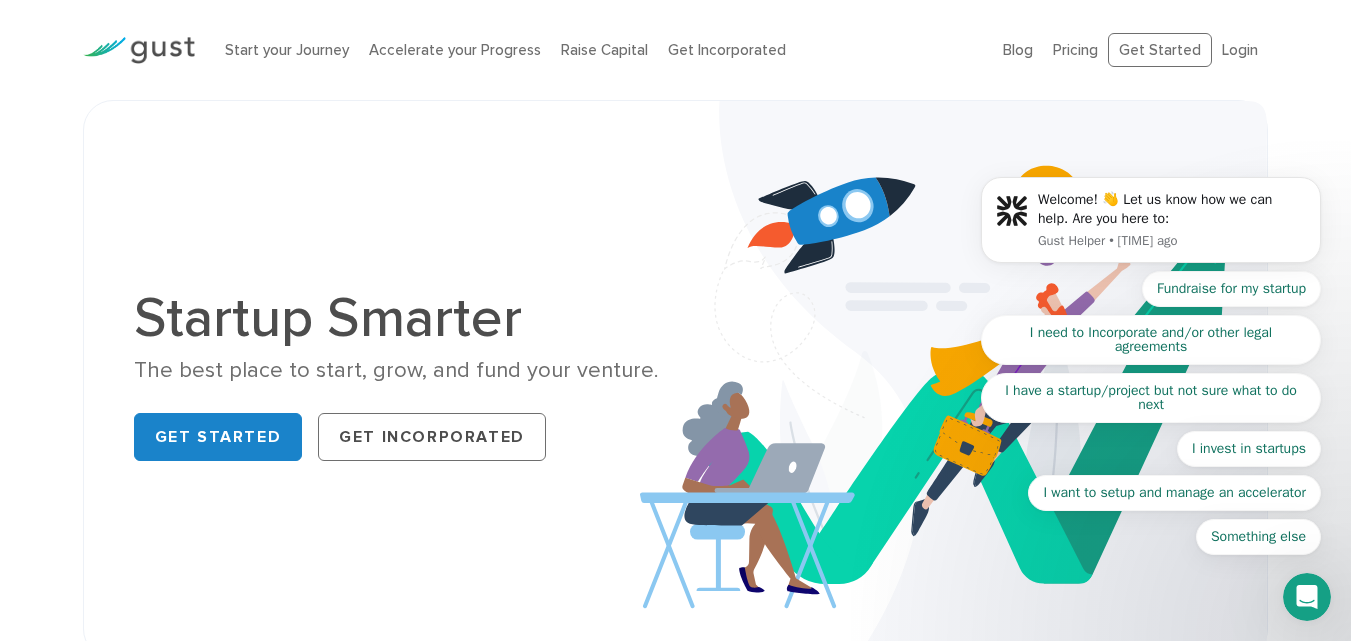 click on "Start your Journey
Accelerate your Progress
Raise Capital
Get Incorporated" at bounding box center (599, 50) 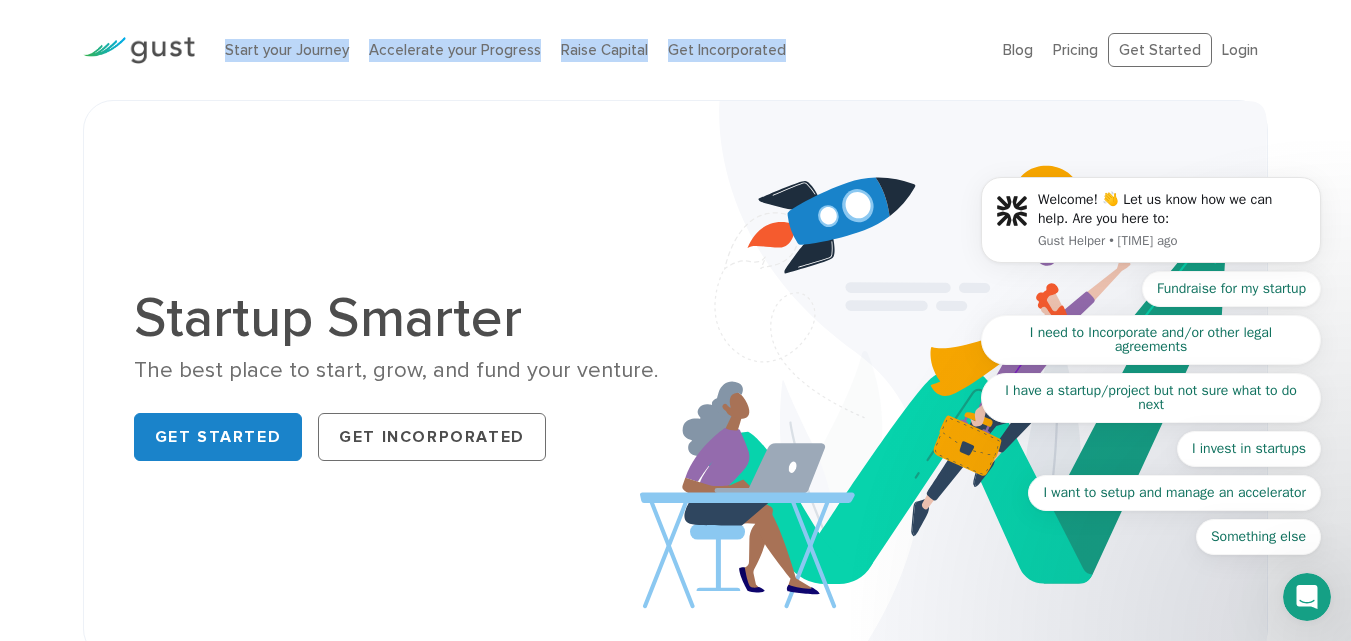 click on "Start your Journey
Accelerate your Progress
Raise Capital
Get Incorporated" at bounding box center [599, 50] 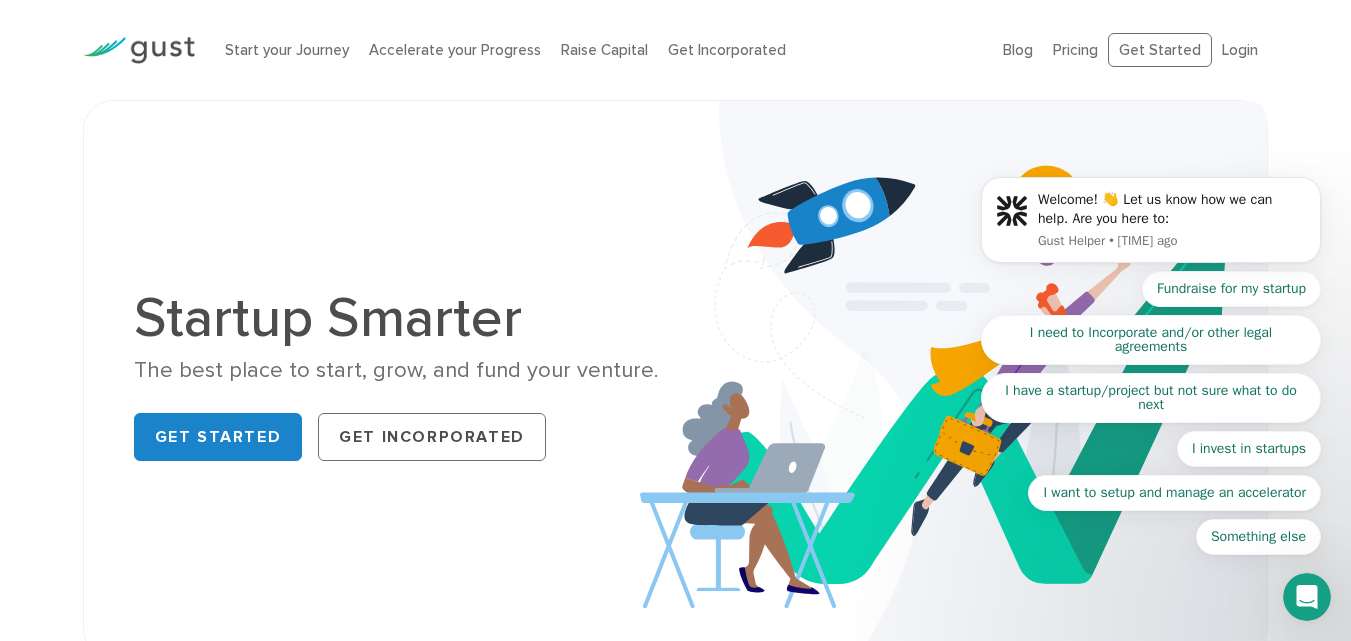 click on "Start your Journey
Accelerate your Progress
Raise Capital
Get Incorporated" at bounding box center [599, 50] 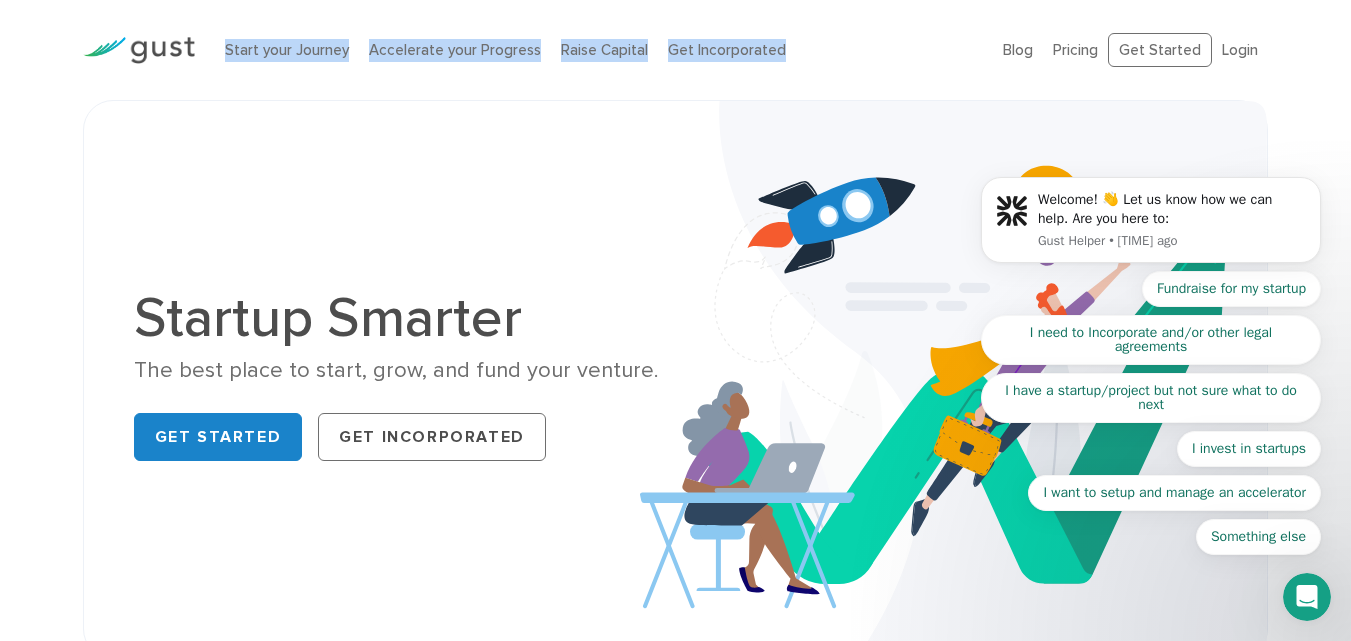 click on "Start your Journey
Accelerate your Progress
Raise Capital
Get Incorporated" at bounding box center [599, 50] 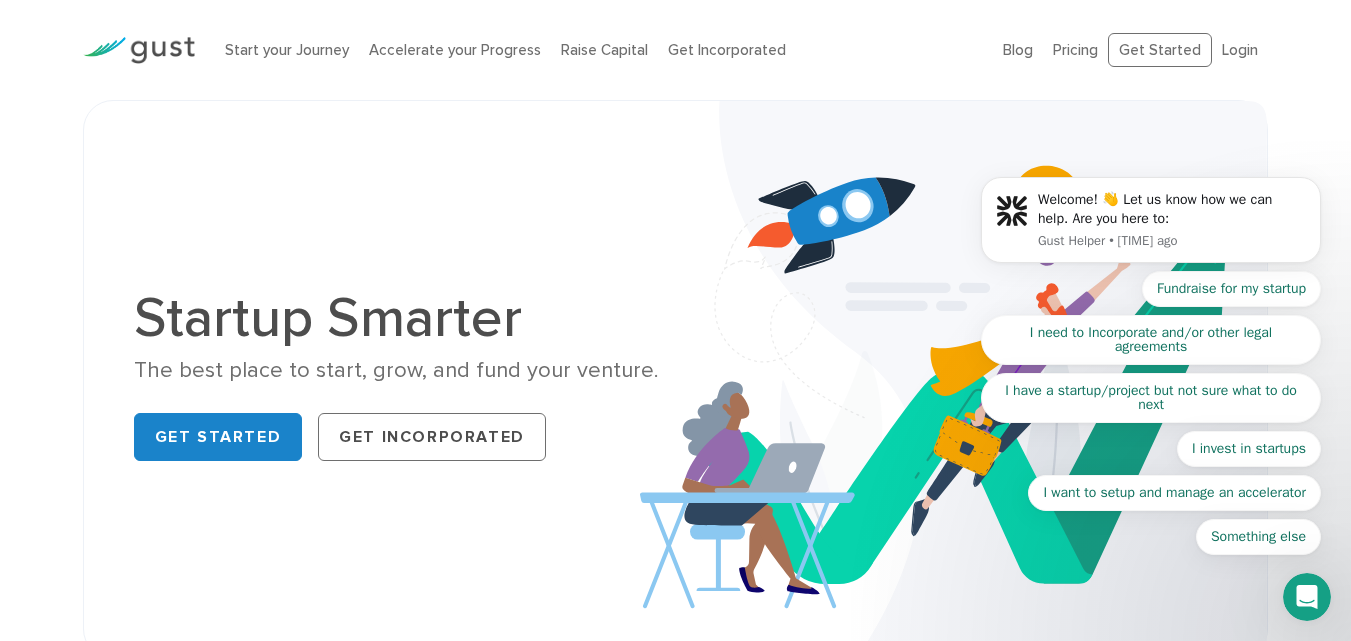 click on "Start your Journey
Accelerate your Progress
Raise Capital
Get Incorporated" at bounding box center [599, 50] 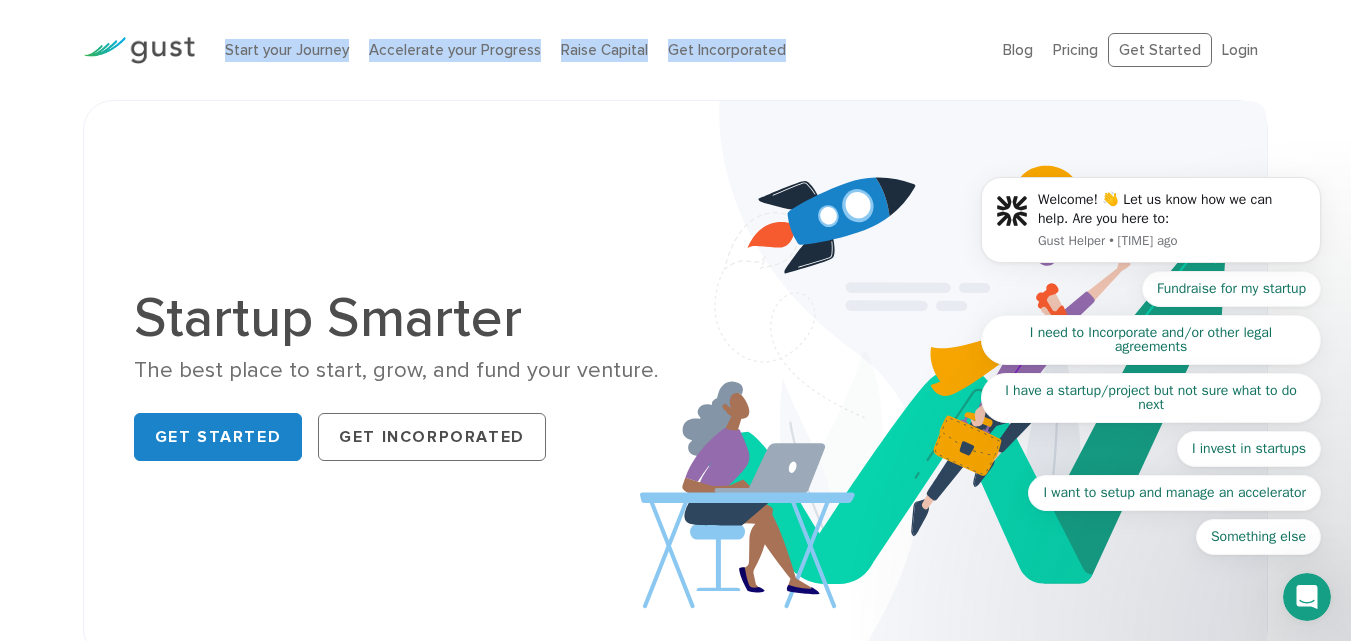 click on "Start your Journey
Accelerate your Progress
Raise Capital
Get Incorporated" at bounding box center (599, 50) 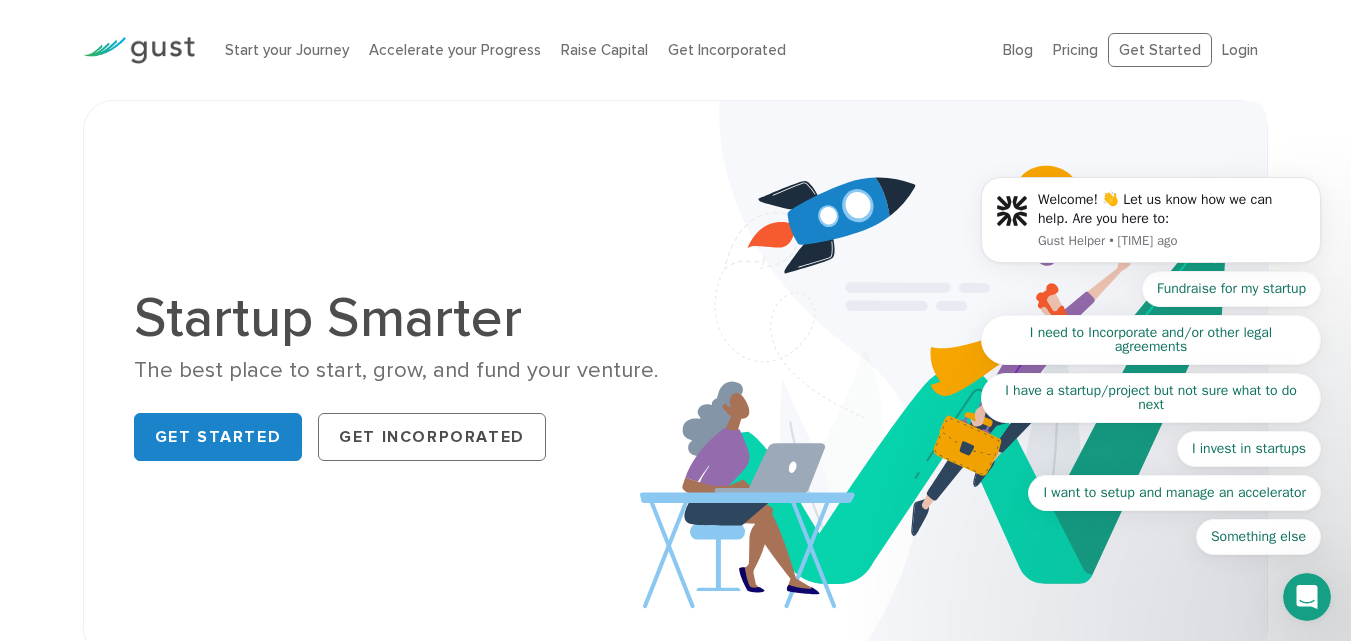 click on "Start your Journey
Accelerate your Progress
Raise Capital
Get Incorporated" at bounding box center [599, 50] 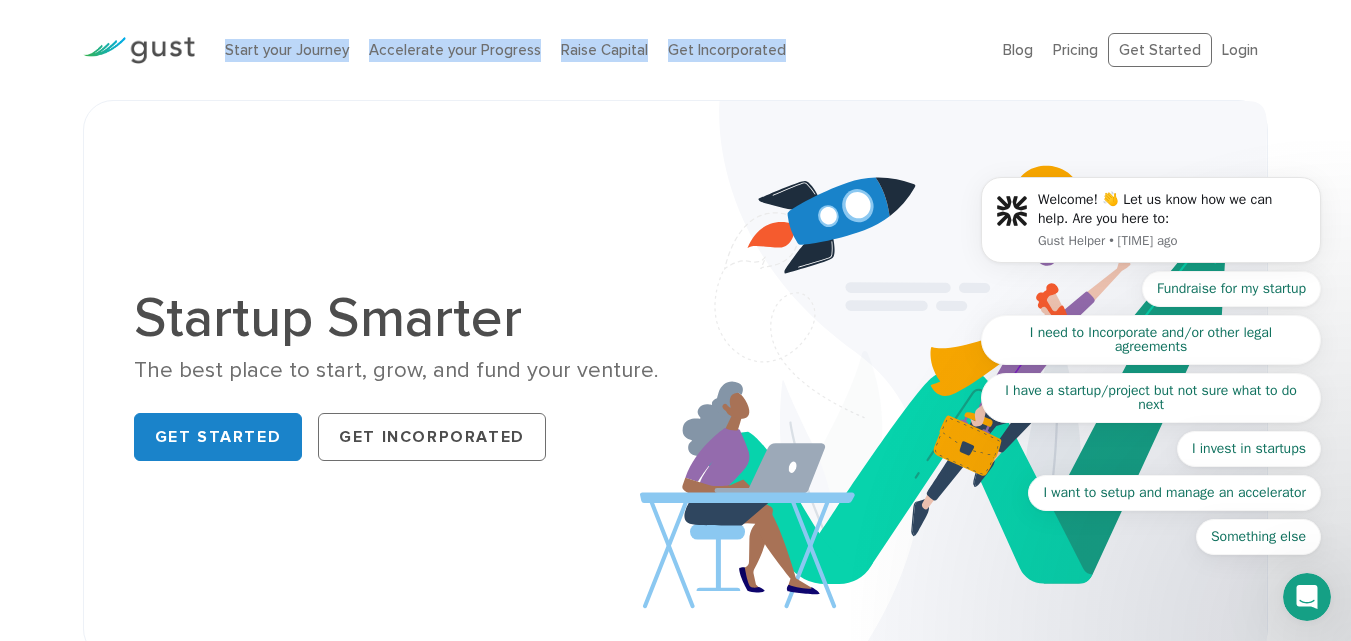 click on "Start your Journey
Accelerate your Progress
Raise Capital
Get Incorporated" at bounding box center [599, 50] 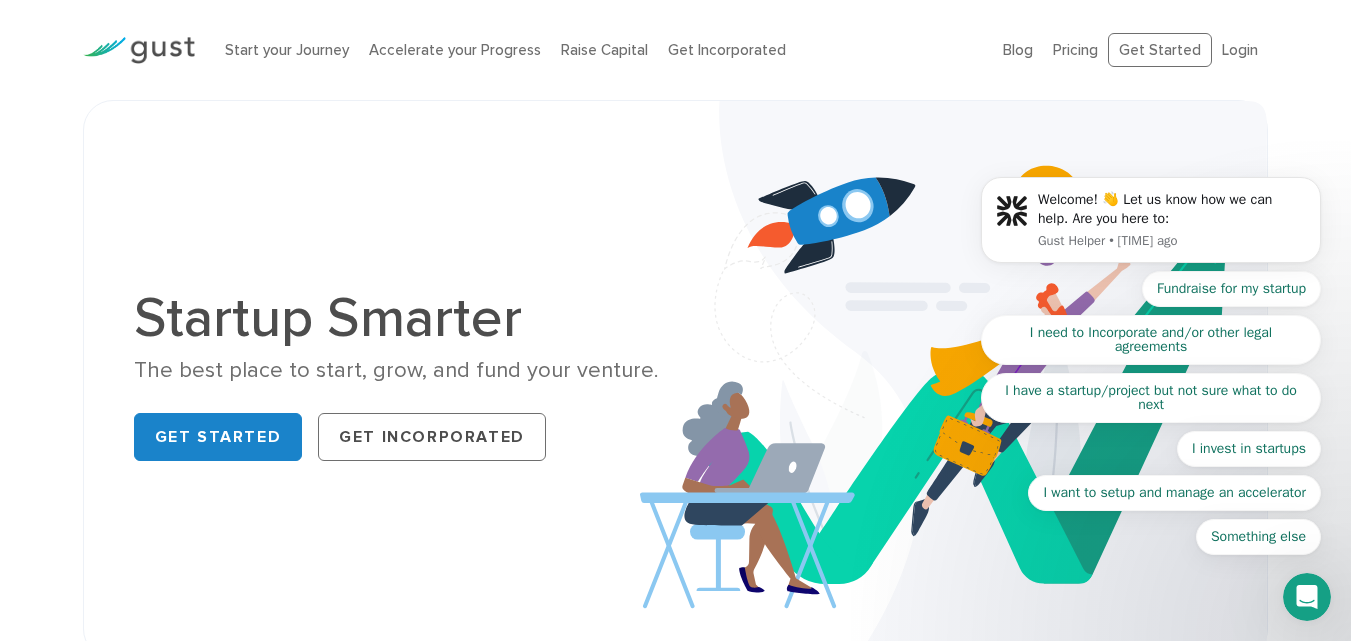 click on "Start your Journey
Accelerate your Progress
Raise Capital
Get Incorporated" at bounding box center [599, 50] 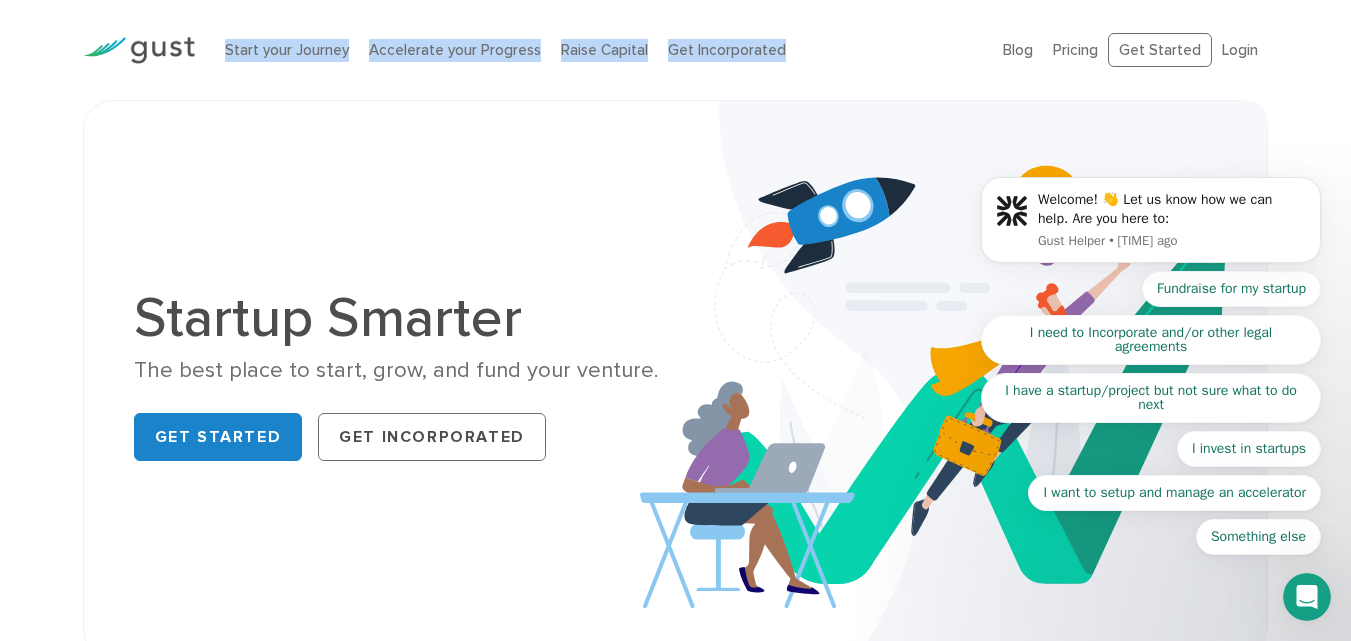 click on "Start your Journey
Accelerate your Progress
Raise Capital
Get Incorporated" at bounding box center (599, 50) 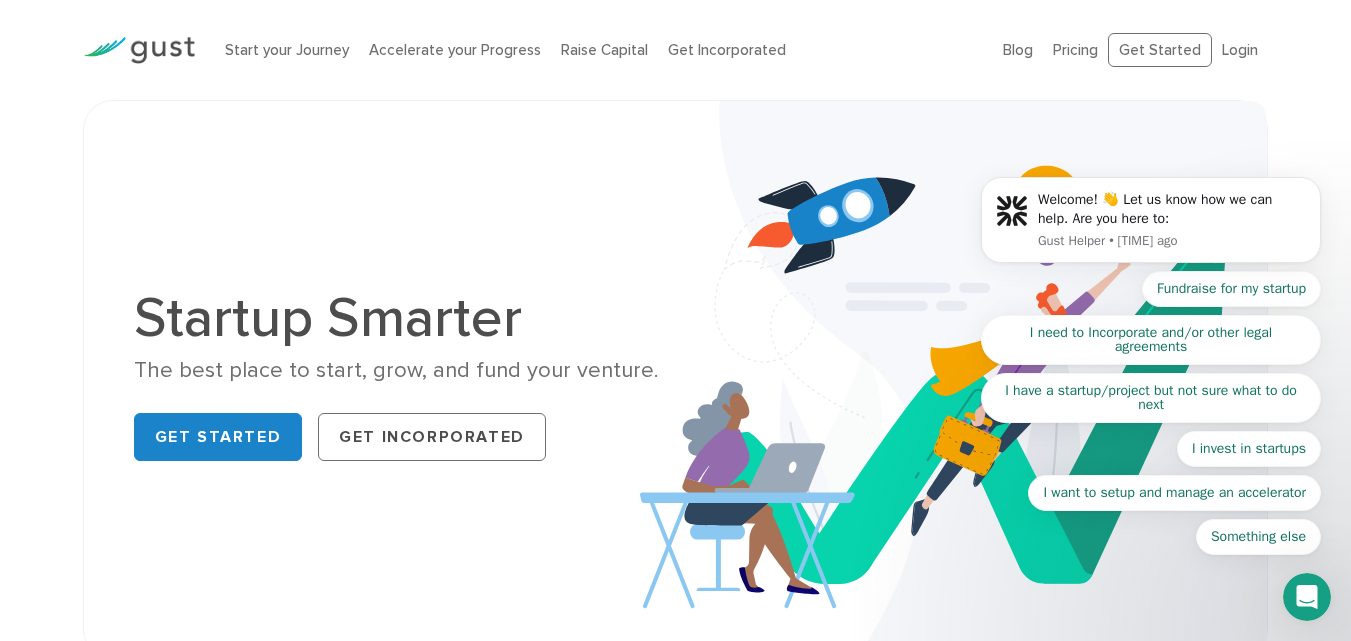 click on "Start your Journey
Accelerate your Progress
Raise Capital
Get Incorporated" at bounding box center (599, 50) 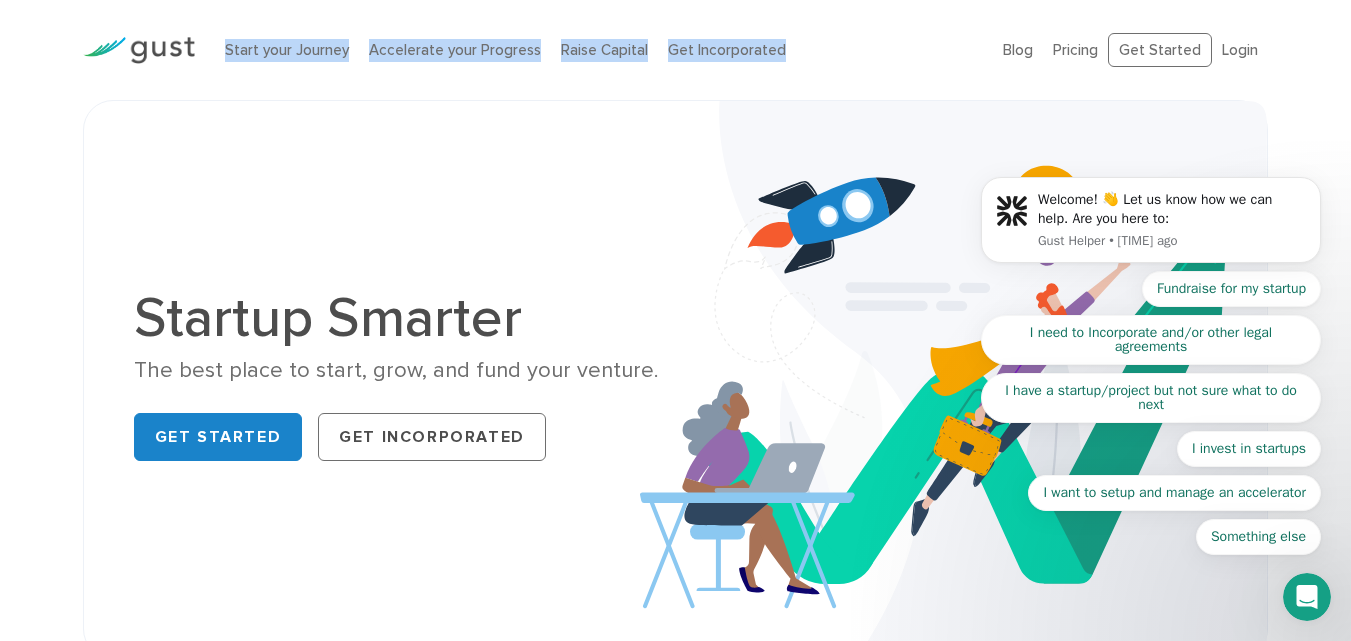 click on "Start your Journey
Accelerate your Progress
Raise Capital
Get Incorporated" at bounding box center [599, 50] 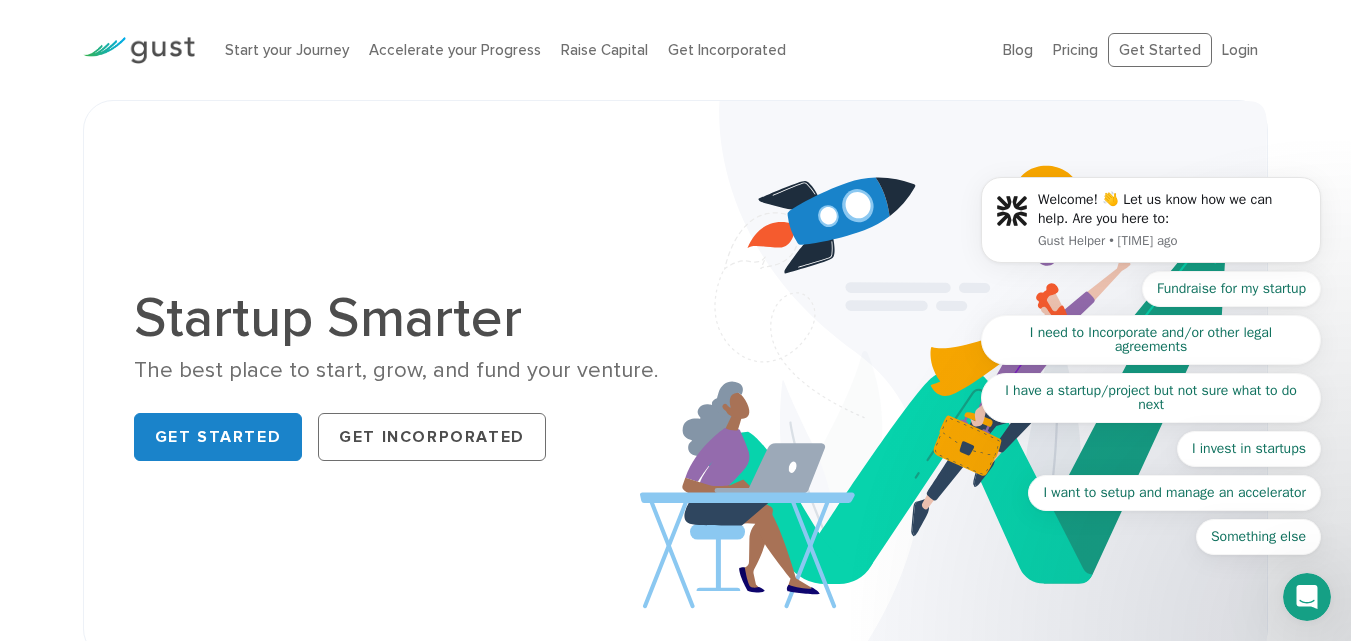 click on "Start your Journey
Accelerate your Progress
Raise Capital
Get Incorporated" at bounding box center (599, 50) 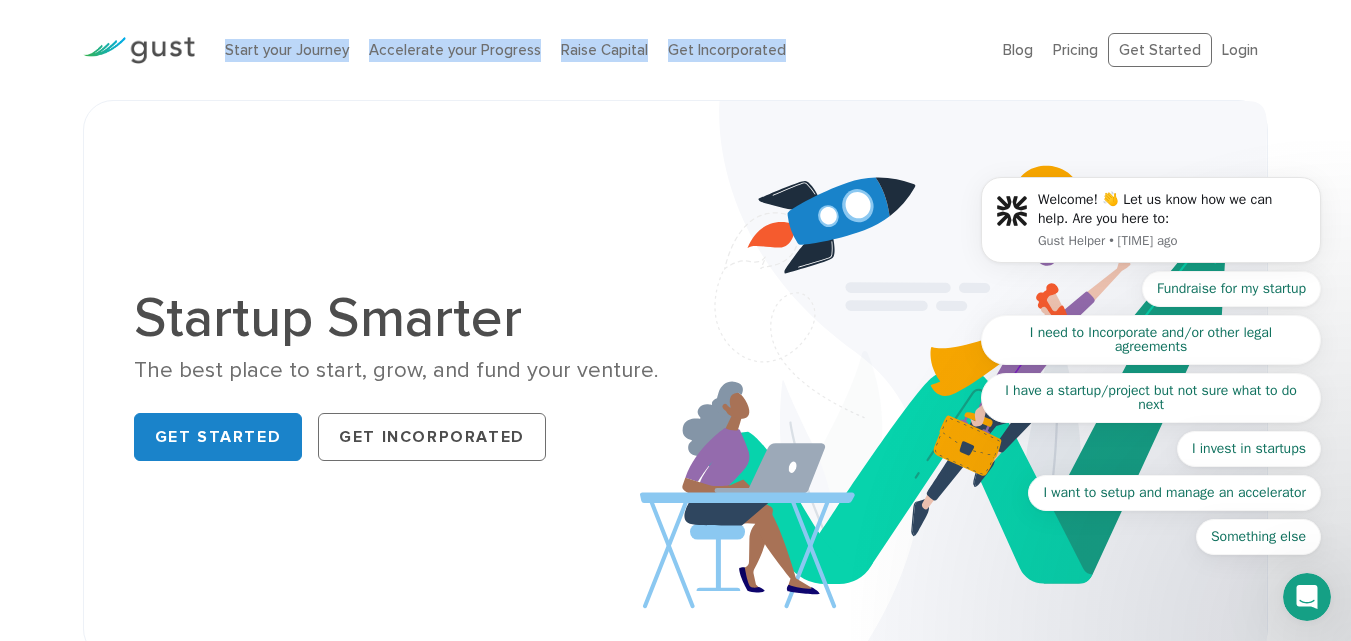click on "Start your Journey
Accelerate your Progress
Raise Capital
Get Incorporated" at bounding box center [599, 50] 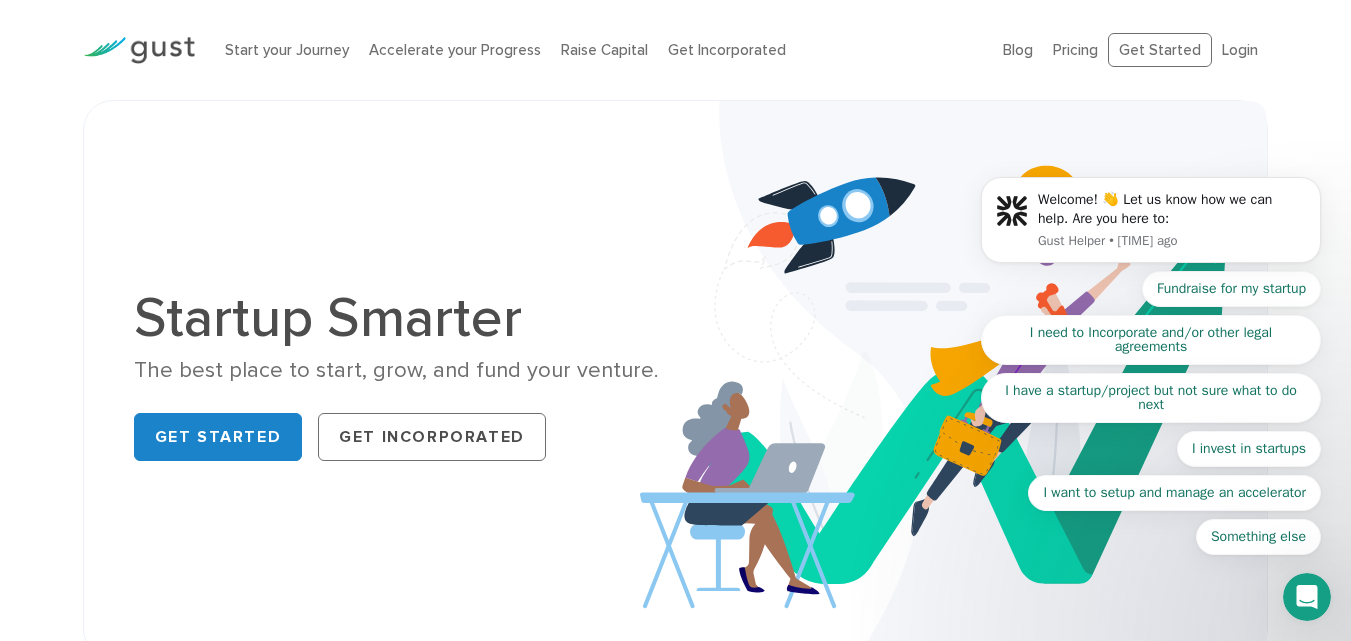 click on "Start your Journey
Accelerate your Progress
Raise Capital
Get Incorporated" at bounding box center (599, 50) 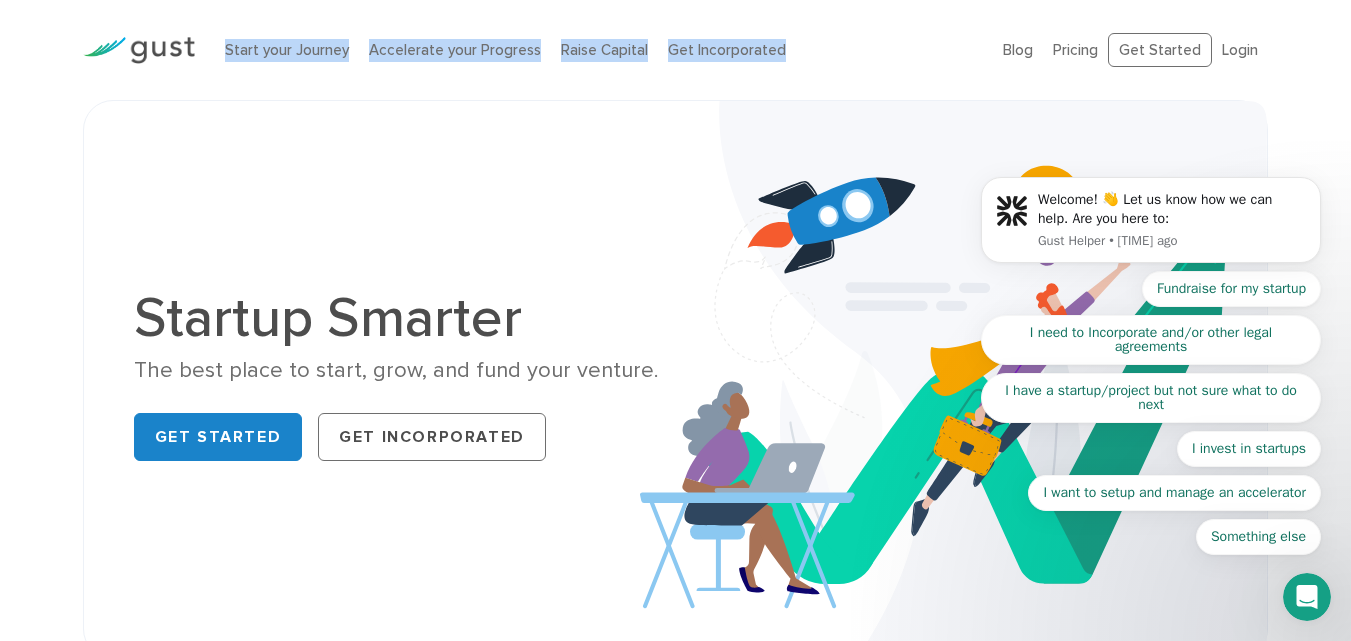 click on "Start your Journey
Accelerate your Progress
Raise Capital
Get Incorporated" at bounding box center [599, 50] 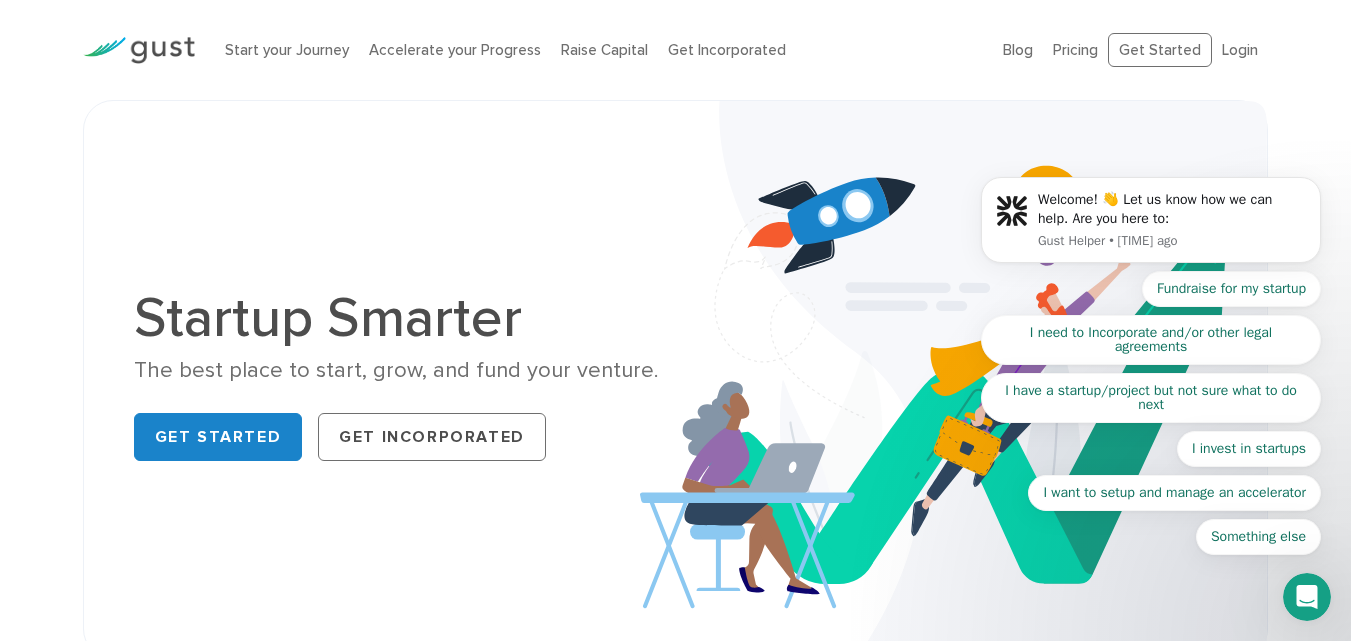 click on "Start your Journey
Accelerate your Progress
Raise Capital
Get Incorporated" at bounding box center [599, 50] 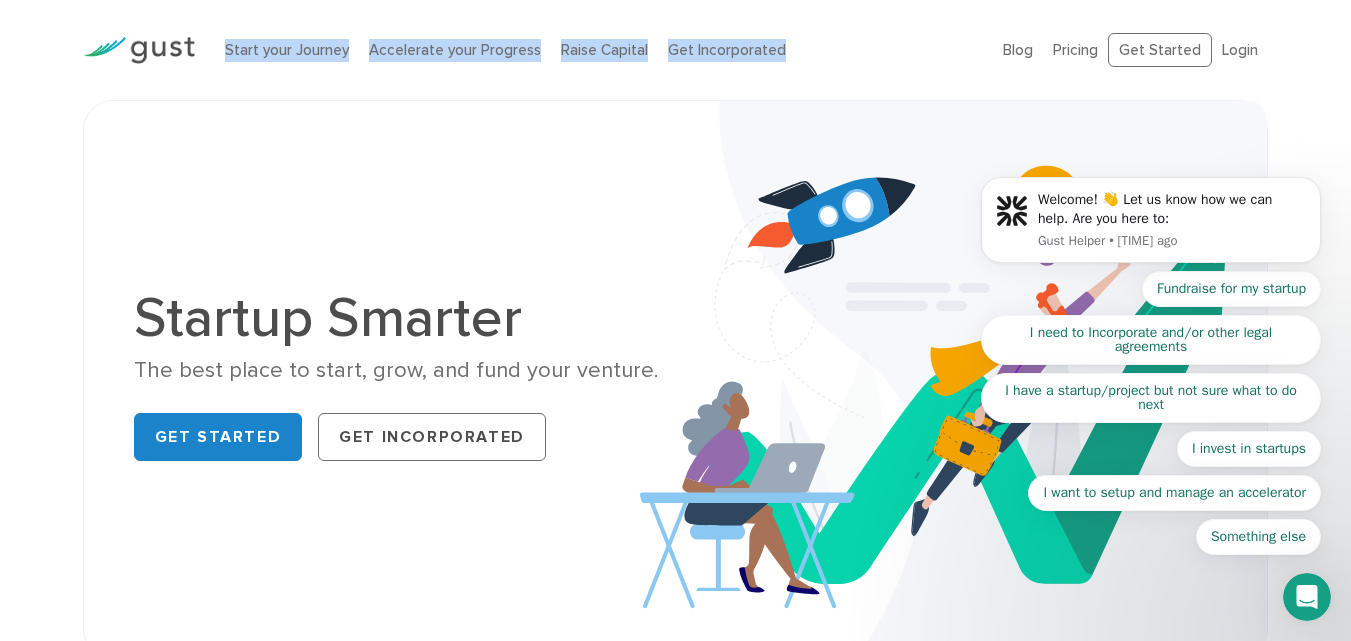 click on "Start your Journey
Accelerate your Progress
Raise Capital
Get Incorporated" at bounding box center [599, 50] 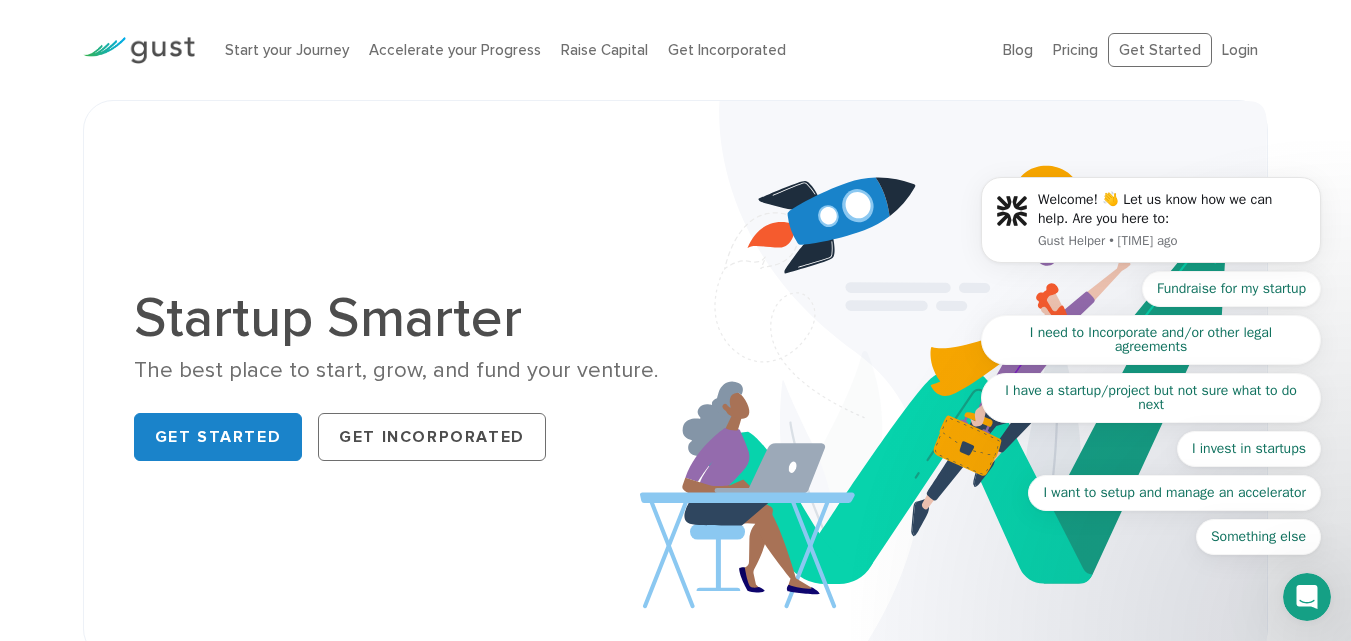 click on "Start your Journey
Accelerate your Progress
Raise Capital
Get Incorporated" at bounding box center (599, 50) 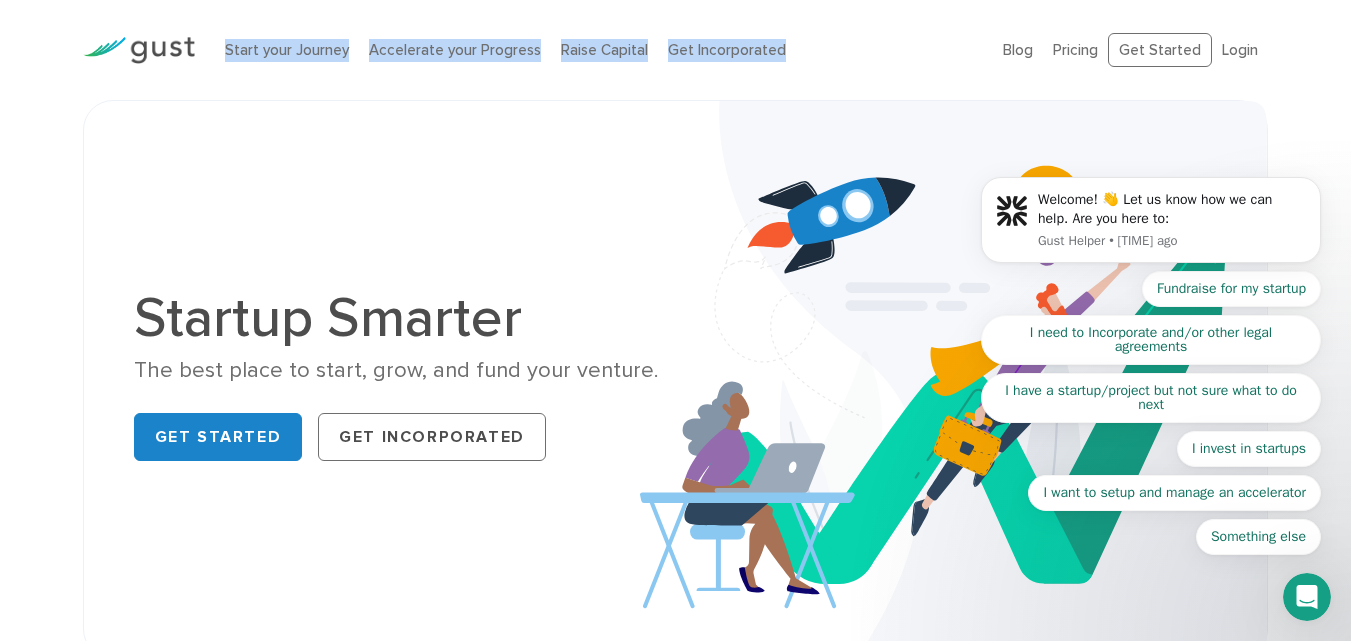 click on "Start your Journey
Accelerate your Progress
Raise Capital
Get Incorporated" at bounding box center (599, 50) 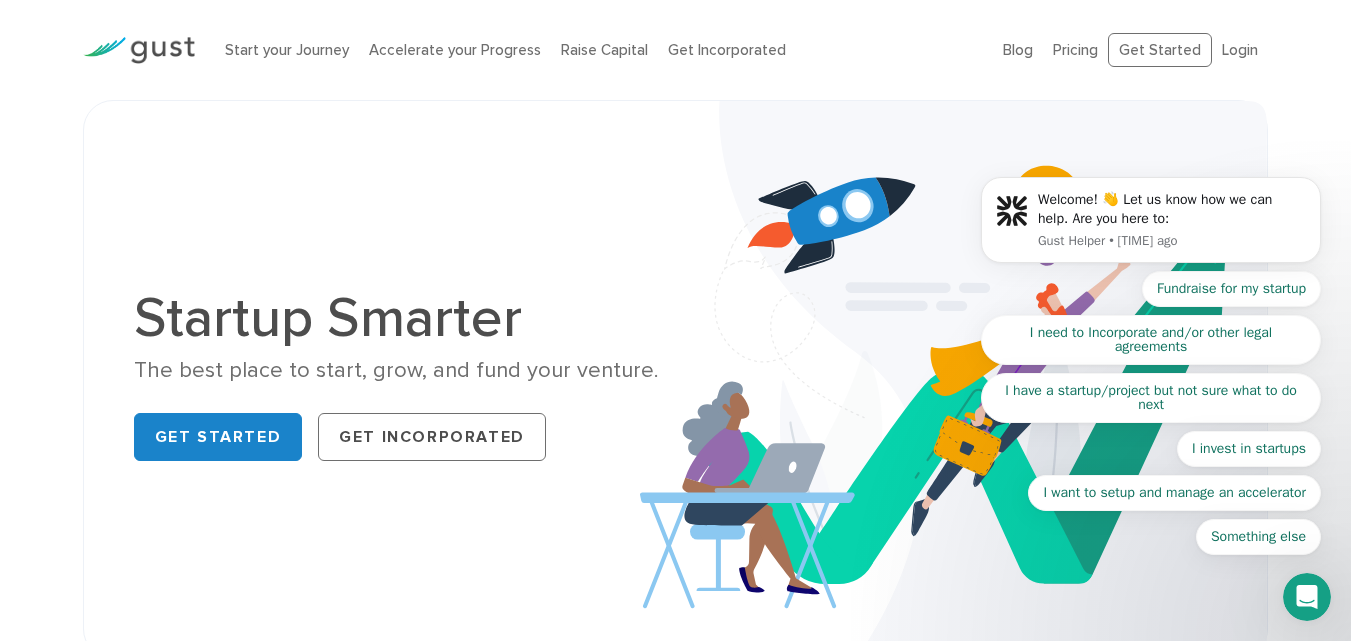 click on "Start your Journey
Accelerate your Progress
Raise Capital
Get Incorporated" at bounding box center [599, 50] 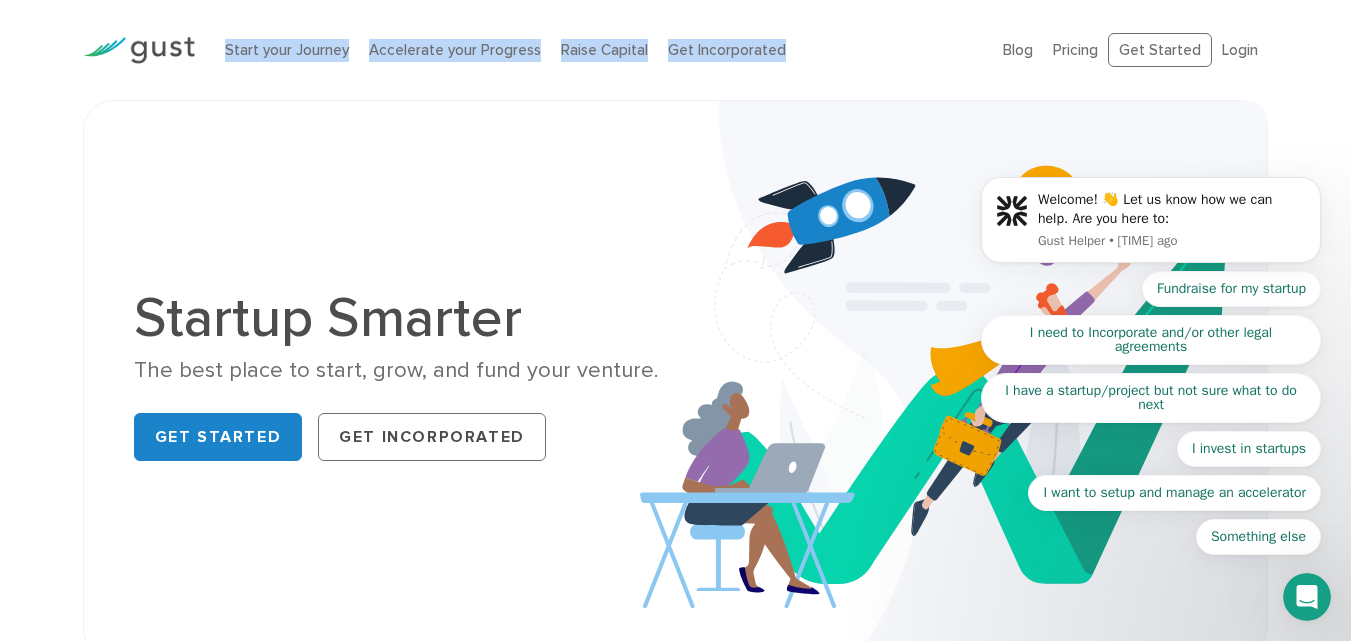 click on "Start your Journey
Accelerate your Progress
Raise Capital
Get Incorporated" at bounding box center [599, 50] 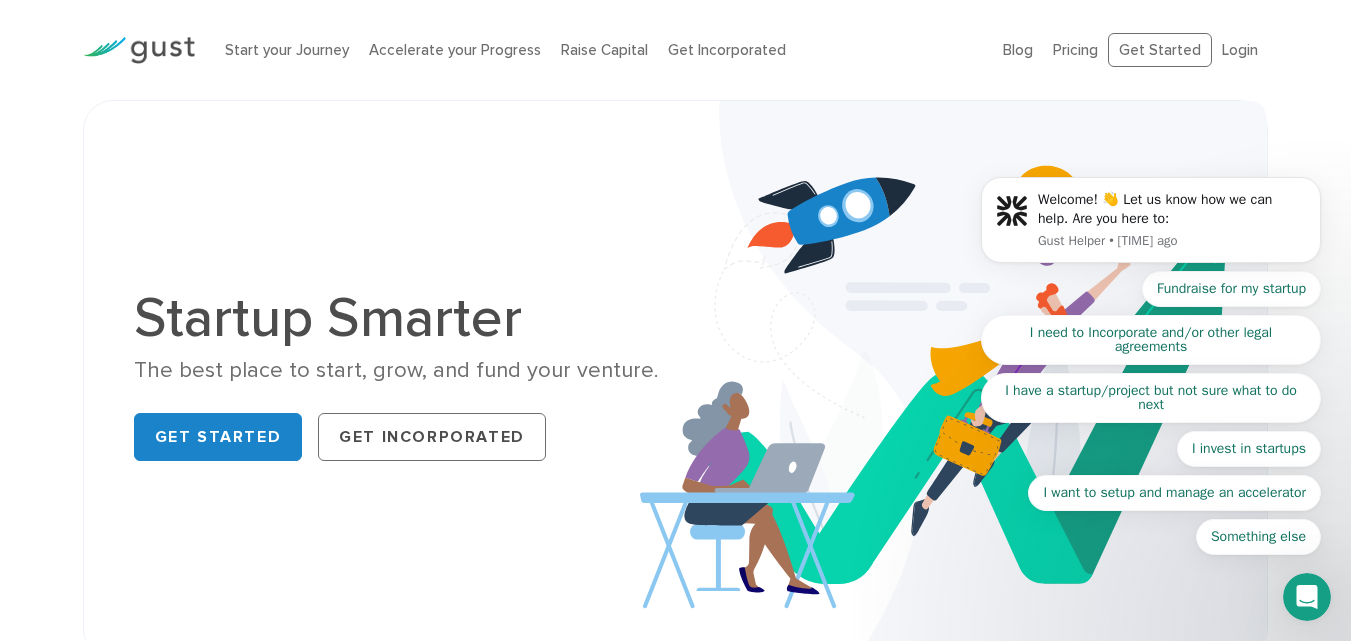 click on "Start your Journey
Accelerate your Progress
Raise Capital
Get Incorporated" at bounding box center (599, 50) 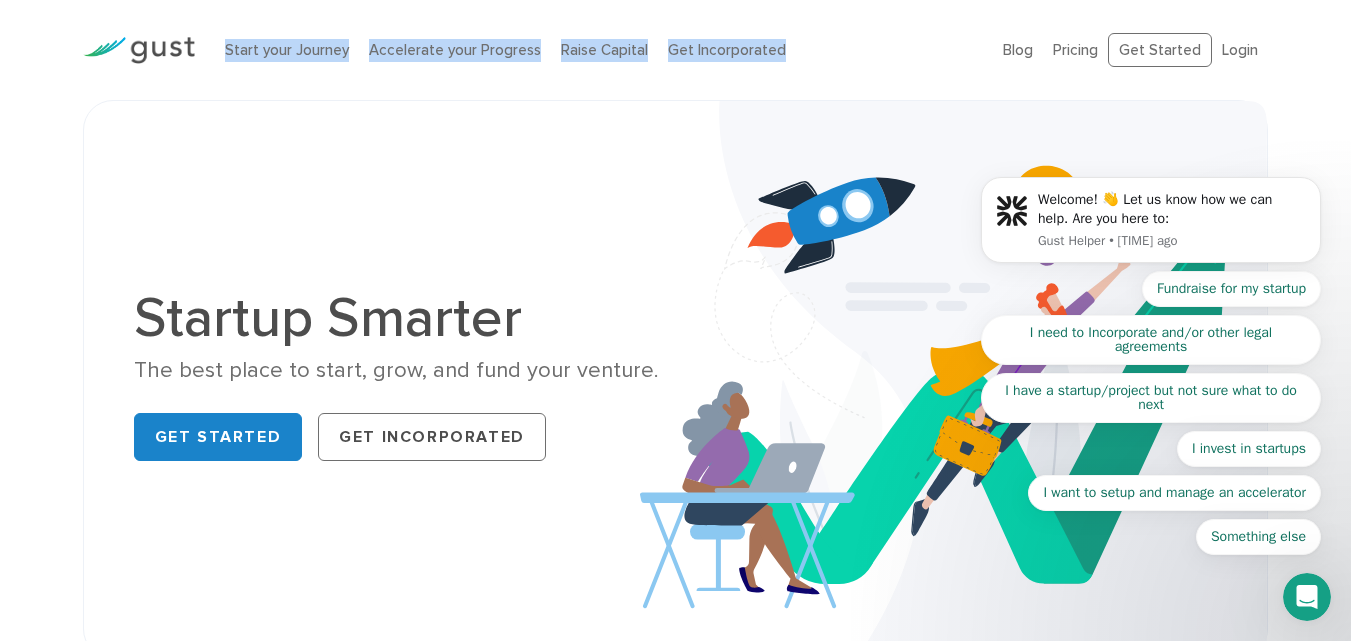 click on "Start your Journey
Accelerate your Progress
Raise Capital
Get Incorporated" at bounding box center (599, 50) 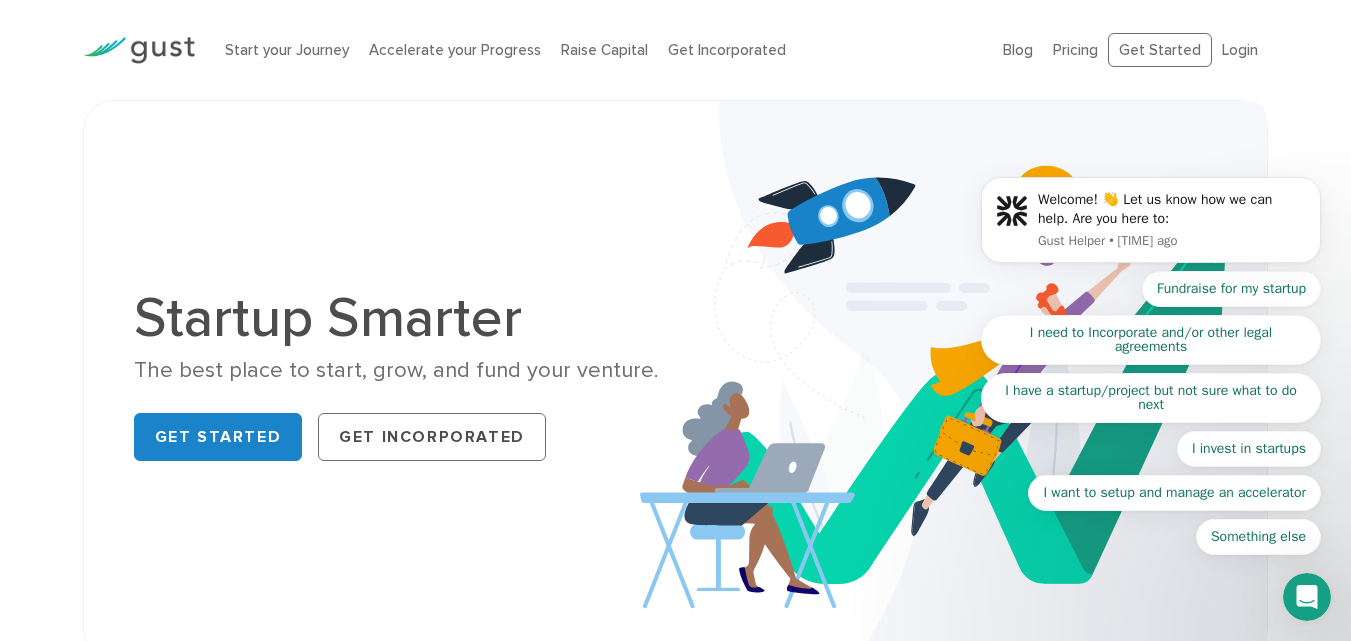 click on "Start your Journey
Accelerate your Progress
Raise Capital
Get Incorporated" at bounding box center (599, 50) 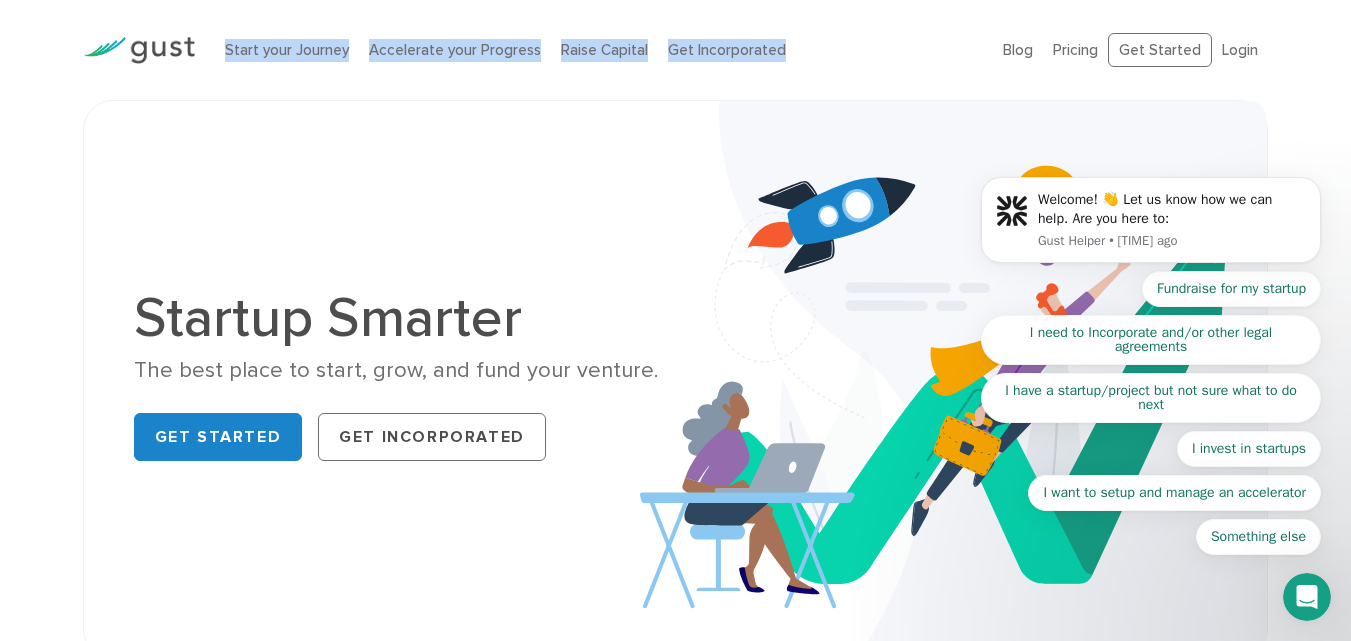 click on "Start your Journey
Accelerate your Progress
Raise Capital
Get Incorporated" at bounding box center [599, 50] 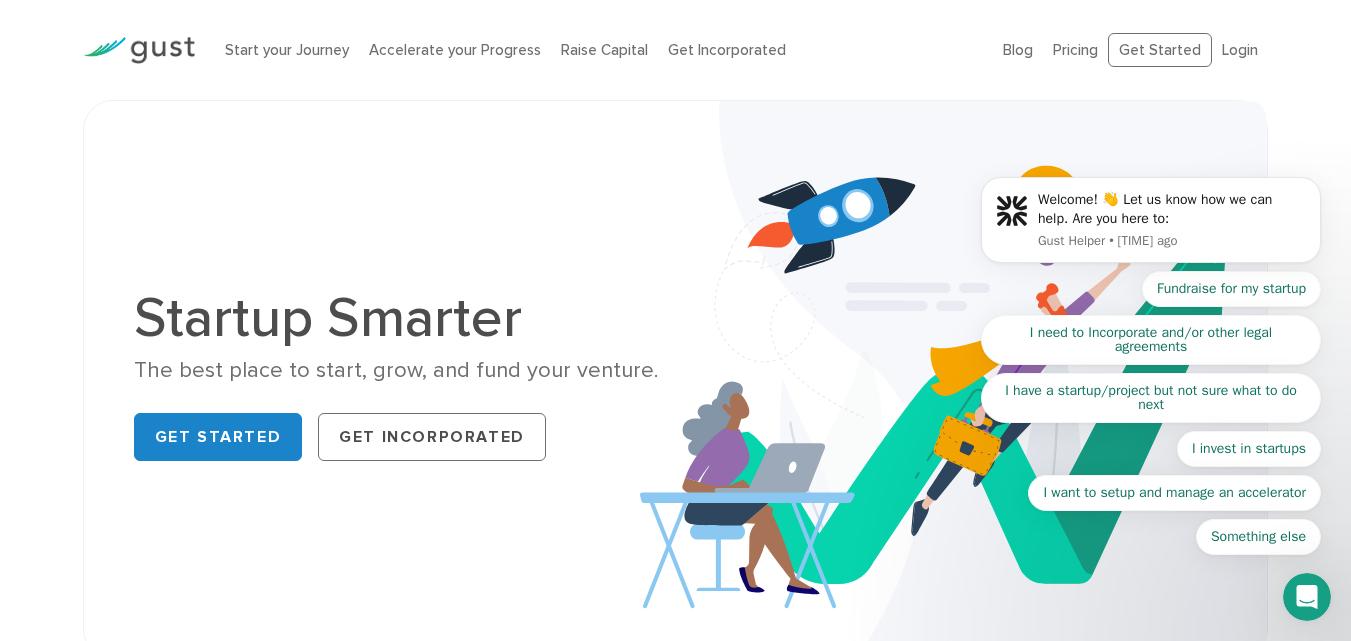 click on "Start your Journey
Accelerate your Progress
Raise Capital
Get Incorporated" at bounding box center (599, 50) 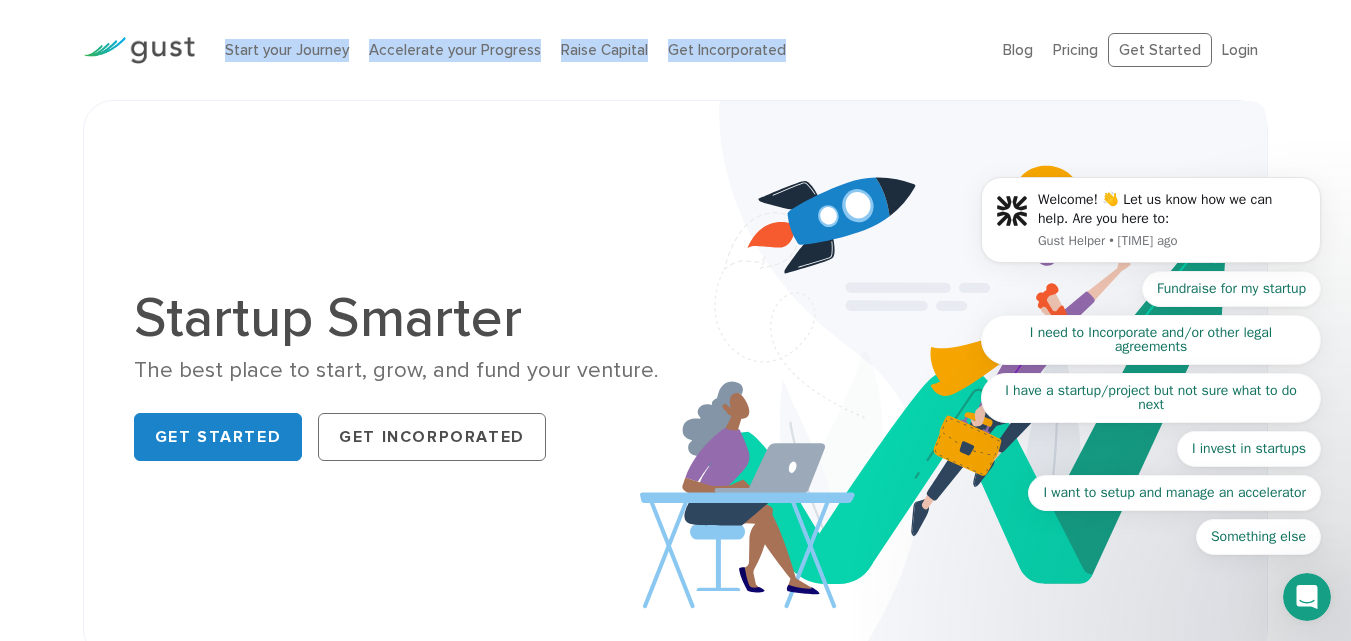 click on "Start your Journey
Accelerate your Progress
Raise Capital
Get Incorporated" at bounding box center (599, 50) 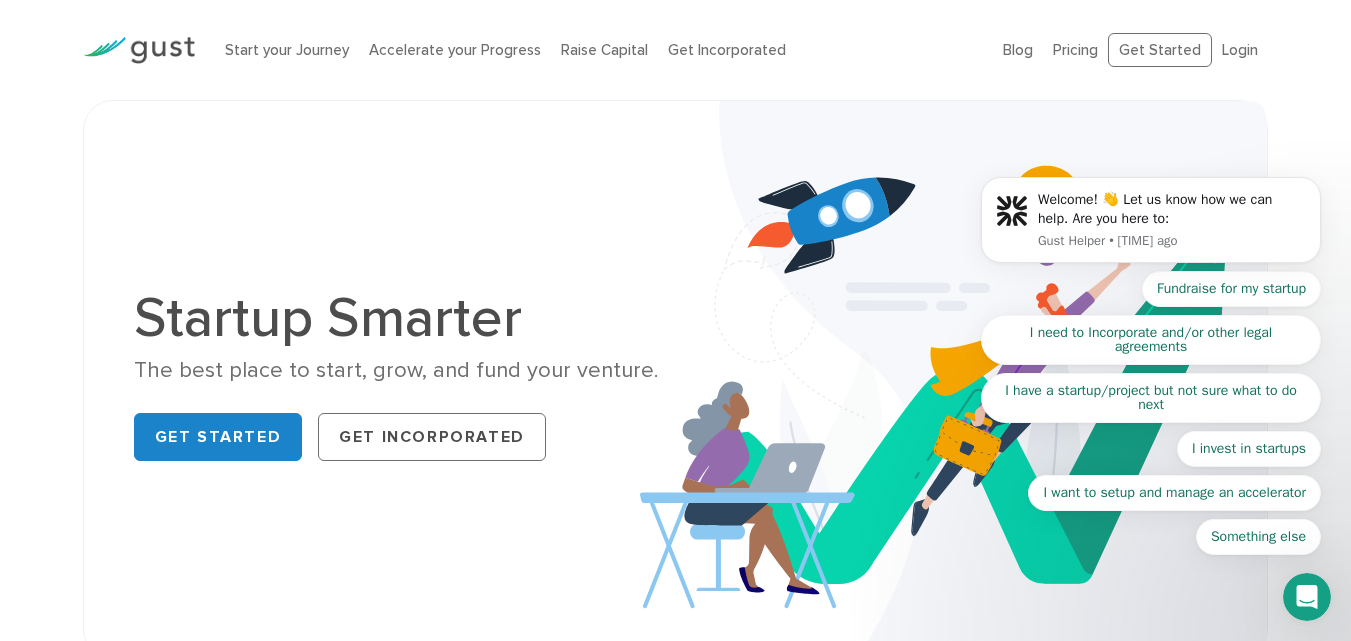 click on "Start your Journey
Accelerate your Progress
Raise Capital
Get Incorporated" at bounding box center [599, 50] 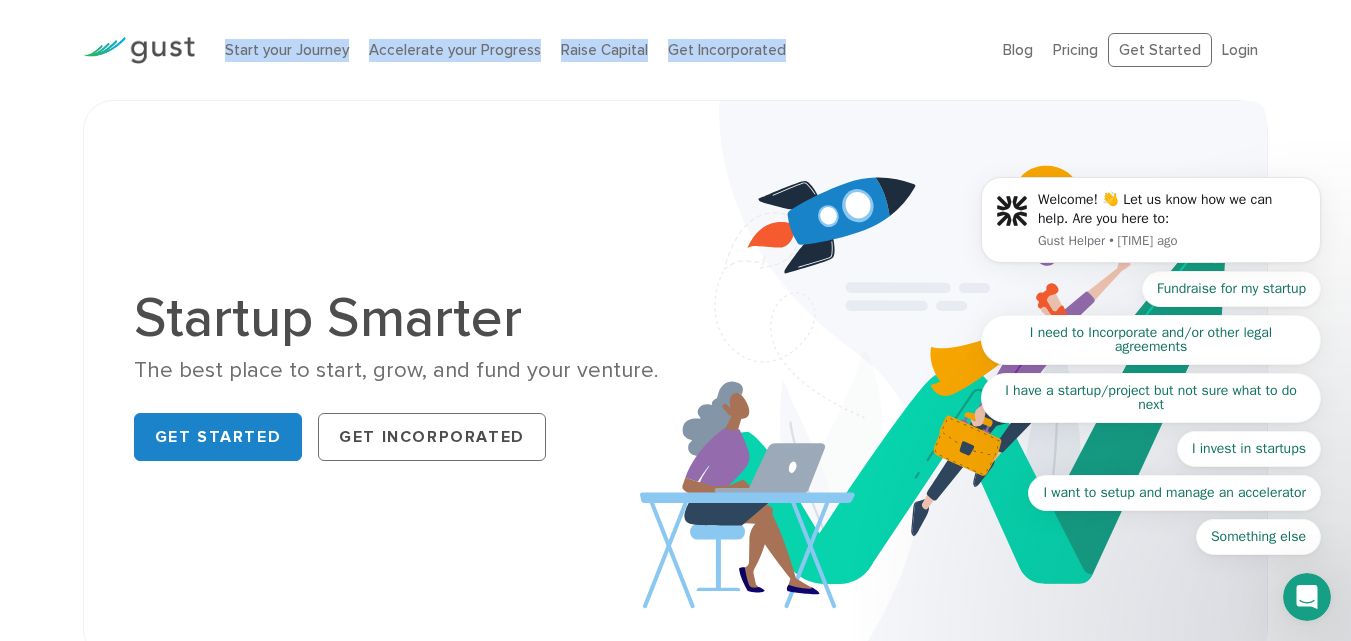 click on "Start your Journey
Accelerate your Progress
Raise Capital
Get Incorporated" at bounding box center [599, 50] 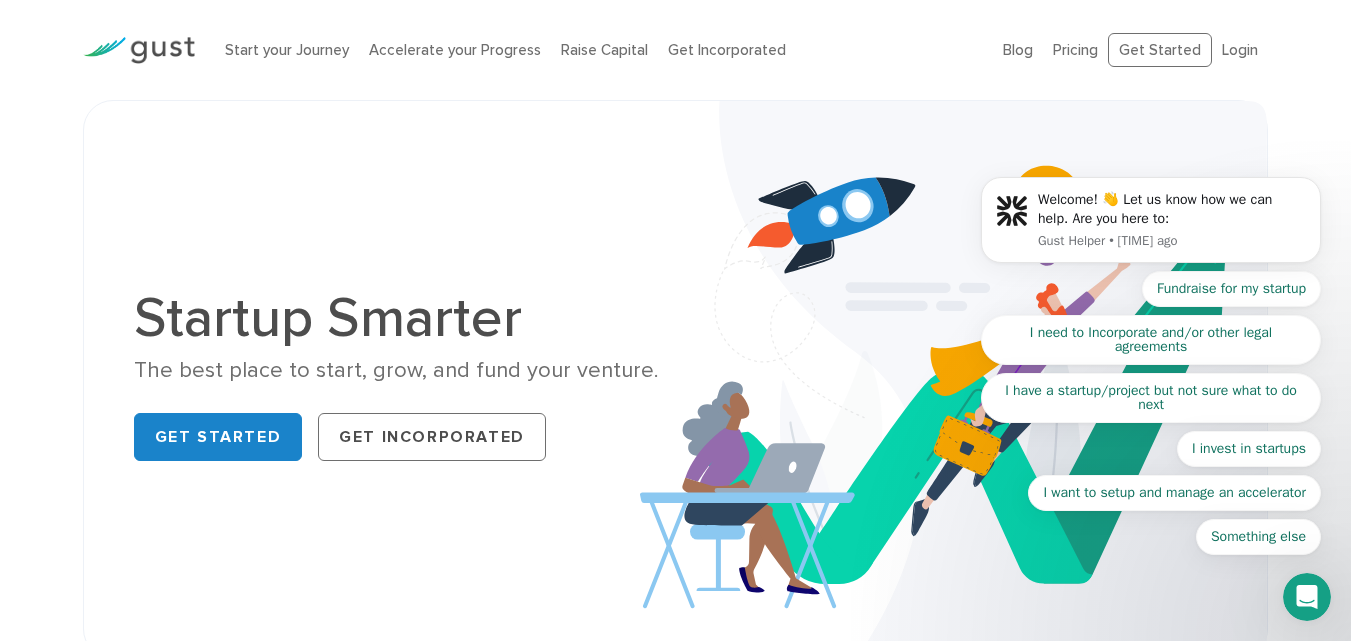 click on "Start your Journey
Accelerate your Progress
Raise Capital
Get Incorporated" at bounding box center [599, 50] 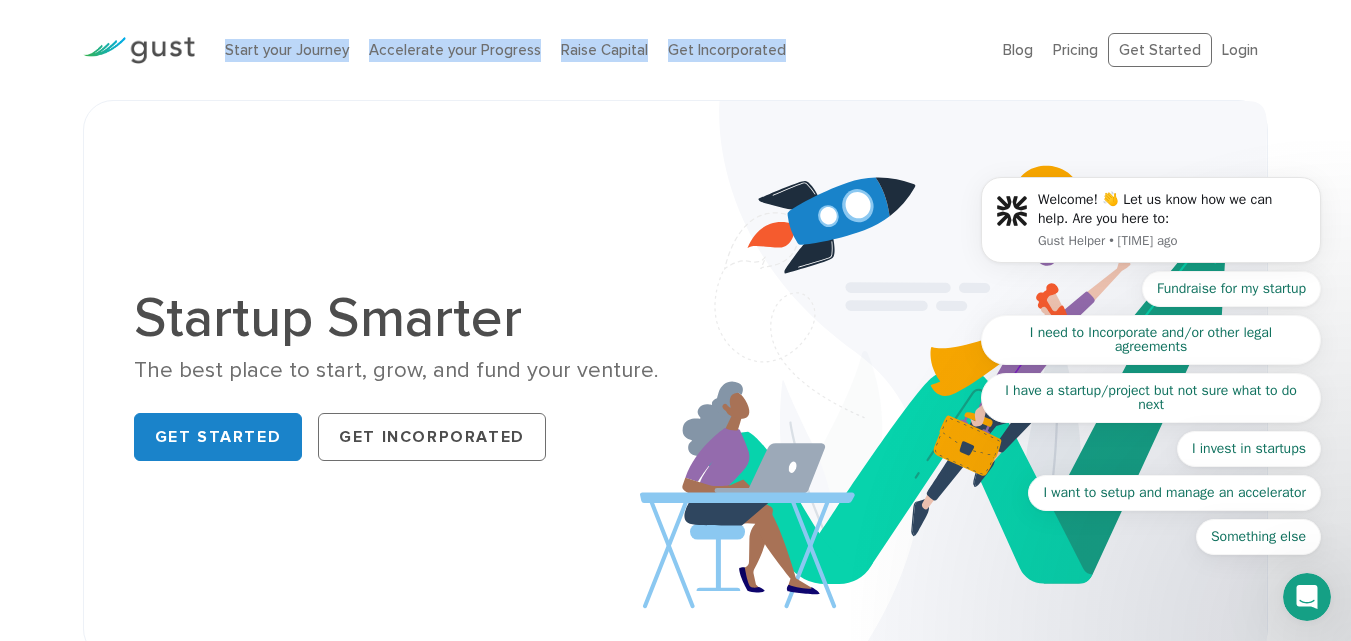 click on "Start your Journey
Accelerate your Progress
Raise Capital
Get Incorporated" at bounding box center (599, 50) 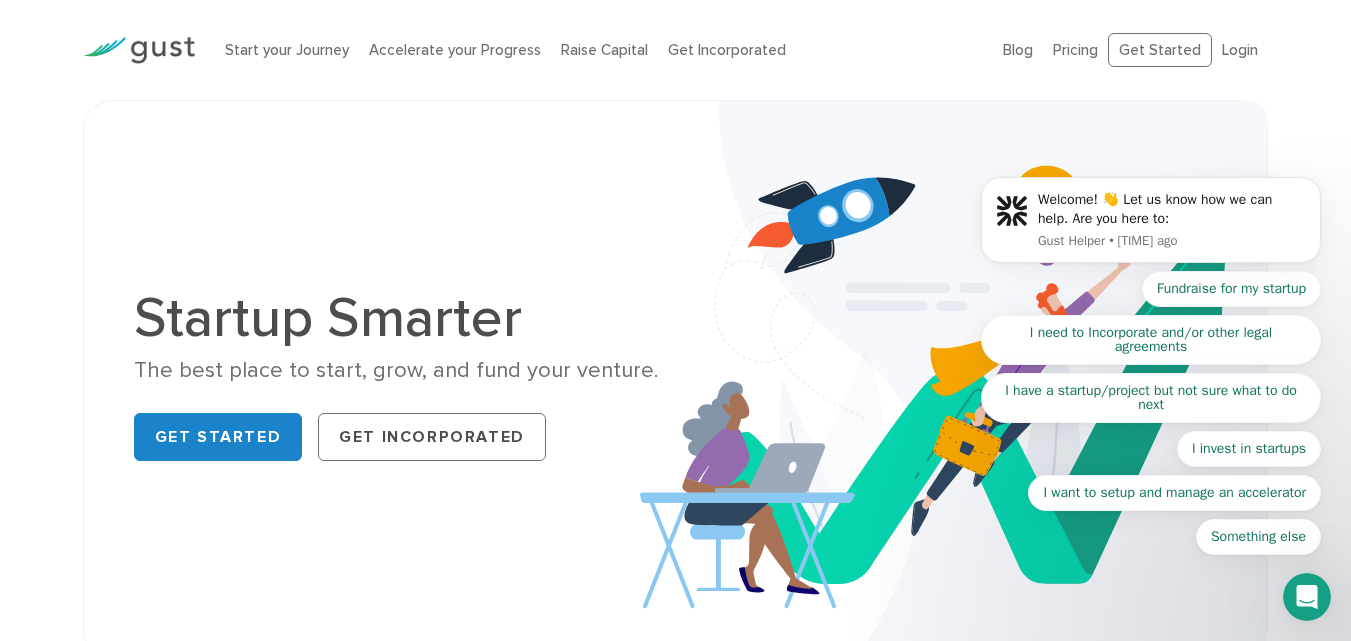 click on "Start your Journey
Accelerate your Progress
Raise Capital
Get Incorporated" at bounding box center (599, 50) 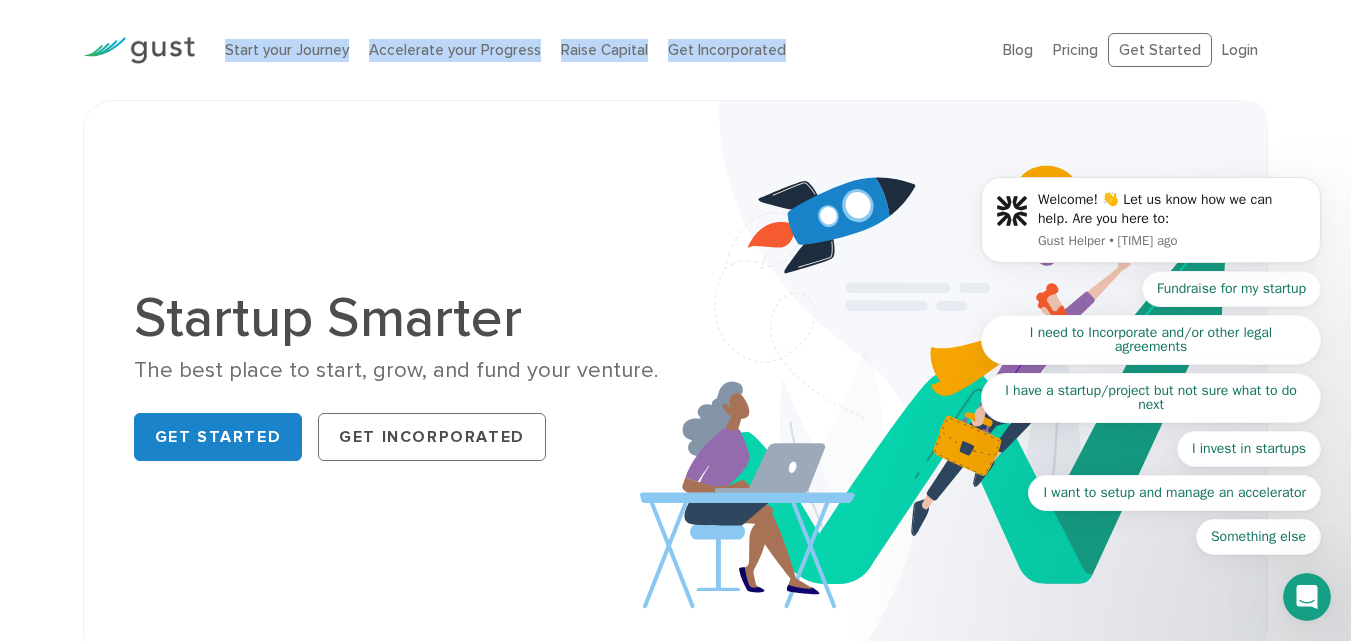 click on "Start your Journey
Accelerate your Progress
Raise Capital
Get Incorporated" at bounding box center (599, 50) 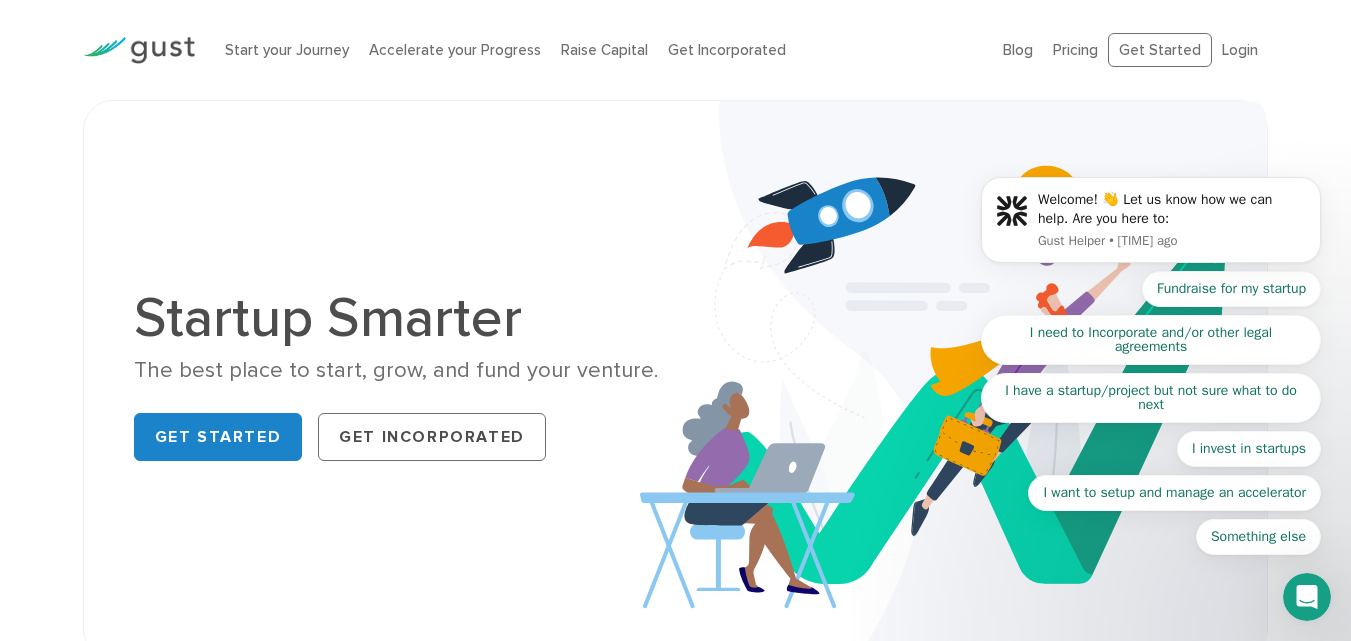 click on "Start your Journey
Accelerate your Progress
Raise Capital
Get Incorporated" at bounding box center [599, 50] 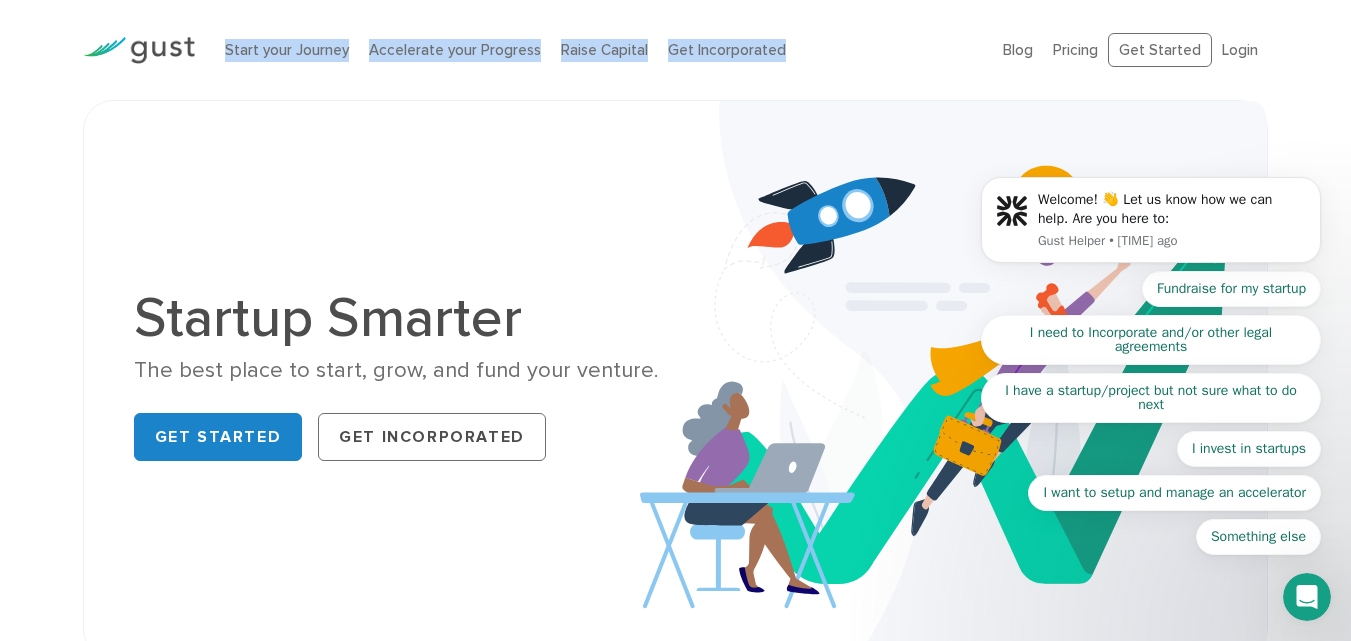 click on "Start your Journey
Accelerate your Progress
Raise Capital
Get Incorporated" at bounding box center [599, 50] 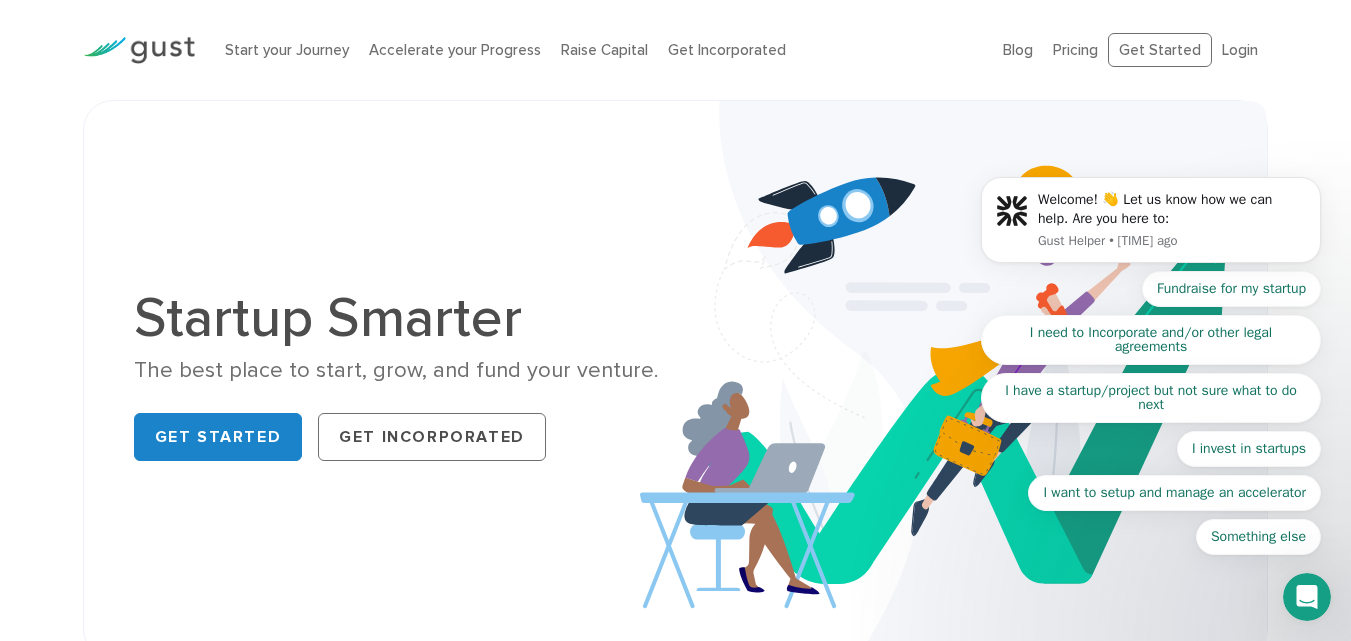 click on "Start your Journey
Accelerate your Progress
Raise Capital
Get Incorporated" at bounding box center [599, 50] 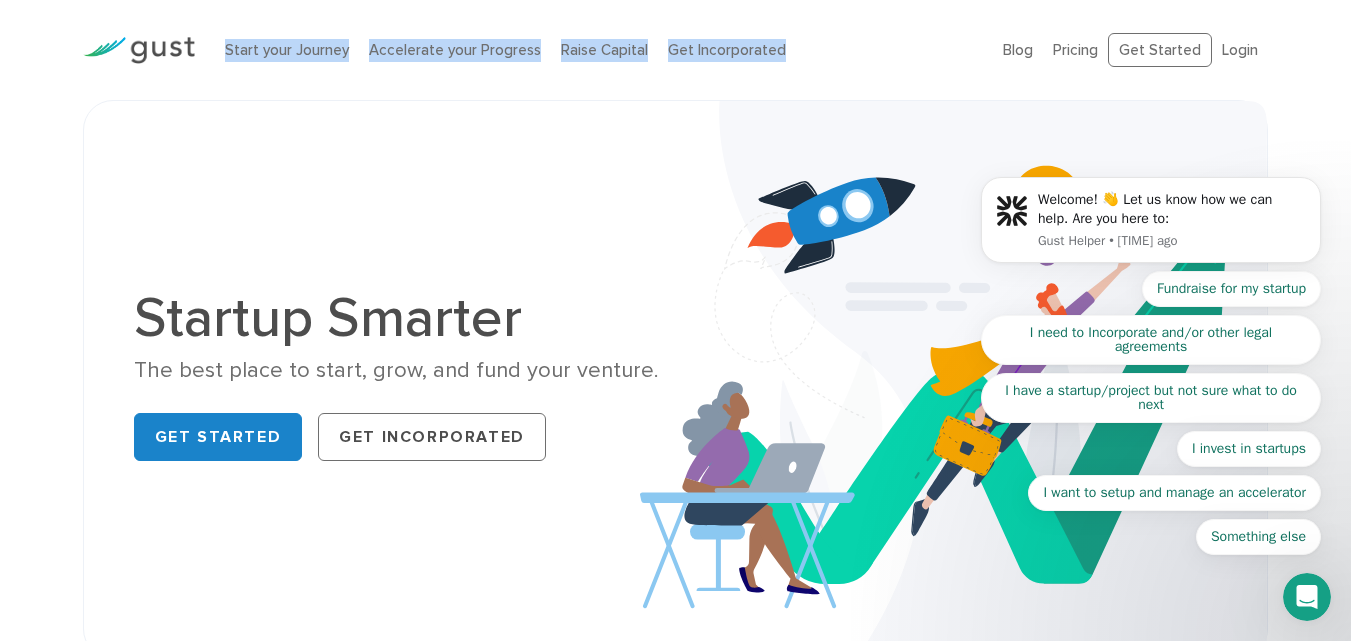 click on "Start your Journey
Accelerate your Progress
Raise Capital
Get Incorporated" at bounding box center (599, 50) 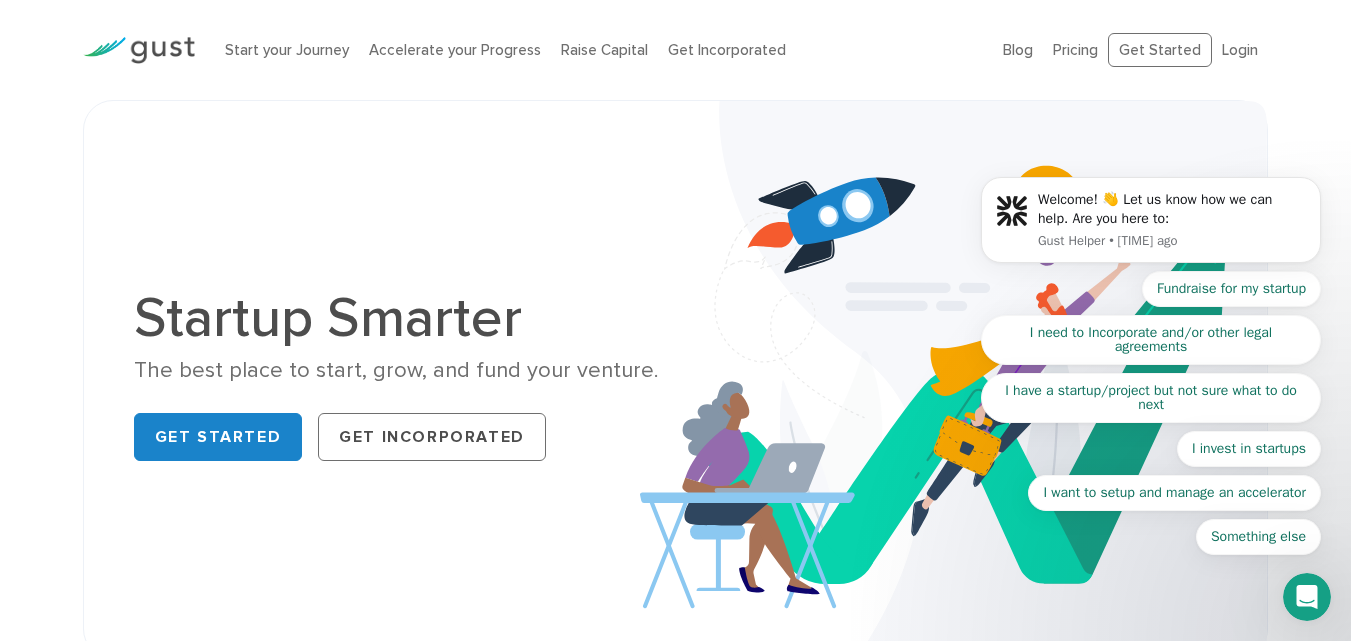 click on "Start your Journey
Accelerate your Progress
Raise Capital
Get Incorporated" at bounding box center [599, 50] 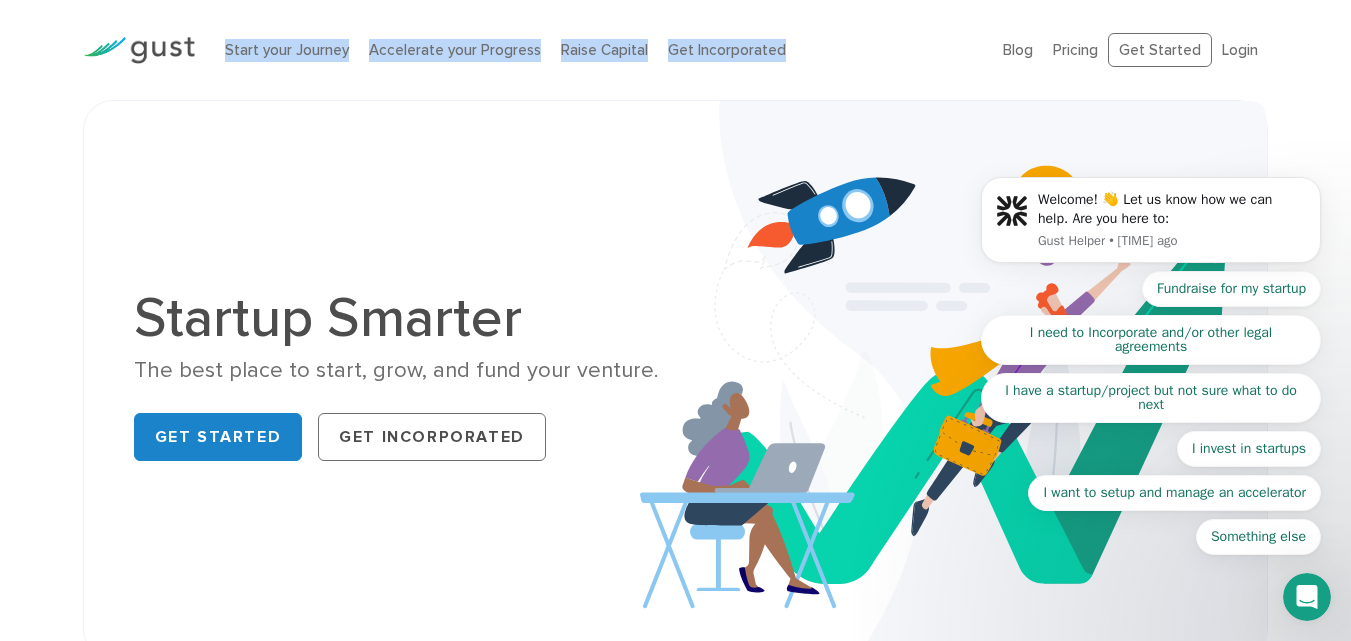 click on "Start your Journey
Accelerate your Progress
Raise Capital
Get Incorporated" at bounding box center [599, 50] 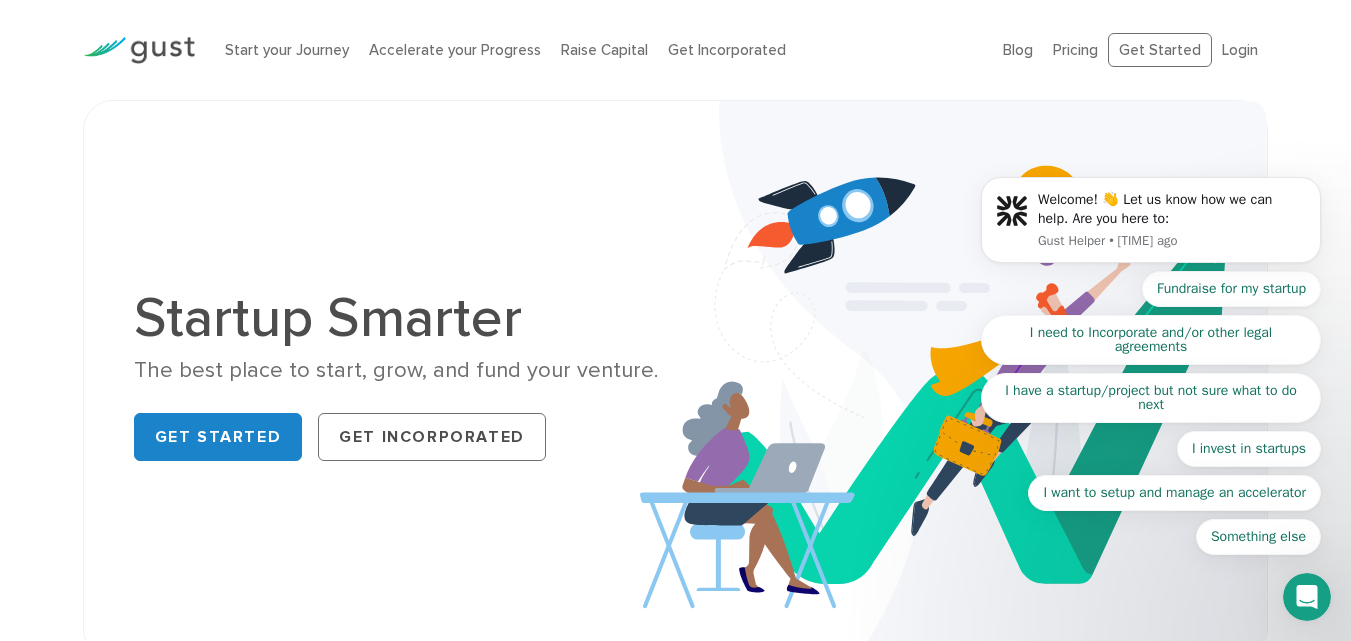 click on "Start your Journey
Accelerate your Progress
Raise Capital
Get Incorporated" at bounding box center [599, 50] 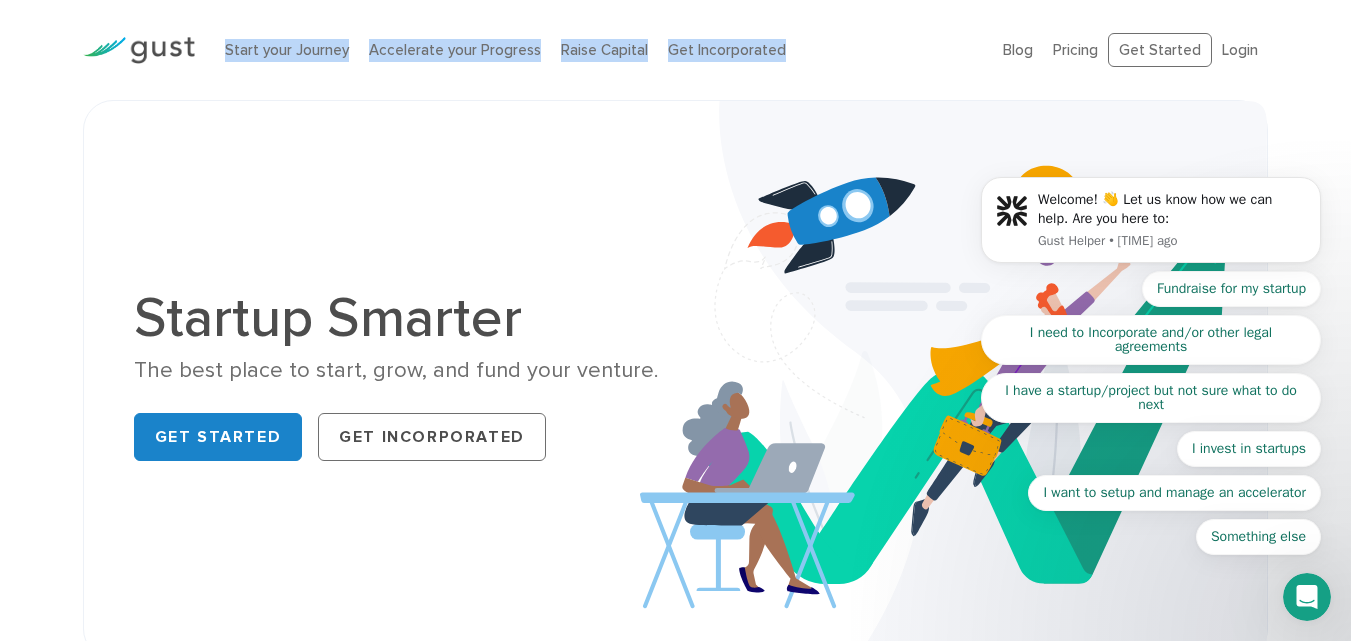click on "Start your Journey
Accelerate your Progress
Raise Capital
Get Incorporated" at bounding box center [599, 50] 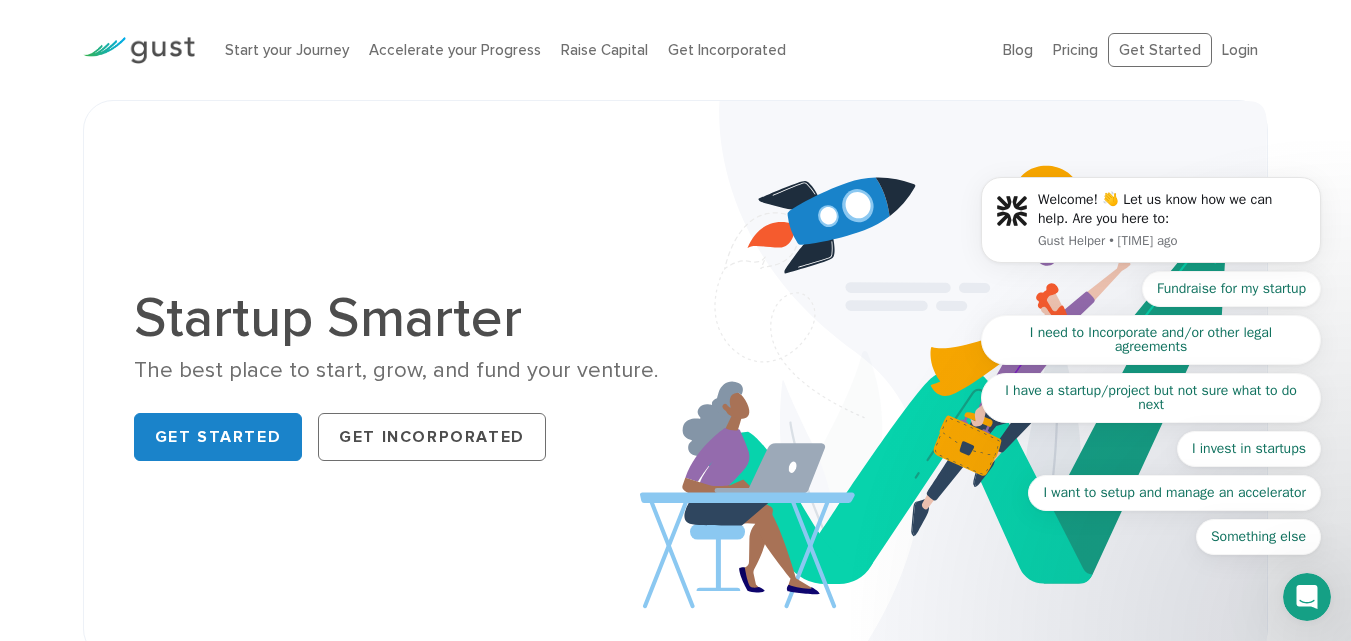 click on "Start your Journey
Accelerate your Progress
Raise Capital
Get Incorporated" at bounding box center (599, 50) 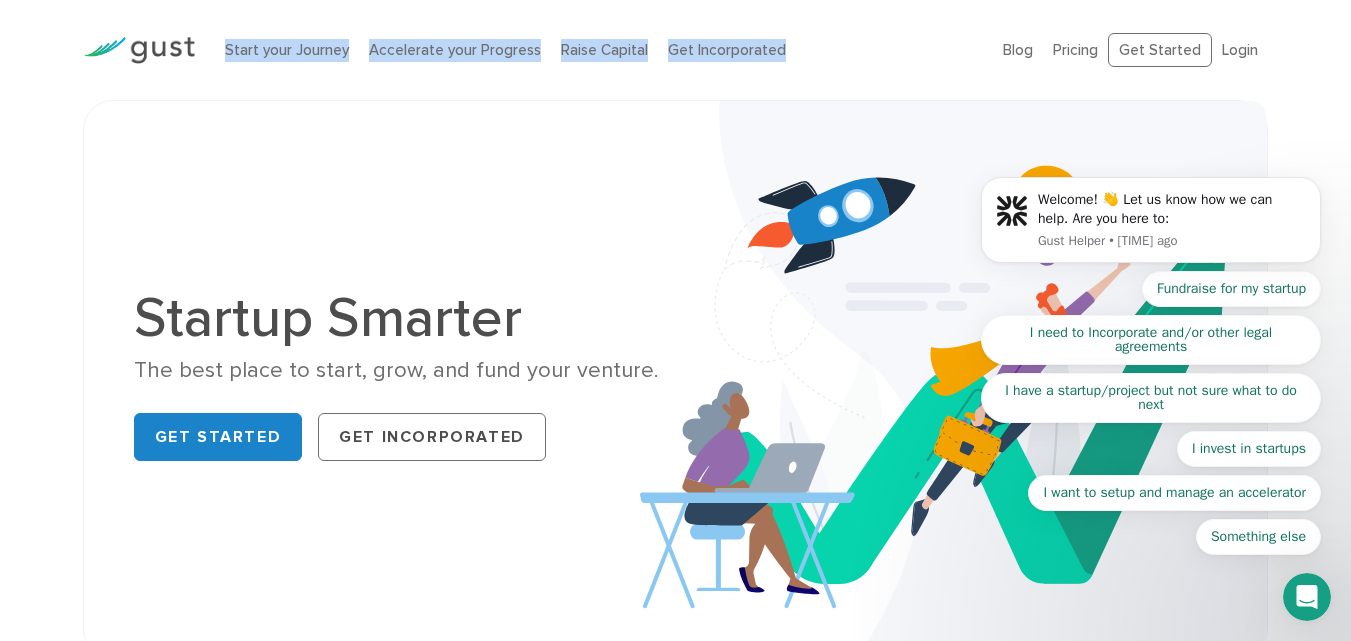 click on "Start your Journey
Accelerate your Progress
Raise Capital
Get Incorporated" at bounding box center [599, 50] 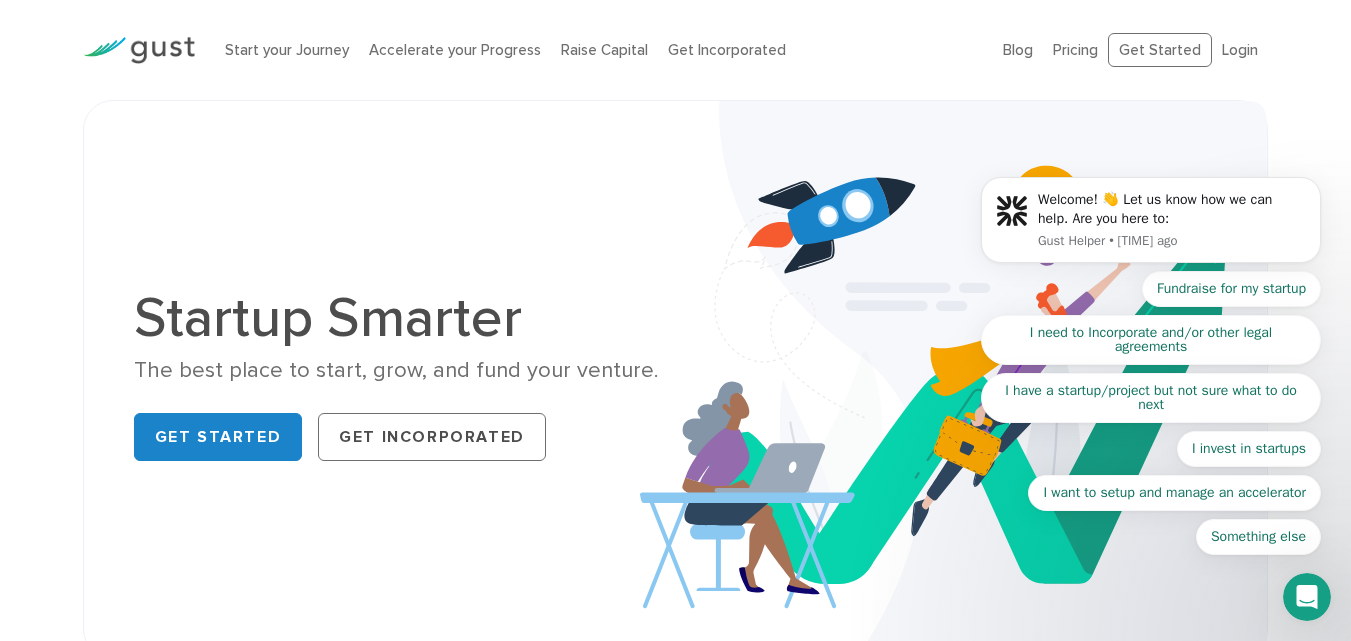 click on "Start your Journey
Accelerate your Progress
Raise Capital
Get Incorporated" at bounding box center [599, 50] 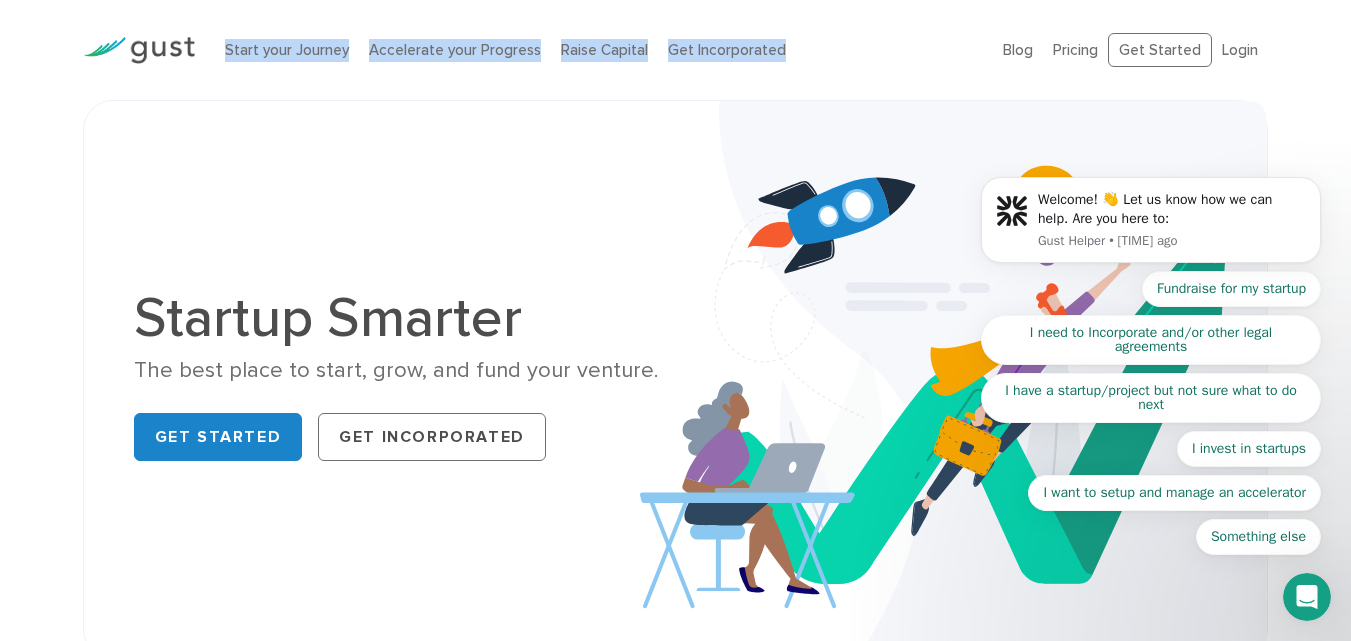 click on "Start your Journey
Accelerate your Progress
Raise Capital
Get Incorporated" at bounding box center [599, 50] 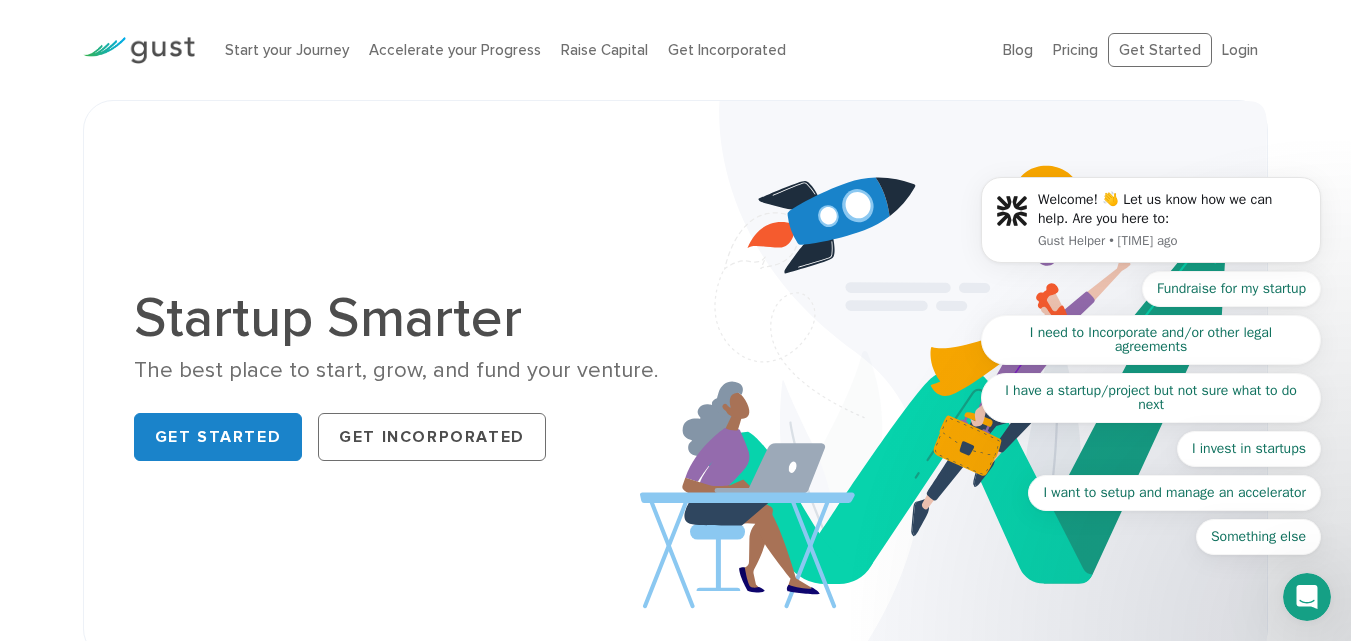 click on "Start your Journey
Accelerate your Progress
Raise Capital
Get Incorporated" at bounding box center [599, 50] 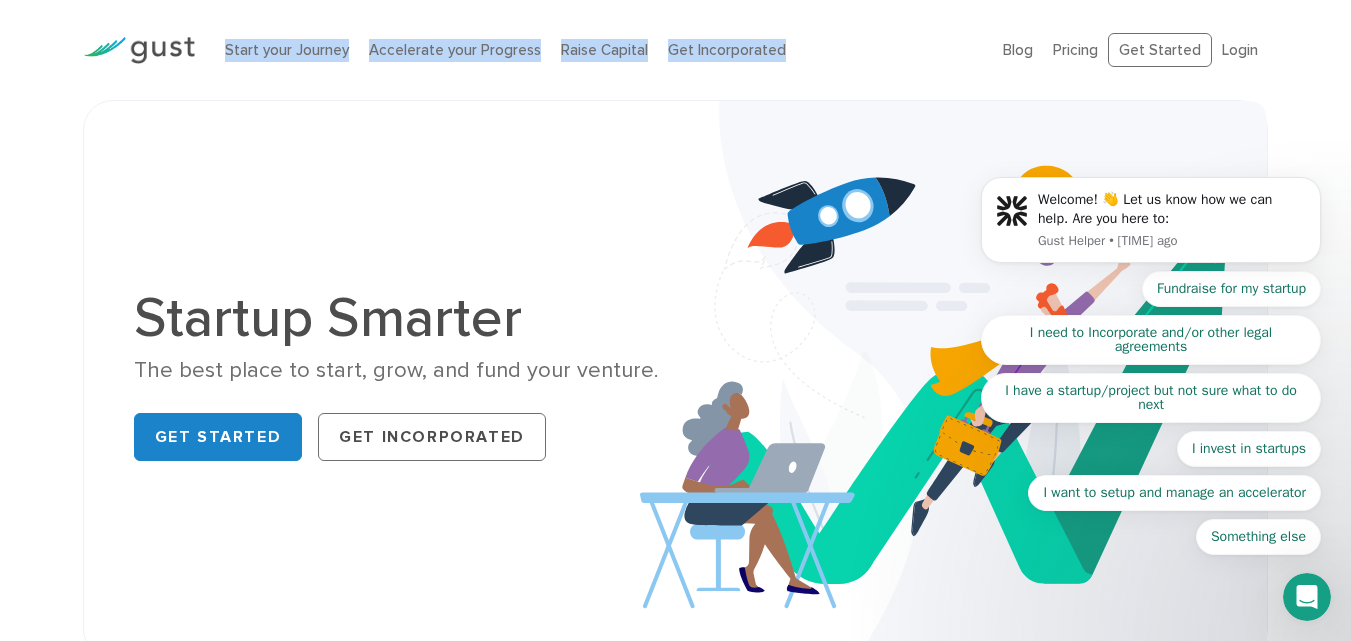 click on "Start your Journey
Accelerate your Progress
Raise Capital
Get Incorporated" at bounding box center [599, 50] 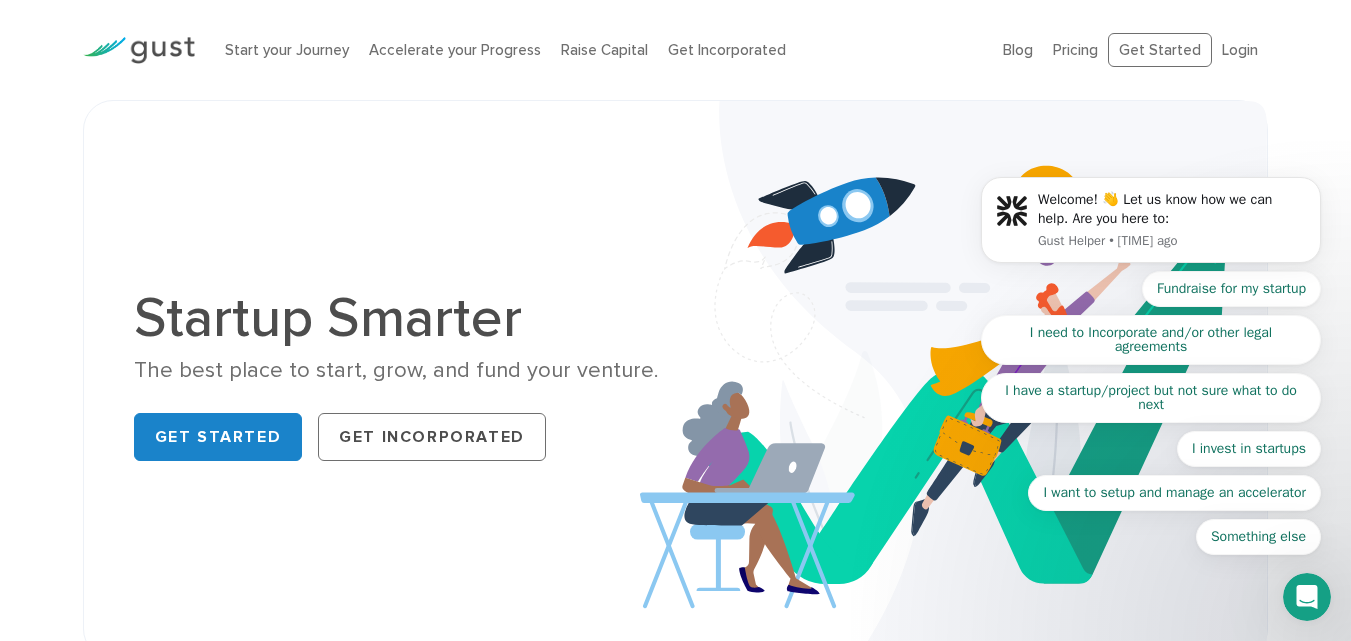 click on "Start your Journey
Accelerate your Progress
Raise Capital
Get Incorporated" at bounding box center (599, 50) 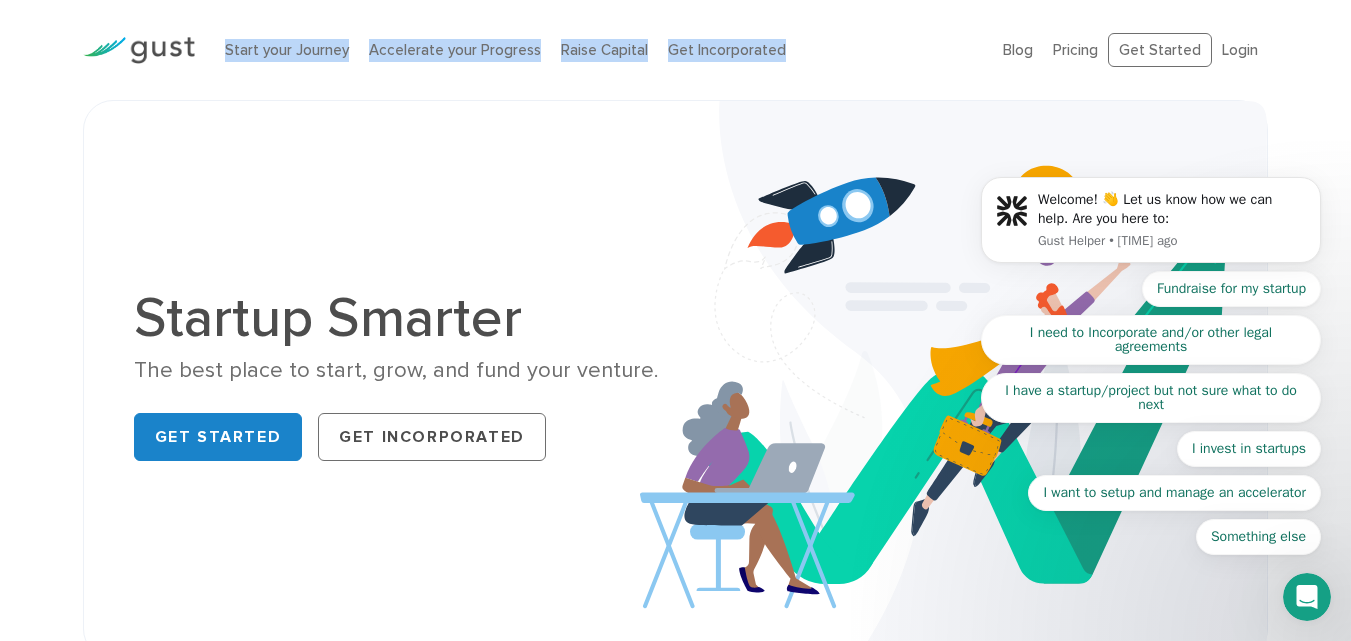 click on "Start your Journey
Accelerate your Progress
Raise Capital
Get Incorporated" at bounding box center [599, 50] 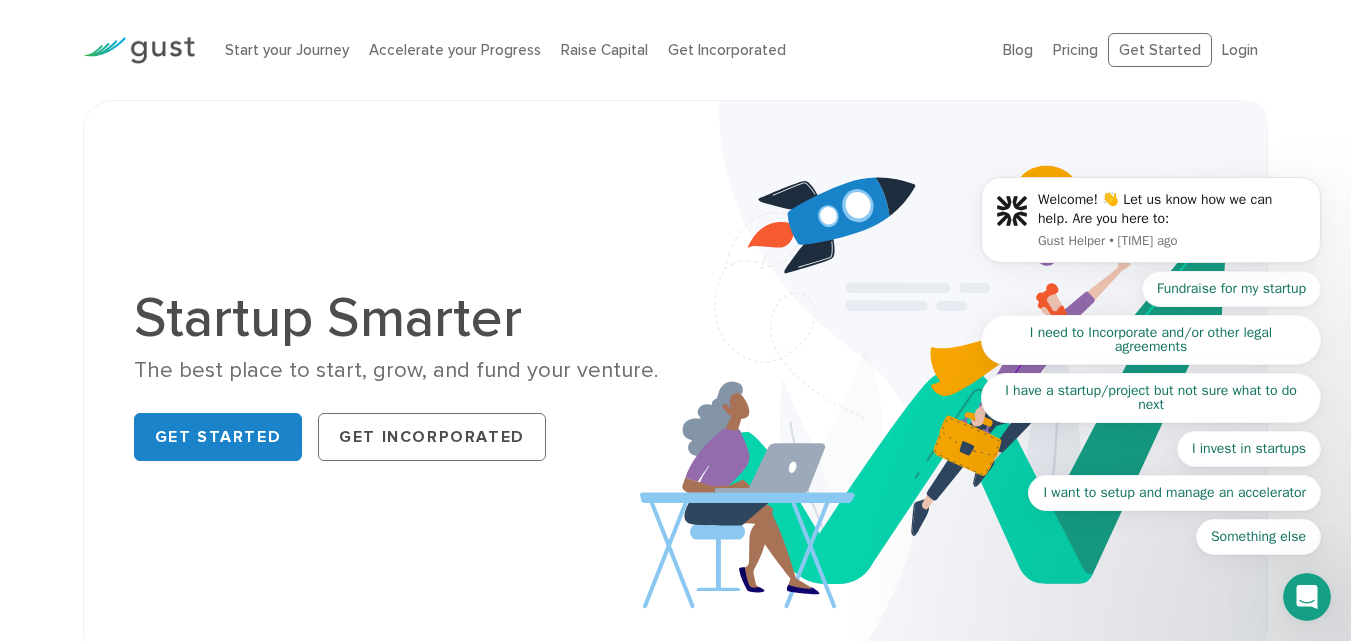 click on "Start your Journey
Accelerate your Progress
Raise Capital
Get Incorporated" at bounding box center (599, 50) 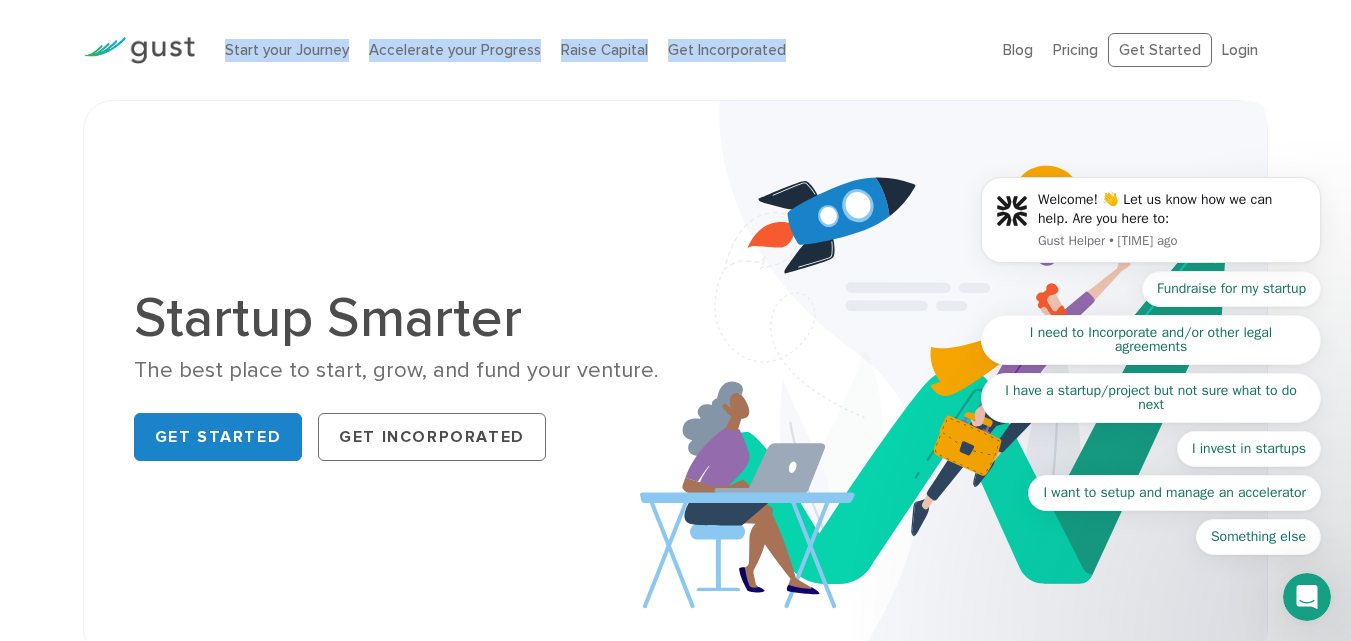 click on "Start your Journey
Accelerate your Progress
Raise Capital
Get Incorporated" at bounding box center (599, 50) 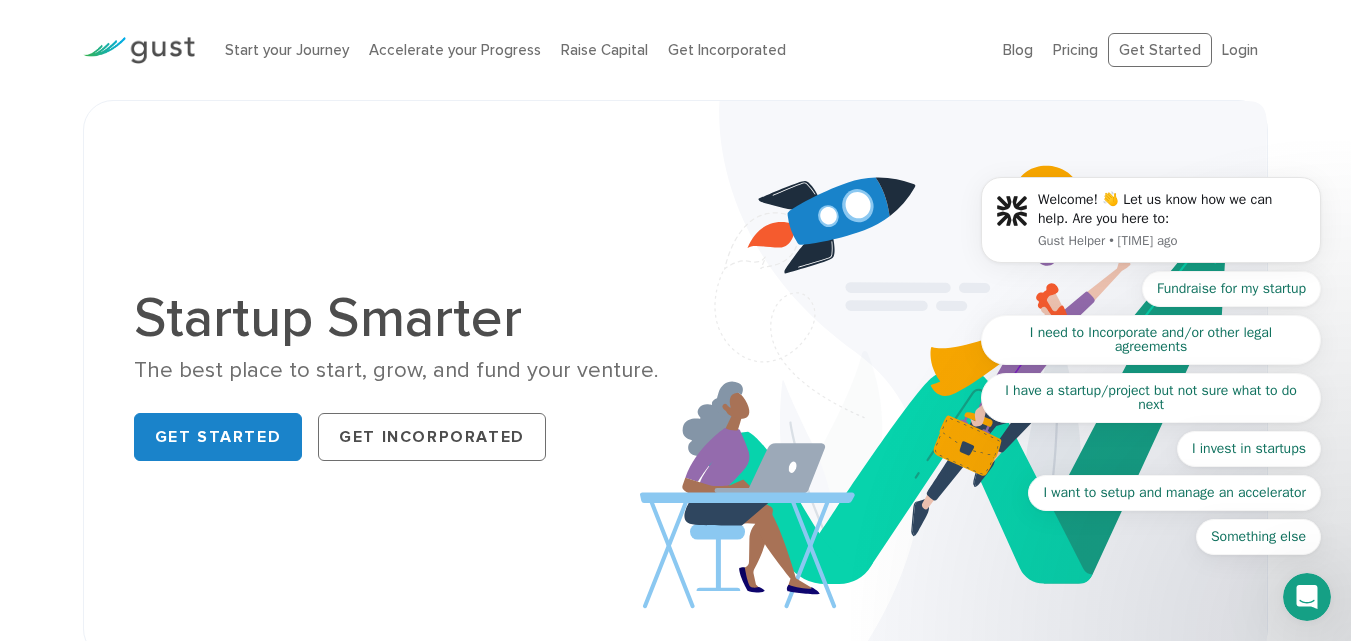 click on "Start your Journey
Accelerate your Progress
Raise Capital
Get Incorporated" at bounding box center [599, 50] 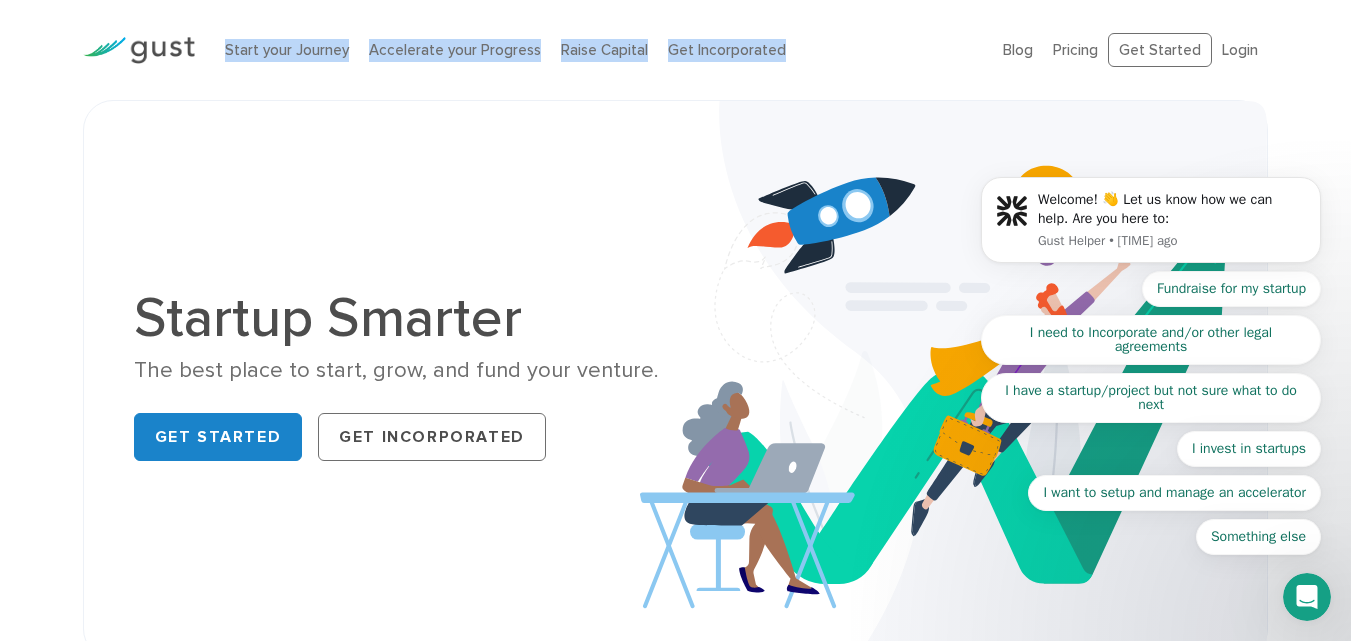 click on "Start your Journey
Accelerate your Progress
Raise Capital
Get Incorporated" at bounding box center (599, 50) 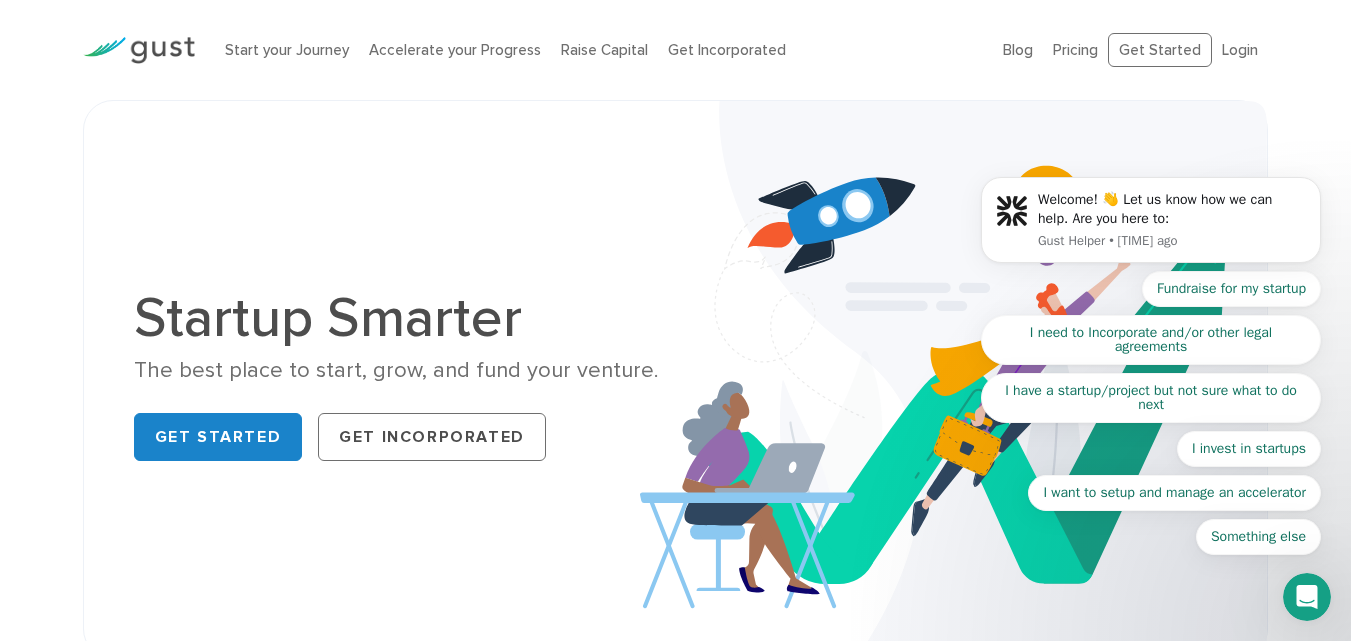 click on "Start your Journey
Accelerate your Progress
Raise Capital
Get Incorporated" at bounding box center [599, 50] 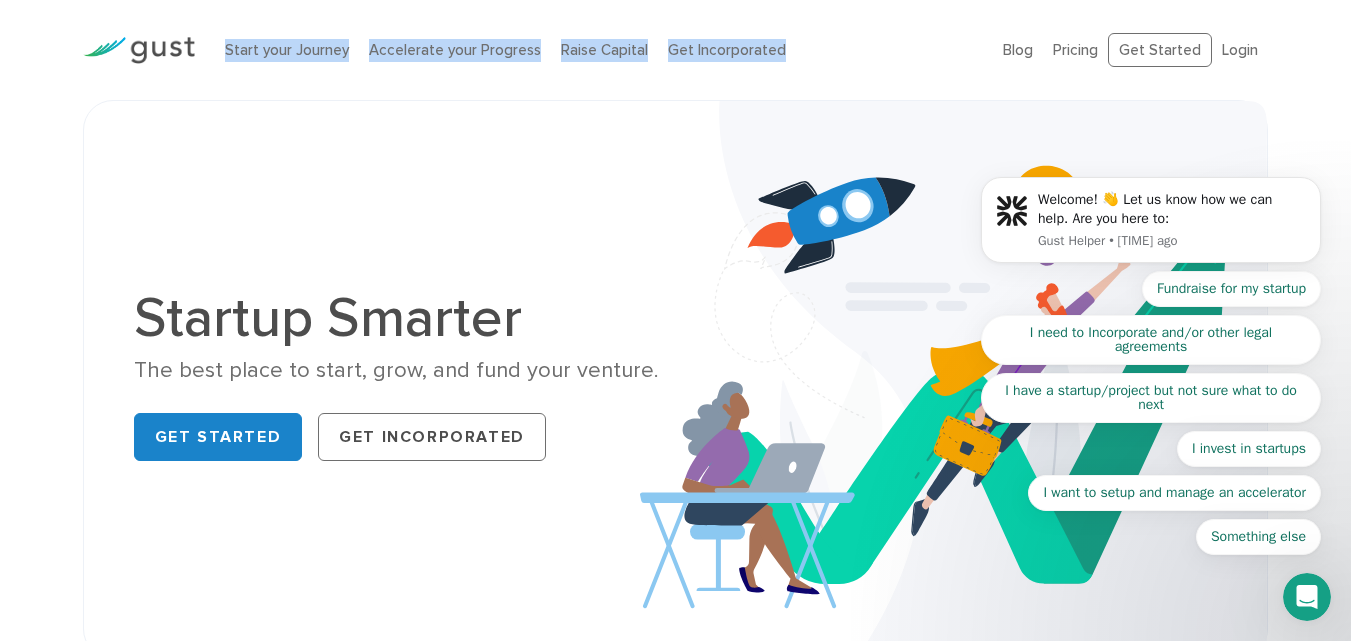 click on "Start your Journey
Accelerate your Progress
Raise Capital
Get Incorporated" at bounding box center (599, 50) 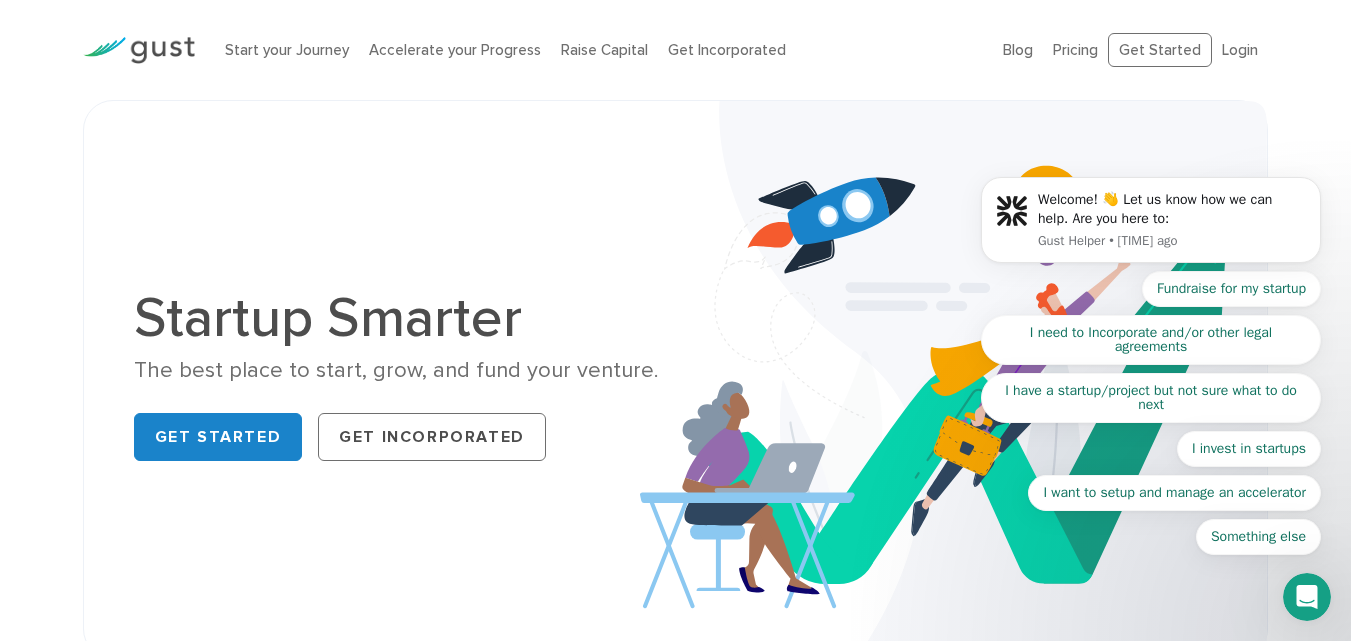 click on "Start your Journey
Accelerate your Progress
Raise Capital
Get Incorporated" at bounding box center (599, 50) 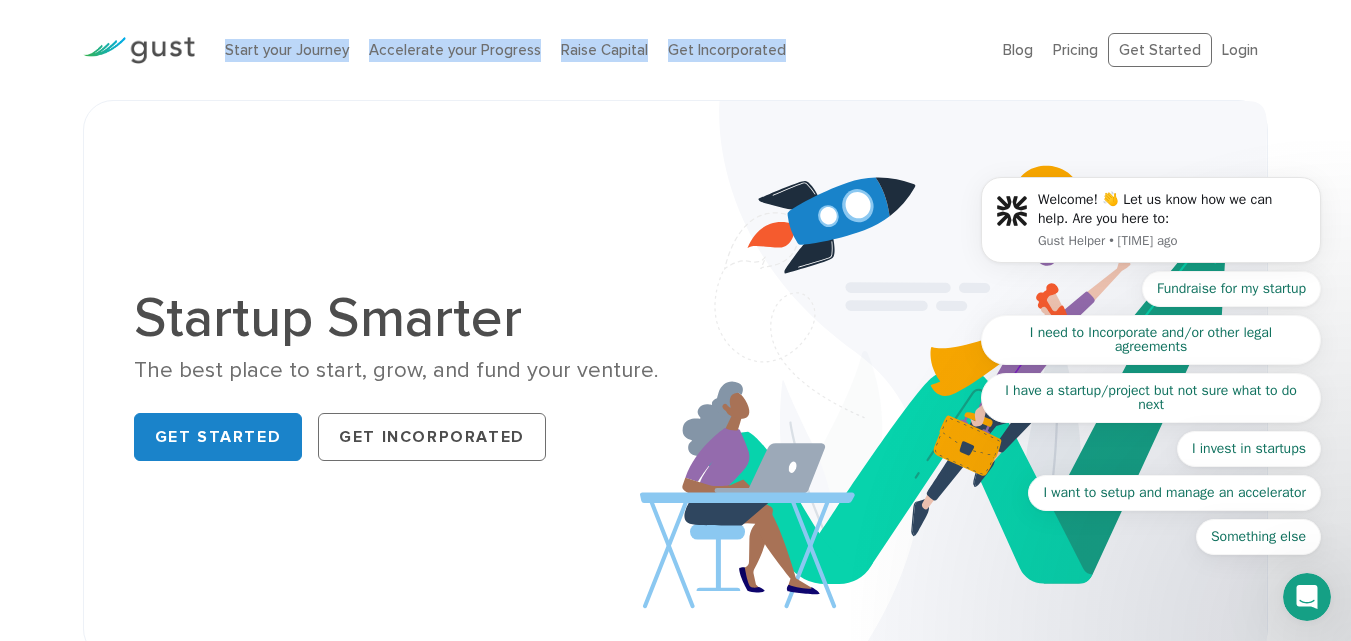 click on "Start your Journey
Accelerate your Progress
Raise Capital
Get Incorporated" at bounding box center (599, 50) 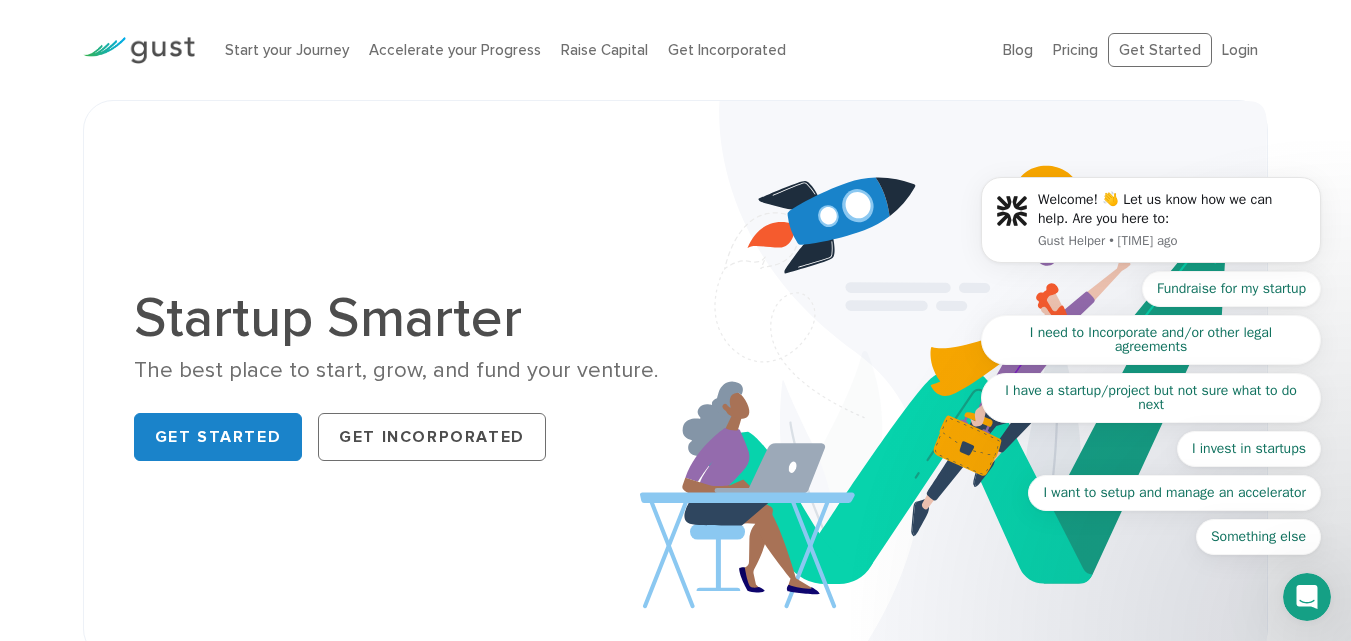 click on "Start your Journey
Accelerate your Progress
Raise Capital
Get Incorporated" at bounding box center (599, 50) 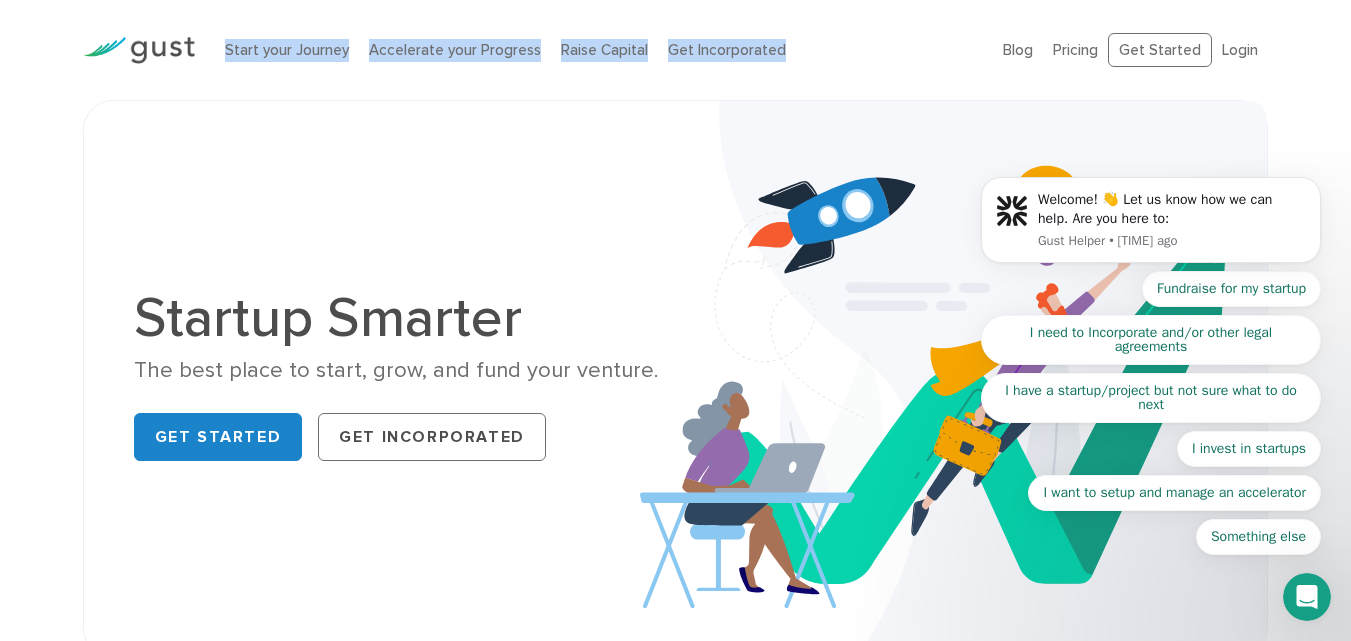 click on "Start your Journey
Accelerate your Progress
Raise Capital
Get Incorporated" at bounding box center [599, 50] 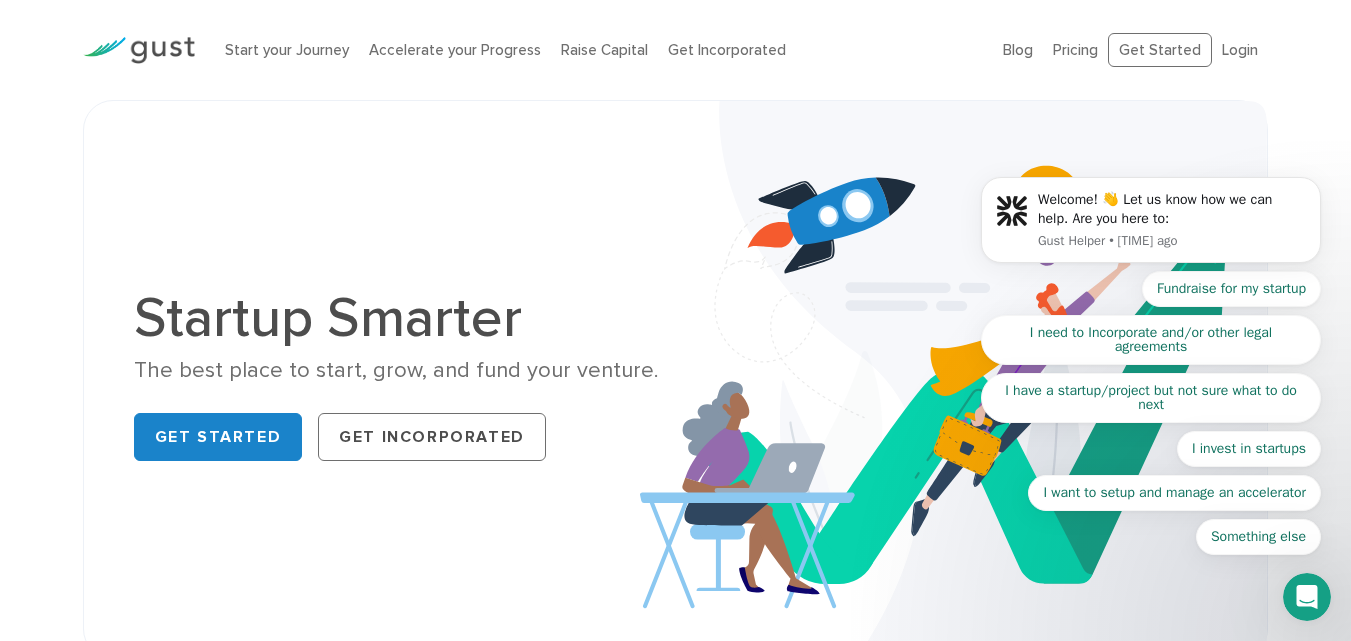 click on "Start your Journey
Accelerate your Progress
Raise Capital
Get Incorporated" at bounding box center (599, 50) 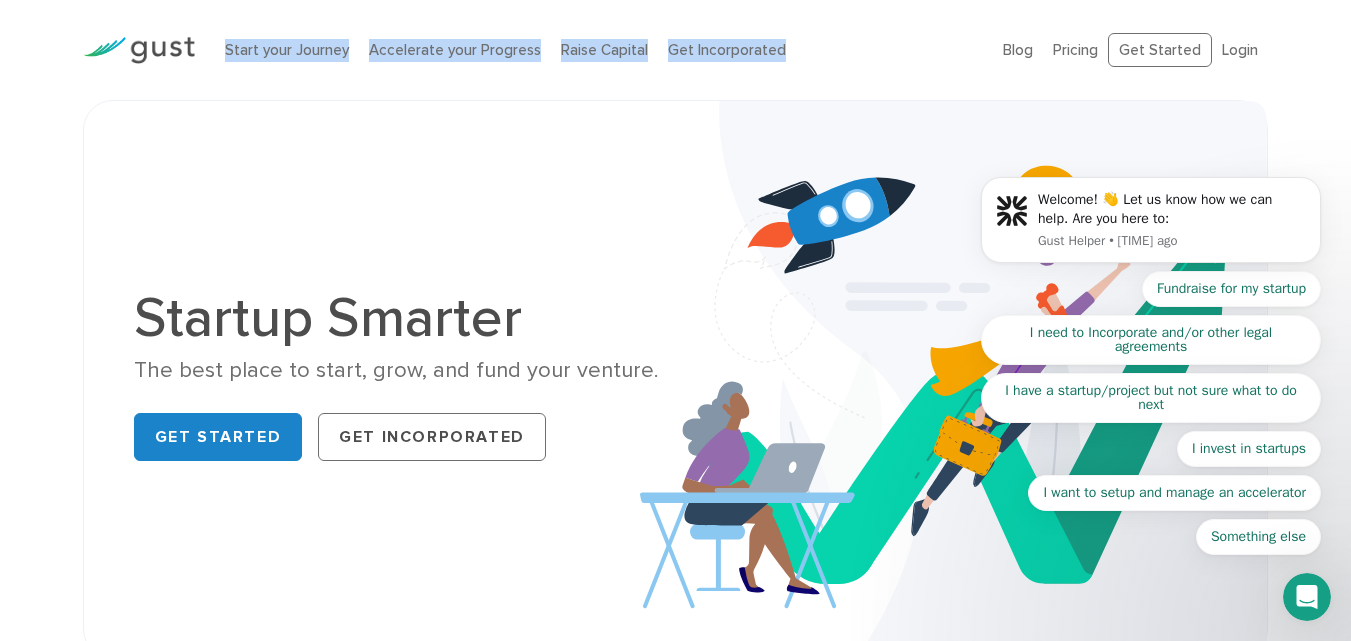 click on "Start your Journey
Accelerate your Progress
Raise Capital
Get Incorporated" at bounding box center (599, 50) 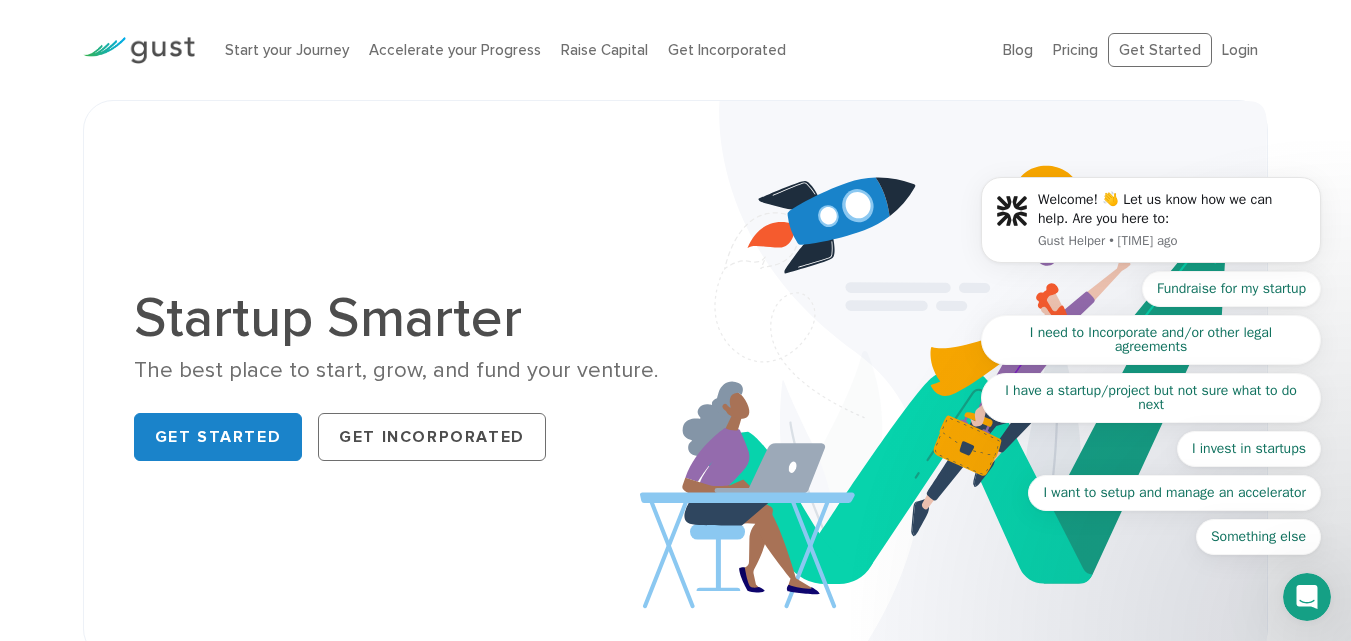 click on "Start your Journey
Accelerate your Progress
Raise Capital
Get Incorporated" at bounding box center (599, 50) 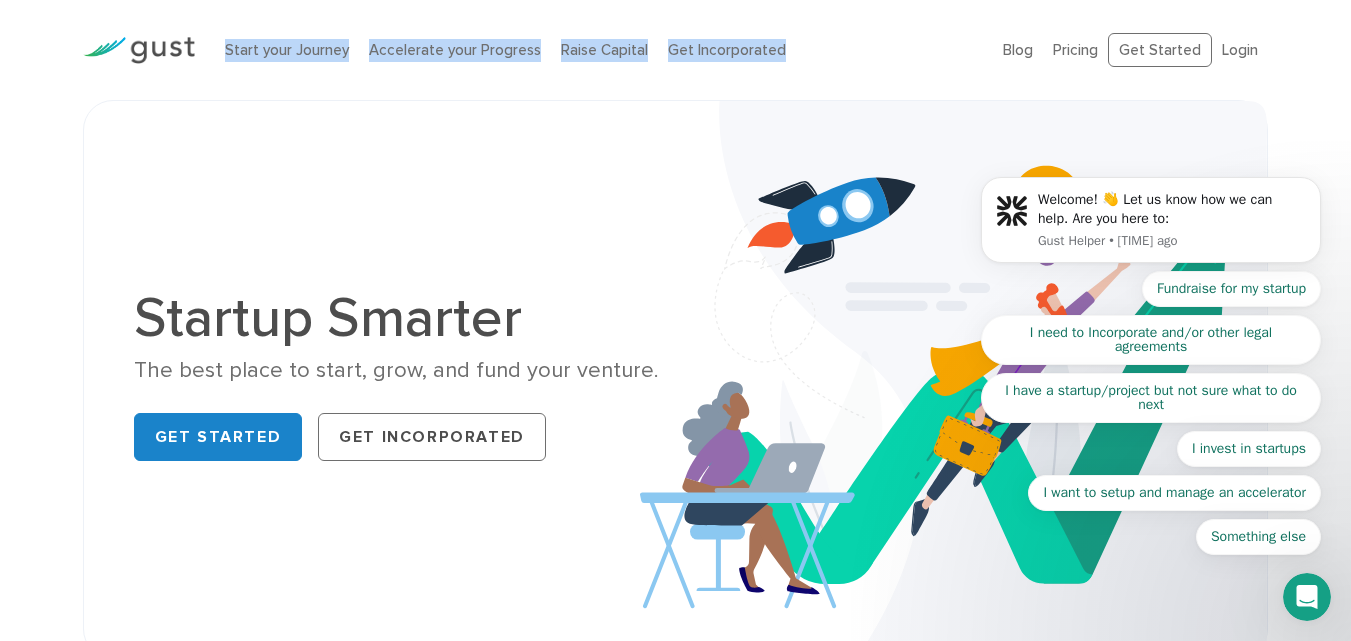 click on "Start your Journey
Accelerate your Progress
Raise Capital
Get Incorporated" at bounding box center [599, 50] 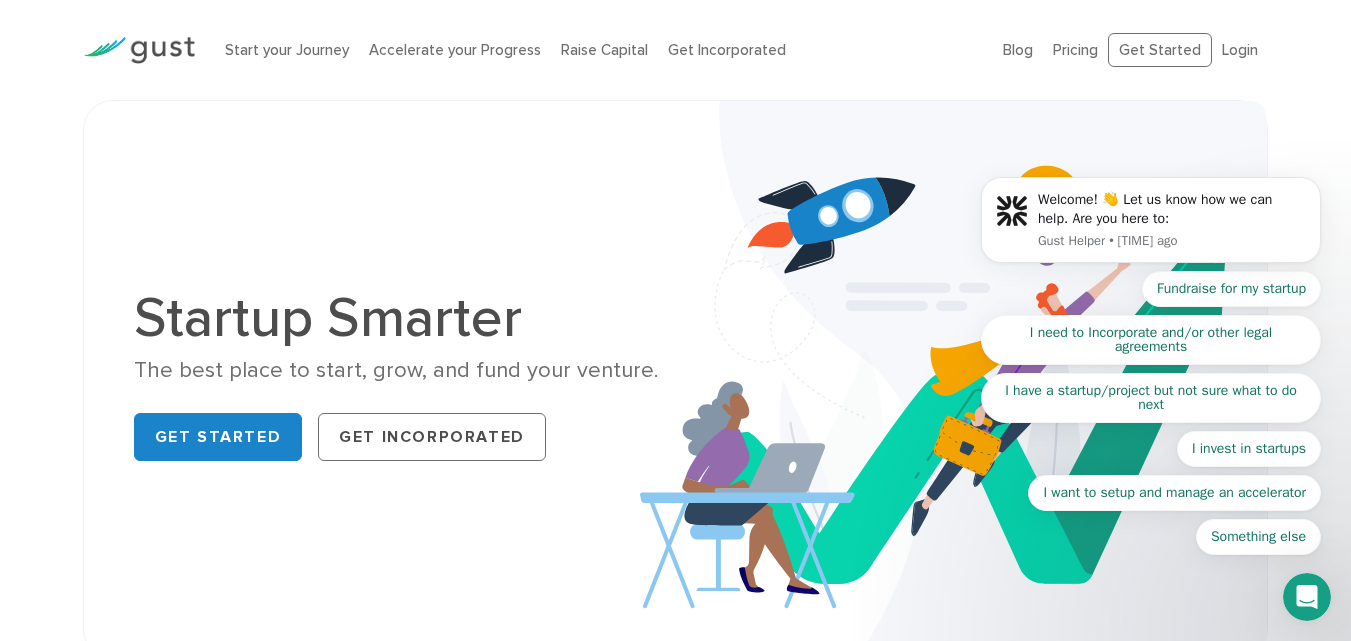 click on "Start your Journey
Accelerate your Progress
Raise Capital
Get Incorporated" at bounding box center (599, 50) 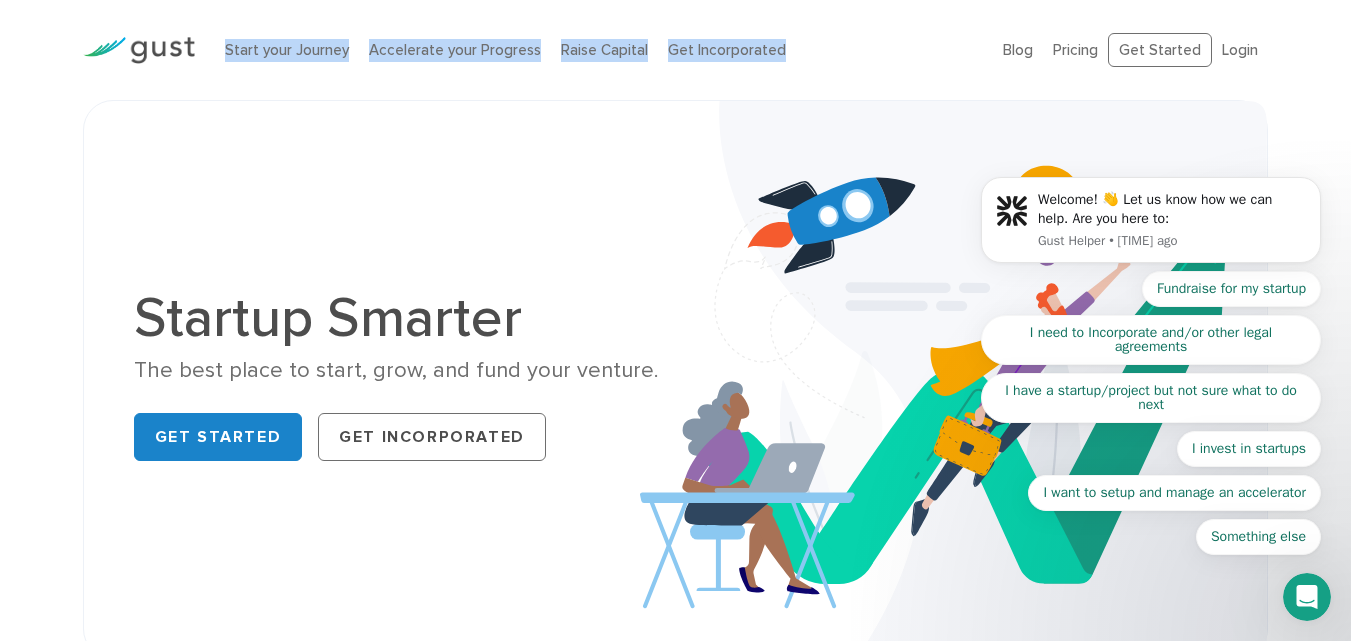 click on "Start your Journey
Accelerate your Progress
Raise Capital
Get Incorporated" at bounding box center [599, 50] 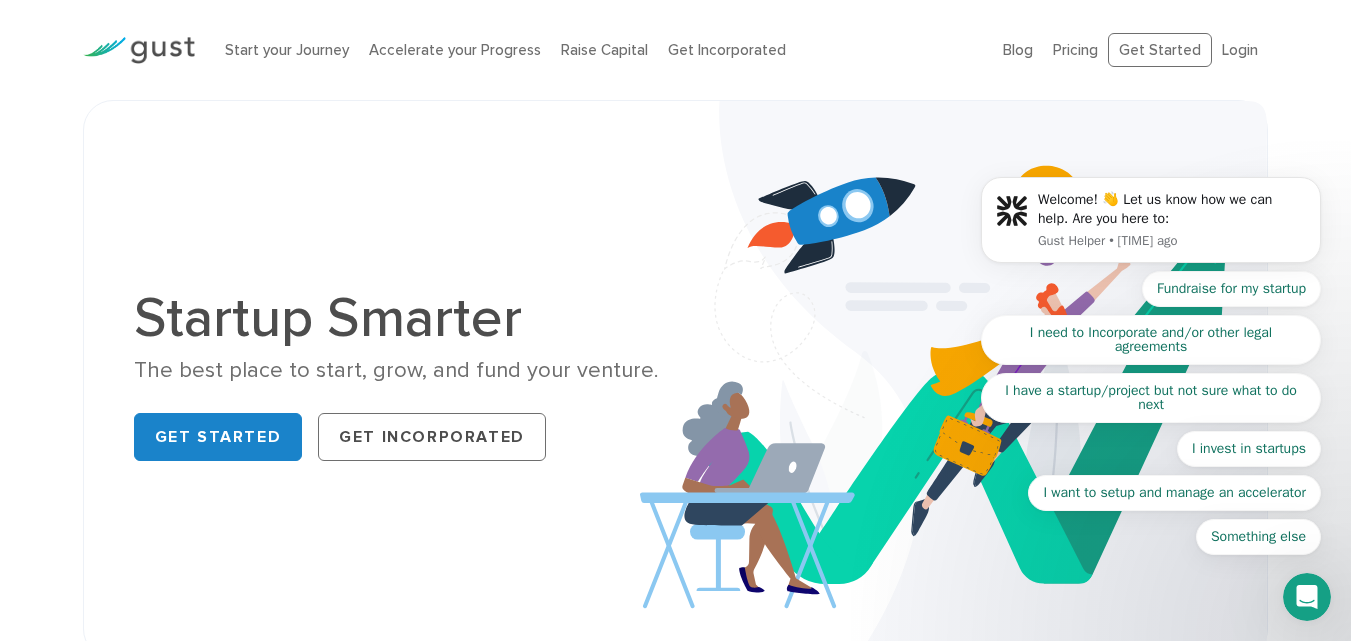 click on "Start your Journey
Accelerate your Progress
Raise Capital
Get Incorporated" at bounding box center [599, 50] 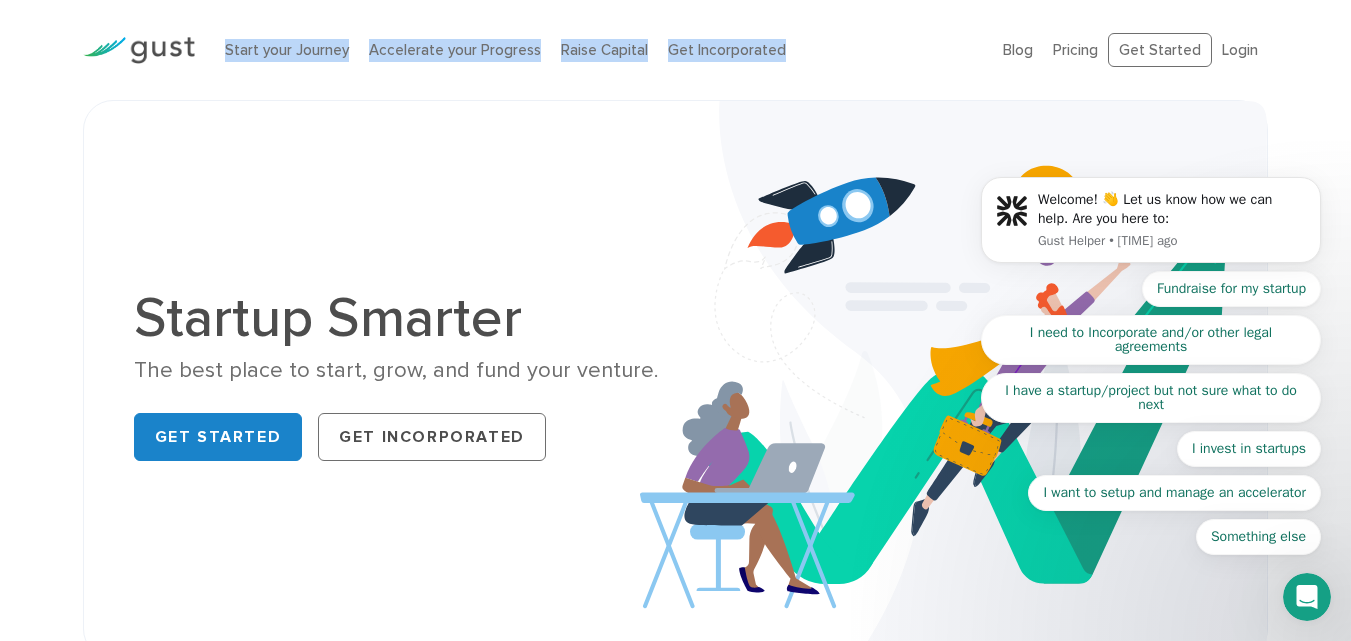 click on "Start your Journey
Accelerate your Progress
Raise Capital
Get Incorporated" at bounding box center (599, 50) 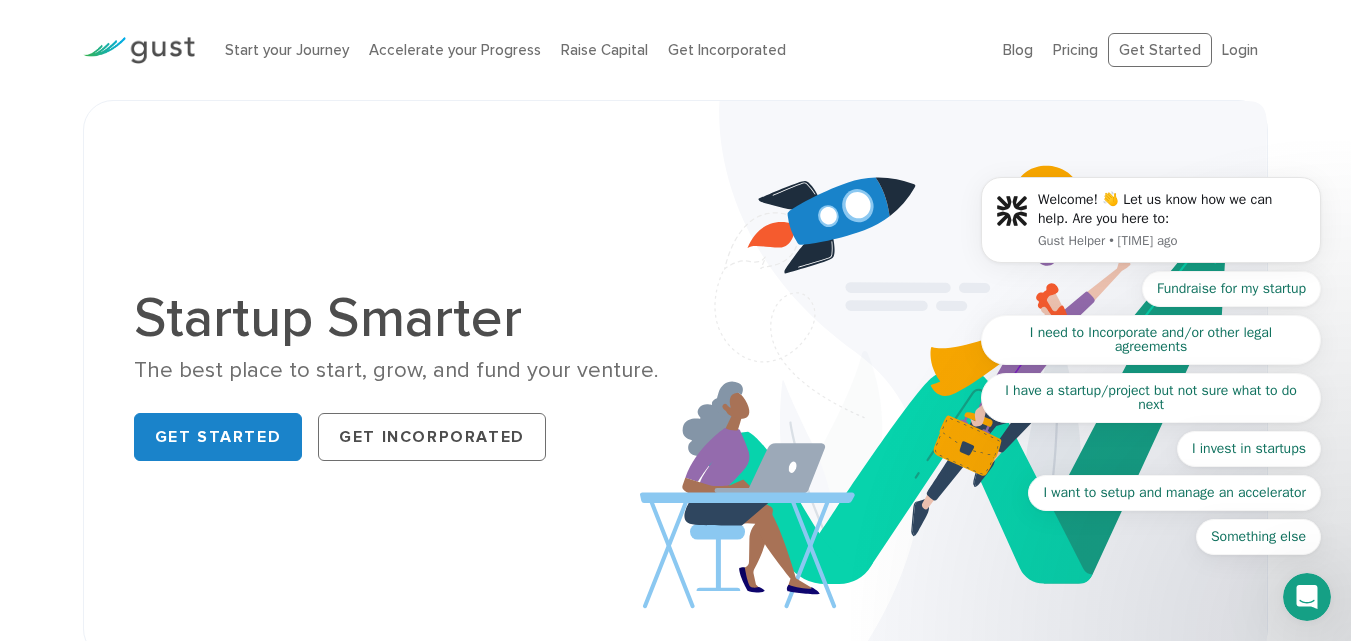click on "Start your Journey
Accelerate your Progress
Raise Capital
Get Incorporated" at bounding box center [599, 50] 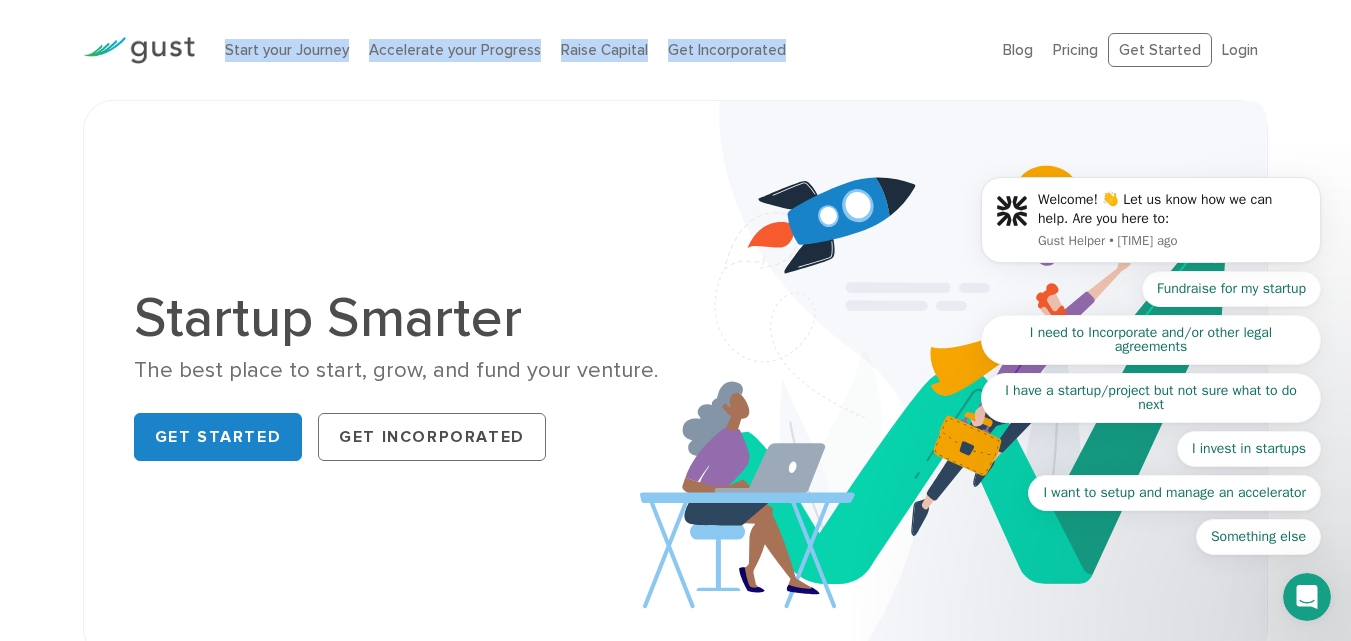 click on "Start your Journey
Accelerate your Progress
Raise Capital
Get Incorporated" at bounding box center [599, 50] 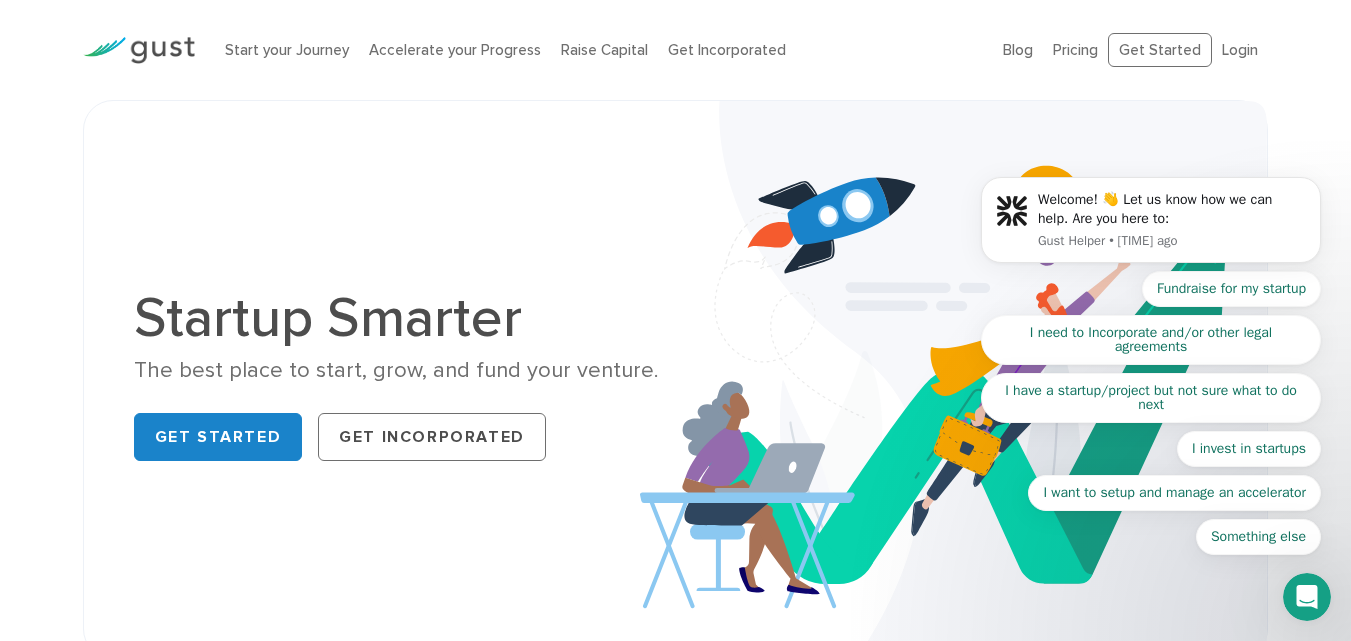 click on "Start your Journey
Accelerate your Progress
Raise Capital
Get Incorporated" at bounding box center [599, 50] 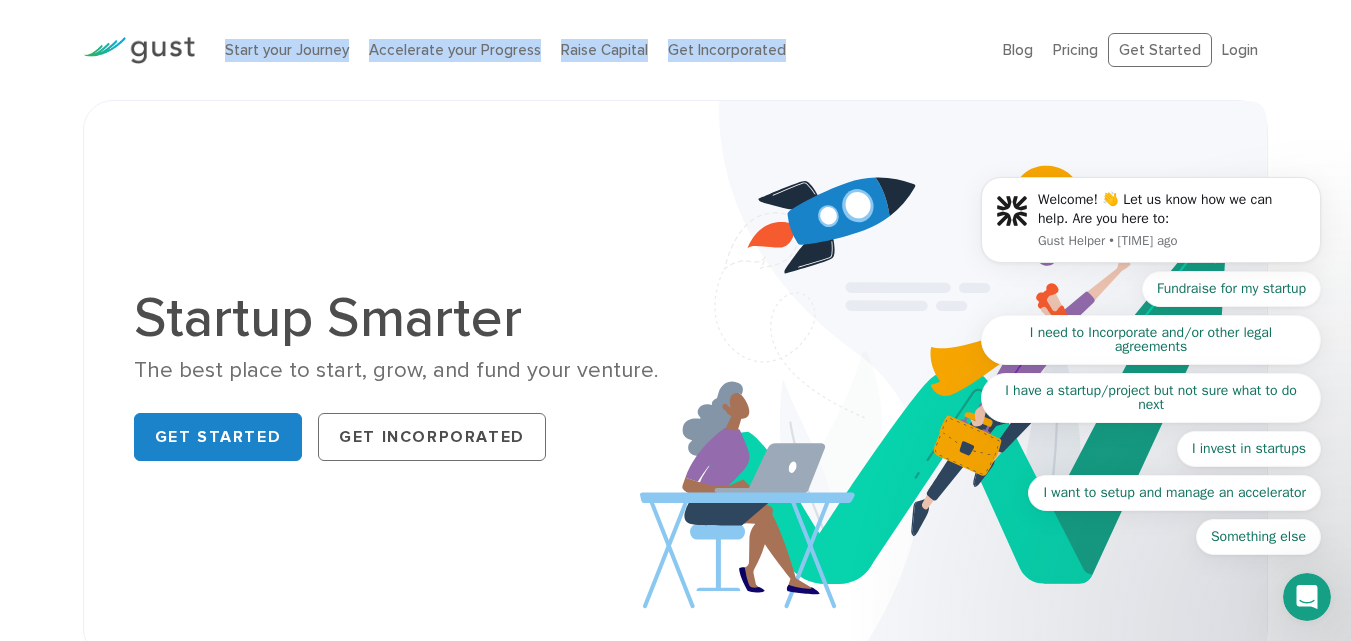 click on "Start your Journey
Accelerate your Progress
Raise Capital
Get Incorporated" at bounding box center (599, 50) 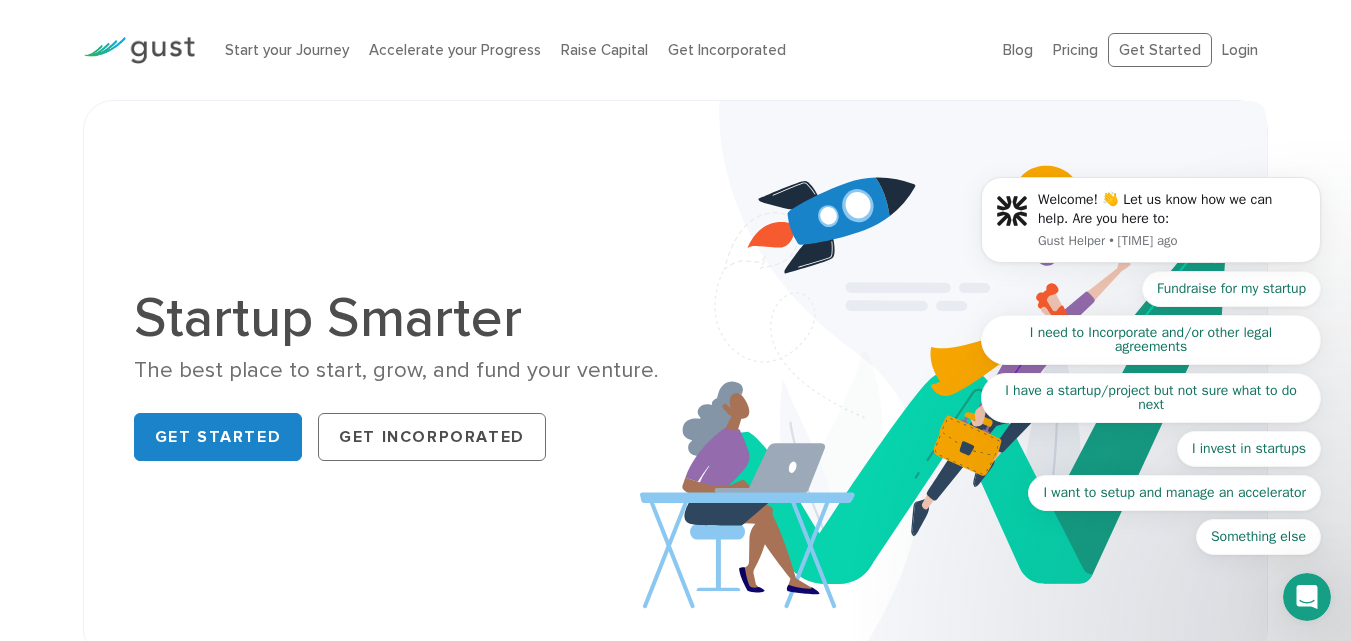 click on "Start your Journey
Accelerate your Progress
Raise Capital
Get Incorporated" at bounding box center (599, 50) 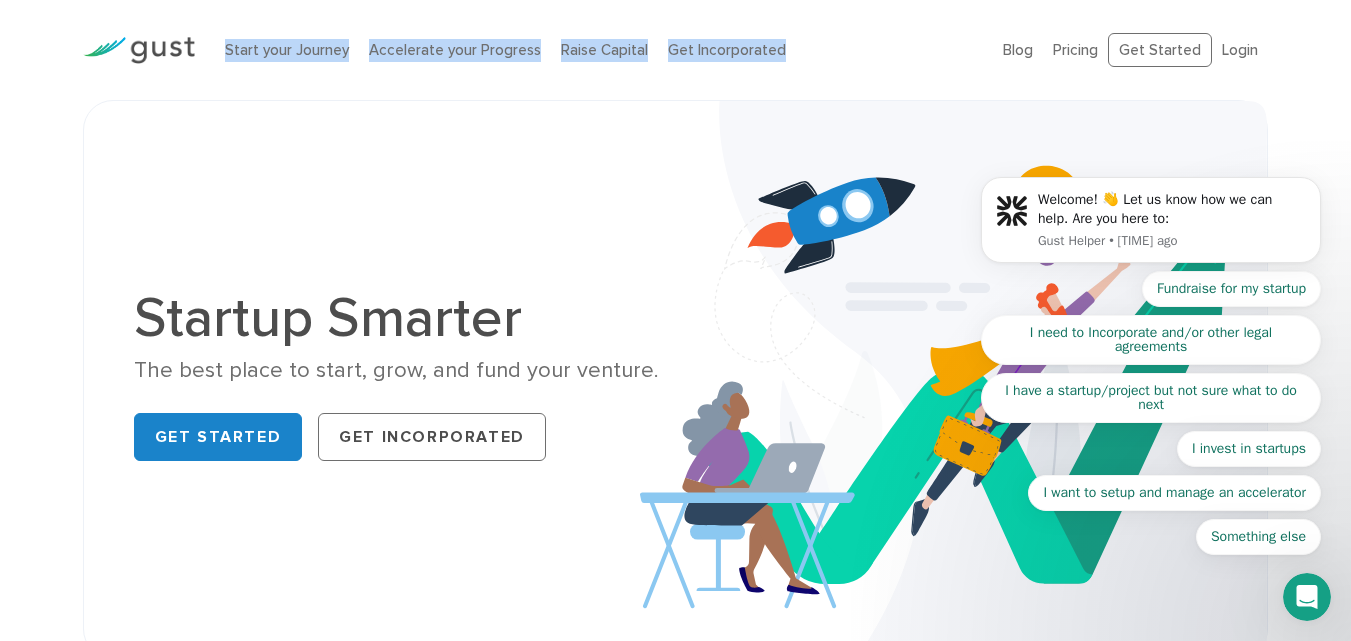 click on "Start your Journey
Accelerate your Progress
Raise Capital
Get Incorporated" at bounding box center [599, 50] 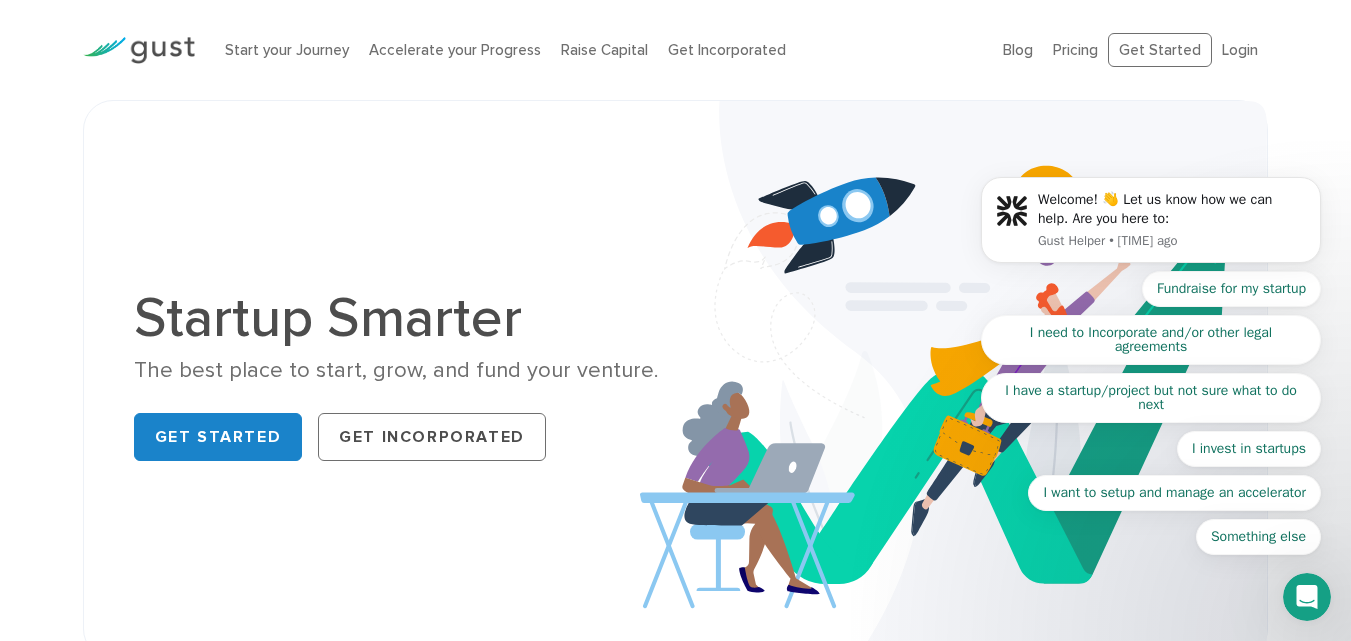 click on "Start your Journey
Accelerate your Progress
Raise Capital
Get Incorporated" at bounding box center [599, 50] 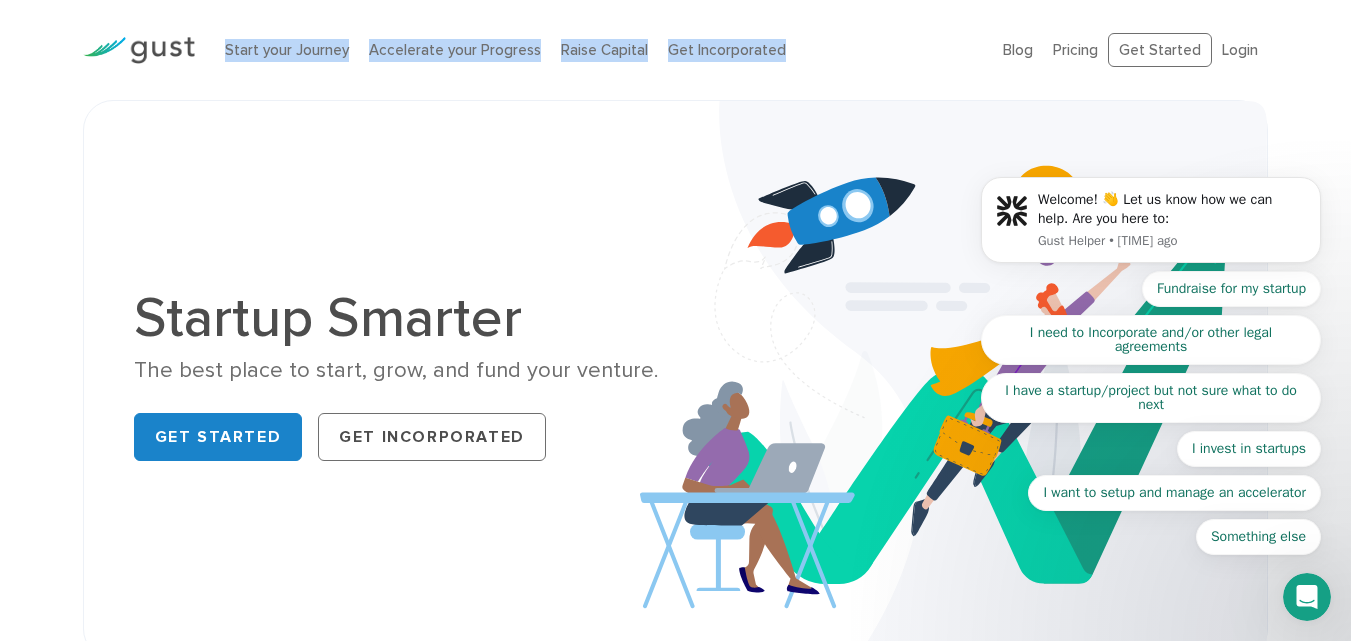 click on "Start your Journey
Accelerate your Progress
Raise Capital
Get Incorporated" at bounding box center [599, 50] 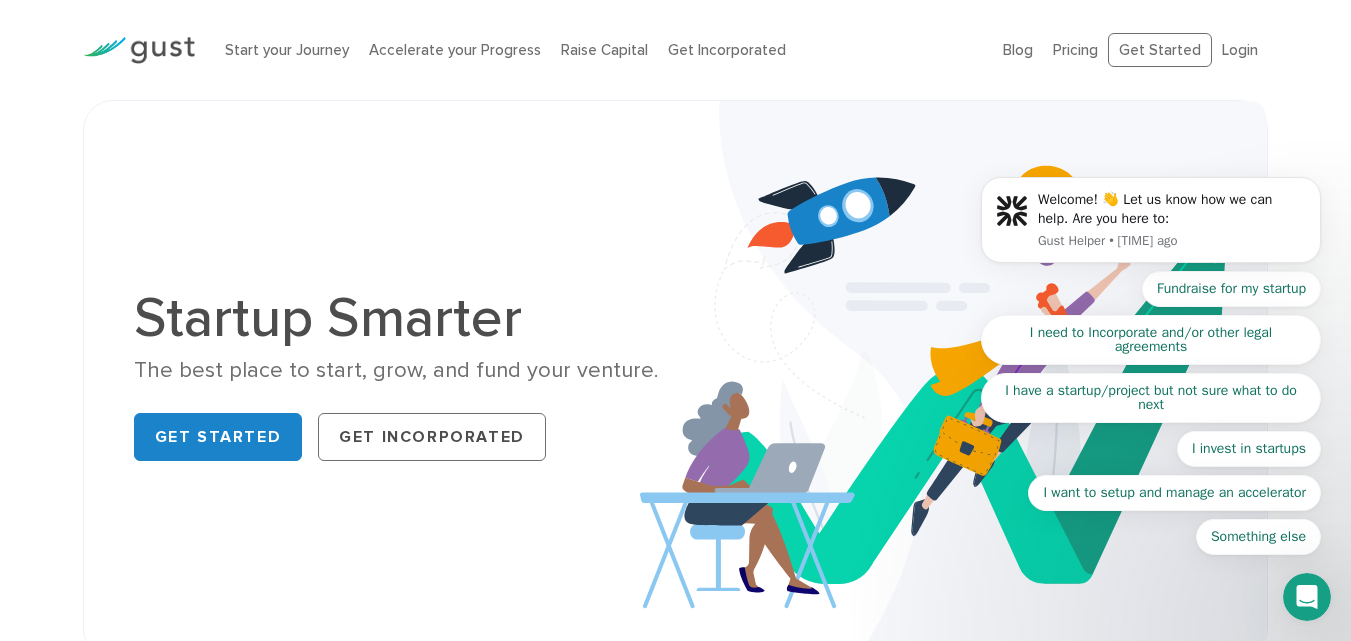 click on "Start your Journey
Accelerate your Progress
Raise Capital
Get Incorporated" at bounding box center (599, 50) 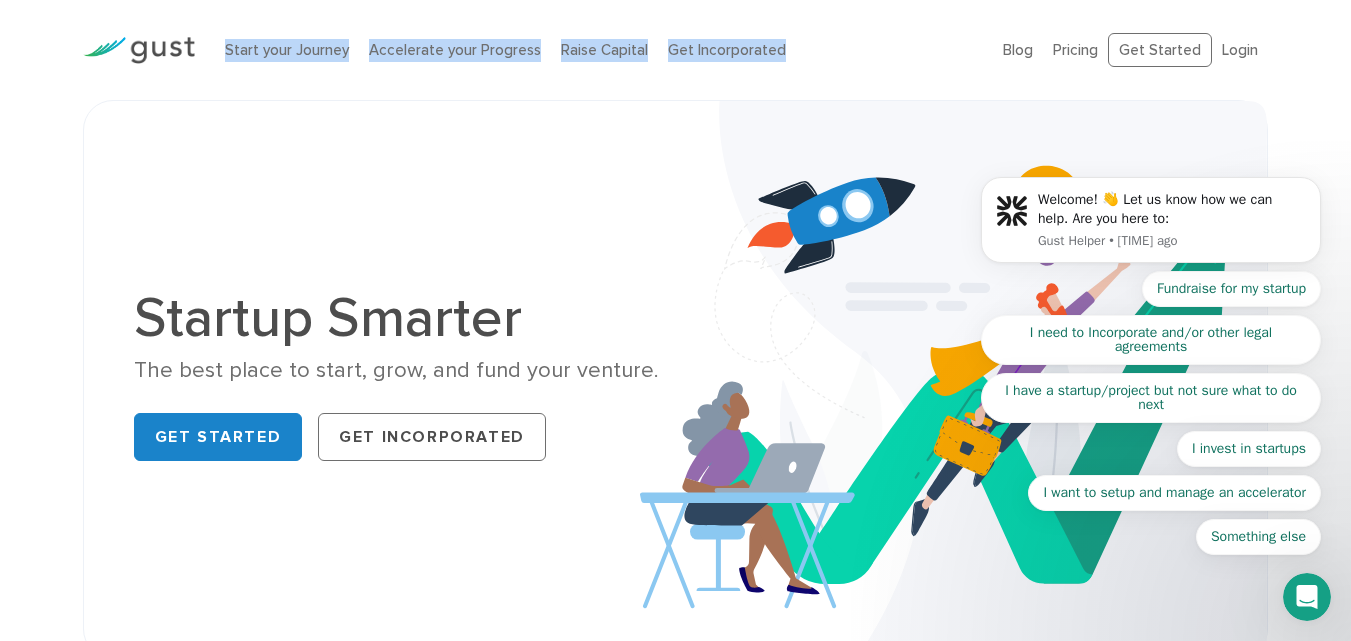 click on "Start your Journey
Accelerate your Progress
Raise Capital
Get Incorporated" at bounding box center (599, 50) 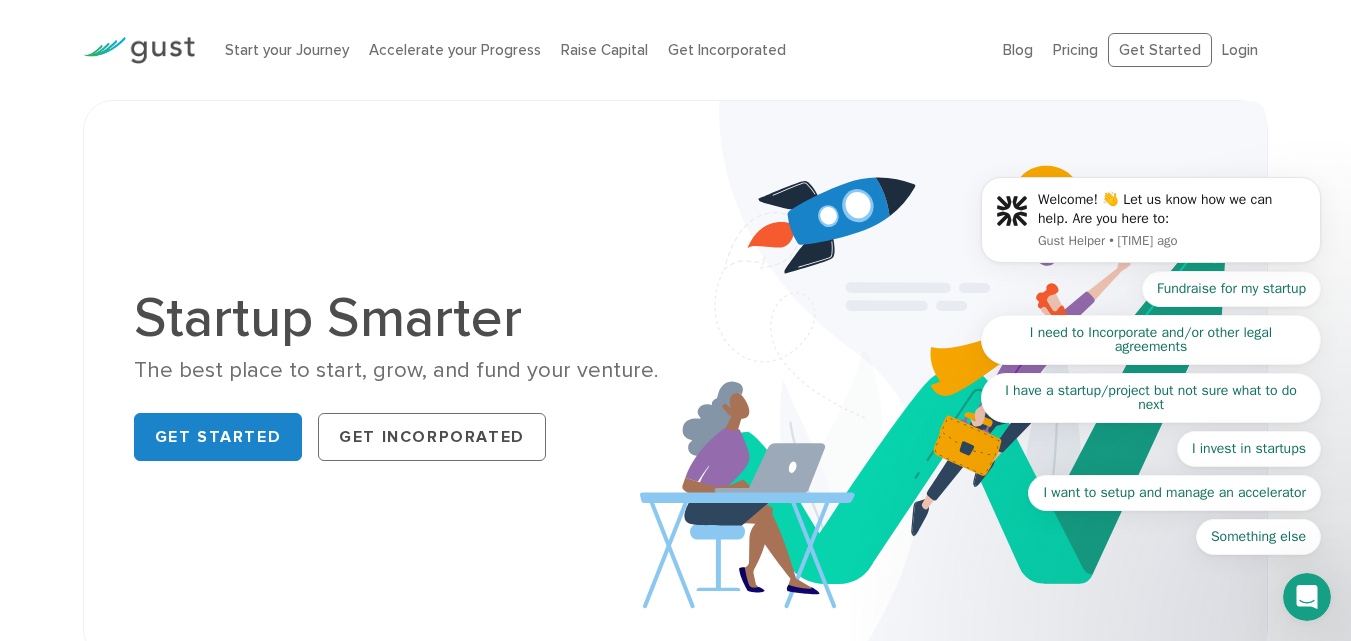 click on "Start your Journey
Accelerate your Progress
Raise Capital
Get Incorporated" at bounding box center (599, 50) 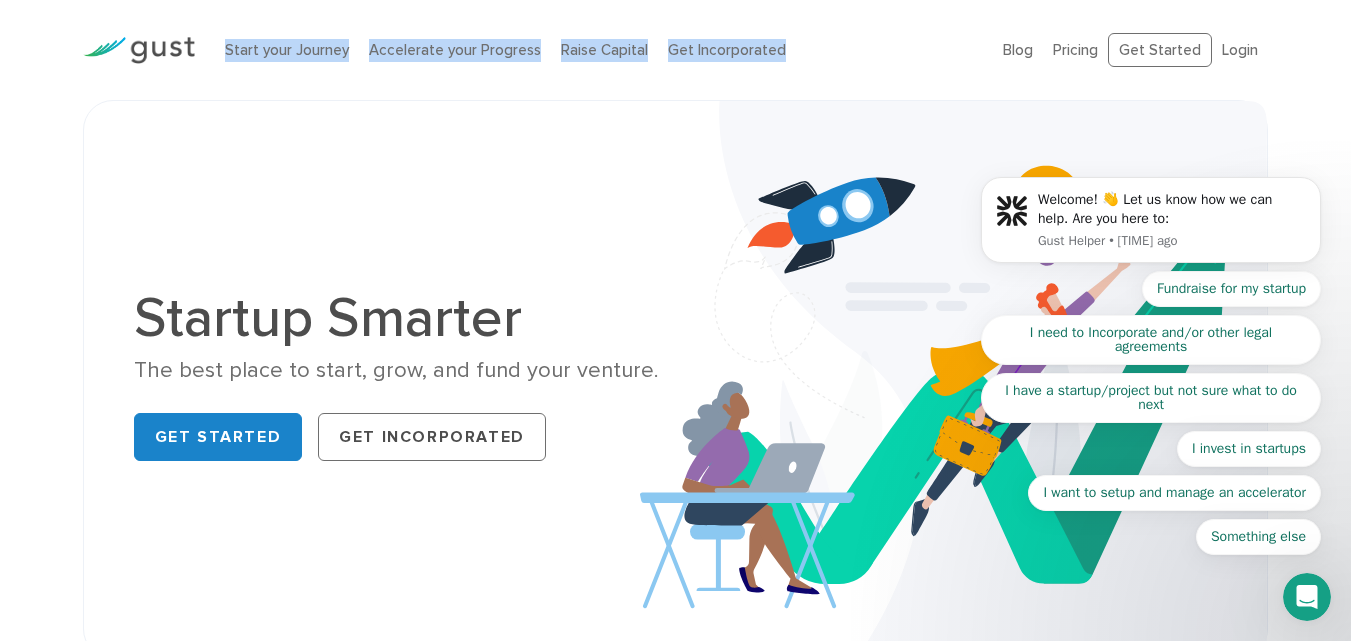 click on "Start your Journey
Accelerate your Progress
Raise Capital
Get Incorporated" at bounding box center (599, 50) 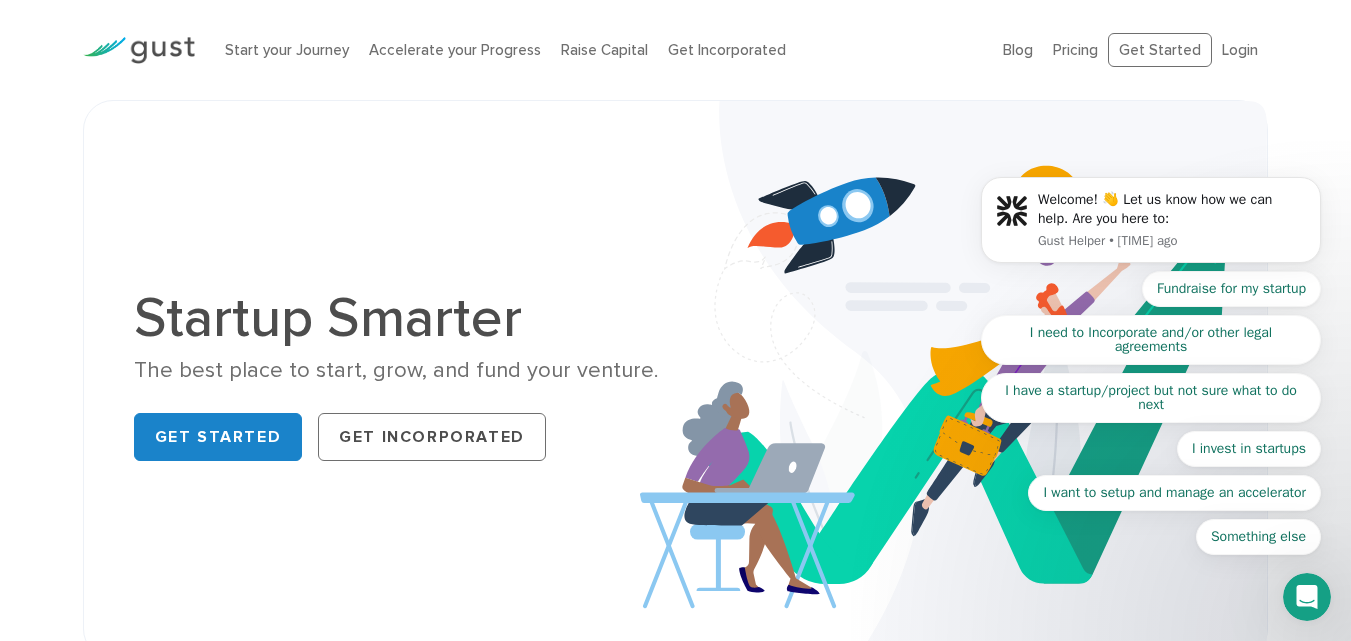 click on "Start your Journey
Accelerate your Progress
Raise Capital
Get Incorporated" at bounding box center (599, 50) 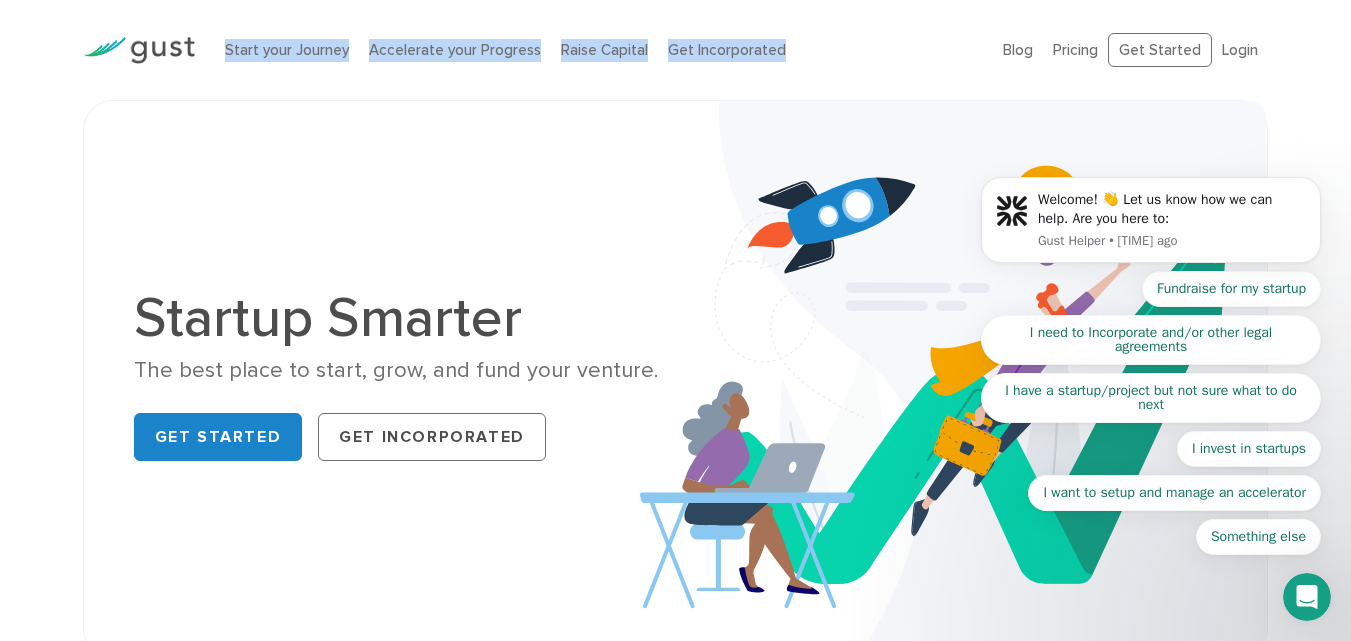 click on "Start your Journey
Accelerate your Progress
Raise Capital
Get Incorporated" at bounding box center [599, 50] 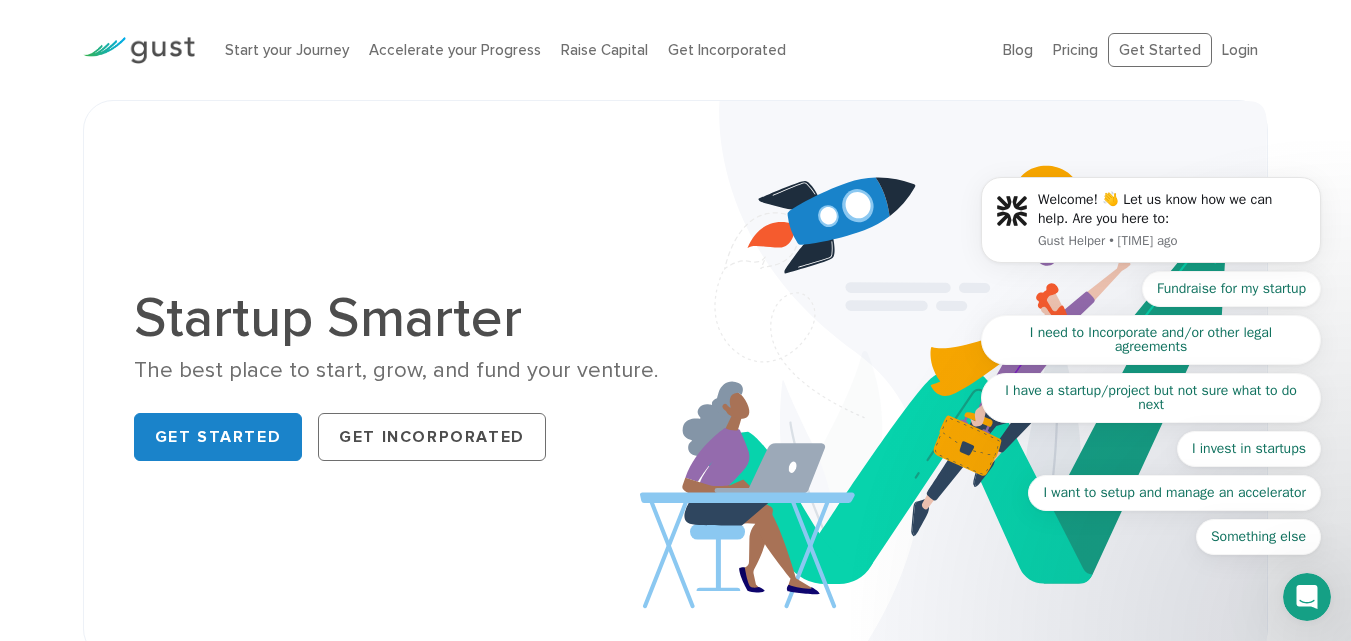 click on "Start your Journey
Accelerate your Progress
Raise Capital
Get Incorporated" at bounding box center [599, 50] 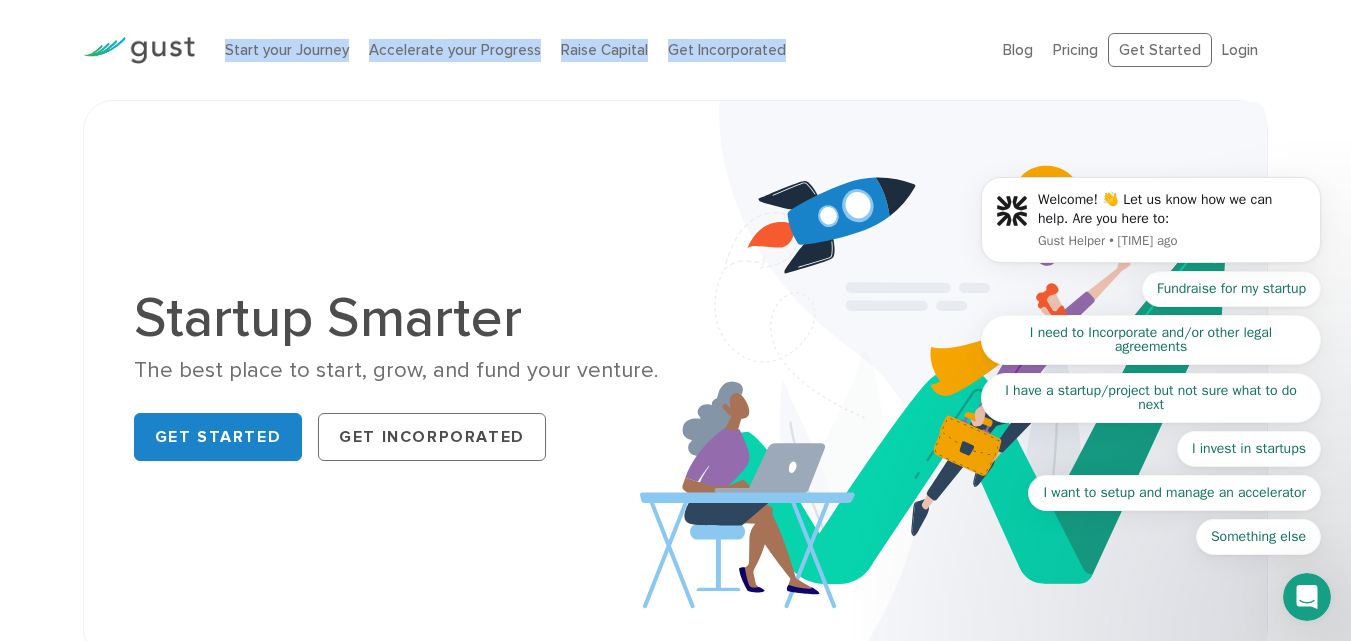 click on "Start your Journey
Accelerate your Progress
Raise Capital
Get Incorporated" at bounding box center [599, 50] 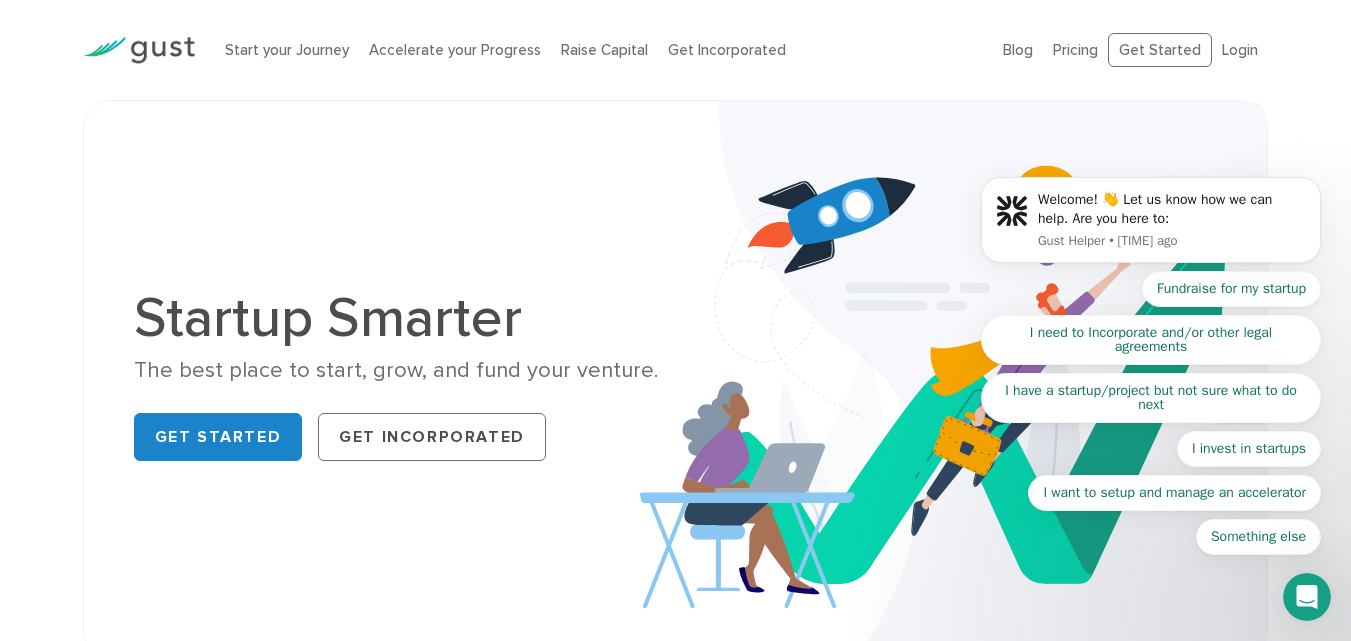 click on "Start your Journey
Accelerate your Progress
Raise Capital
Get Incorporated" at bounding box center [599, 50] 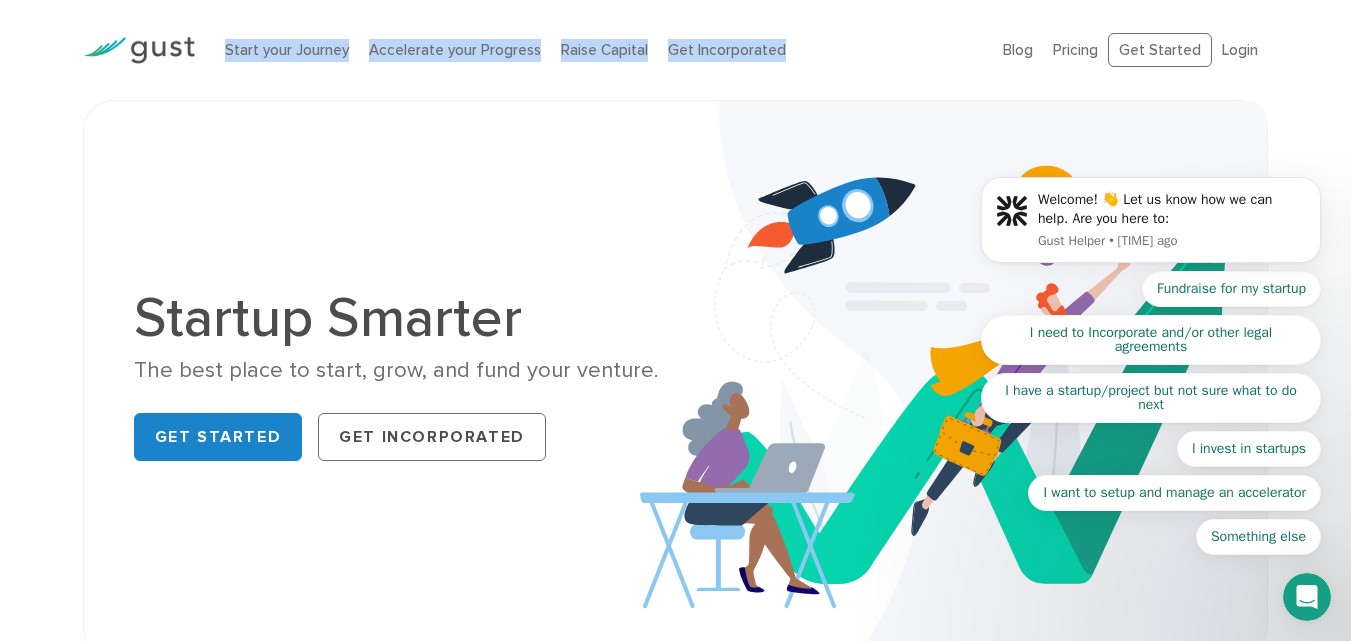 click on "Start your Journey
Accelerate your Progress
Raise Capital
Get Incorporated" at bounding box center (599, 50) 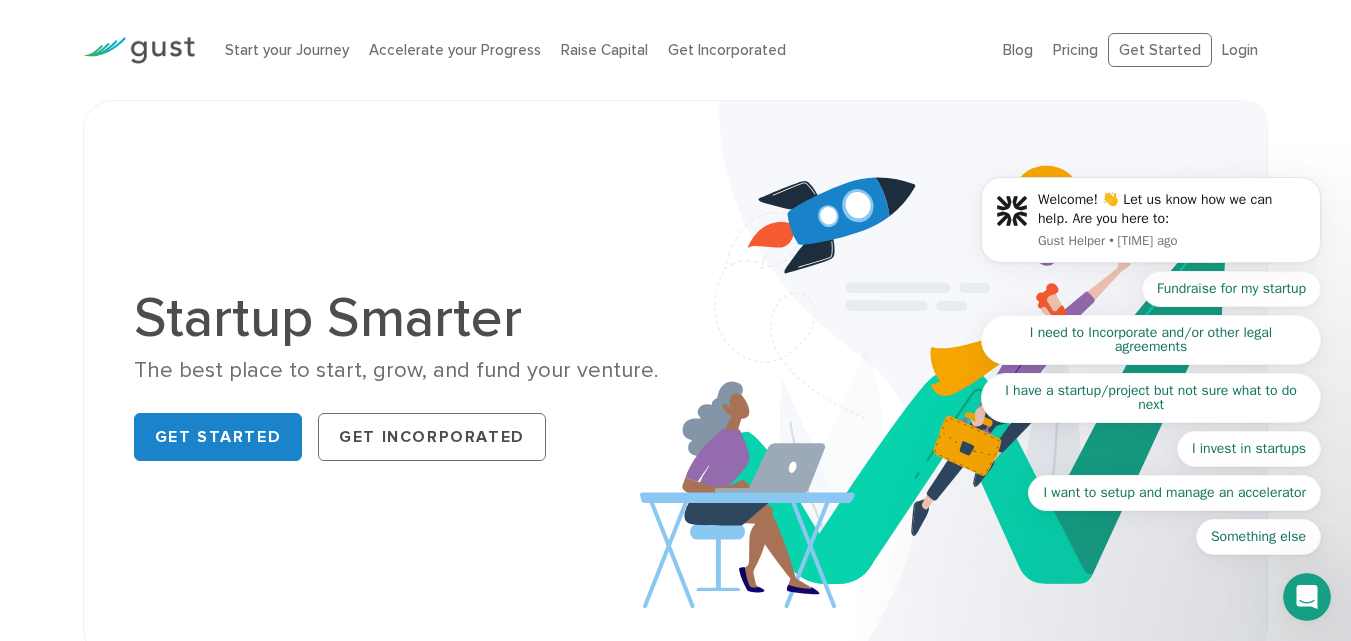 click on "Start your Journey
Accelerate your Progress
Raise Capital
Get Incorporated" at bounding box center (599, 50) 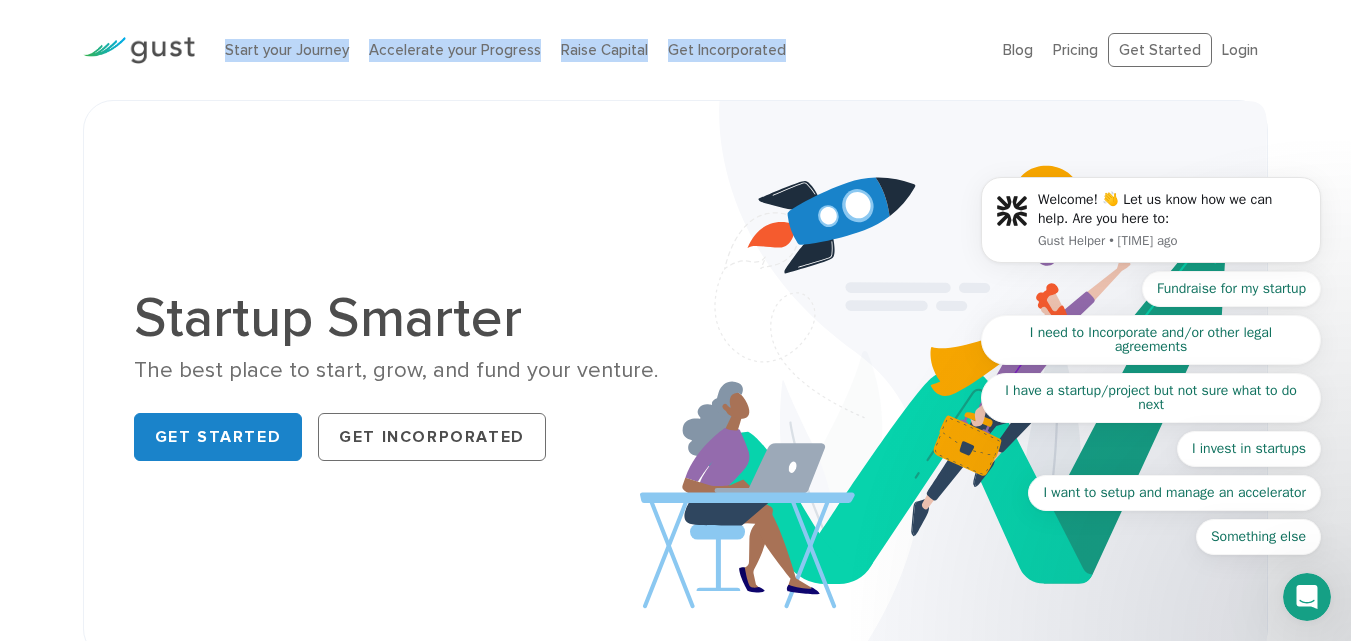 click on "Start your Journey
Accelerate your Progress
Raise Capital
Get Incorporated" at bounding box center (599, 50) 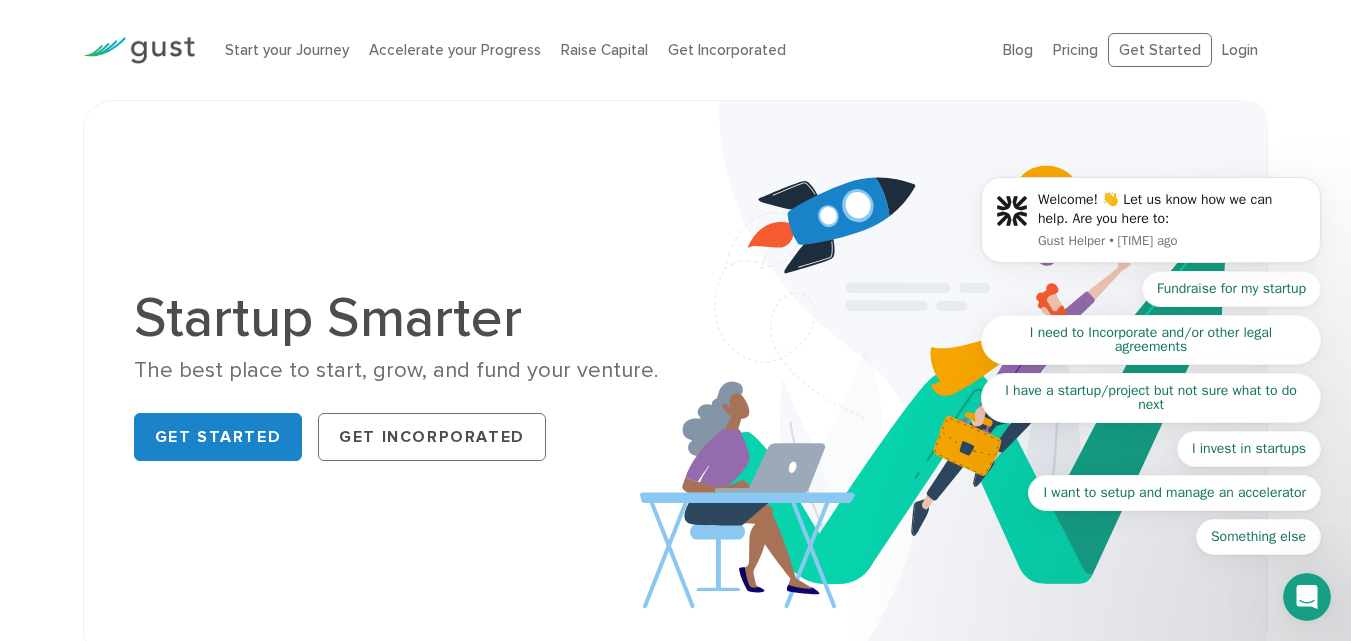 click on "Start your Journey
Accelerate your Progress
Raise Capital
Get Incorporated" at bounding box center [599, 50] 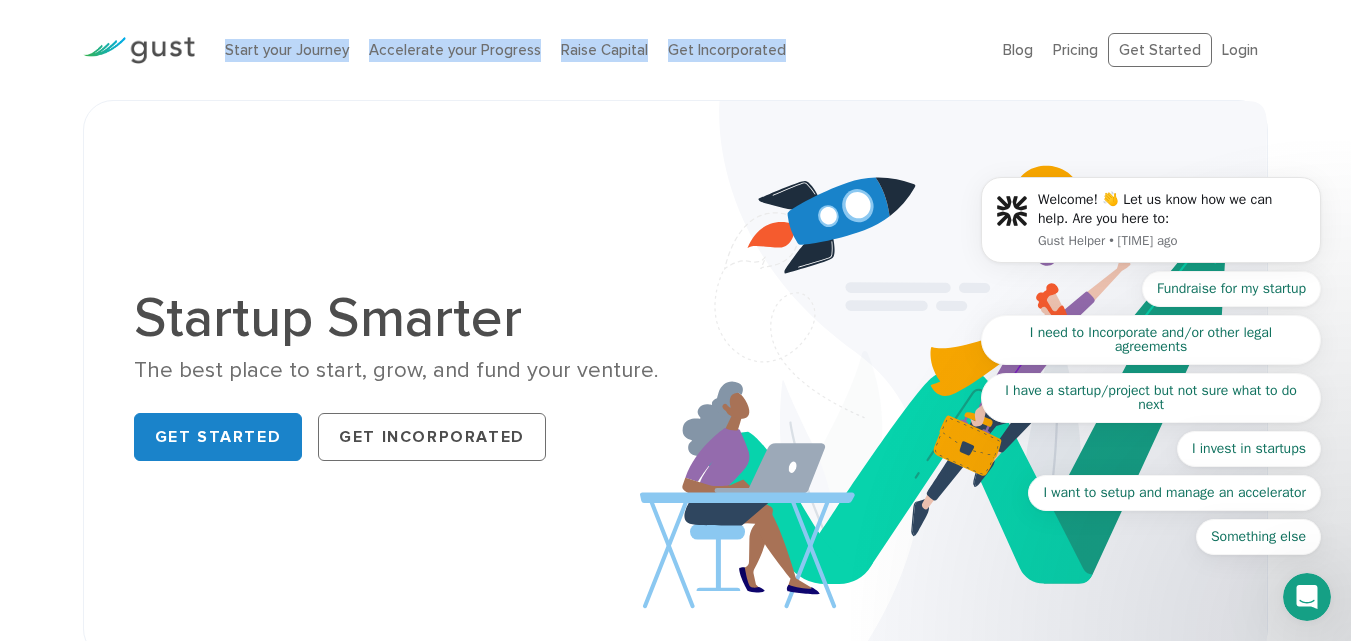 click on "Start your Journey
Accelerate your Progress
Raise Capital
Get Incorporated" at bounding box center (599, 50) 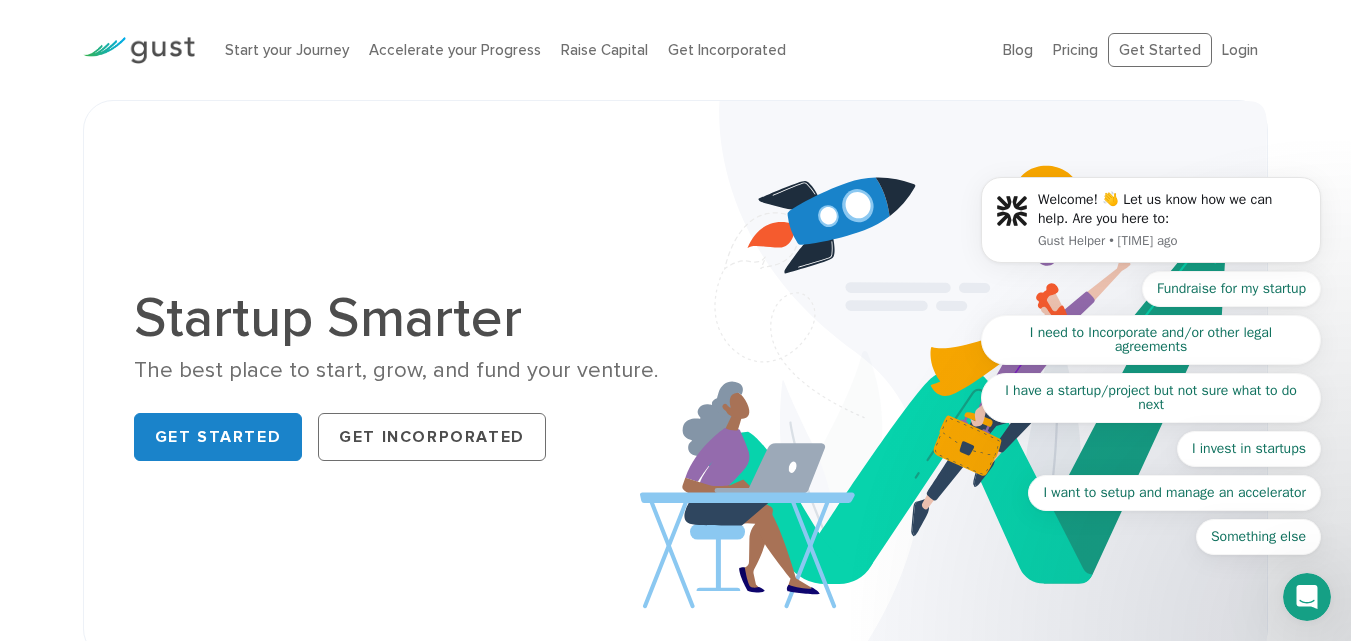 click on "Start your Journey
Accelerate your Progress
Raise Capital
Get Incorporated" at bounding box center (599, 50) 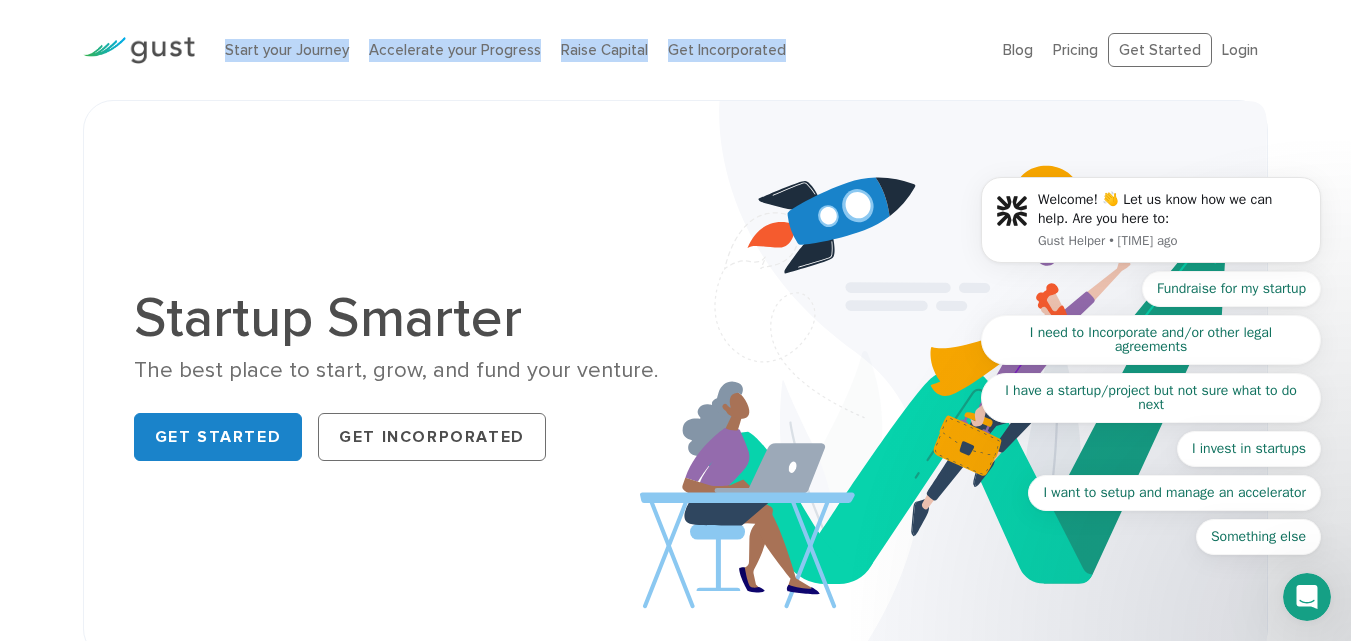 click on "Start your Journey
Accelerate your Progress
Raise Capital
Get Incorporated" at bounding box center [599, 50] 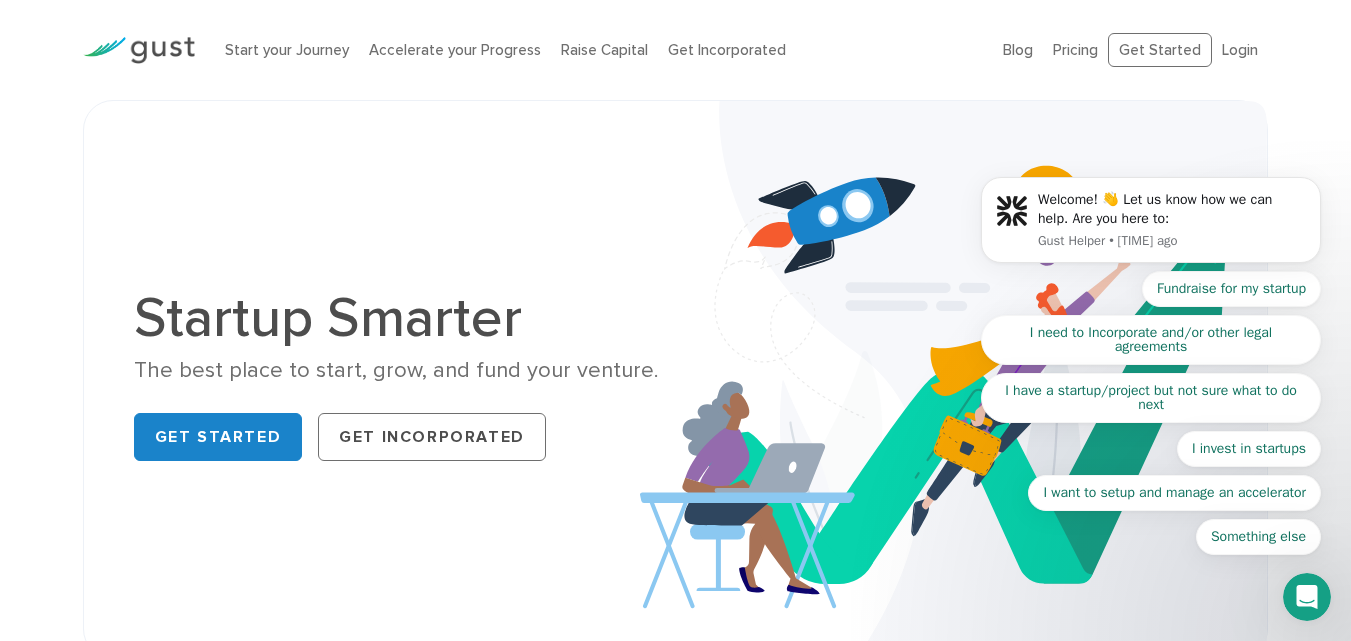 click on "Start your Journey
Accelerate your Progress
Raise Capital
Get Incorporated" at bounding box center [599, 50] 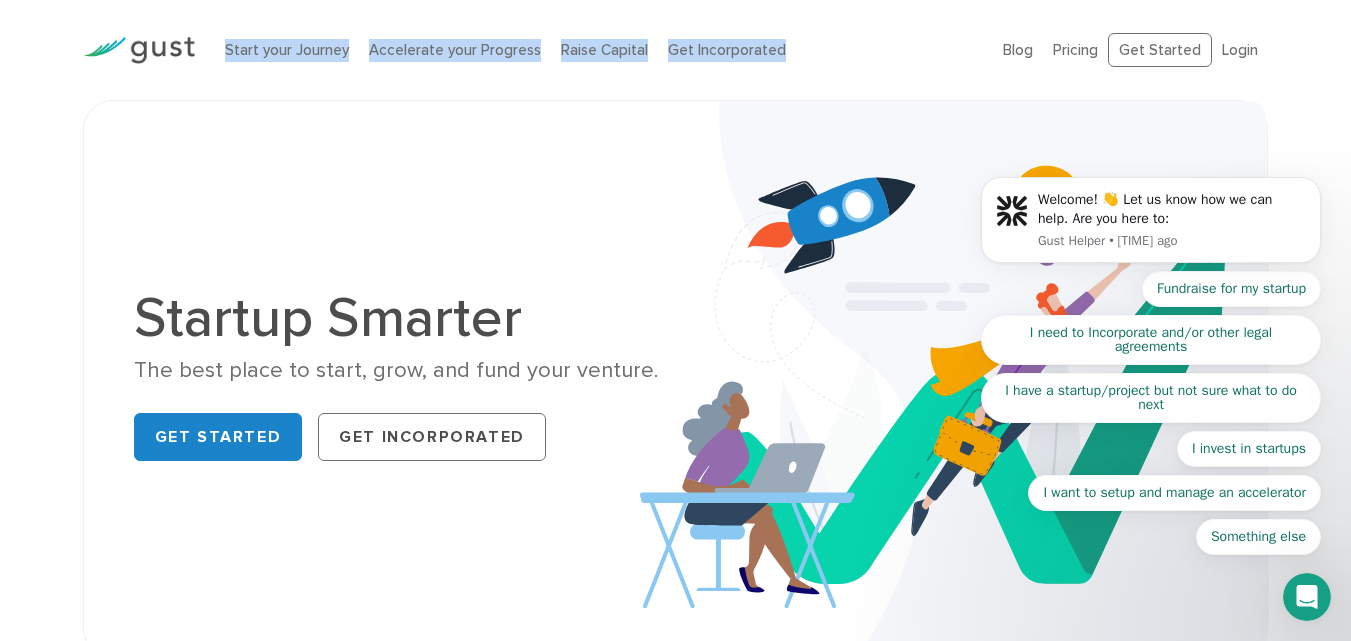 click on "Start your Journey
Accelerate your Progress
Raise Capital
Get Incorporated" at bounding box center (599, 50) 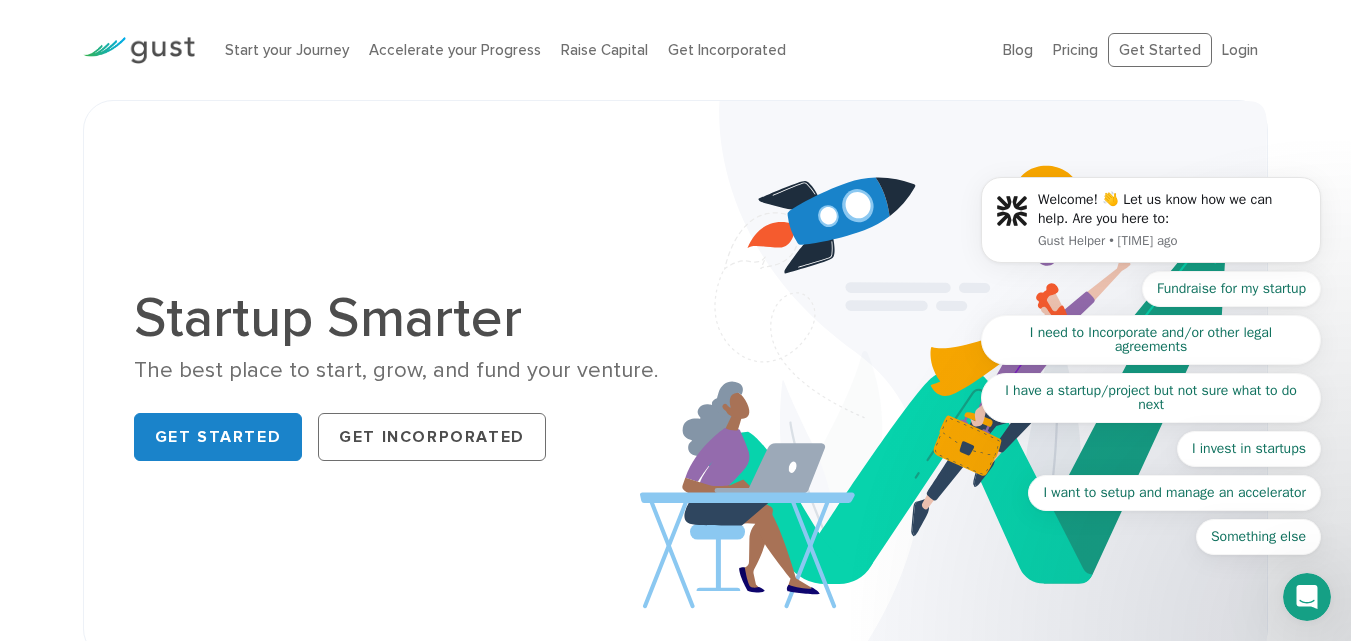 click on "Start your Journey
Accelerate your Progress
Raise Capital
Get Incorporated" at bounding box center [599, 50] 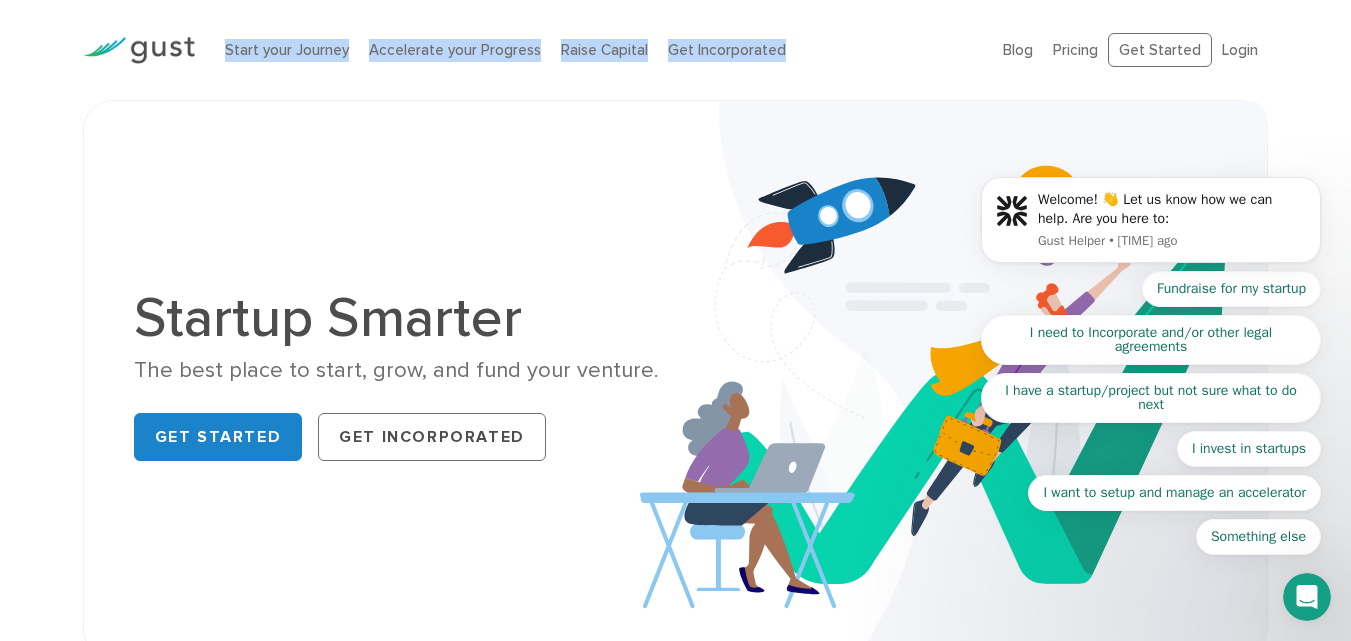 click on "Start your Journey
Accelerate your Progress
Raise Capital
Get Incorporated" at bounding box center (599, 50) 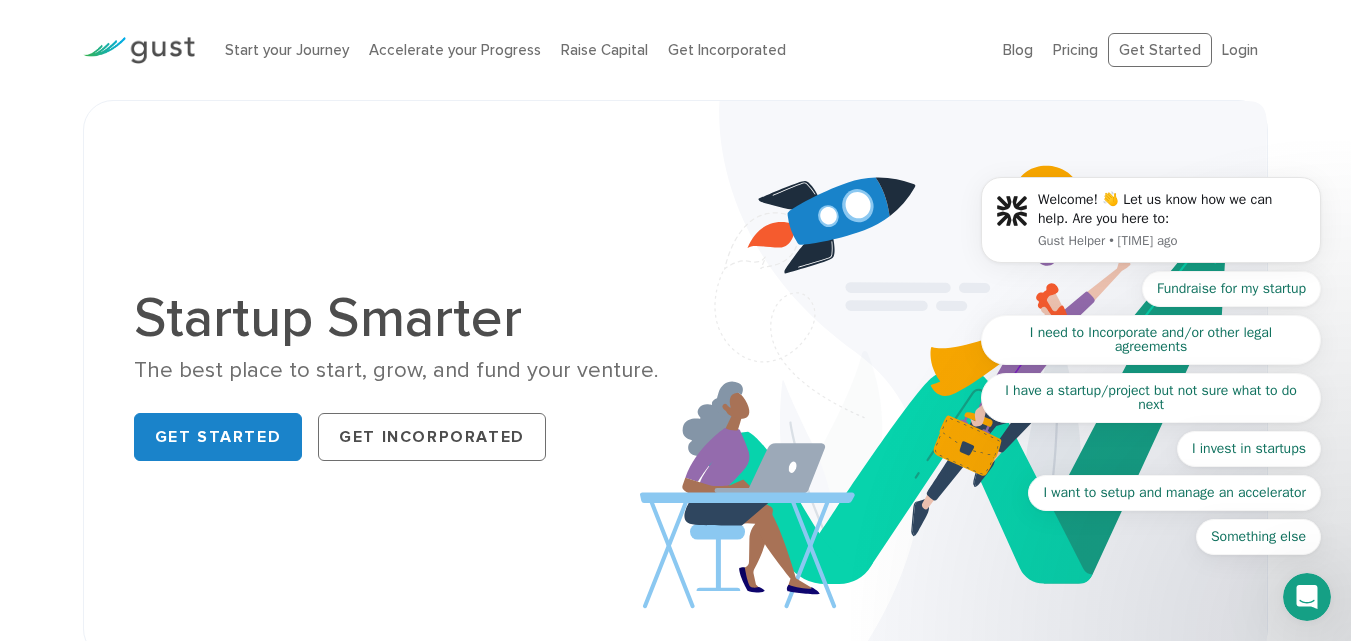 click on "Start your Journey
Accelerate your Progress
Raise Capital
Get Incorporated" at bounding box center (599, 50) 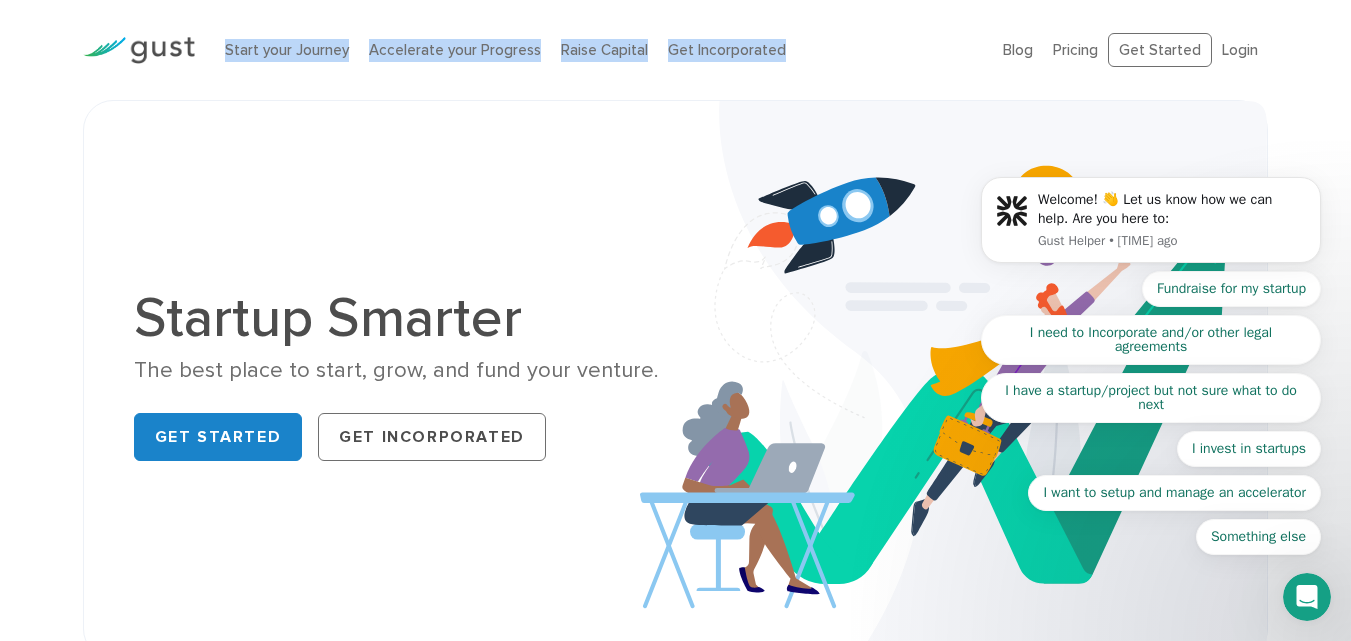 click on "Start your Journey
Accelerate your Progress
Raise Capital
Get Incorporated" at bounding box center [599, 50] 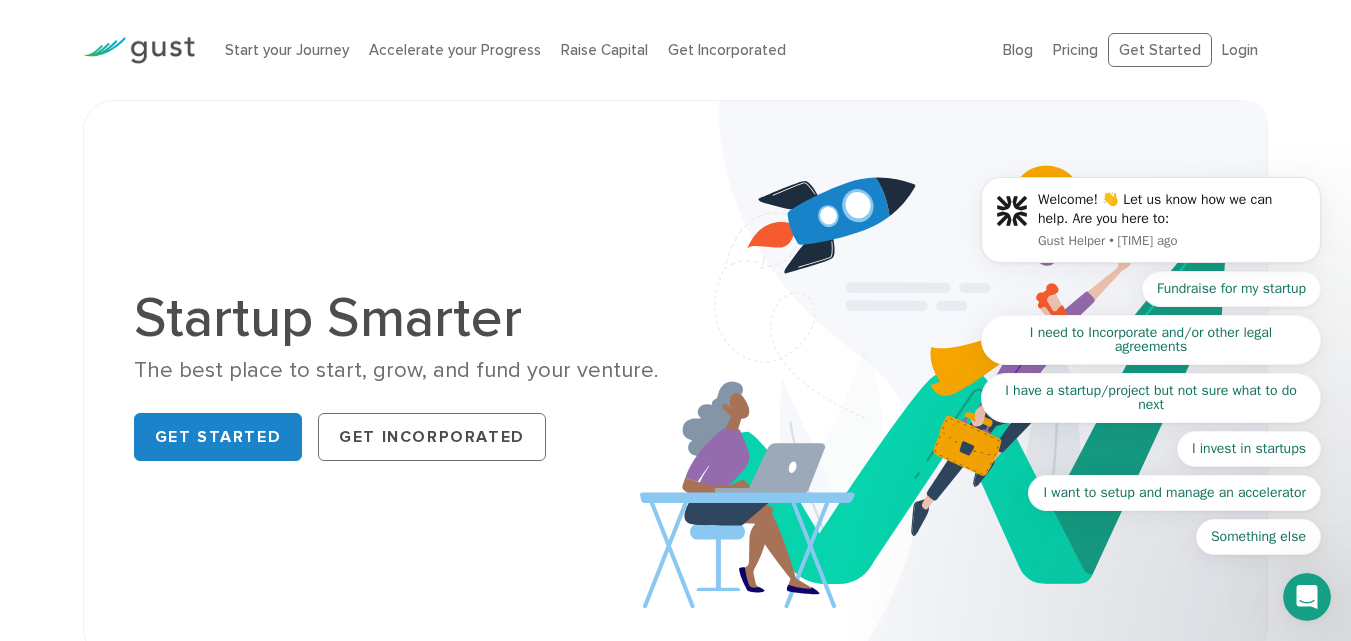 click on "Start your Journey
Accelerate your Progress
Raise Capital
Get Incorporated" at bounding box center (599, 50) 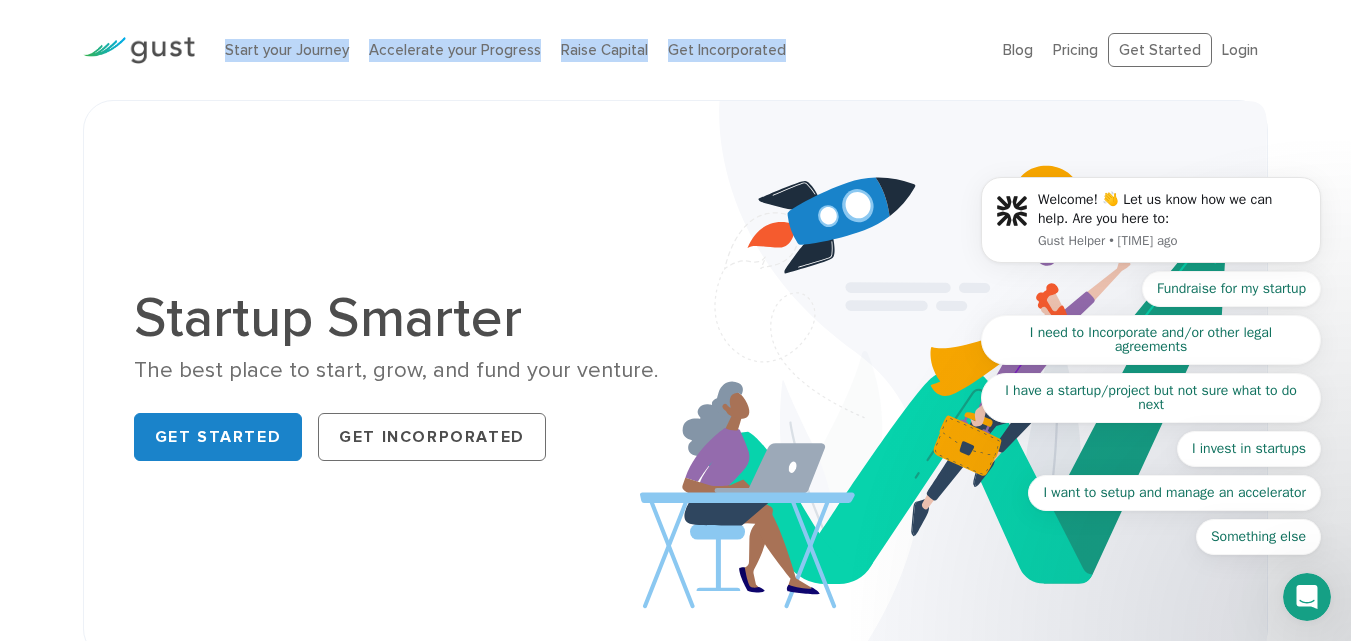 click on "Start your Journey
Accelerate your Progress
Raise Capital
Get Incorporated" at bounding box center [599, 50] 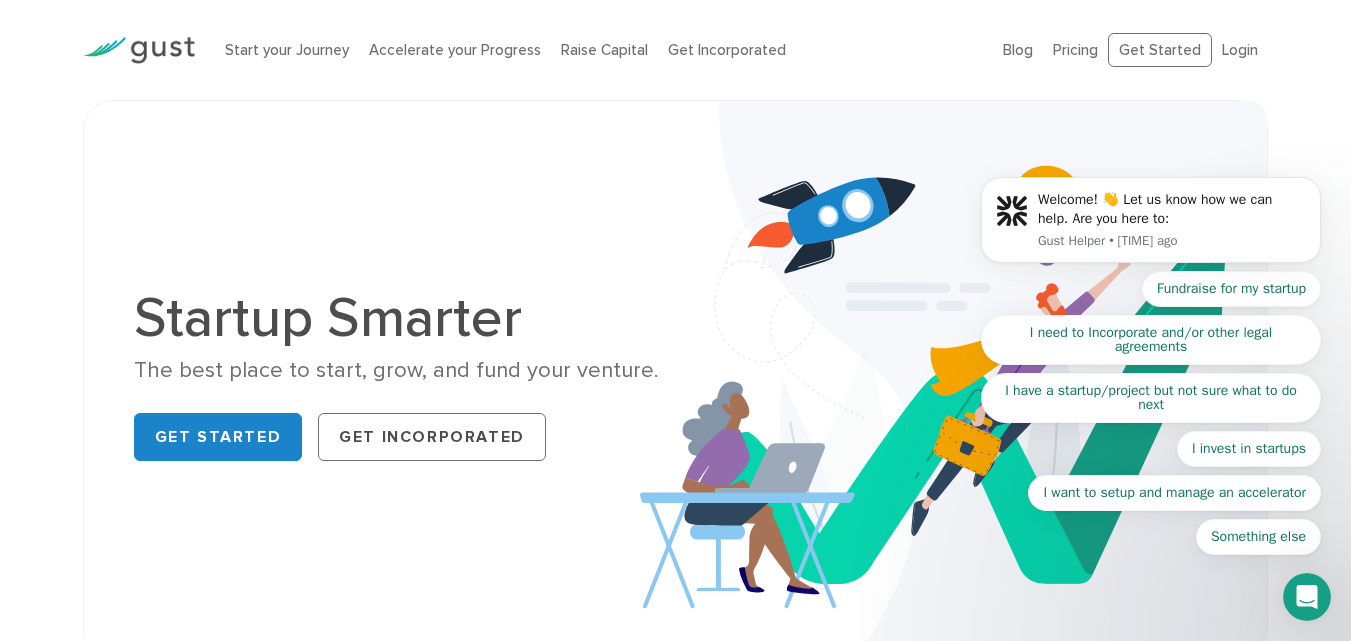 click on "Start your Journey
Accelerate your Progress
Raise Capital
Get Incorporated" at bounding box center [599, 50] 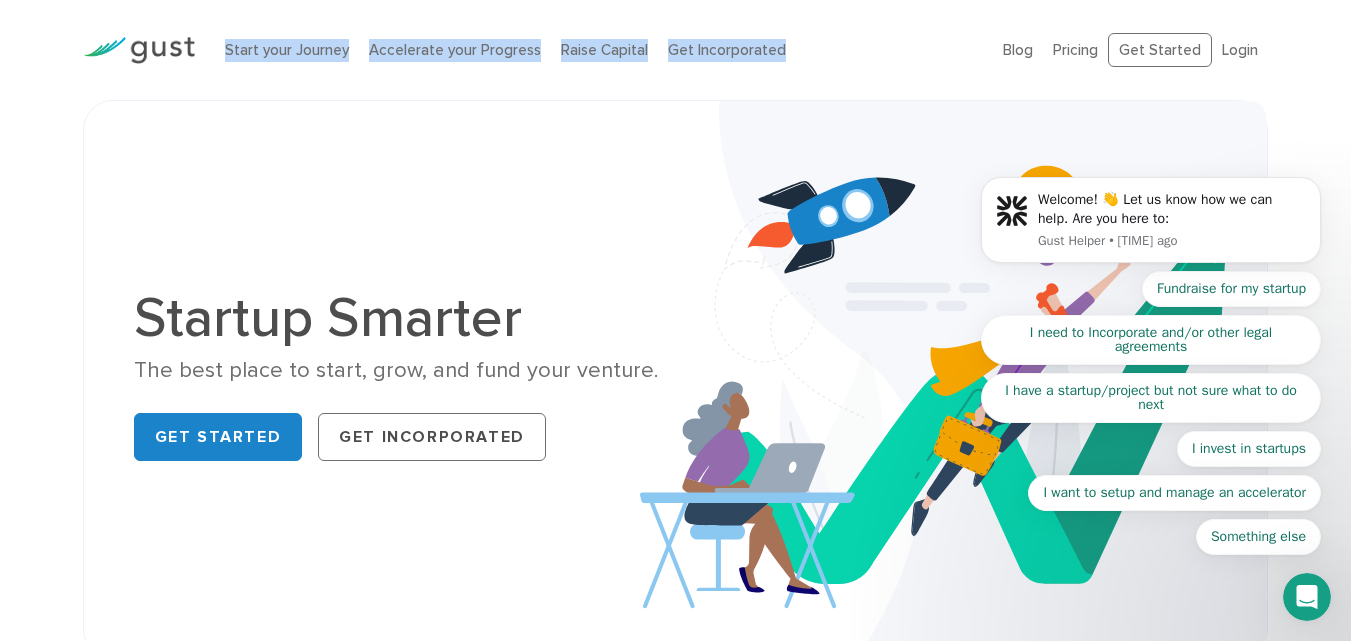click on "Start your Journey
Accelerate your Progress
Raise Capital
Get Incorporated" at bounding box center [599, 50] 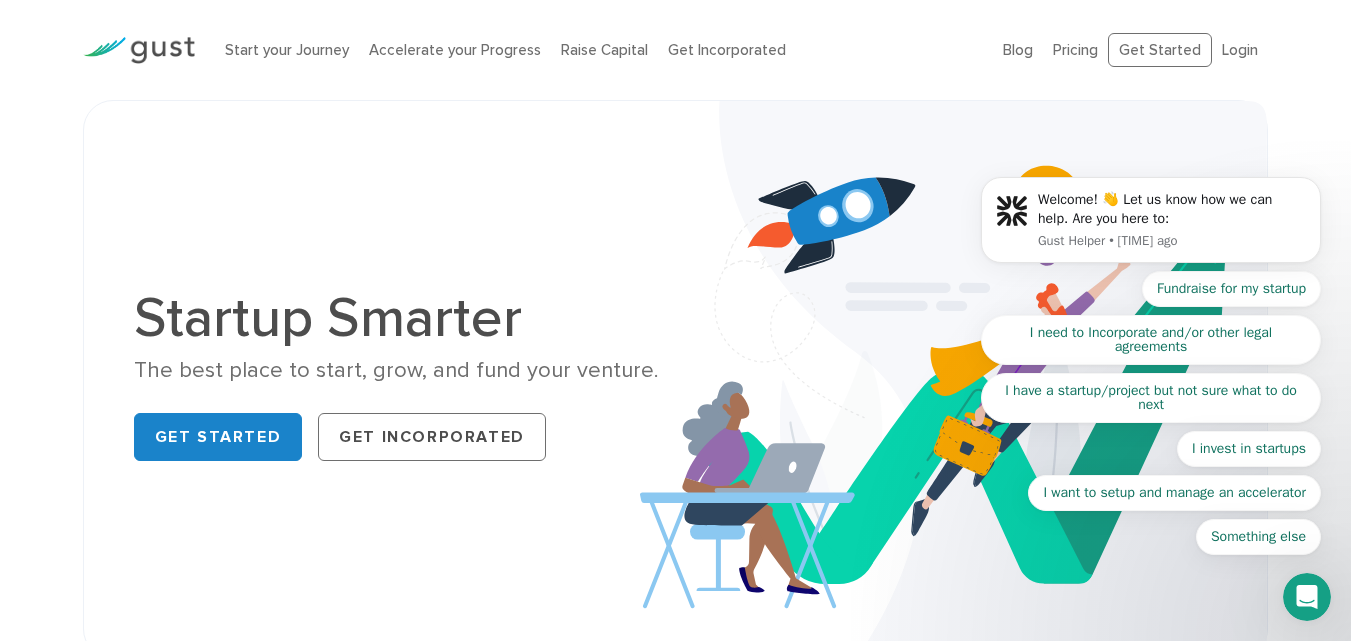 click on "Start your Journey
Accelerate your Progress
Raise Capital
Get Incorporated" at bounding box center (599, 50) 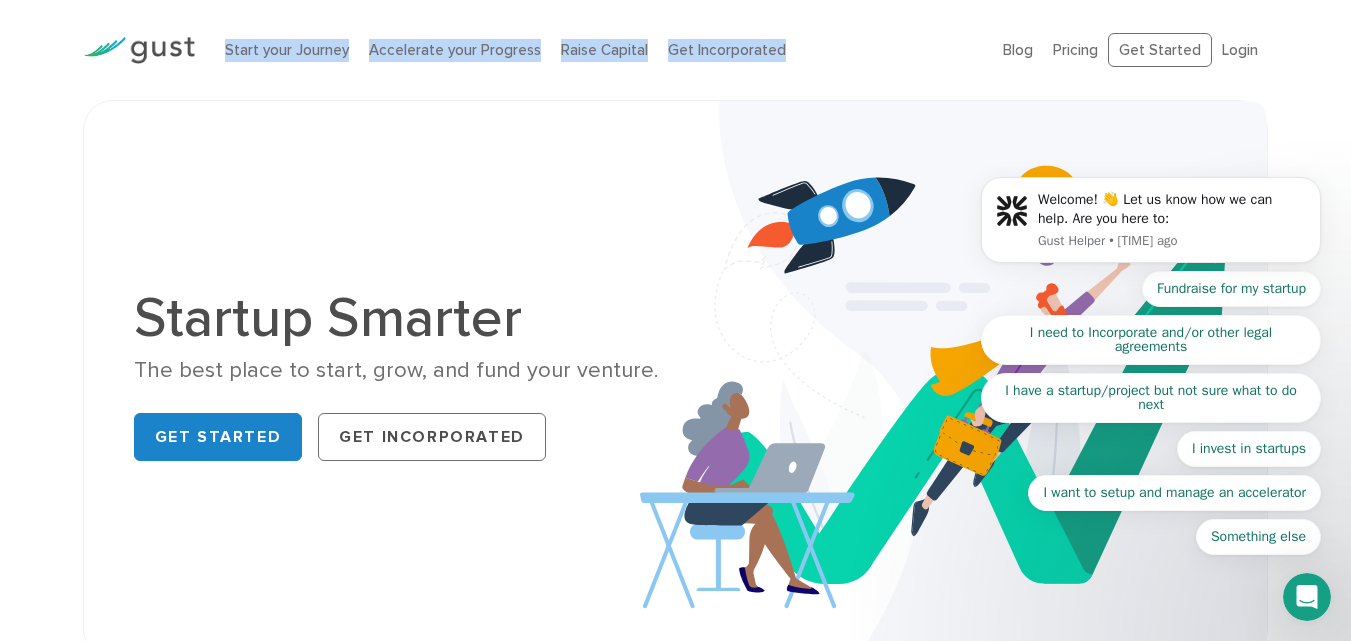 click on "Start your Journey
Accelerate your Progress
Raise Capital
Get Incorporated" at bounding box center [599, 50] 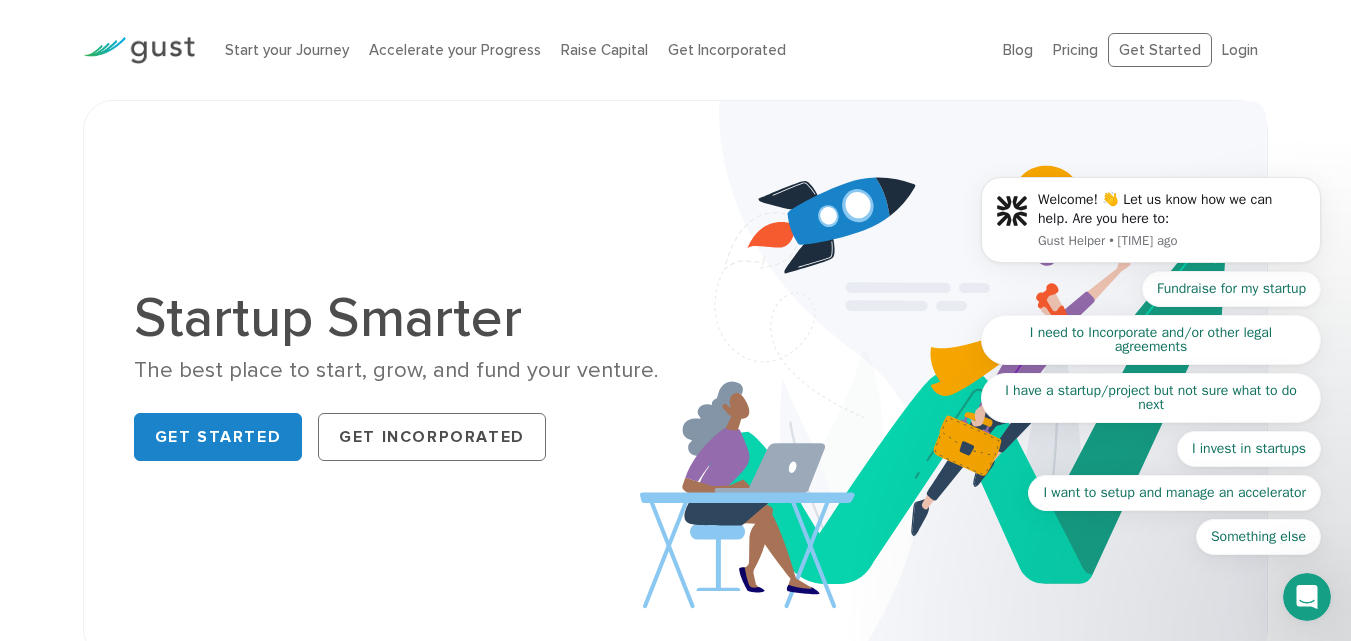 click on "Start your Journey
Accelerate your Progress
Raise Capital
Get Incorporated" at bounding box center (599, 50) 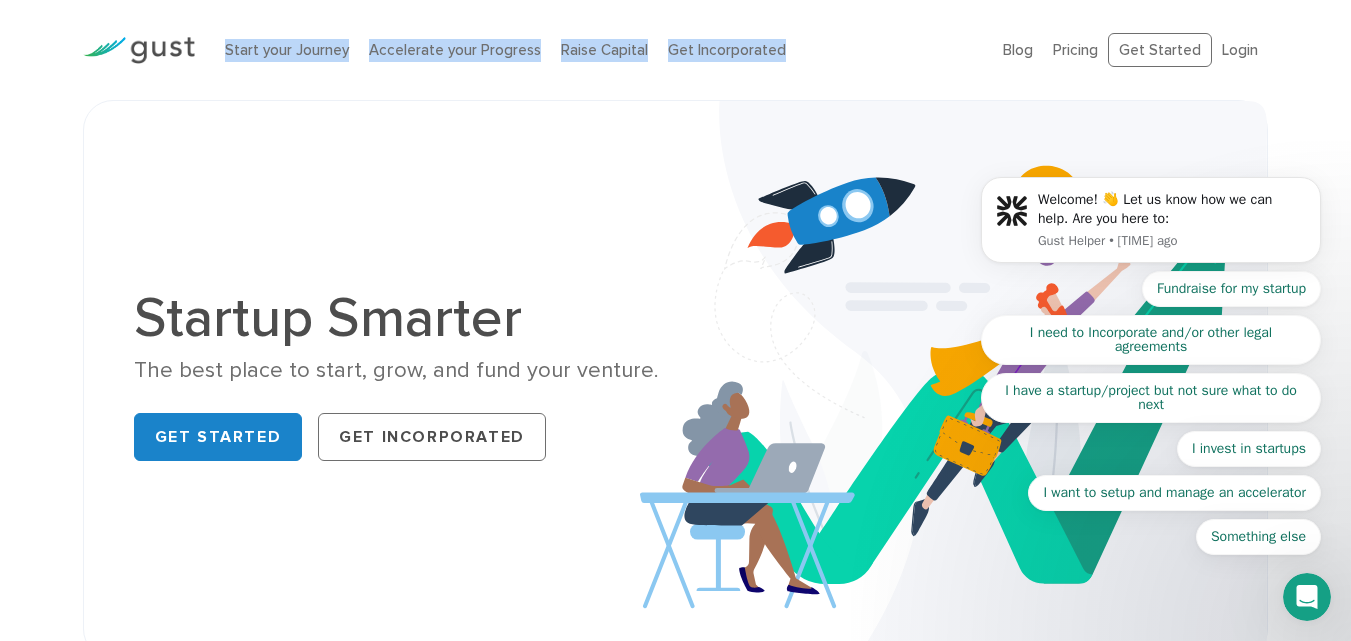 click on "Start your Journey
Accelerate your Progress
Raise Capital
Get Incorporated" at bounding box center [599, 50] 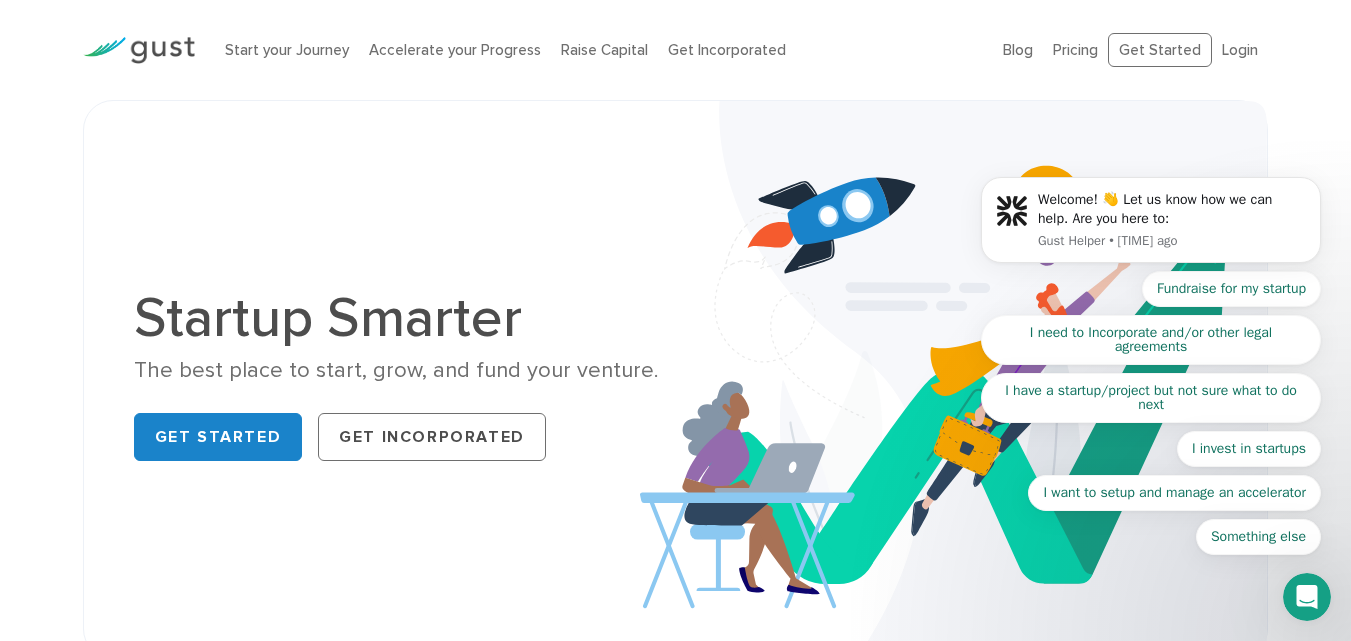click on "Start your Journey
Accelerate your Progress
Raise Capital
Get Incorporated" at bounding box center [599, 50] 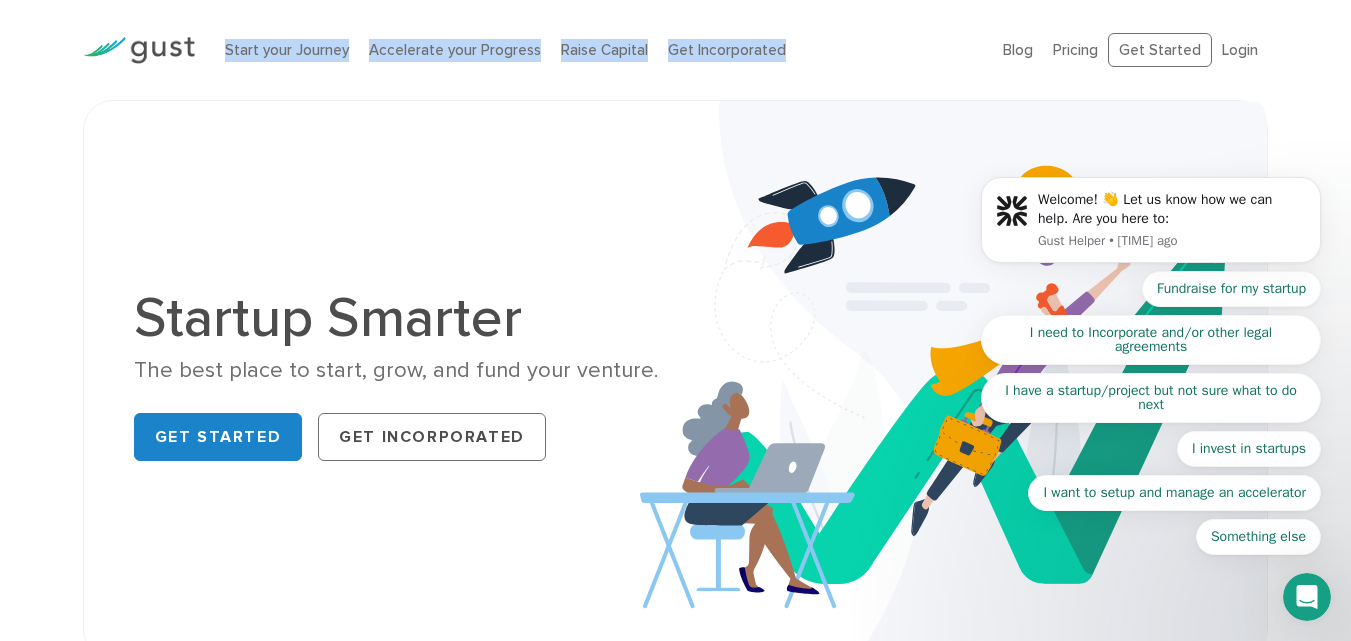 click on "Start your Journey
Accelerate your Progress
Raise Capital
Get Incorporated" at bounding box center (599, 50) 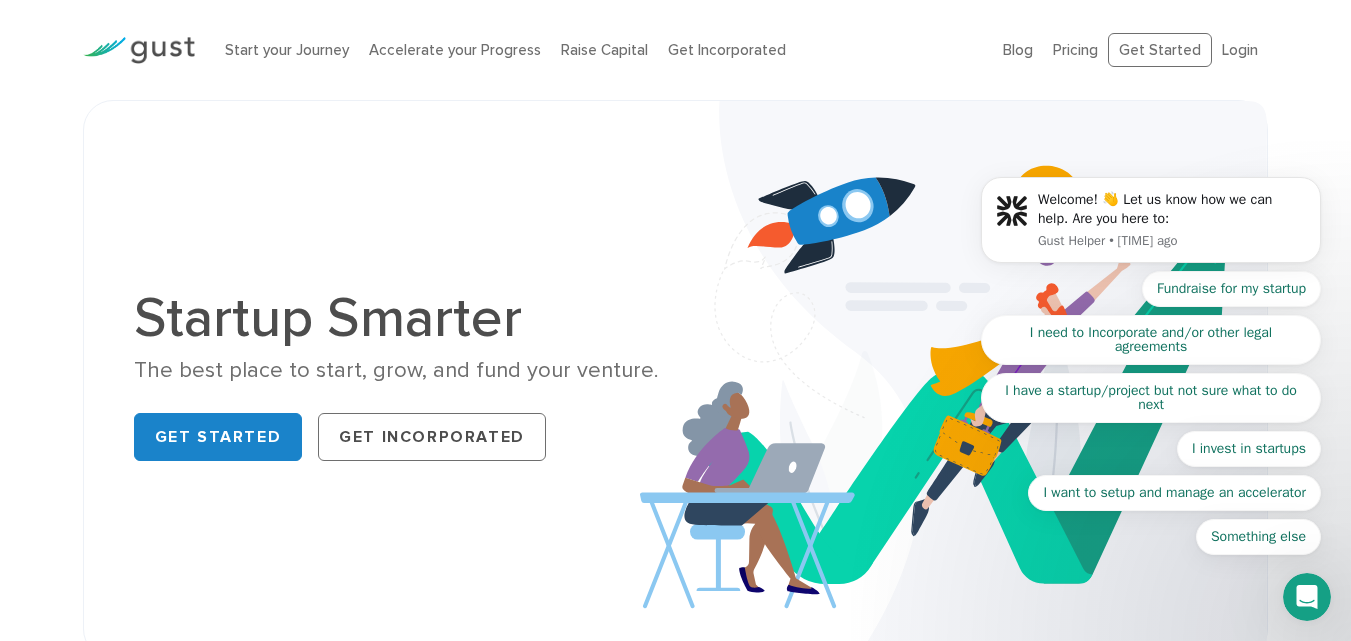 click on "Start your Journey
Accelerate your Progress
Raise Capital
Get Incorporated" at bounding box center [599, 50] 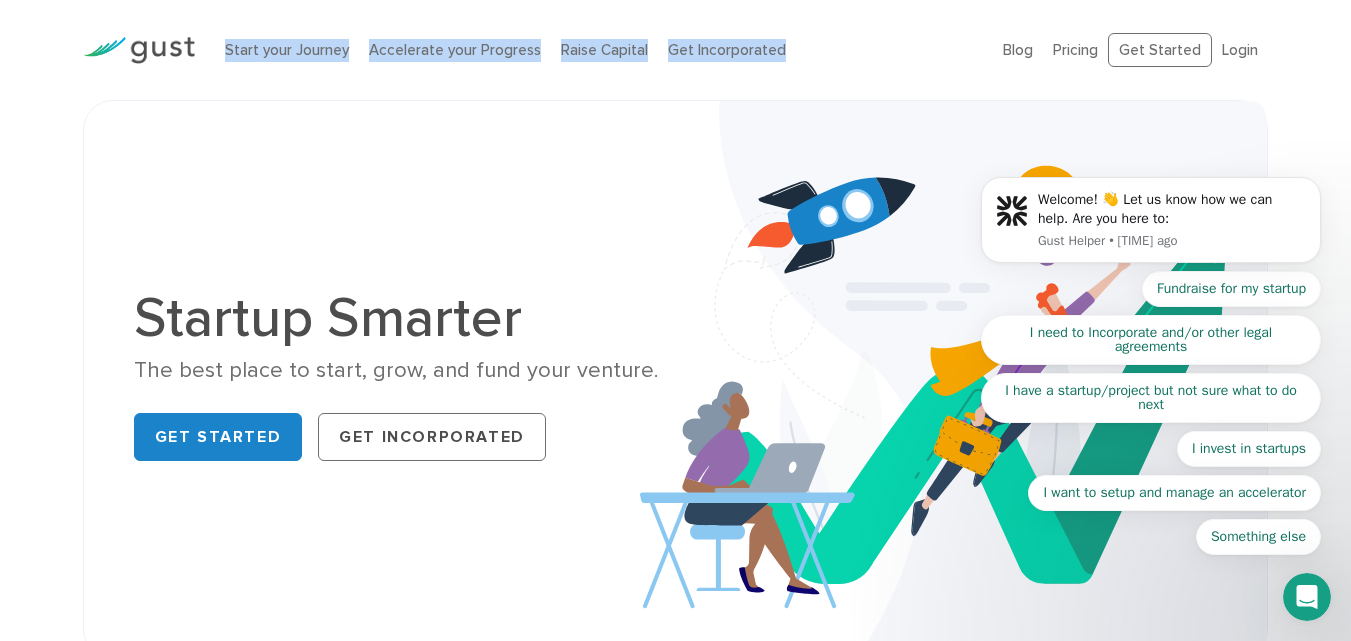 click on "Start your Journey
Accelerate your Progress
Raise Capital
Get Incorporated" at bounding box center [599, 50] 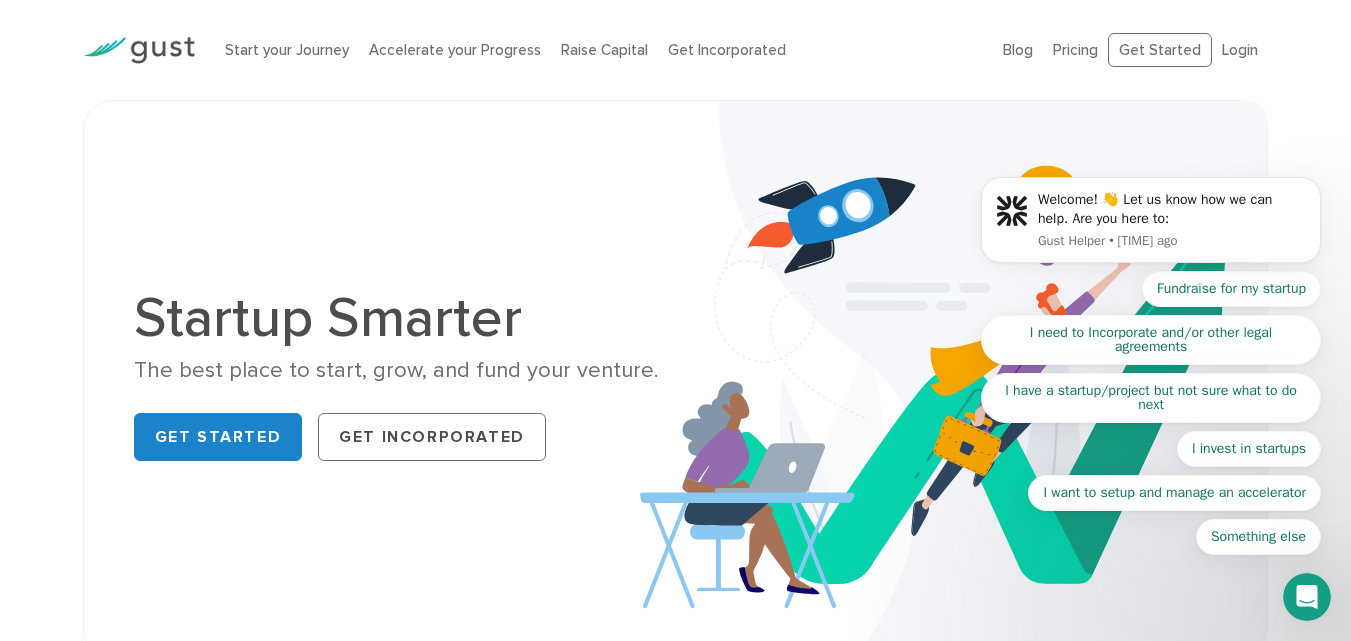 click on "Start your Journey
Accelerate your Progress
Raise Capital
Get Incorporated" at bounding box center (599, 50) 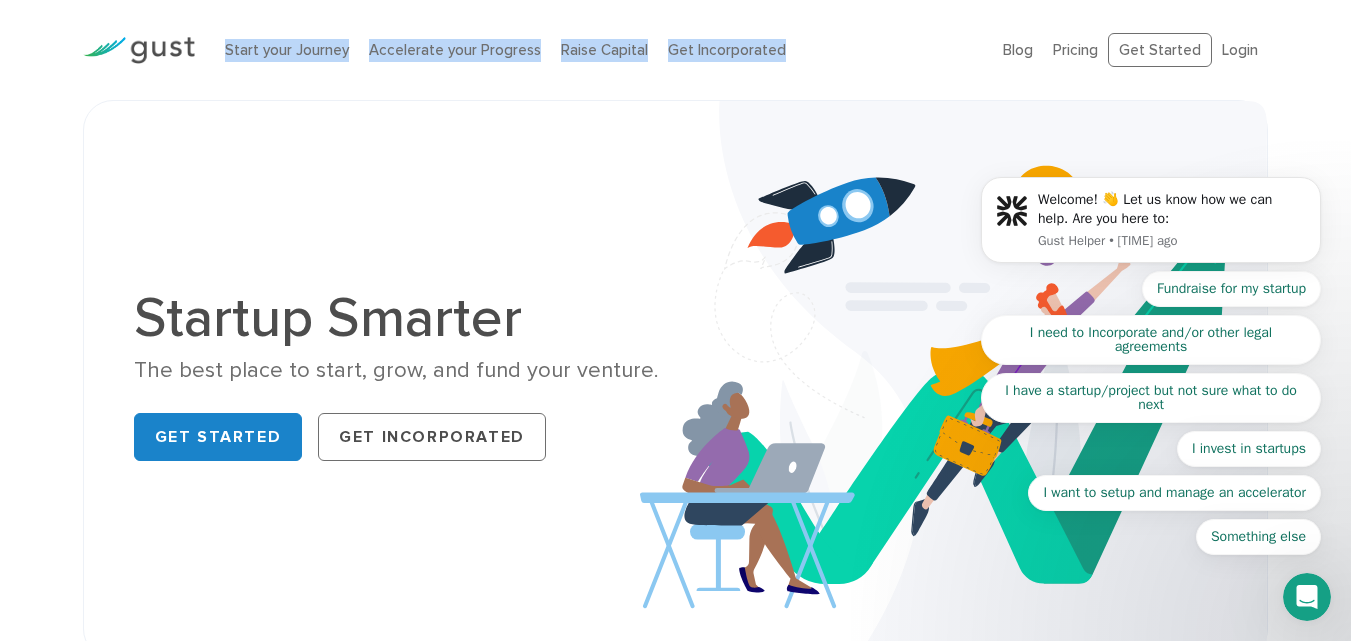 click on "Start your Journey
Accelerate your Progress
Raise Capital
Get Incorporated" at bounding box center (599, 50) 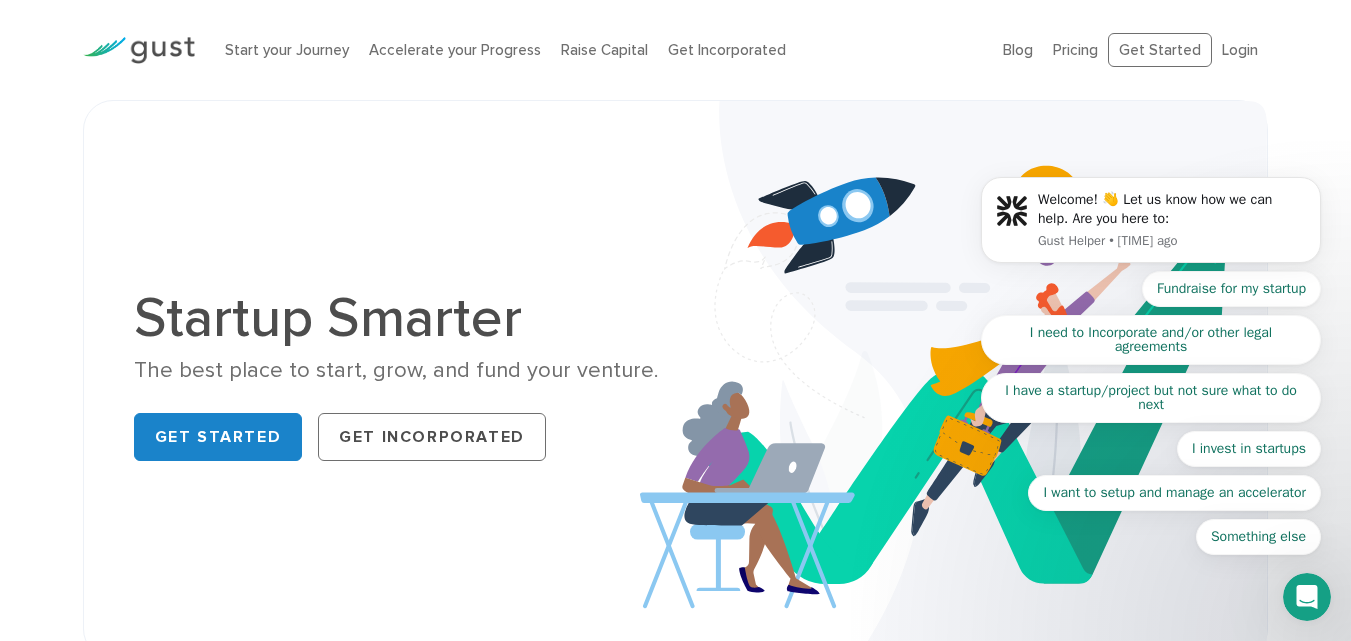 click on "Start your Journey
Accelerate your Progress
Raise Capital
Get Incorporated" at bounding box center (599, 50) 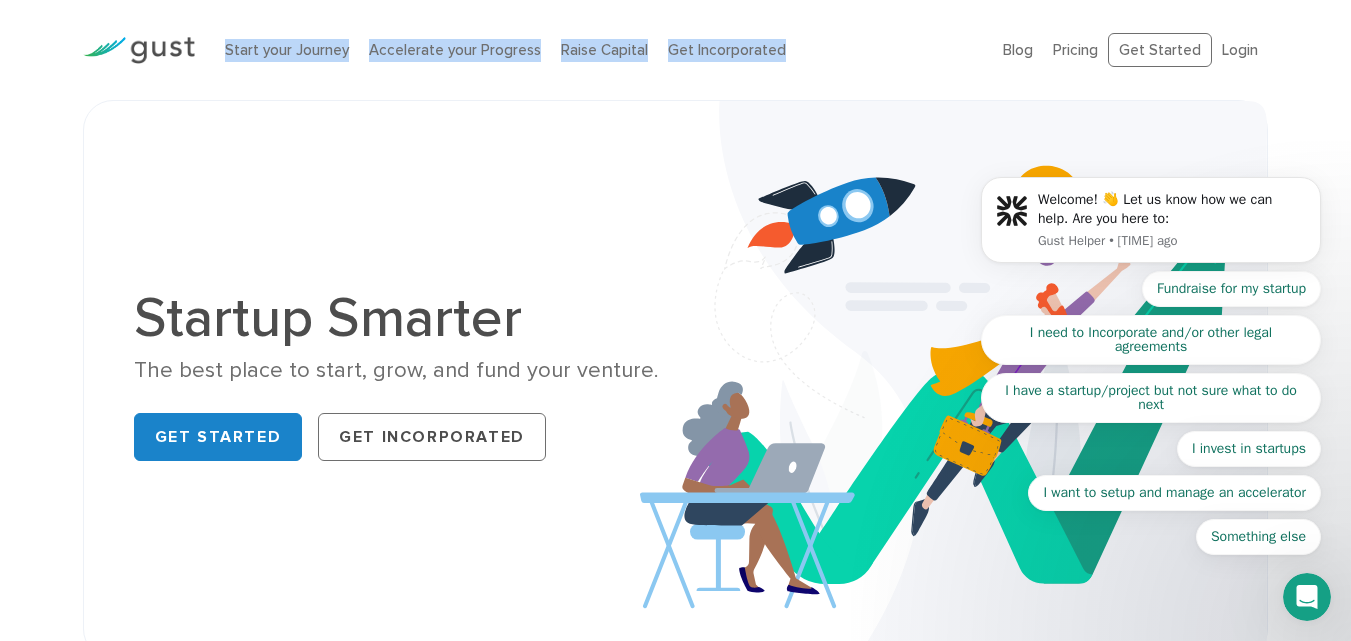 click on "Start your Journey
Accelerate your Progress
Raise Capital
Get Incorporated" at bounding box center [599, 50] 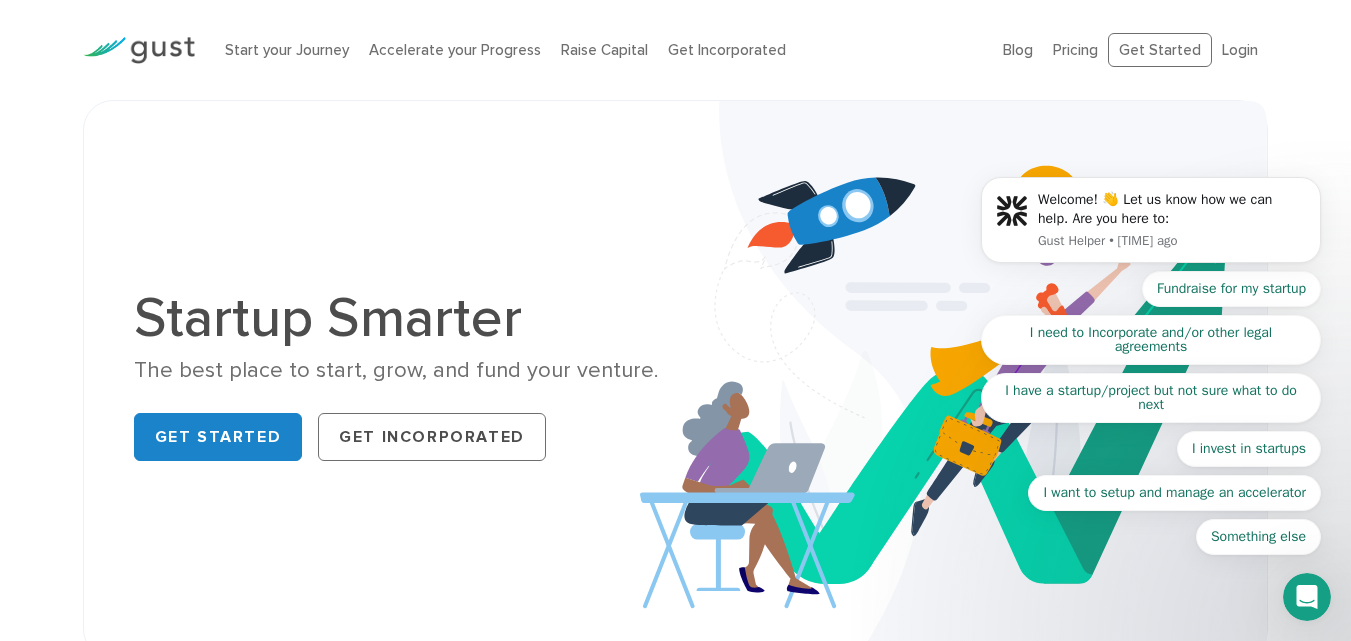 click on "Start your Journey
Accelerate your Progress
Raise Capital
Get Incorporated" at bounding box center [599, 50] 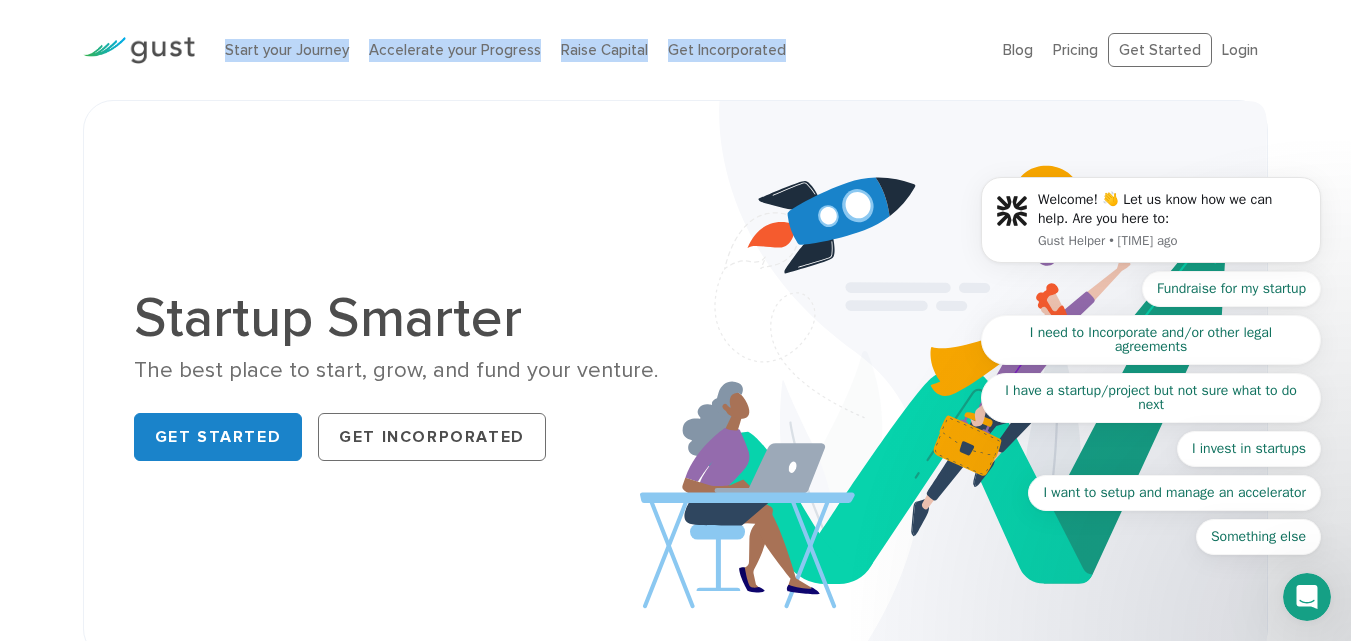 click on "Start your Journey
Accelerate your Progress
Raise Capital
Get Incorporated" at bounding box center (599, 50) 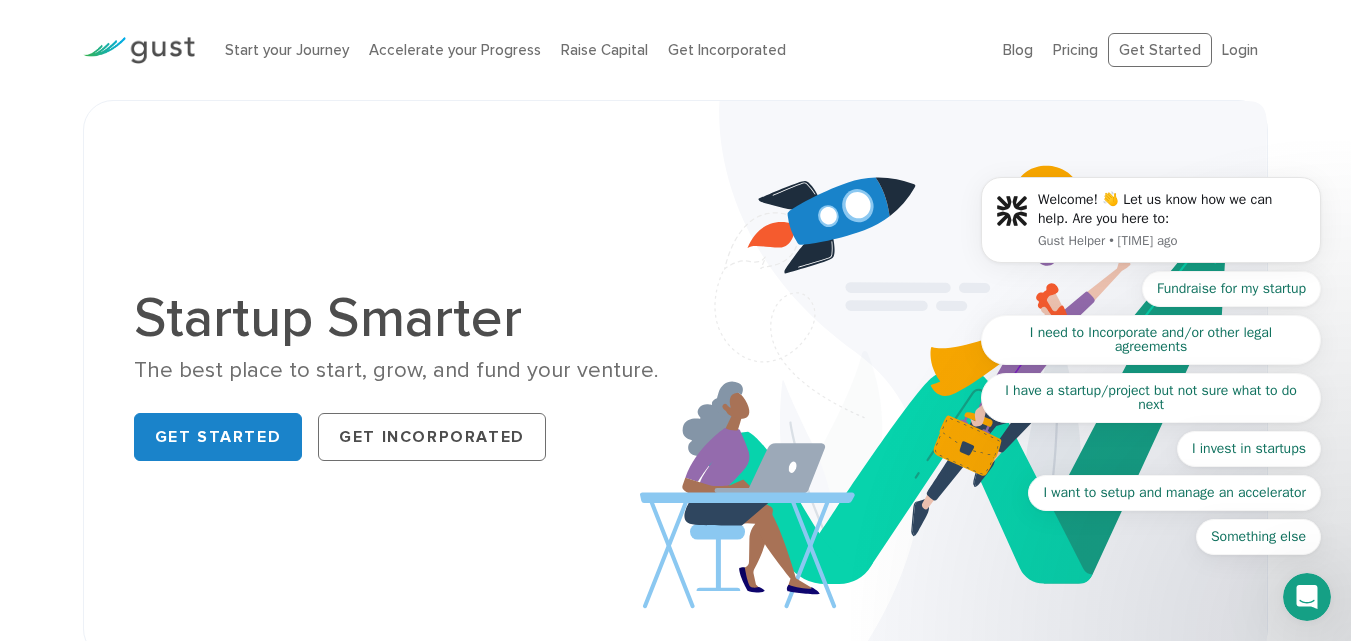 click on "Start your Journey
Accelerate your Progress
Raise Capital
Get Incorporated" at bounding box center [599, 50] 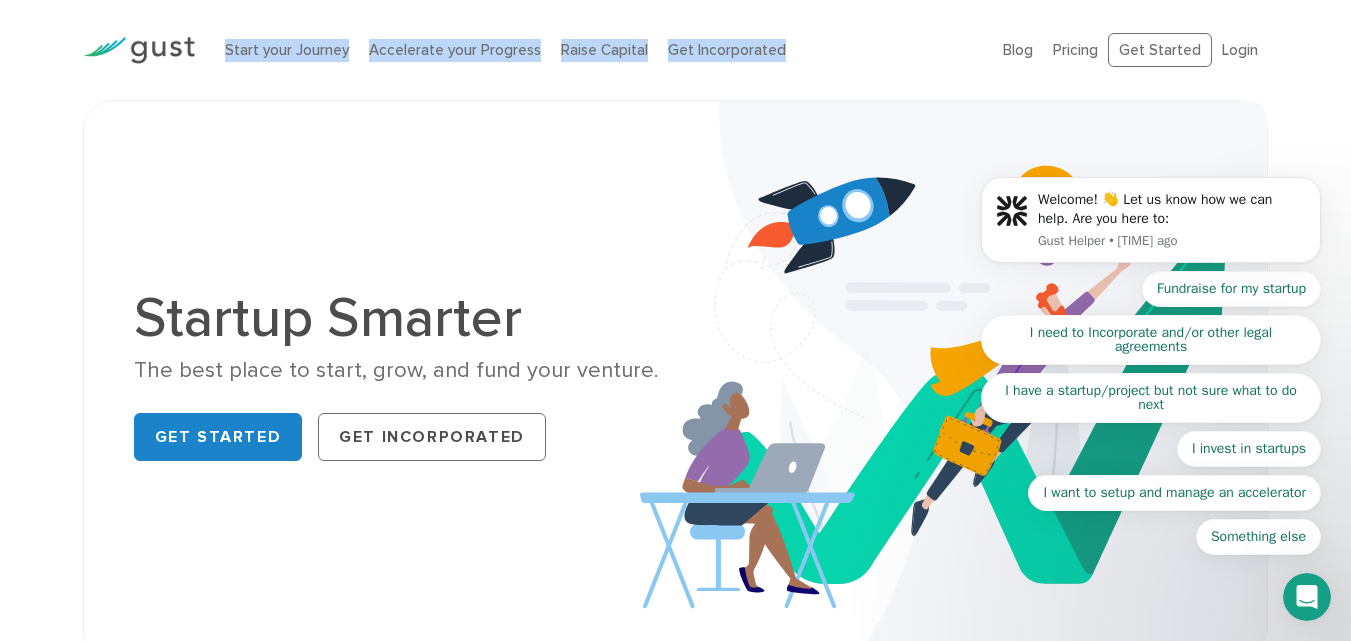 click on "Start your Journey
Accelerate your Progress
Raise Capital
Get Incorporated" at bounding box center [599, 50] 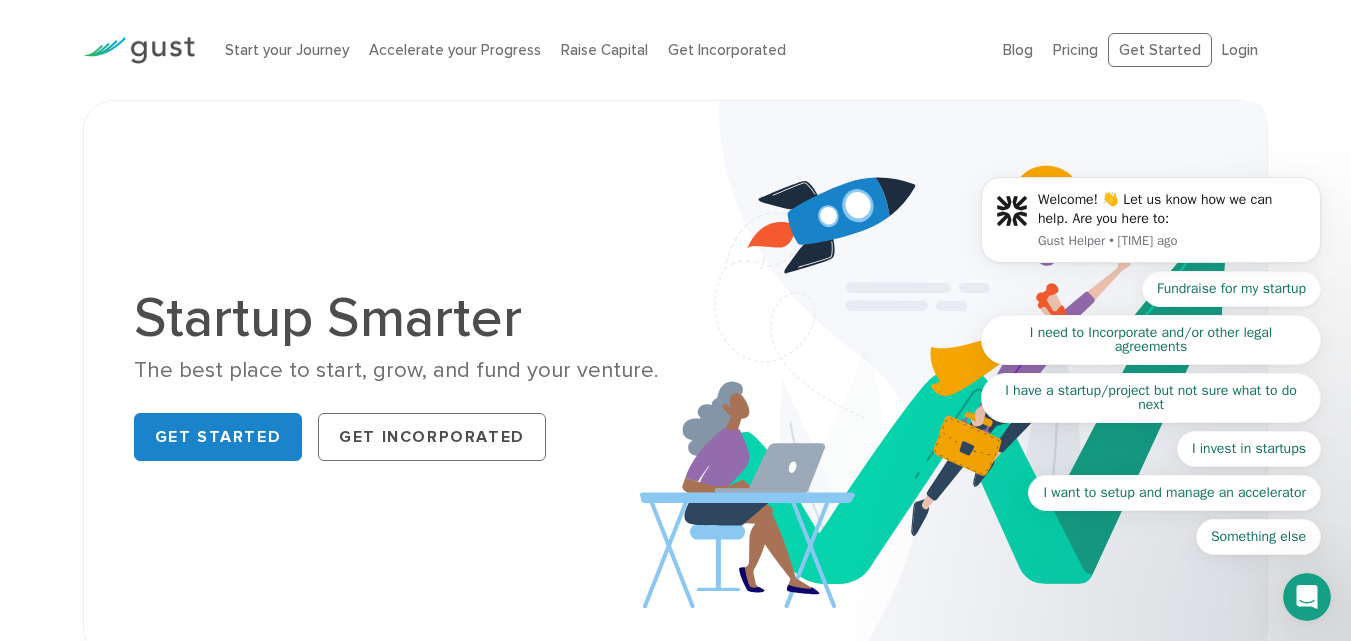 click on "Start your Journey
Accelerate your Progress
Raise Capital
Get Incorporated" at bounding box center [599, 50] 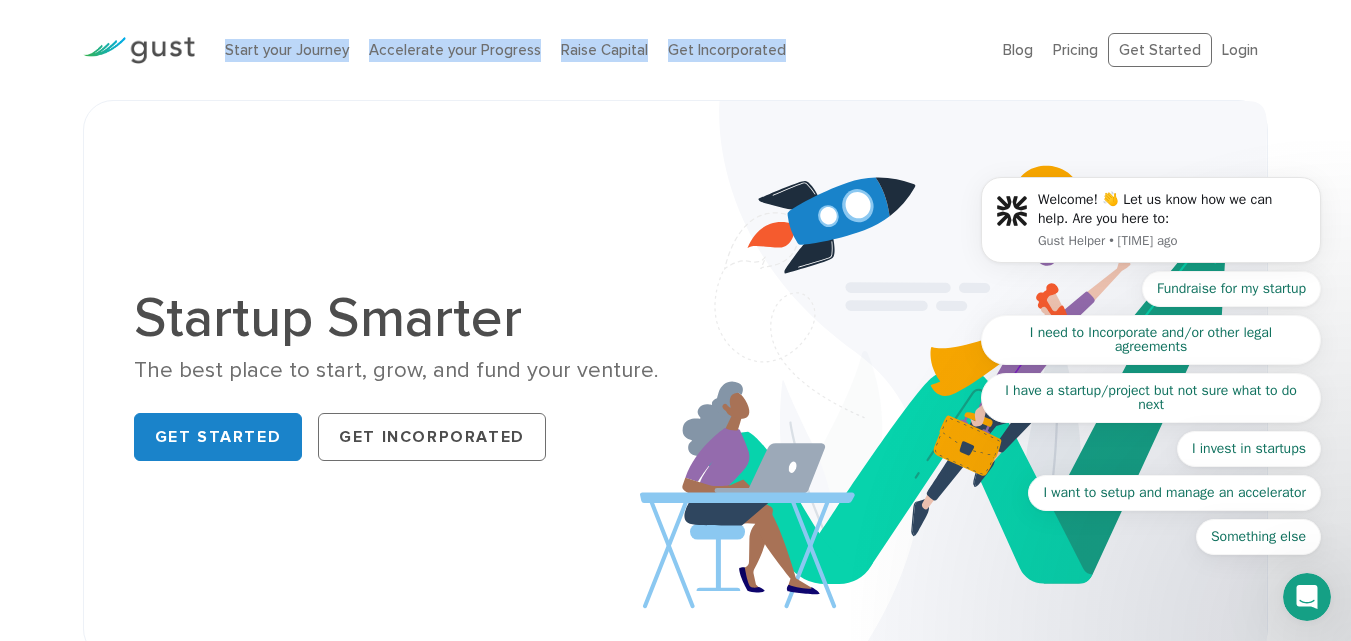 click on "Start your Journey
Accelerate your Progress
Raise Capital
Get Incorporated" at bounding box center (599, 50) 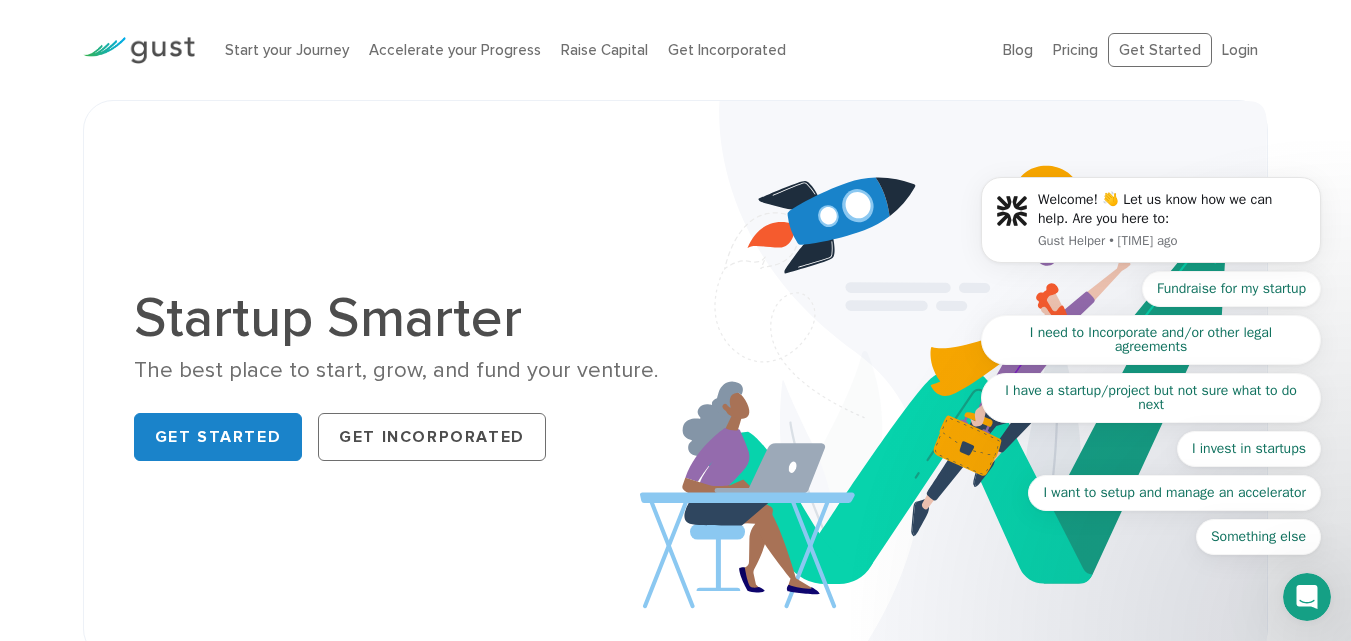 click on "Start your Journey
Accelerate your Progress
Raise Capital
Get Incorporated" at bounding box center [599, 50] 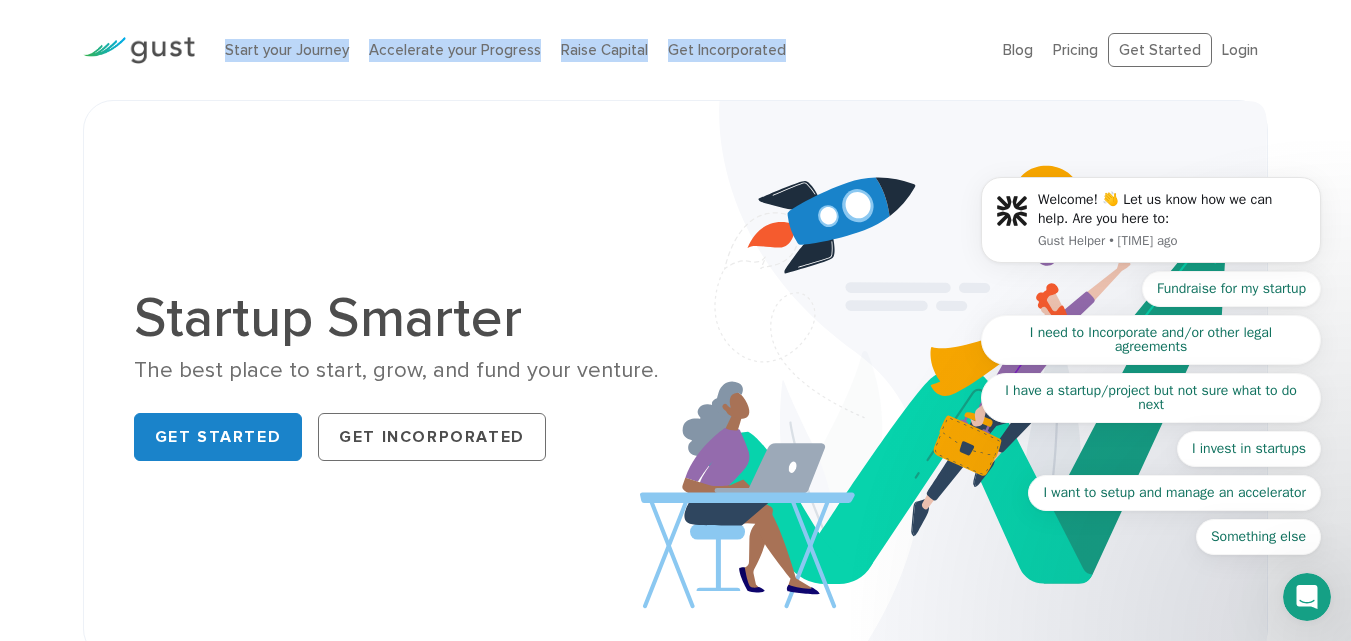 click on "Start your Journey
Accelerate your Progress
Raise Capital
Get Incorporated" at bounding box center [599, 50] 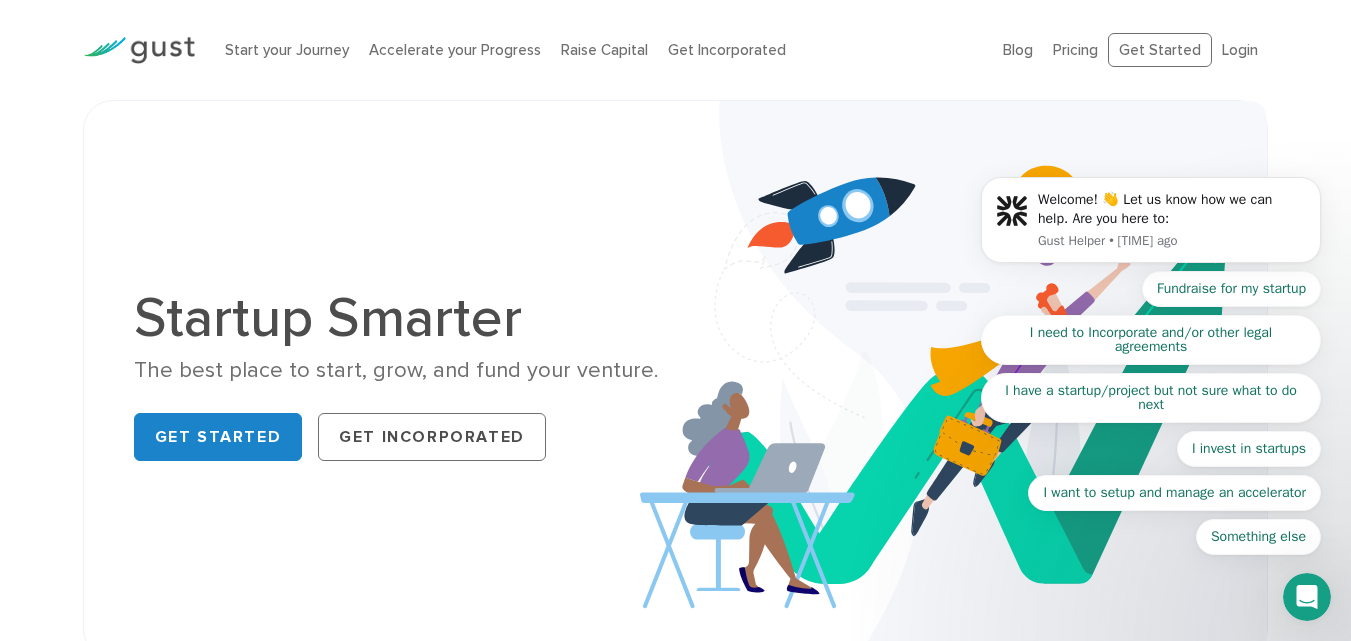 click on "Start your Journey
Accelerate your Progress
Raise Capital
Get Incorporated" at bounding box center [599, 50] 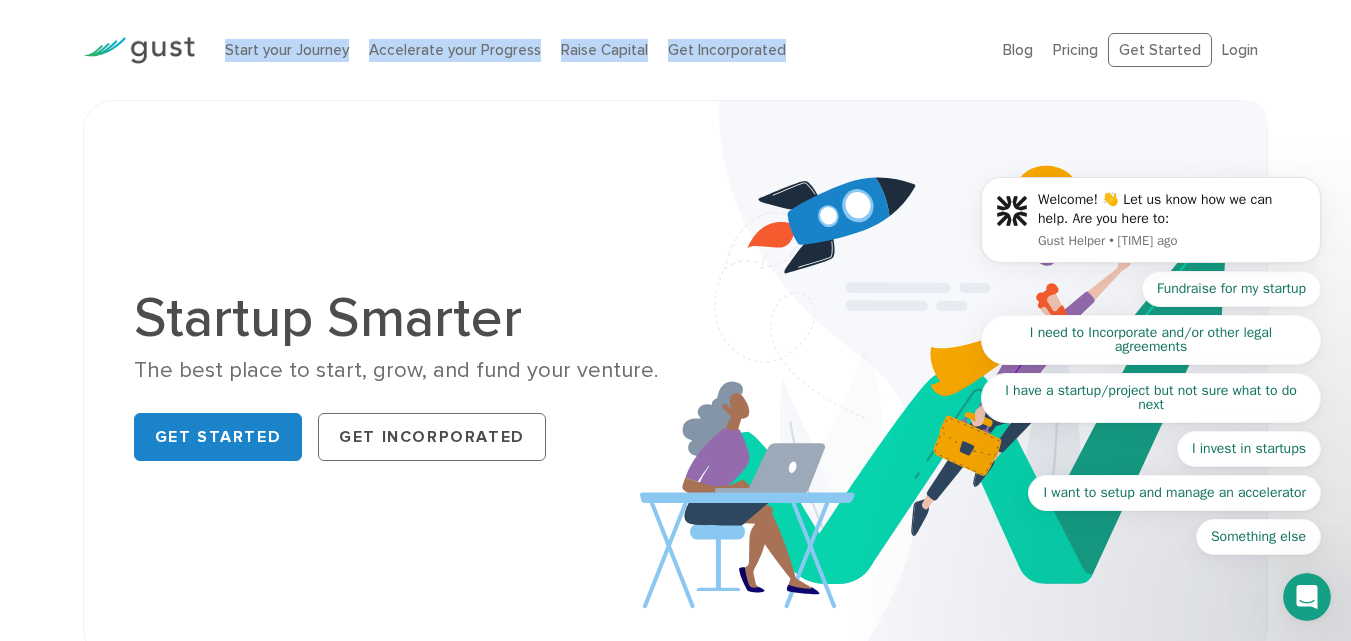 click on "Start your Journey
Accelerate your Progress
Raise Capital
Get Incorporated" at bounding box center (599, 50) 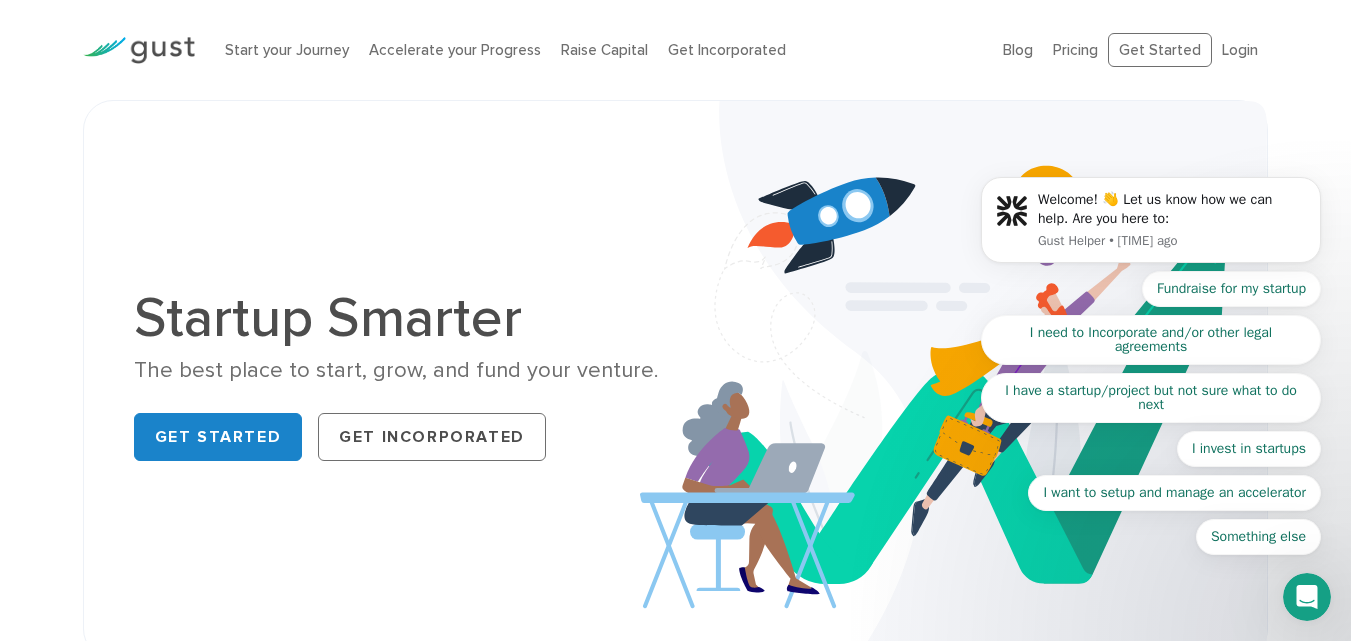 click on "Start your Journey
Accelerate your Progress
Raise Capital
Get Incorporated" at bounding box center [599, 50] 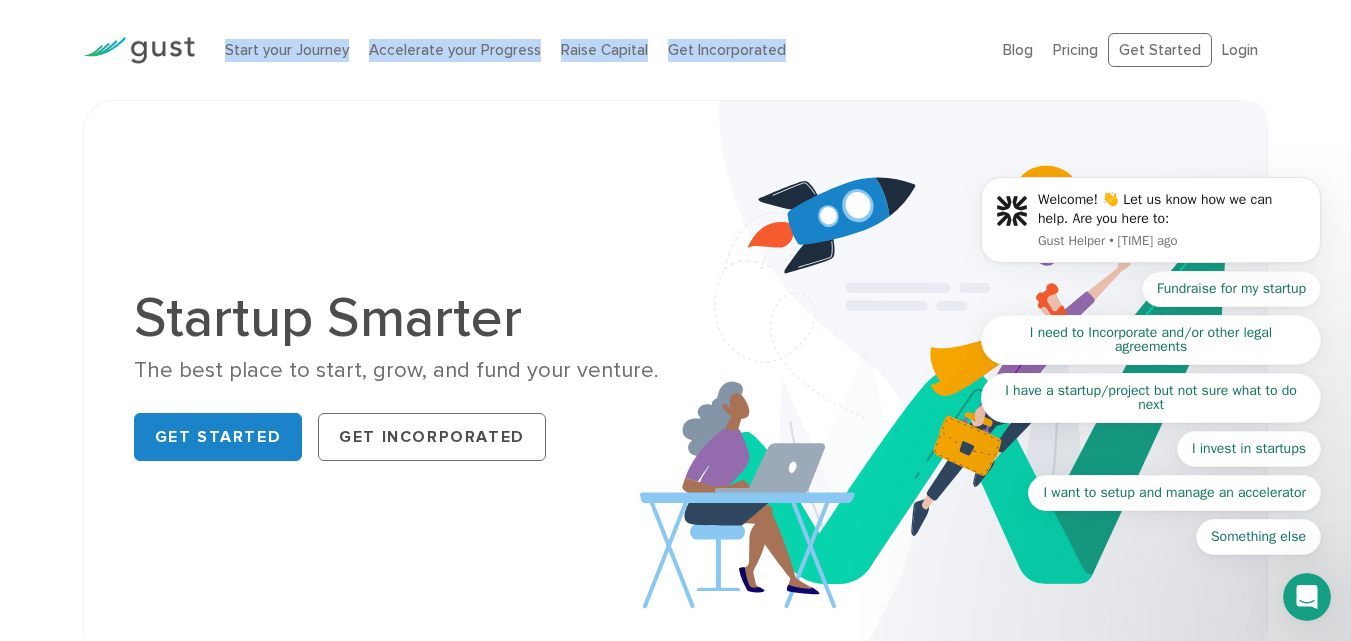 click on "Start your Journey
Accelerate your Progress
Raise Capital
Get Incorporated" at bounding box center (599, 50) 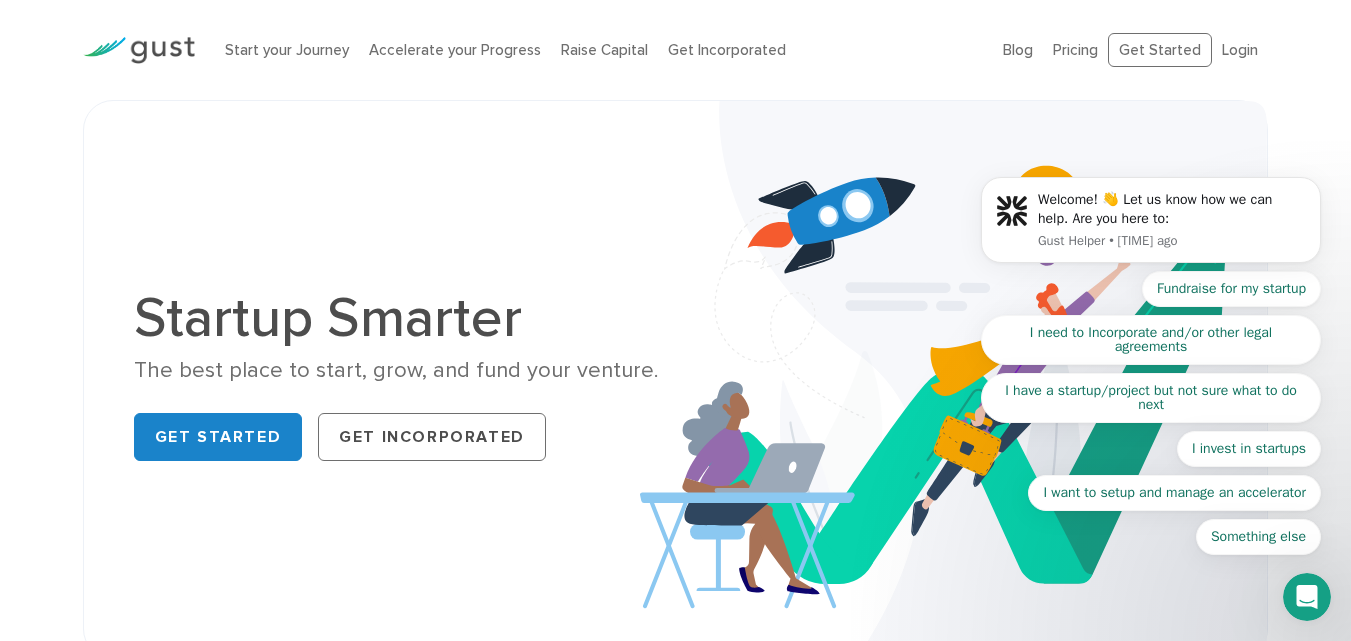 click on "Start your Journey
Accelerate your Progress
Raise Capital
Get Incorporated" at bounding box center [599, 50] 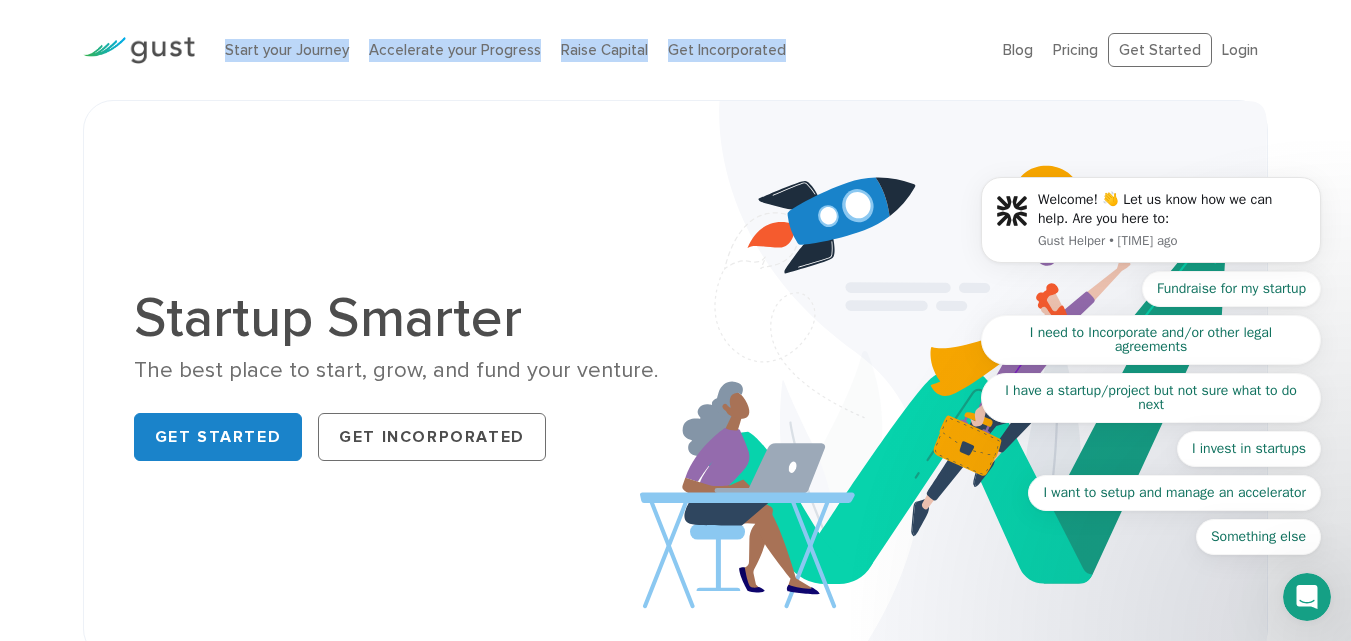 click on "Start your Journey
Accelerate your Progress
Raise Capital
Get Incorporated" at bounding box center (599, 50) 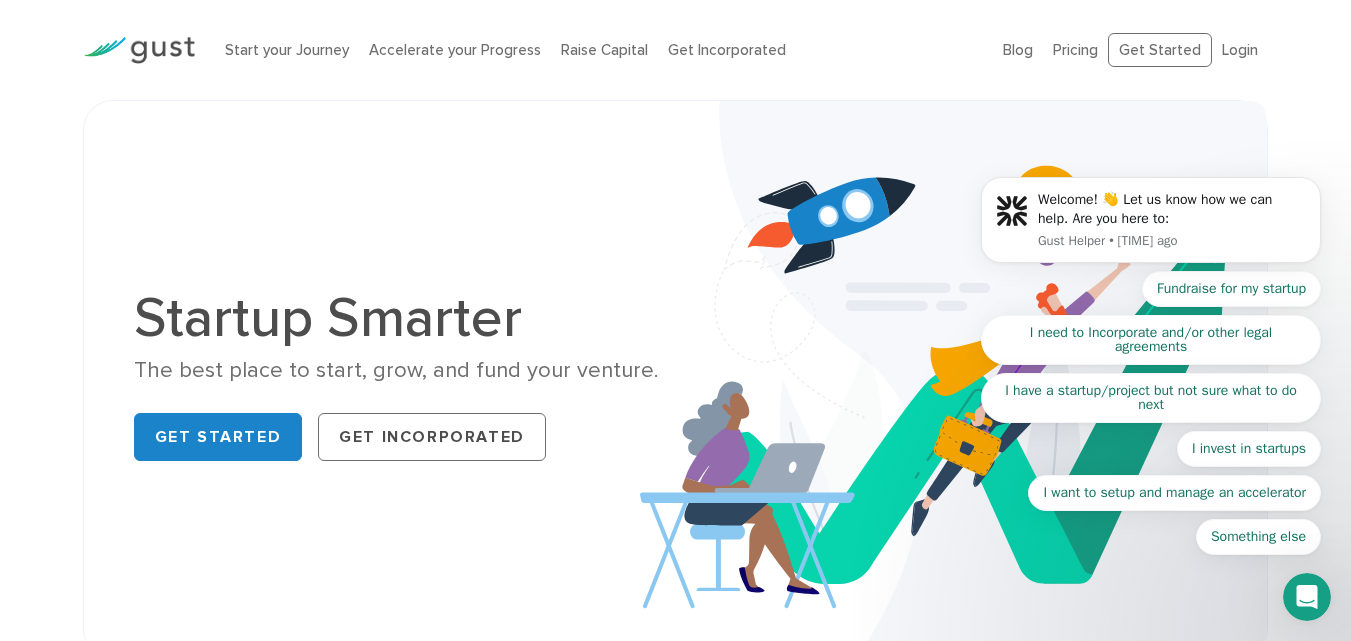 click on "Start your Journey
Accelerate your Progress
Raise Capital
Get Incorporated" at bounding box center (599, 50) 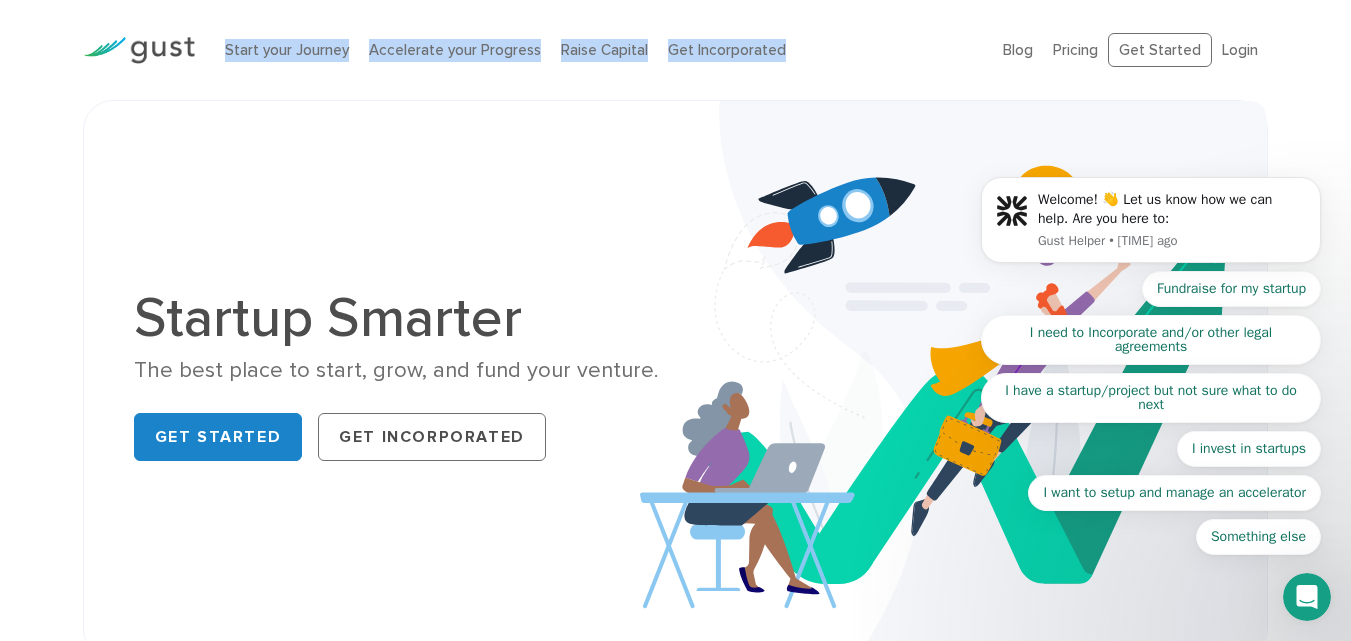 click on "Start your Journey
Accelerate your Progress
Raise Capital
Get Incorporated" at bounding box center (599, 50) 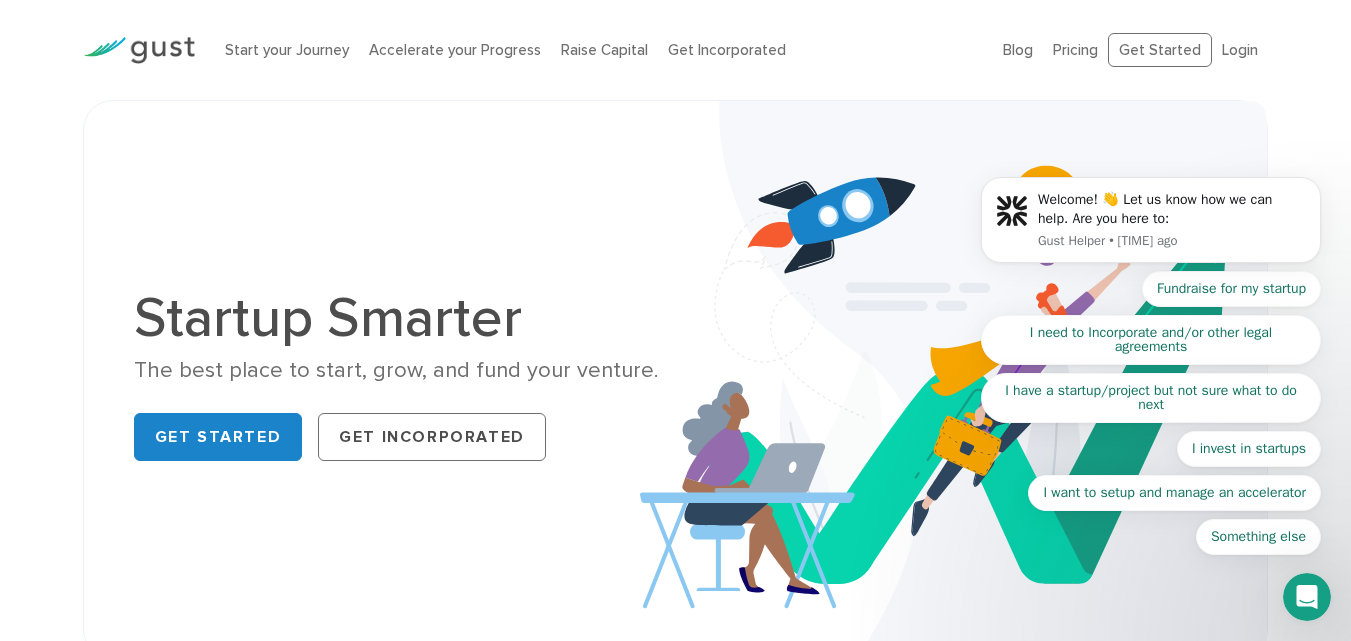 click on "Start your Journey
Accelerate your Progress
Raise Capital
Get Incorporated" at bounding box center (599, 50) 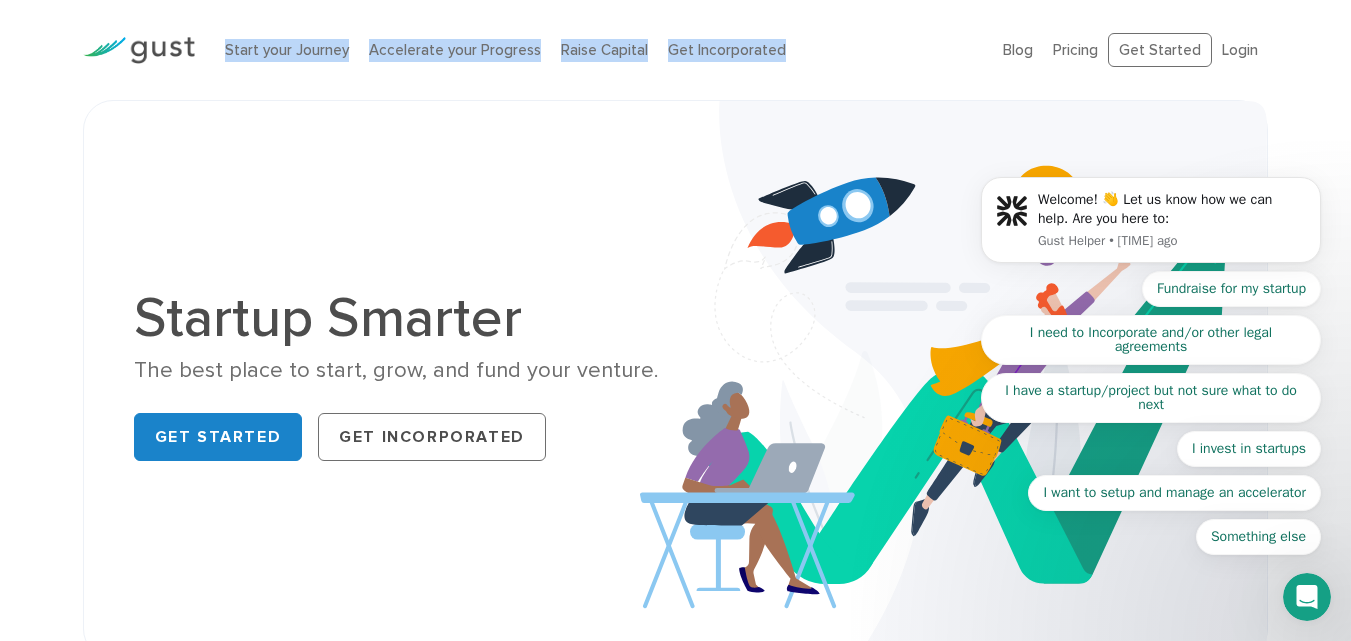 click on "Start your Journey
Accelerate your Progress
Raise Capital
Get Incorporated" at bounding box center [599, 50] 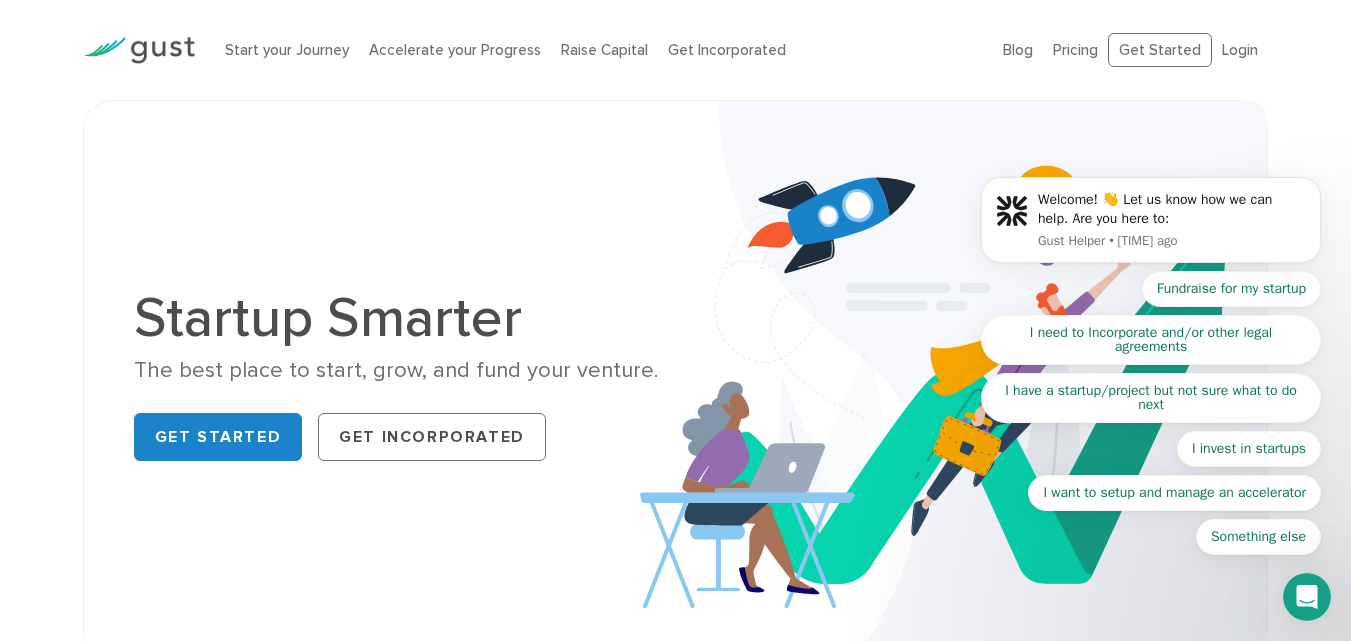 click on "Start your Journey
Accelerate your Progress
Raise Capital
Get Incorporated" at bounding box center [599, 50] 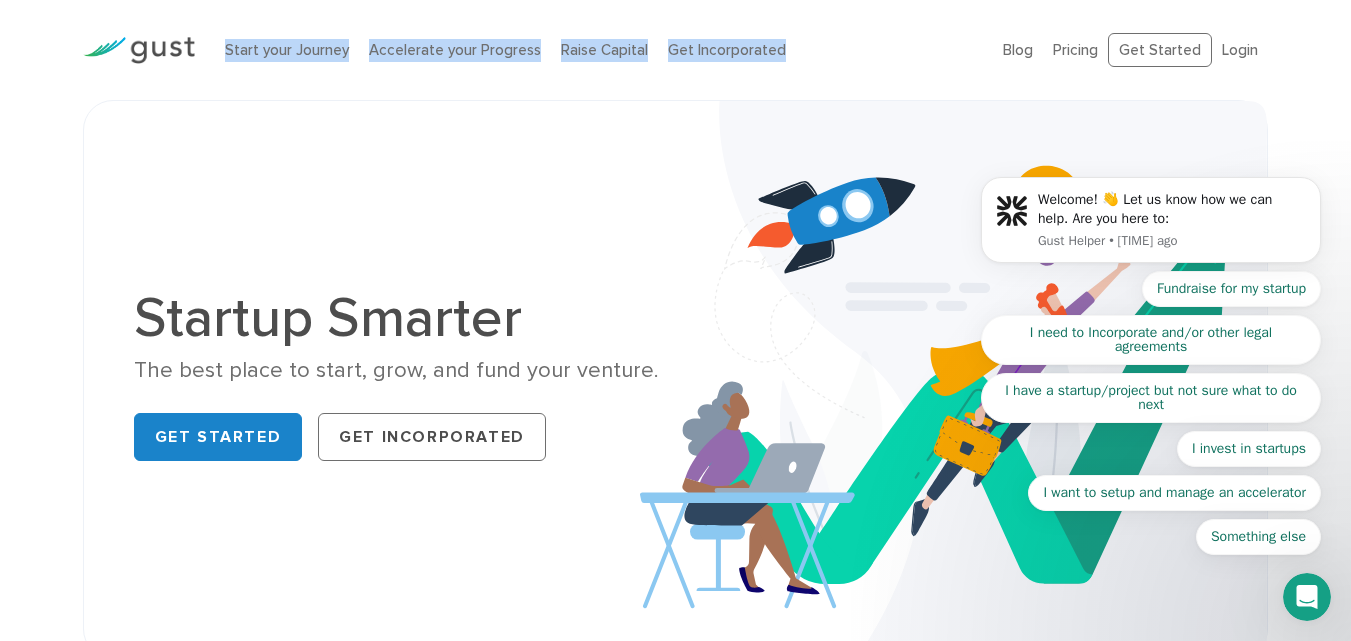 click on "Start your Journey
Accelerate your Progress
Raise Capital
Get Incorporated" at bounding box center [599, 50] 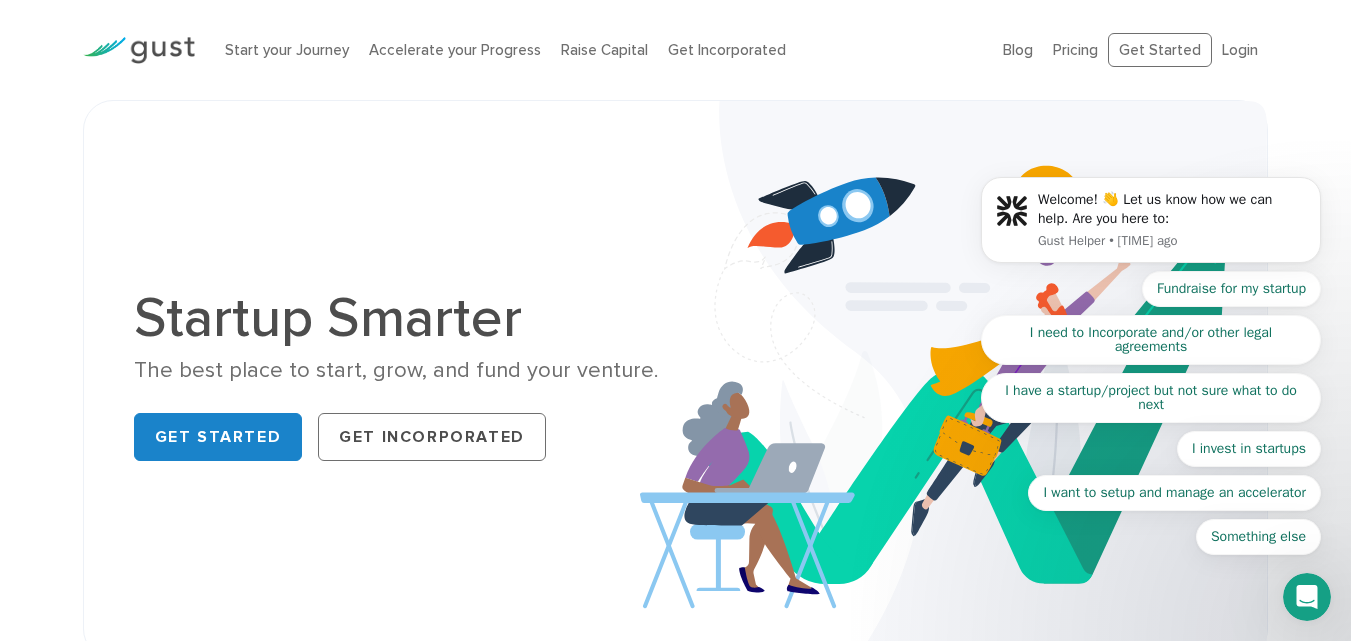 click on "Start your Journey
Accelerate your Progress
Raise Capital
Get Incorporated" at bounding box center [599, 50] 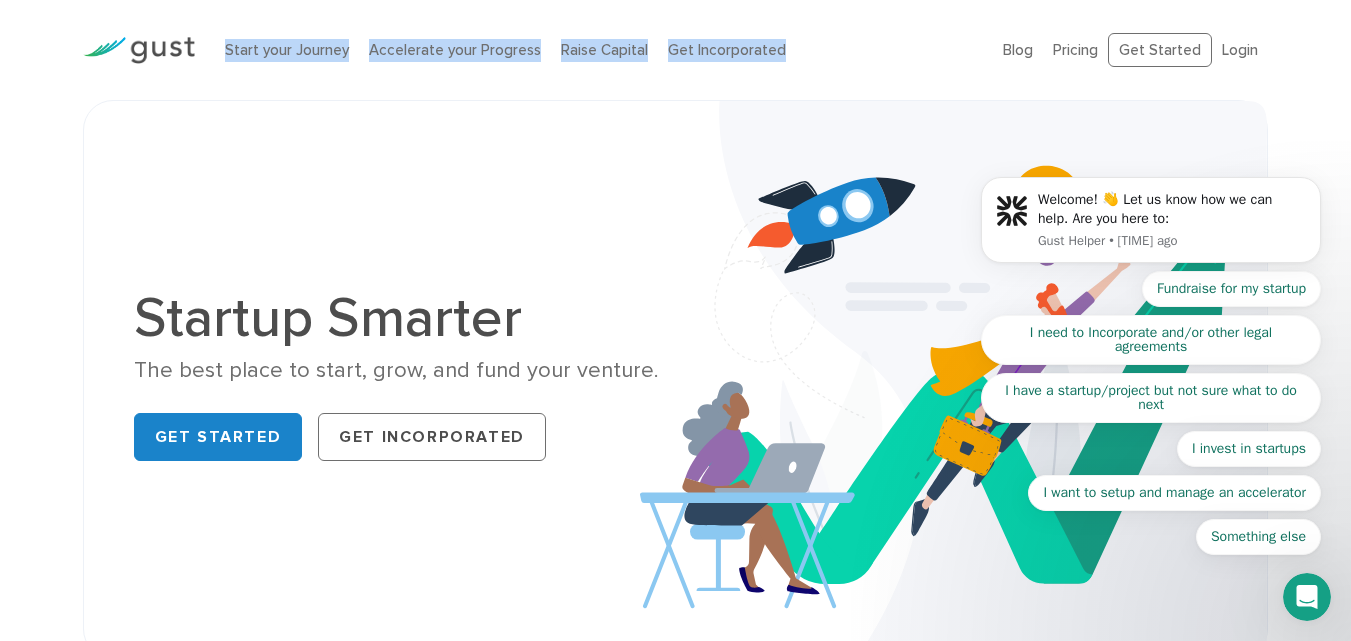 click on "Start your Journey
Accelerate your Progress
Raise Capital
Get Incorporated" at bounding box center (599, 50) 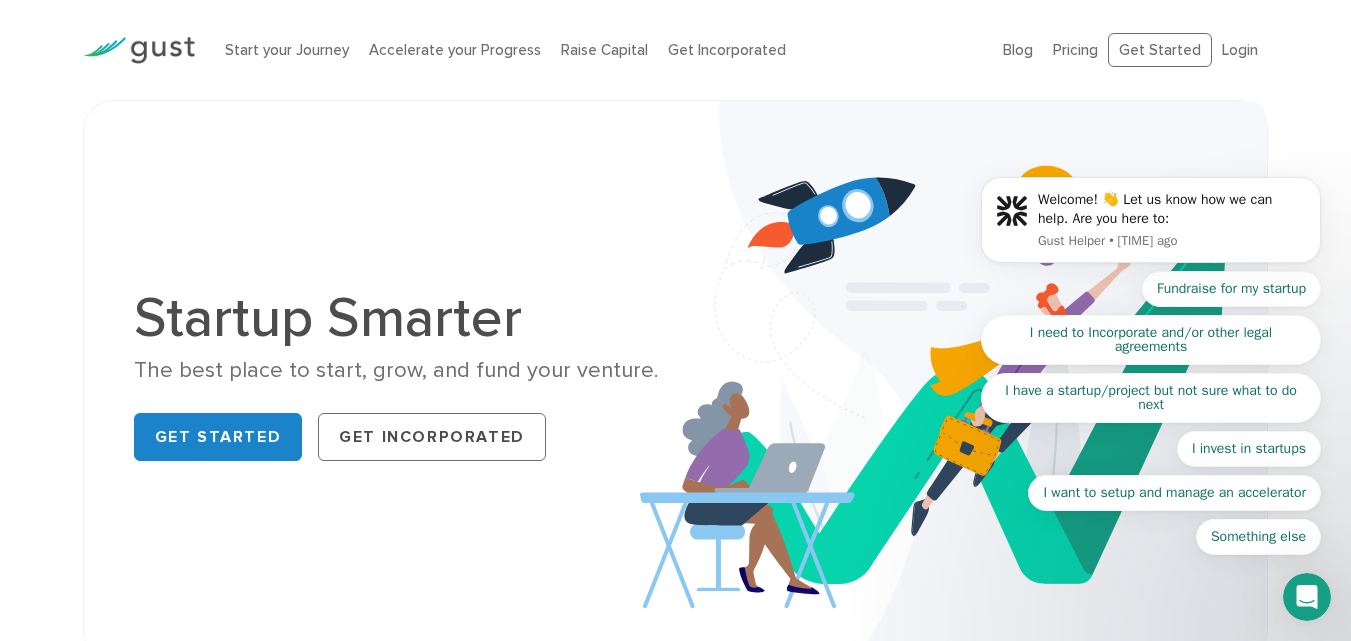 click on "Start your Journey
Accelerate your Progress
Raise Capital
Get Incorporated" at bounding box center [599, 50] 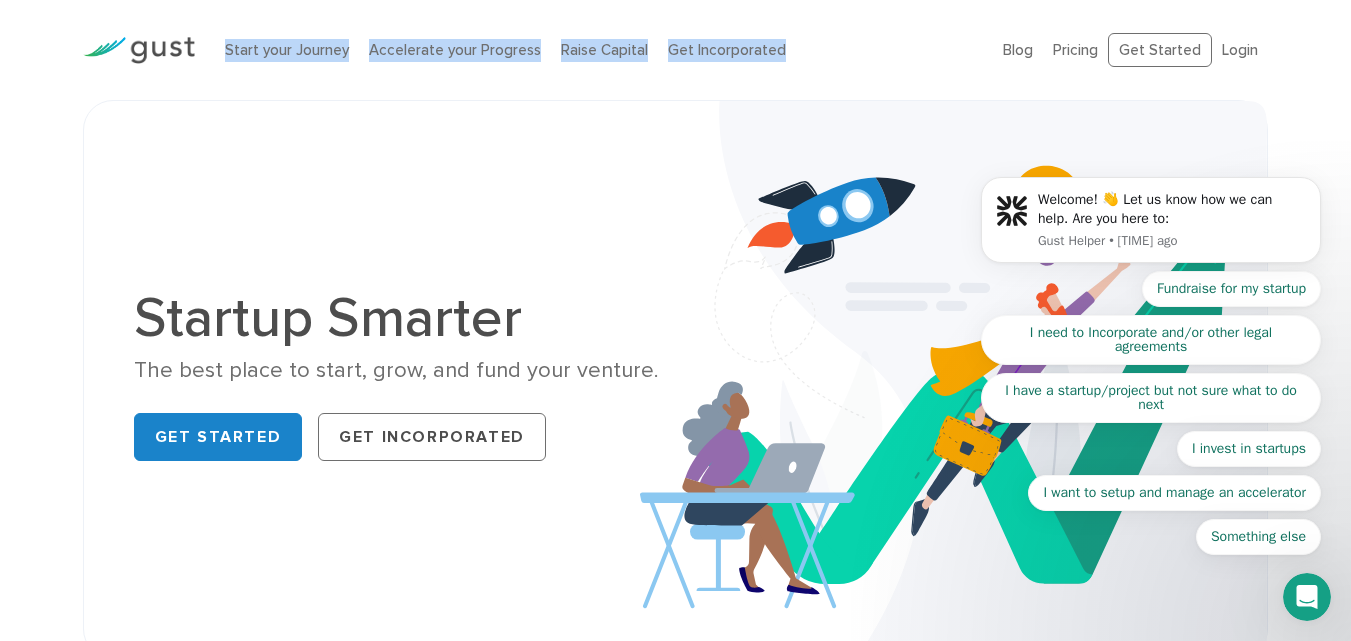 click on "Start your Journey
Accelerate your Progress
Raise Capital
Get Incorporated" at bounding box center (599, 50) 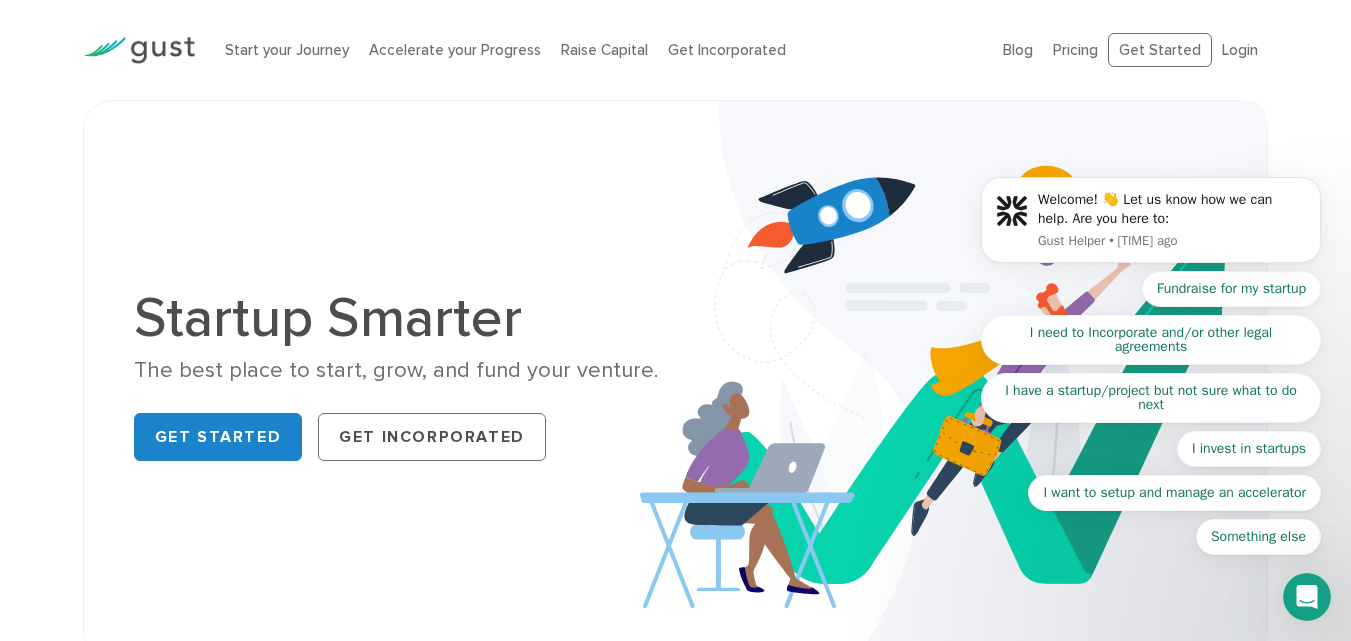 click on "Start your Journey
Accelerate your Progress
Raise Capital
Get Incorporated" at bounding box center (599, 50) 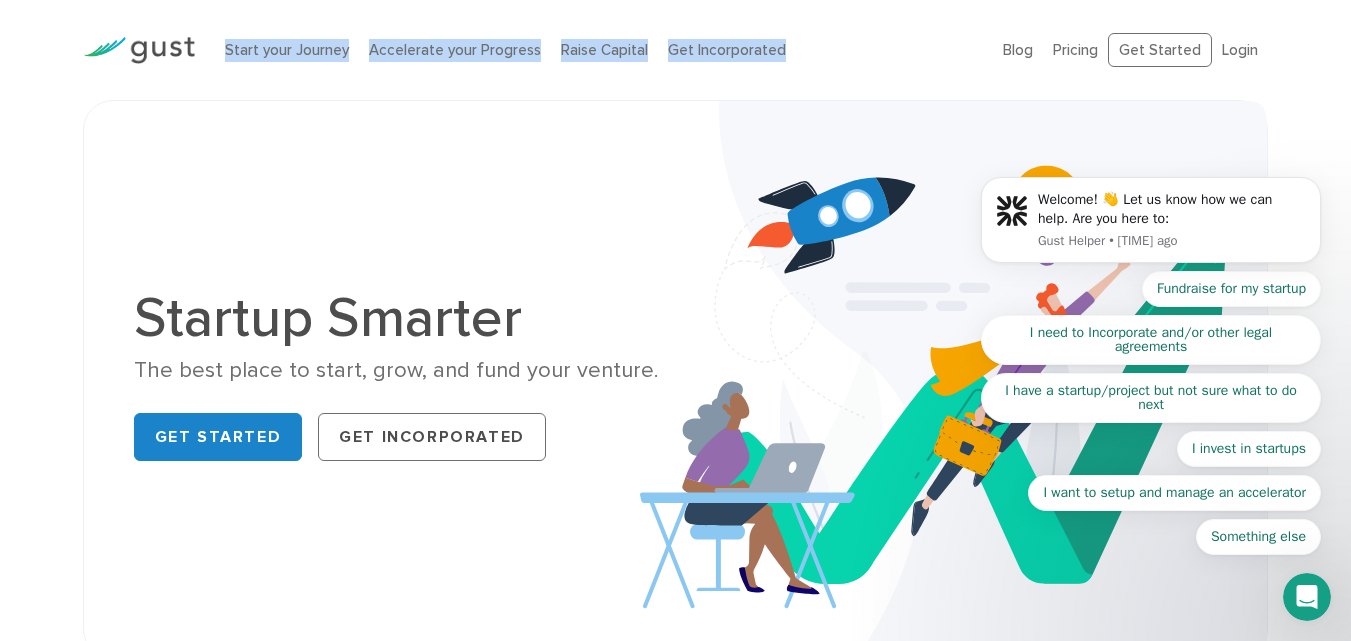 click on "Start your Journey
Accelerate your Progress
Raise Capital
Get Incorporated" at bounding box center (599, 50) 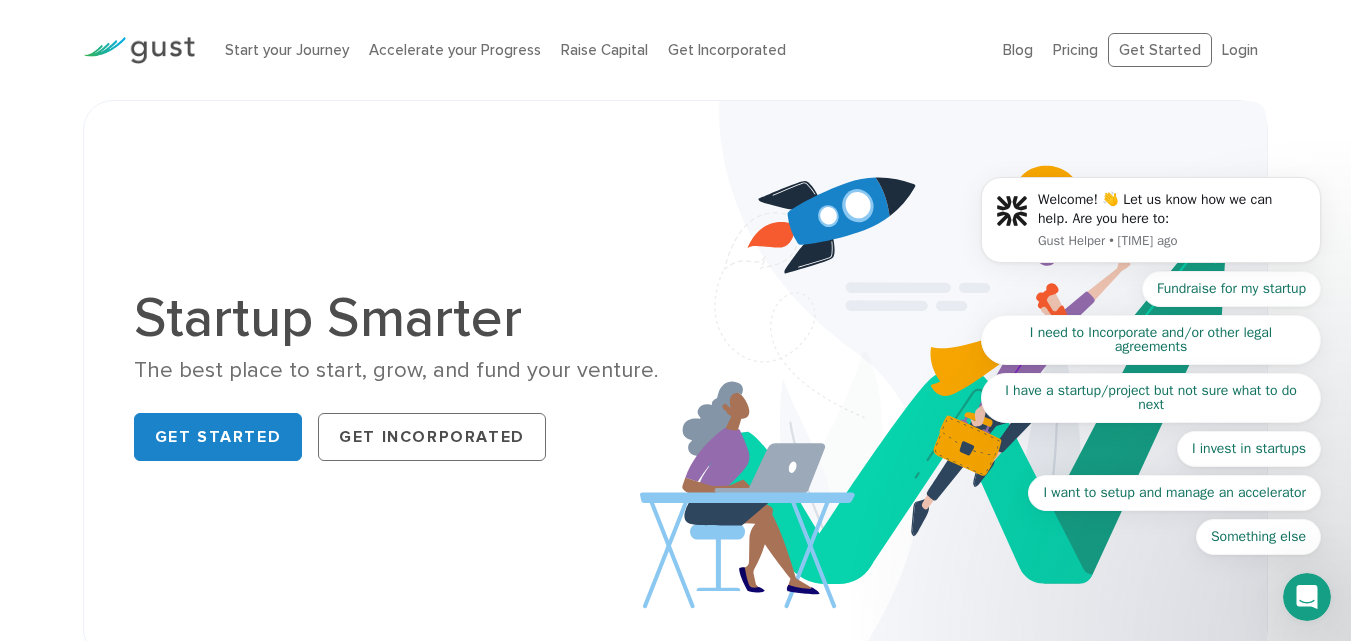 click on "Start your Journey
Accelerate your Progress
Raise Capital
Get Incorporated" at bounding box center [599, 50] 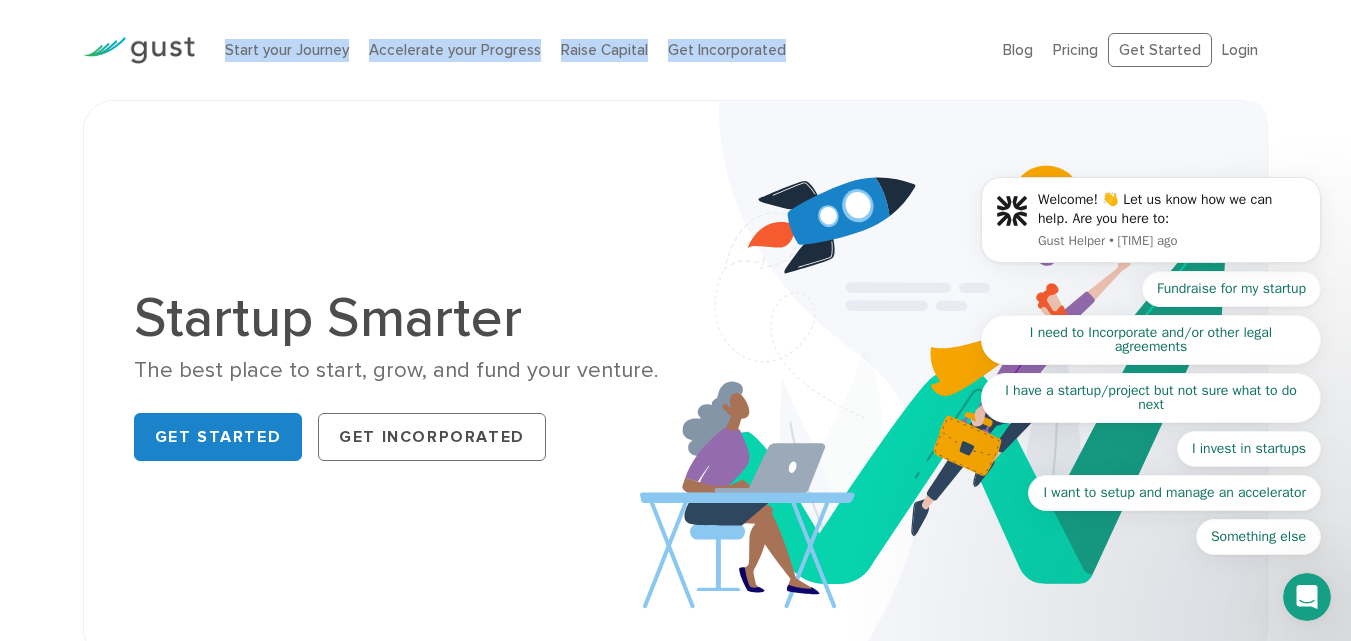 click on "Start your Journey
Accelerate your Progress
Raise Capital
Get Incorporated" at bounding box center [599, 50] 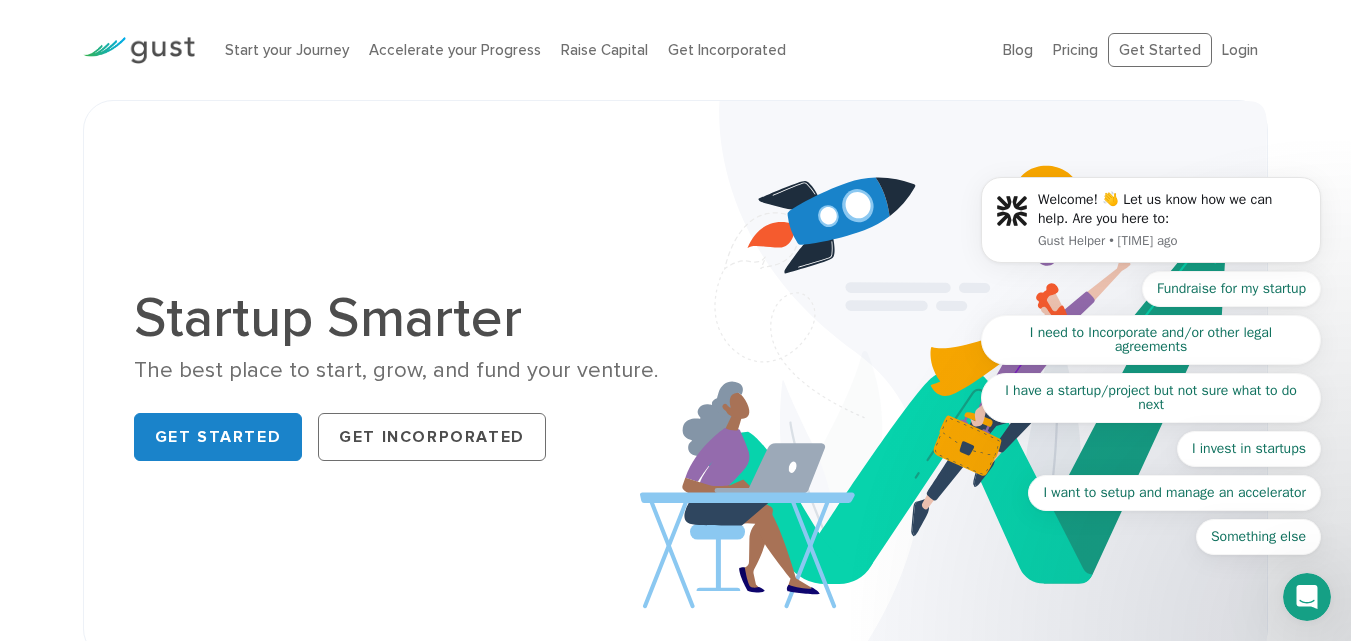 click on "Start your Journey
Accelerate your Progress
Raise Capital
Get Incorporated" at bounding box center [599, 50] 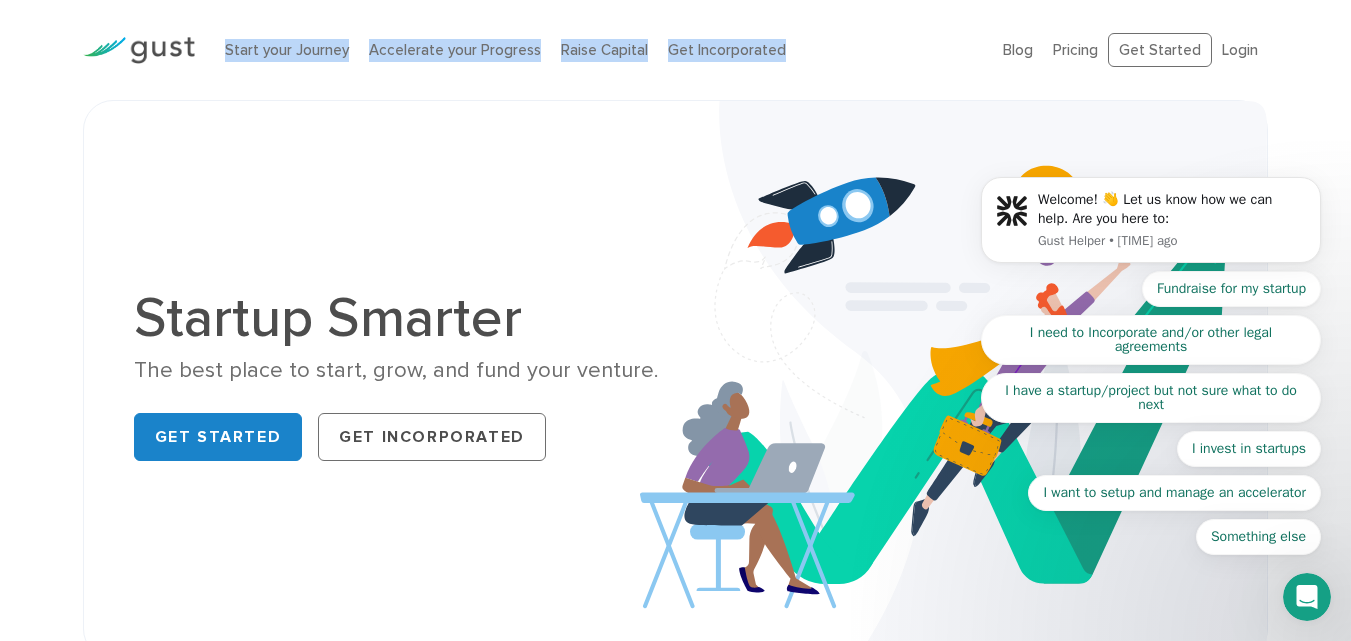 click on "Start your Journey
Accelerate your Progress
Raise Capital
Get Incorporated" at bounding box center [599, 50] 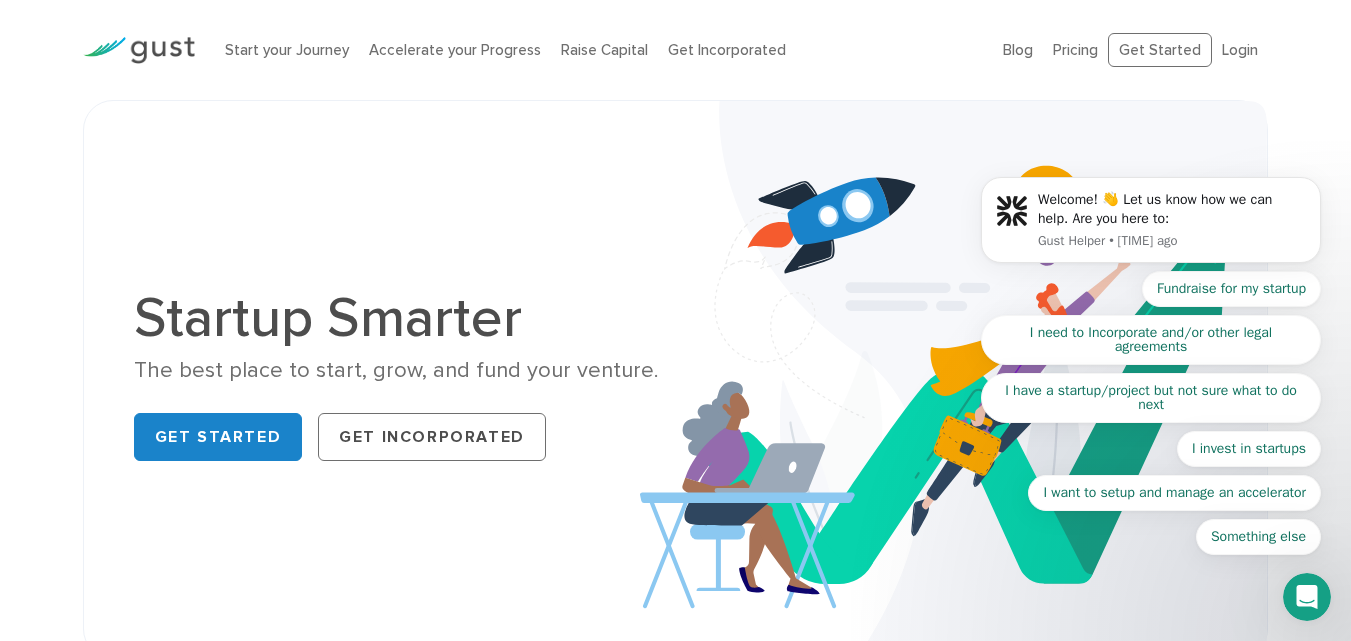 click on "Start your Journey
Accelerate your Progress
Raise Capital
Get Incorporated" at bounding box center (599, 50) 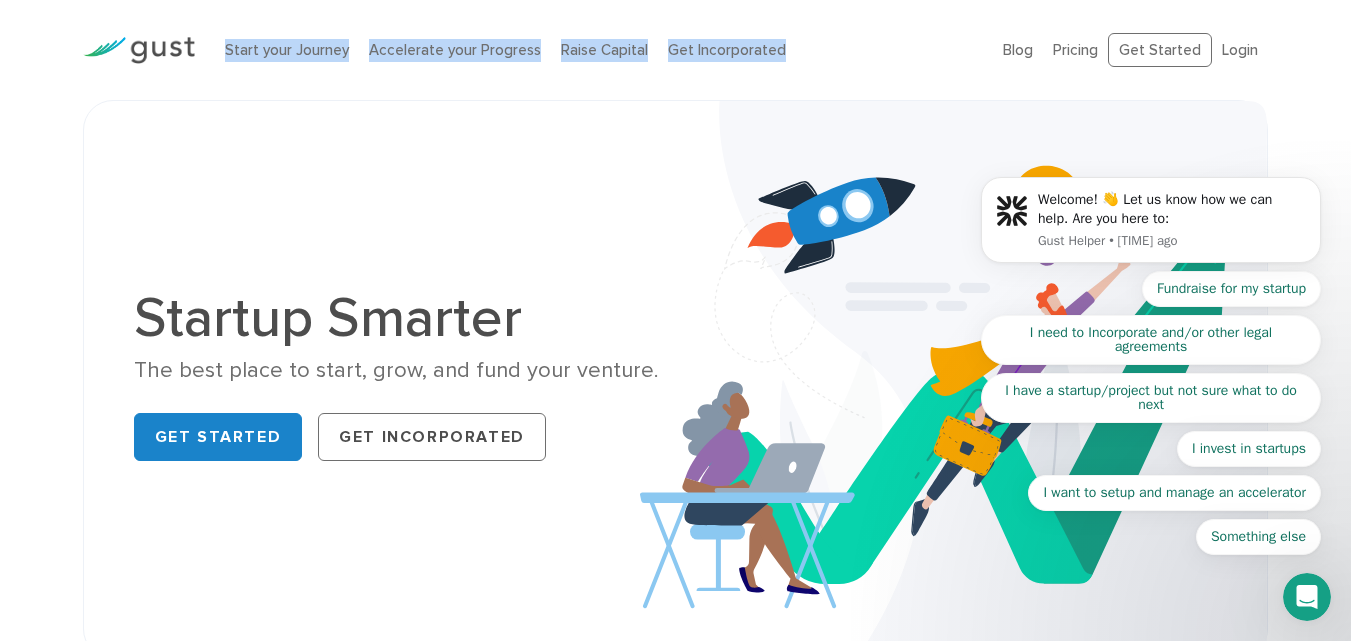 click on "Start your Journey
Accelerate your Progress
Raise Capital
Get Incorporated" at bounding box center (599, 50) 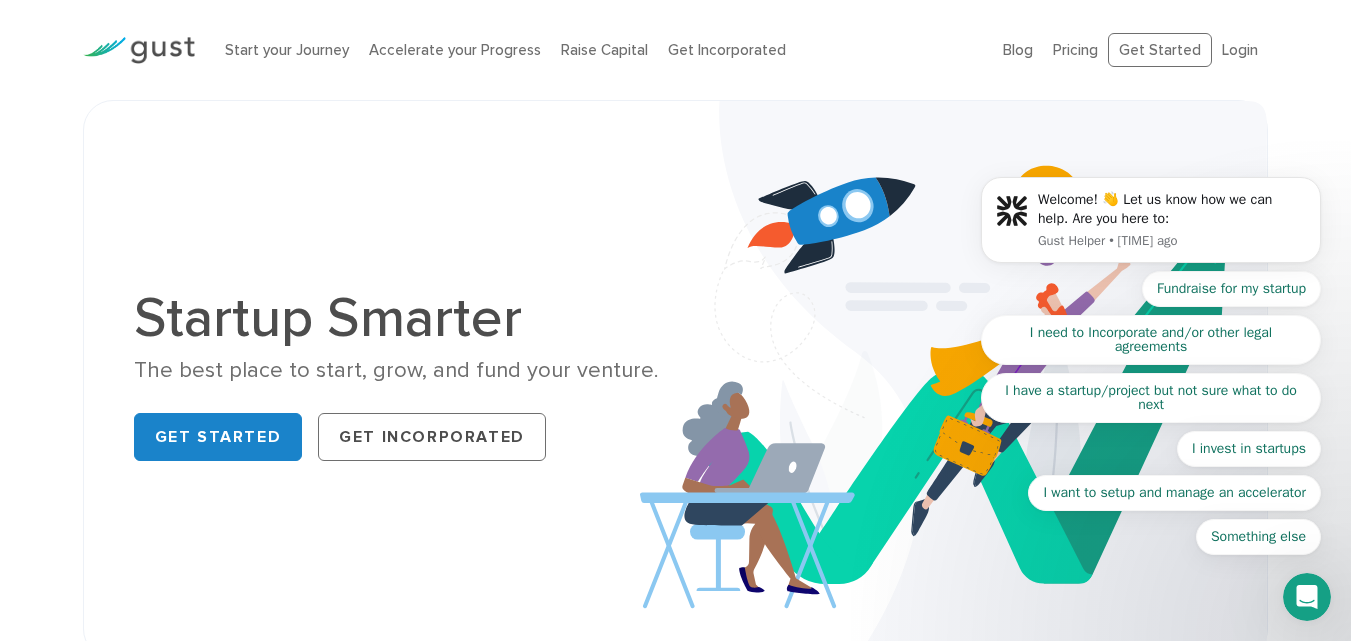 click on "Start your Journey
Accelerate your Progress
Raise Capital
Get Incorporated" at bounding box center [599, 50] 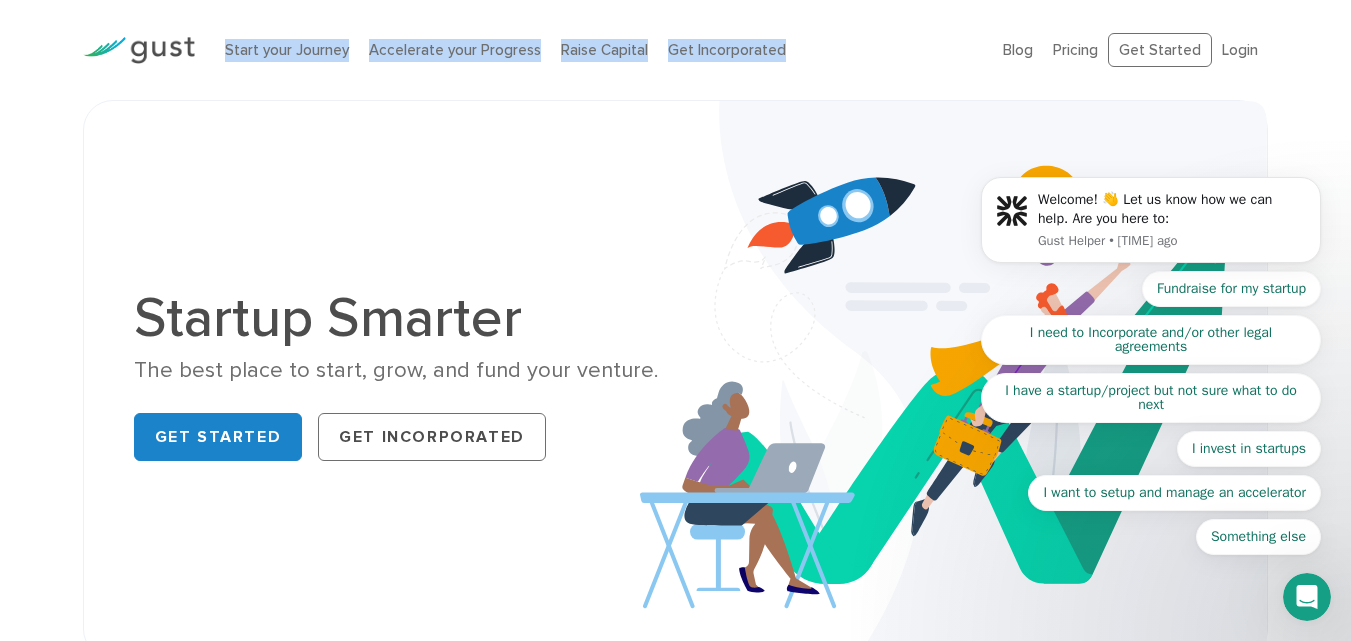 click on "Start your Journey
Accelerate your Progress
Raise Capital
Get Incorporated" at bounding box center [599, 50] 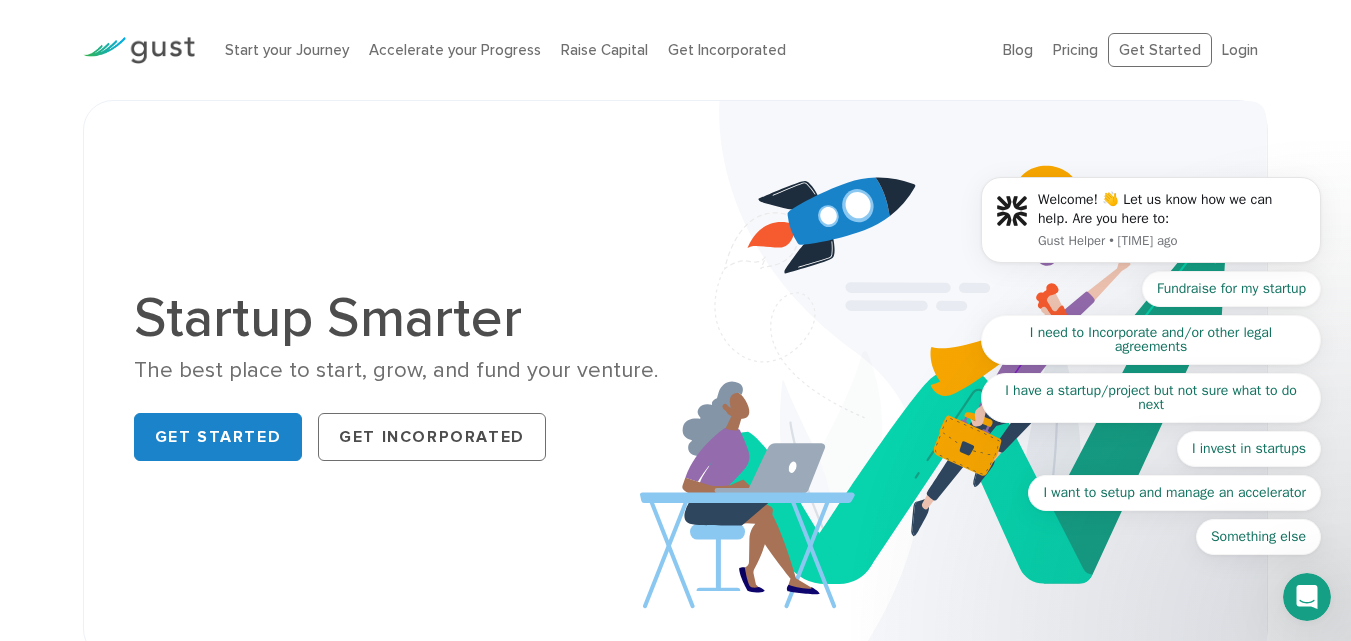click on "Start your Journey
Accelerate your Progress
Raise Capital
Get Incorporated" at bounding box center (599, 50) 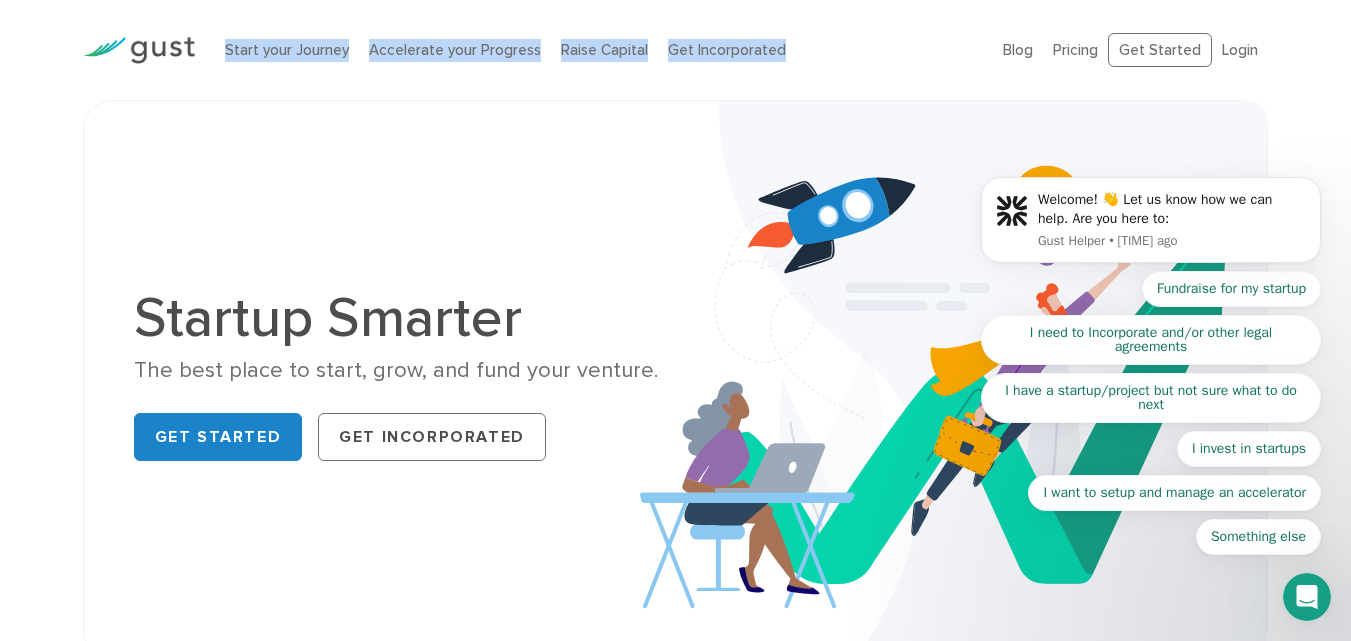 click on "Start your Journey
Accelerate your Progress
Raise Capital
Get Incorporated" at bounding box center (599, 50) 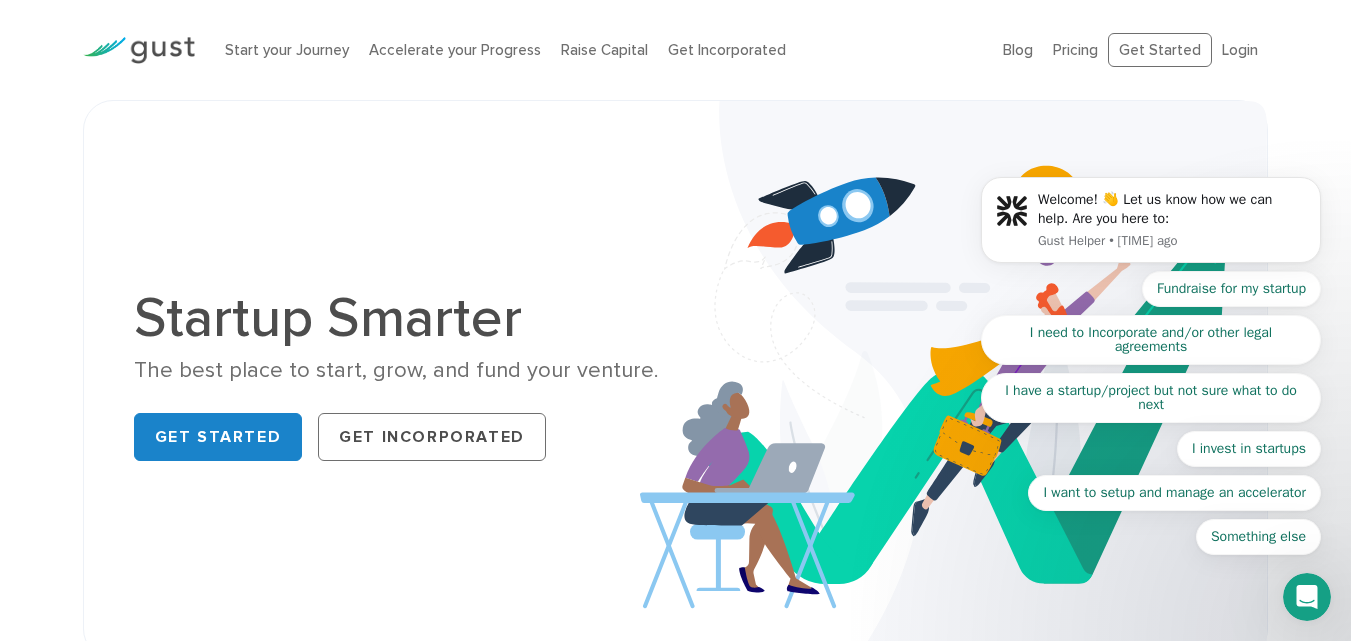 click on "Start your Journey
Accelerate your Progress
Raise Capital
Get Incorporated" at bounding box center [599, 50] 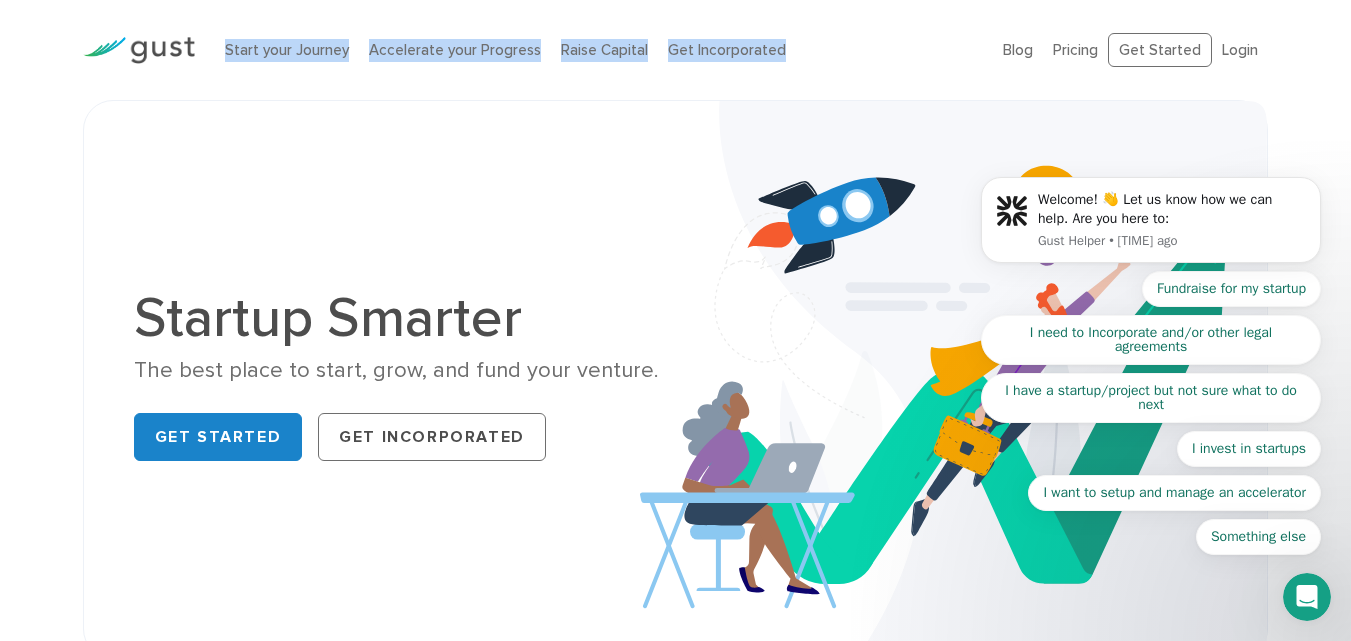 click on "Start your Journey
Accelerate your Progress
Raise Capital
Get Incorporated" at bounding box center [599, 50] 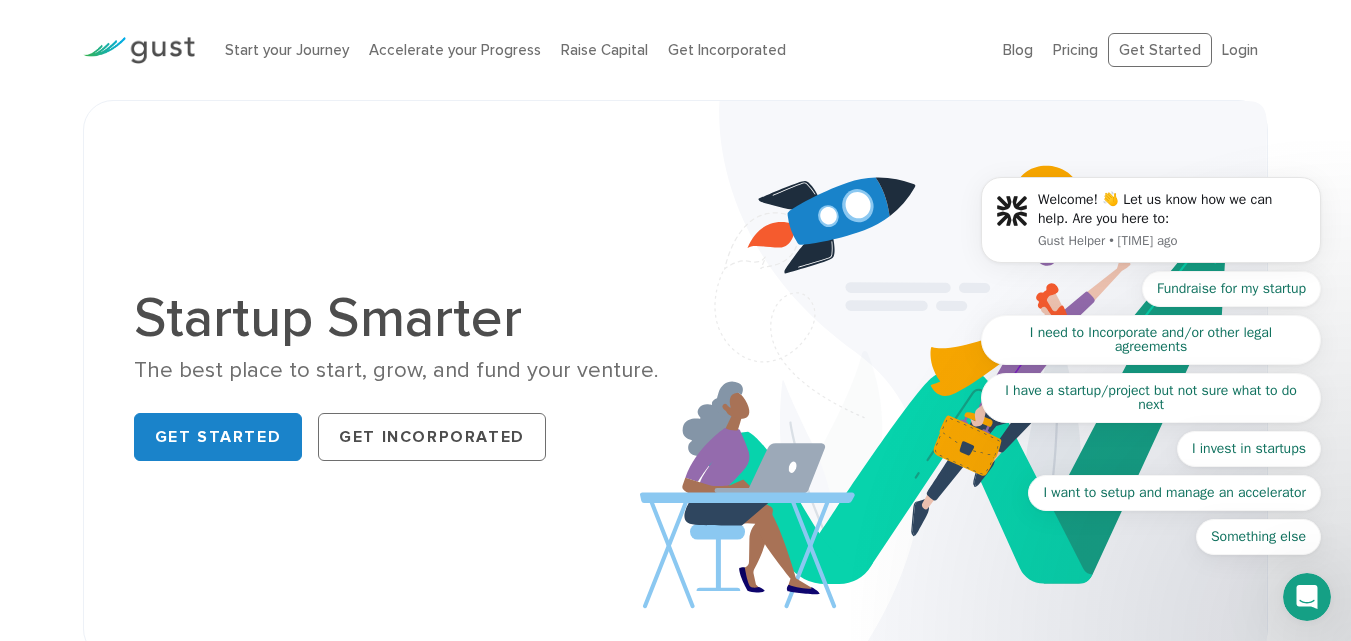 click on "Start your Journey
Accelerate your Progress
Raise Capital
Get Incorporated" at bounding box center (599, 50) 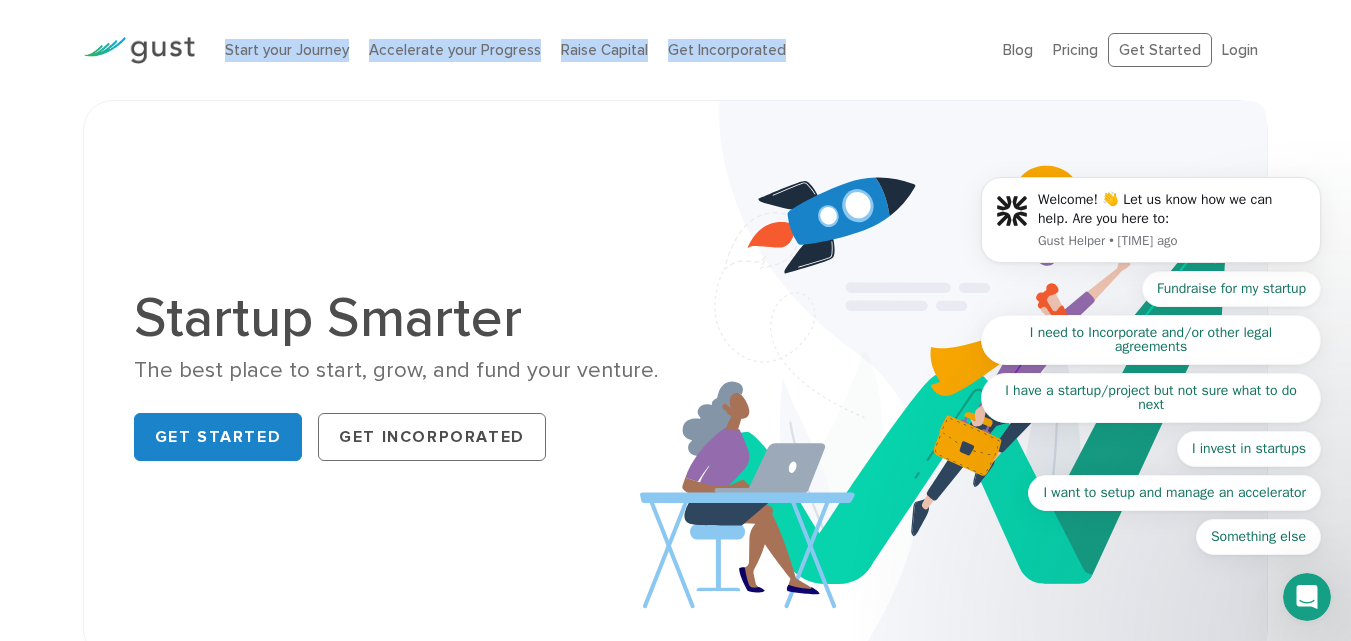 click on "Start your Journey
Accelerate your Progress
Raise Capital
Get Incorporated" at bounding box center (599, 50) 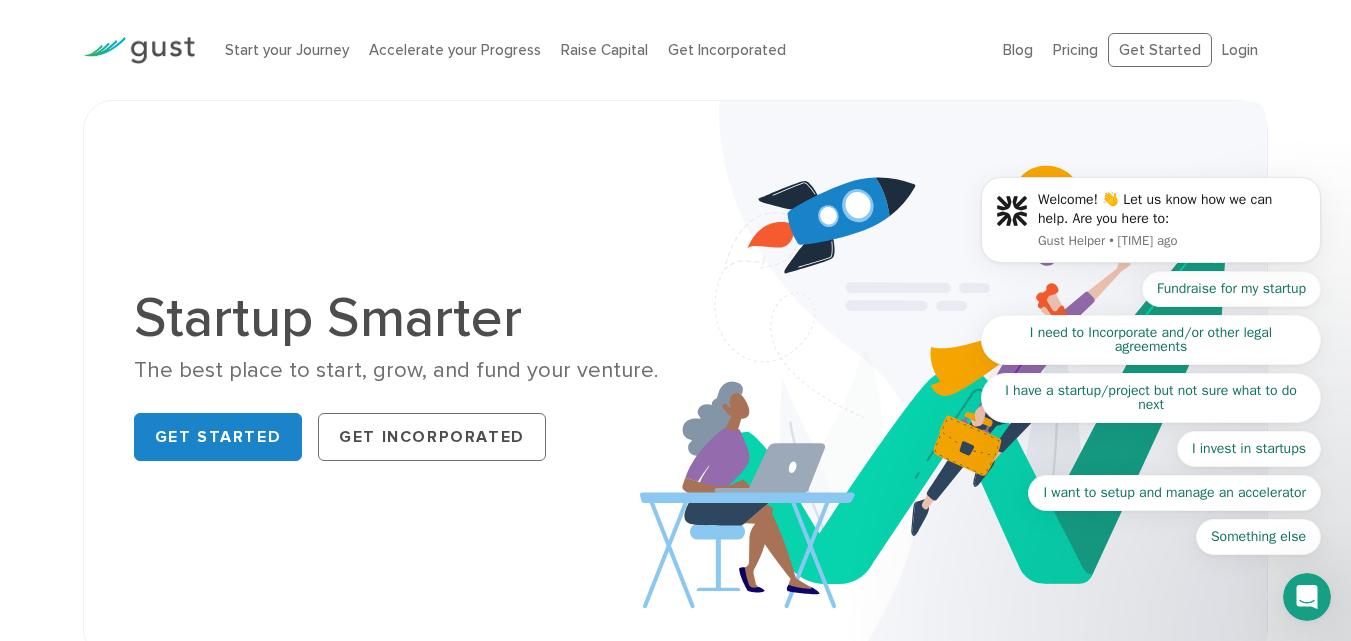 click on "Start your Journey
Accelerate your Progress
Raise Capital
Get Incorporated" at bounding box center [599, 50] 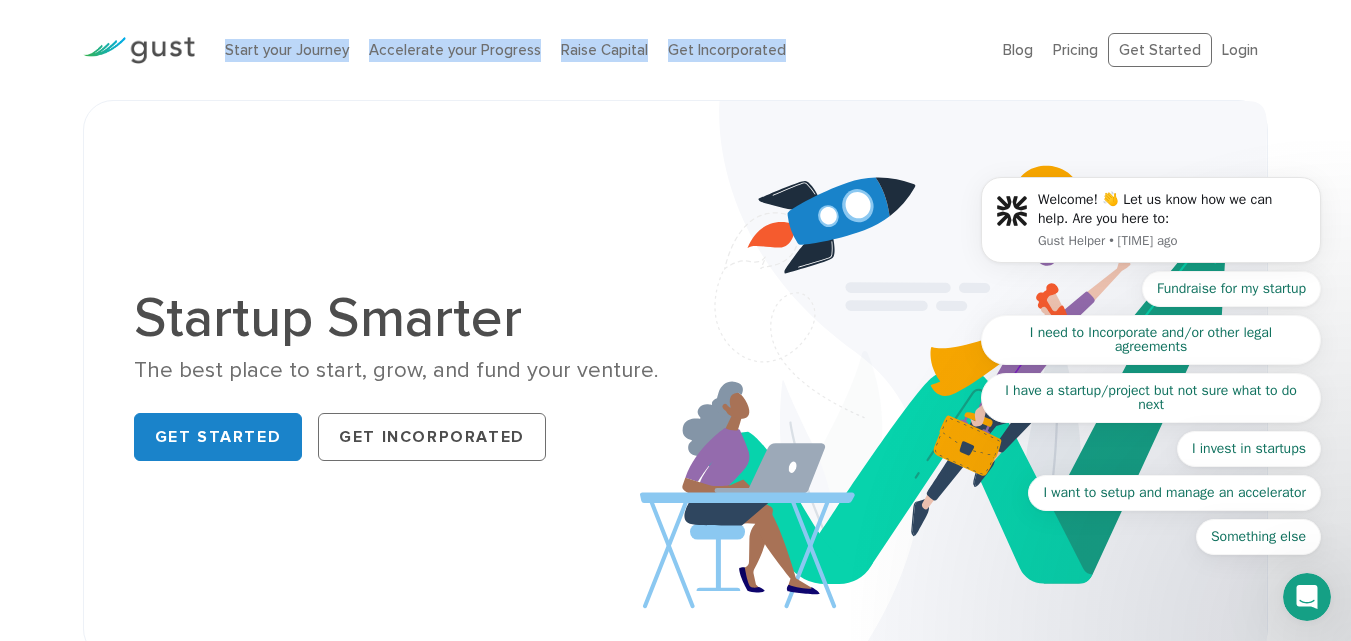 click on "Start your Journey
Accelerate your Progress
Raise Capital
Get Incorporated" at bounding box center (599, 50) 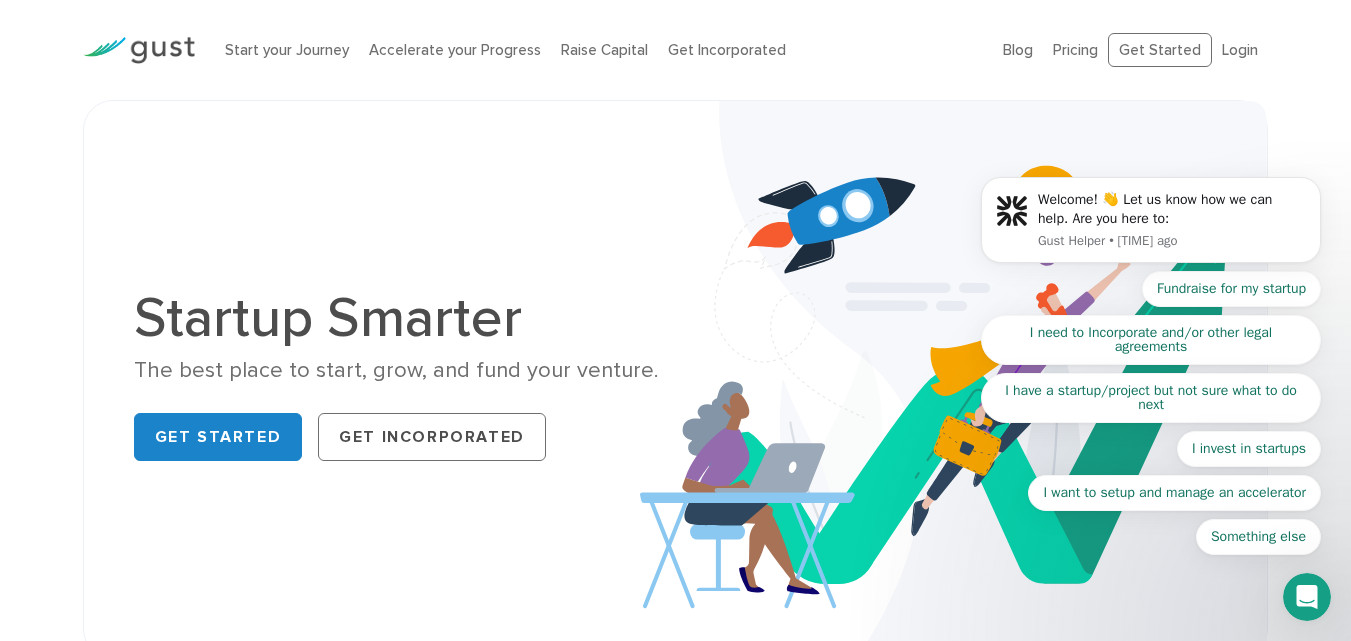 click on "Start your Journey
Accelerate your Progress
Raise Capital
Get Incorporated" at bounding box center (599, 50) 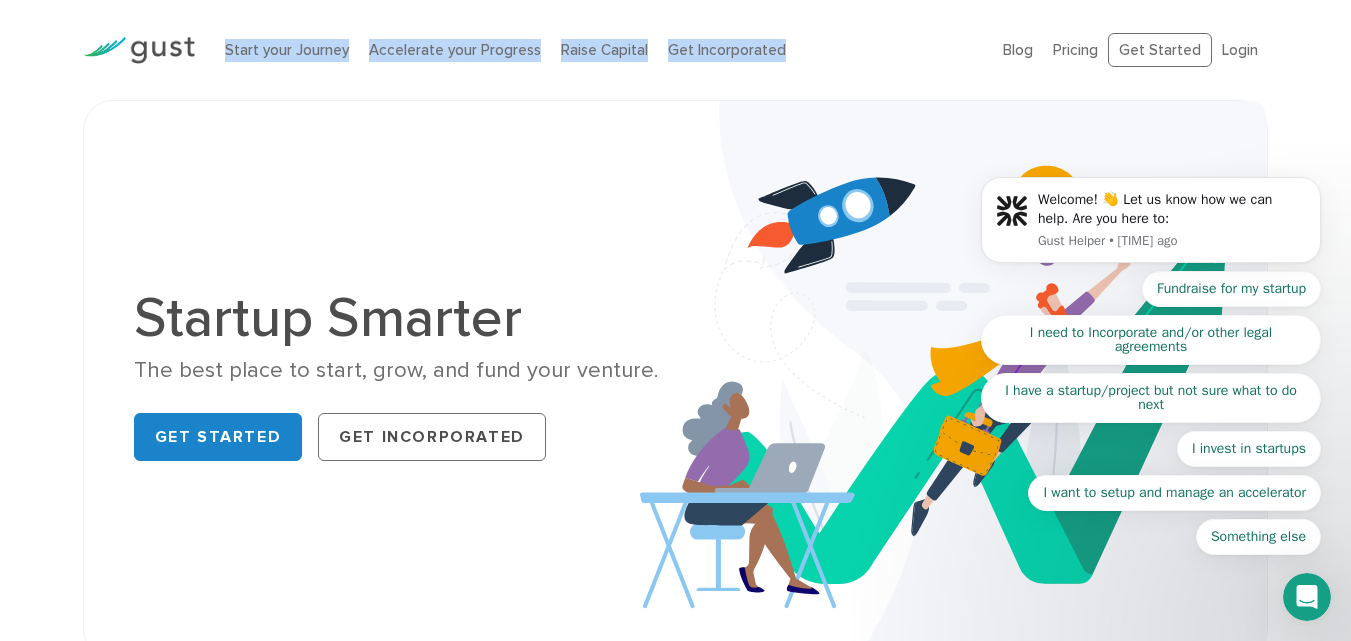 click on "Start your Journey
Accelerate your Progress
Raise Capital
Get Incorporated" at bounding box center (599, 50) 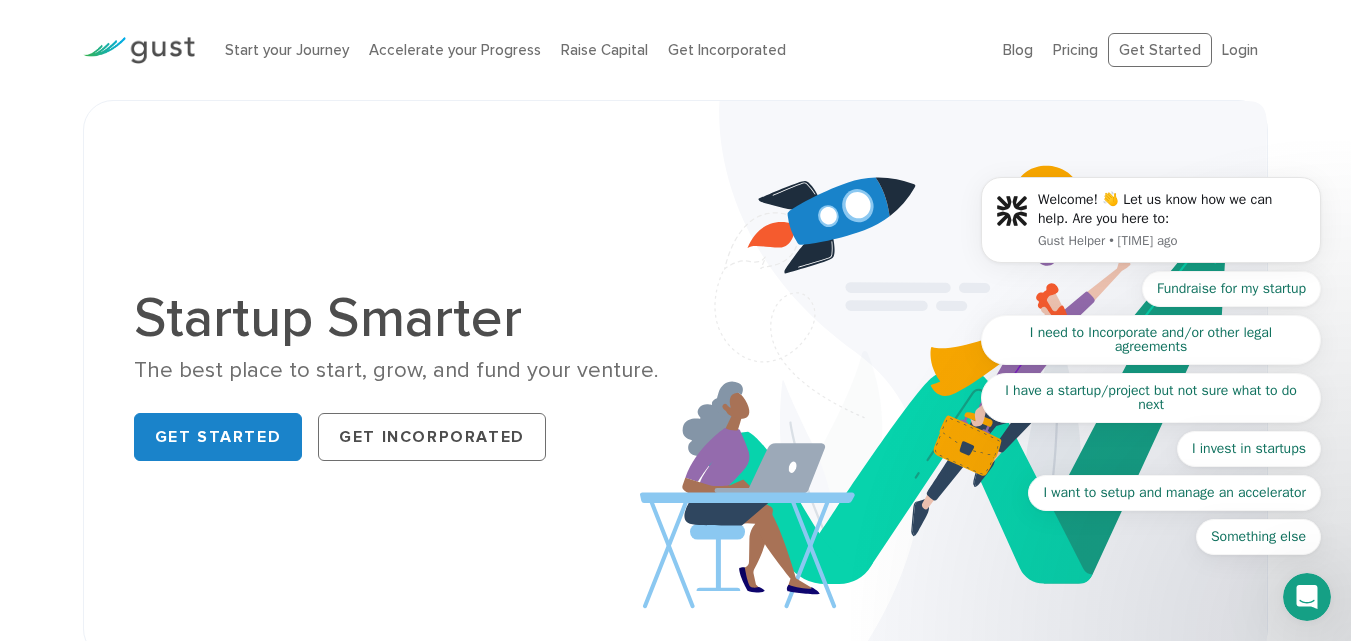 click on "Start your Journey
Accelerate your Progress
Raise Capital
Get Incorporated" at bounding box center (599, 50) 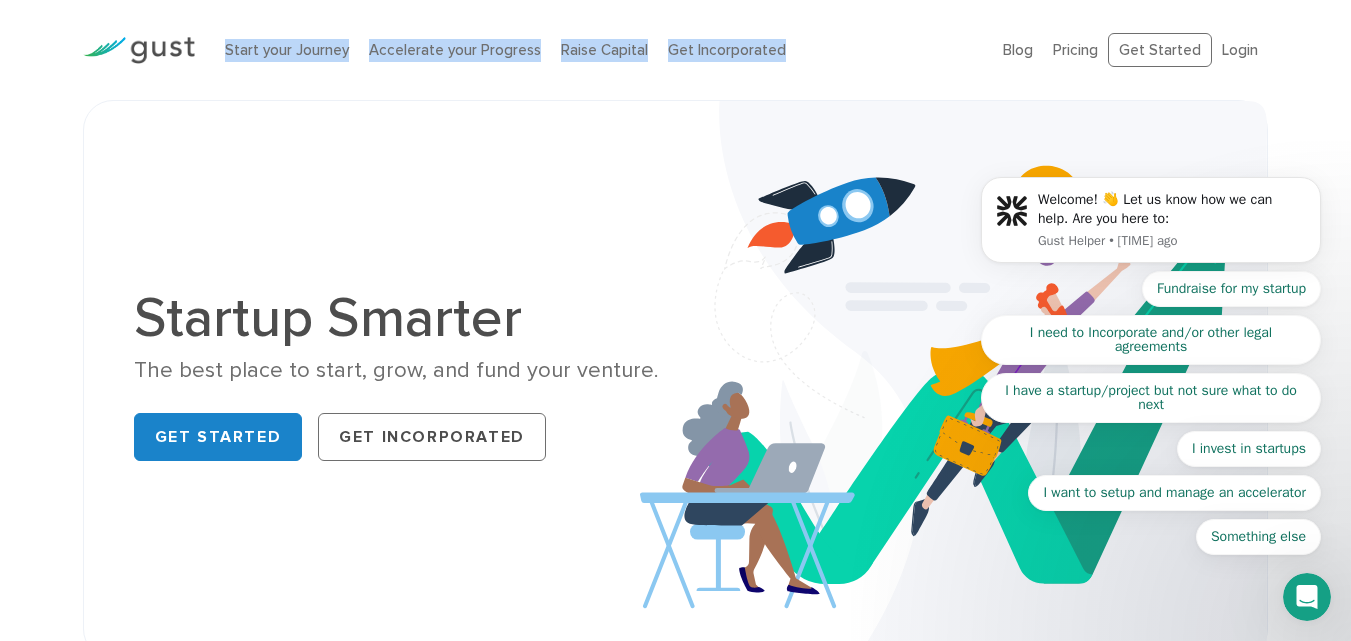click on "Start your Journey
Accelerate your Progress
Raise Capital
Get Incorporated" at bounding box center (599, 50) 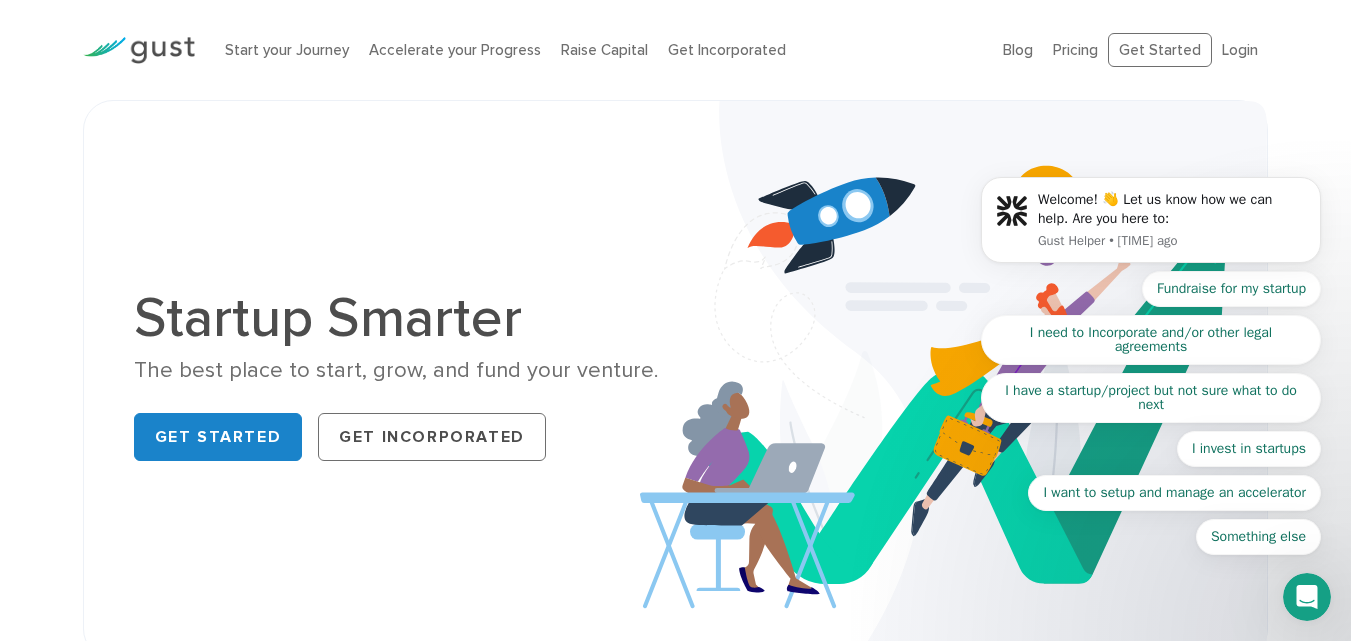 click on "Start your Journey
Accelerate your Progress
Raise Capital
Get Incorporated" at bounding box center (599, 50) 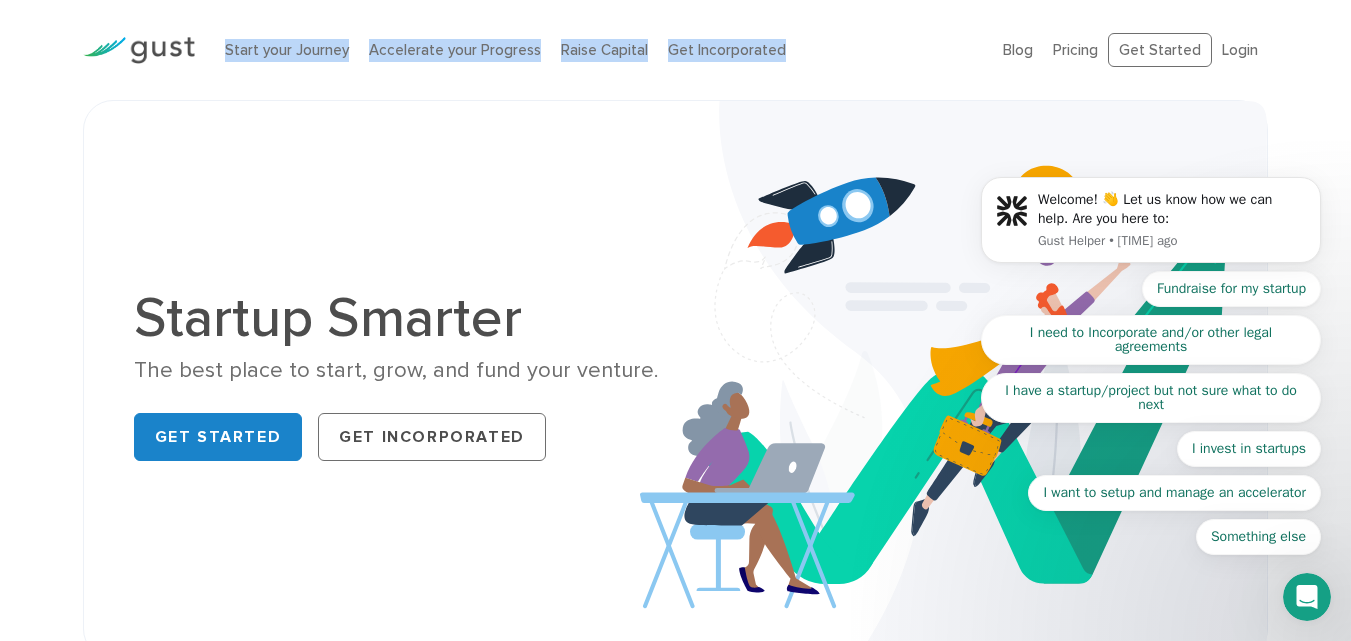 click on "Start your Journey
Accelerate your Progress
Raise Capital
Get Incorporated" at bounding box center (599, 50) 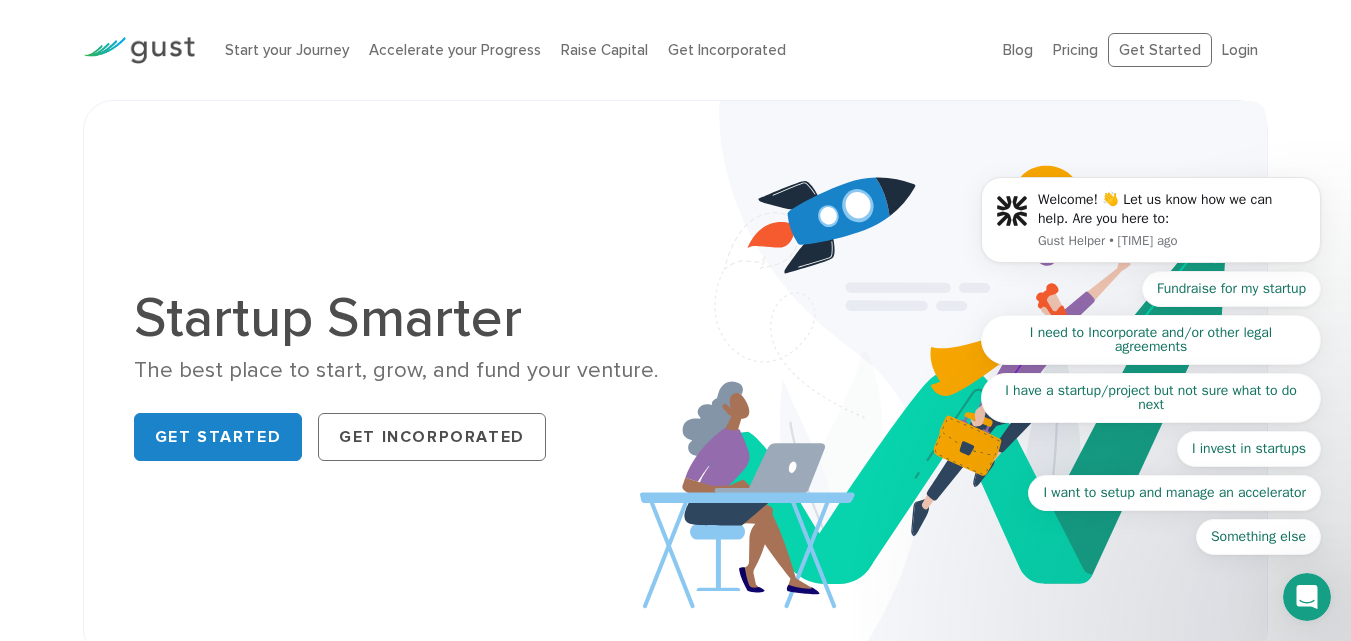click on "Start your Journey
Accelerate your Progress
Raise Capital
Get Incorporated" at bounding box center (599, 50) 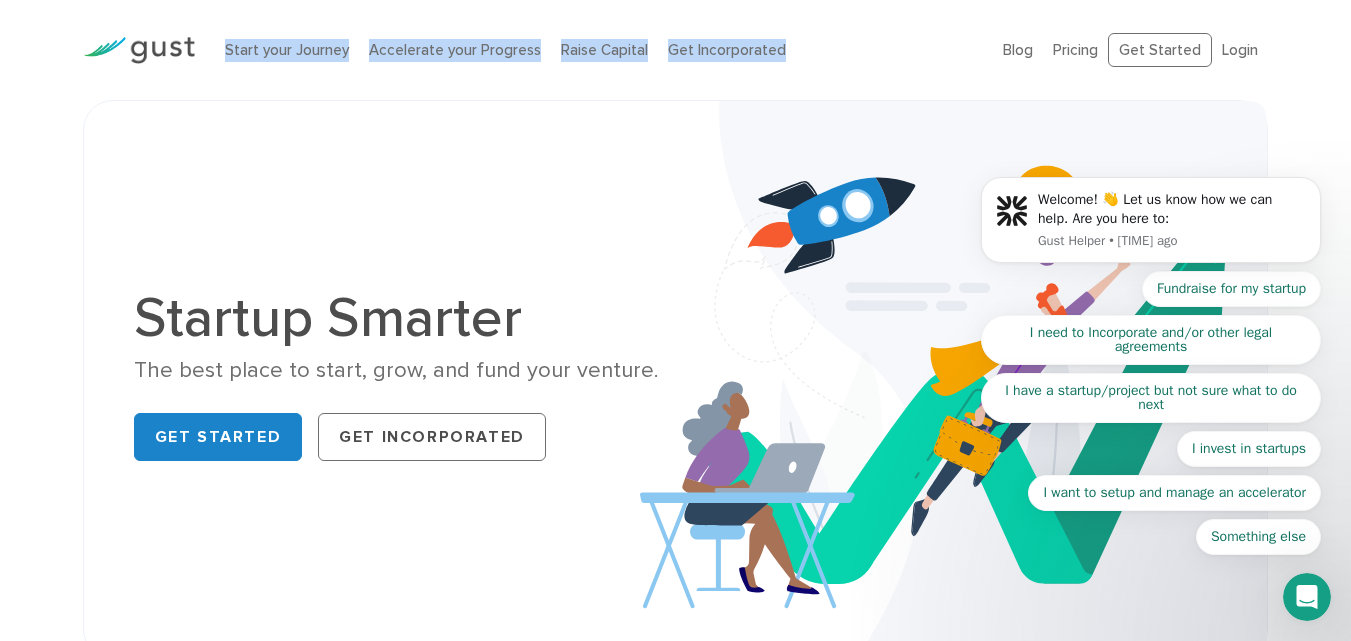 click on "Start your Journey
Accelerate your Progress
Raise Capital
Get Incorporated" at bounding box center (599, 50) 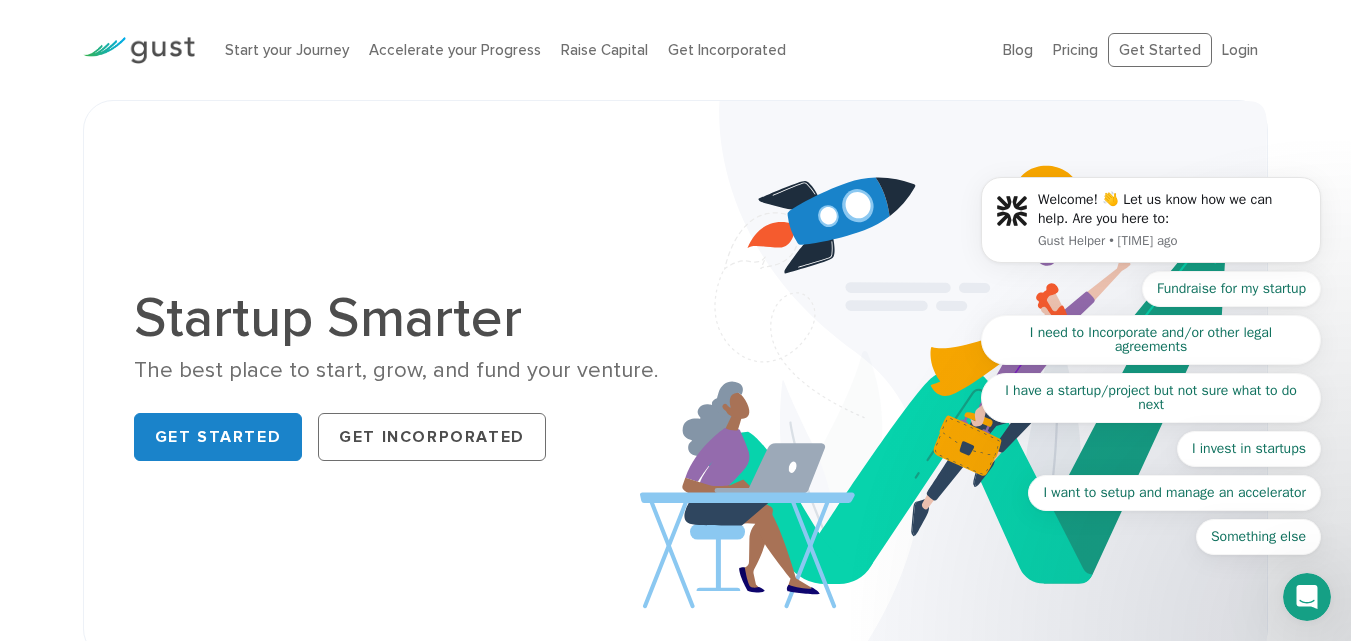 click on "Start your Journey
Accelerate your Progress
Raise Capital
Get Incorporated" at bounding box center (599, 50) 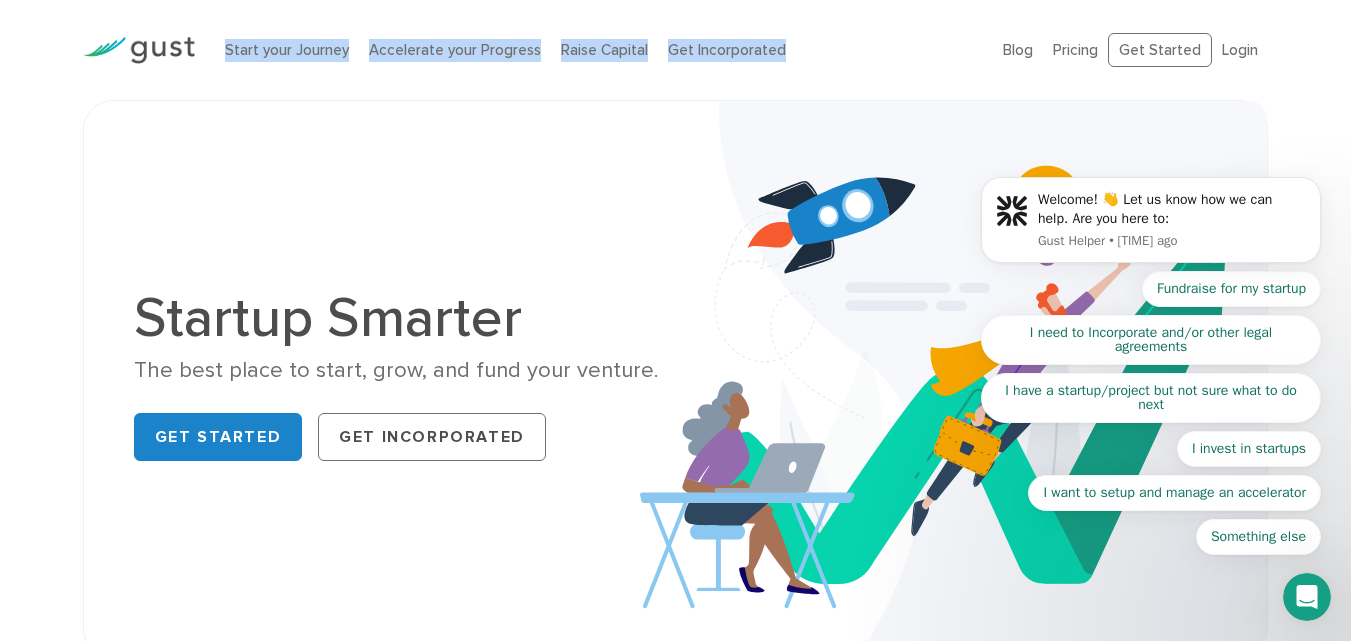 click on "Start your Journey
Accelerate your Progress
Raise Capital
Get Incorporated" at bounding box center (599, 50) 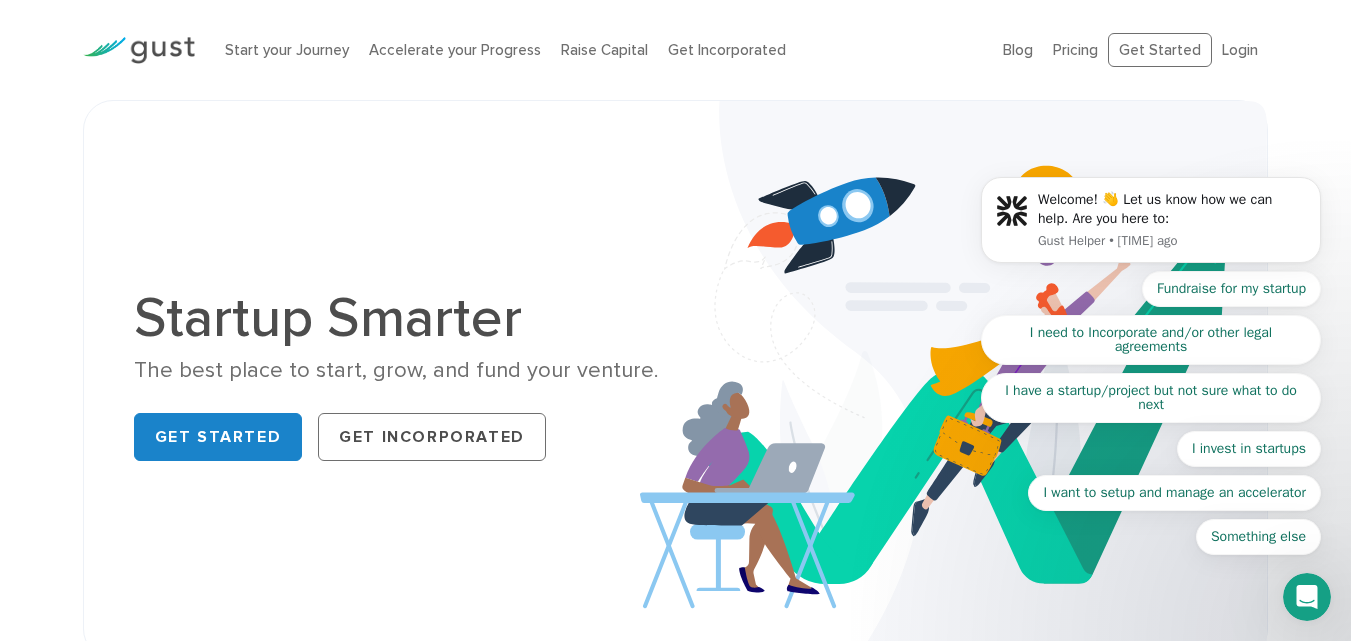 click on "Start your Journey
Accelerate your Progress
Raise Capital
Get Incorporated" at bounding box center [599, 50] 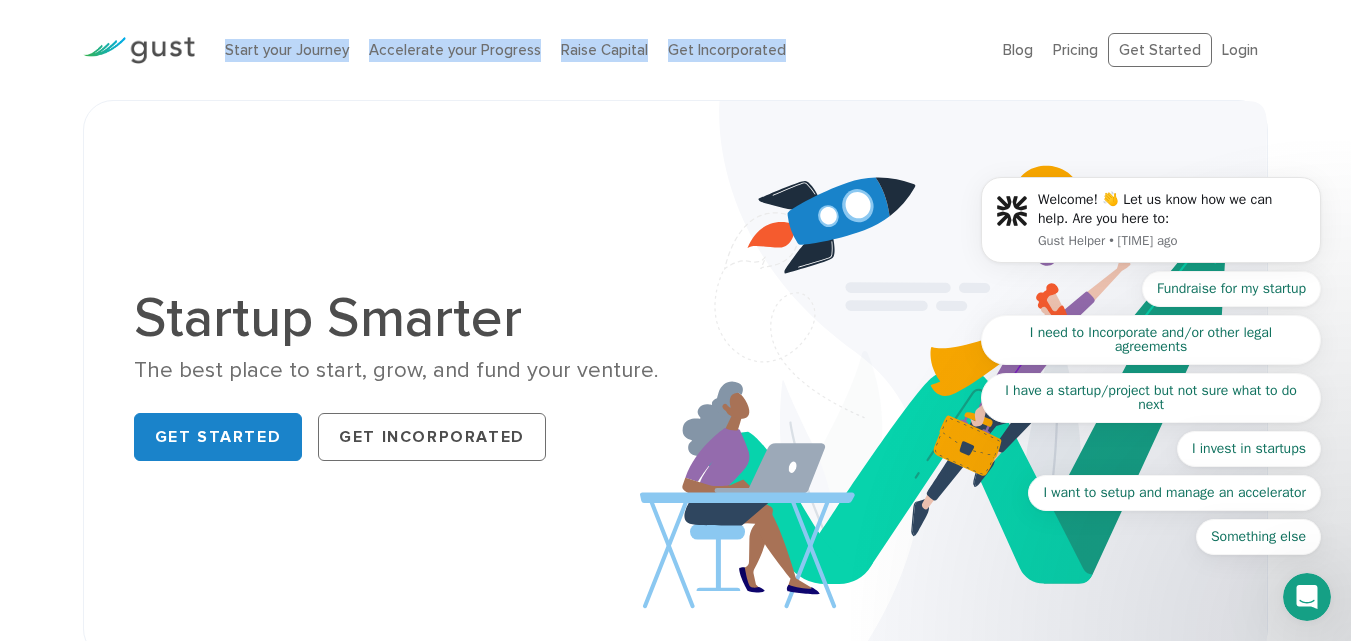 click on "Start your Journey
Accelerate your Progress
Raise Capital
Get Incorporated" at bounding box center [599, 50] 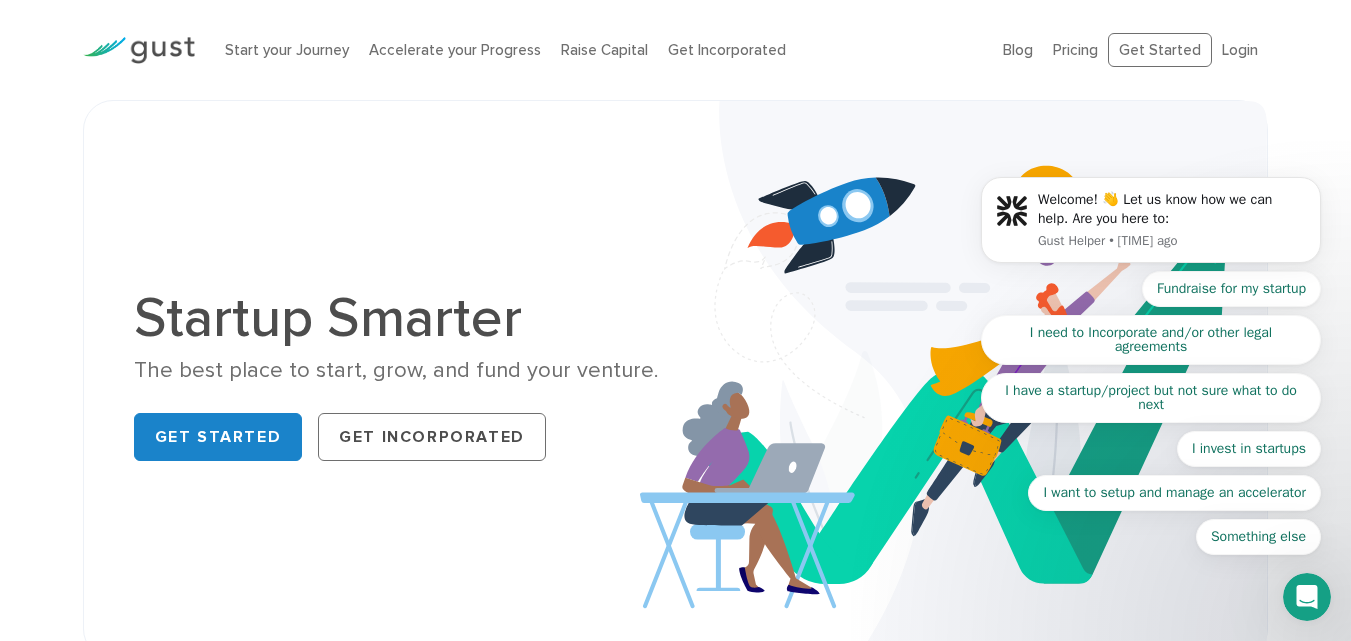 click on "Start your Journey
Accelerate your Progress
Raise Capital
Get Incorporated" at bounding box center (599, 50) 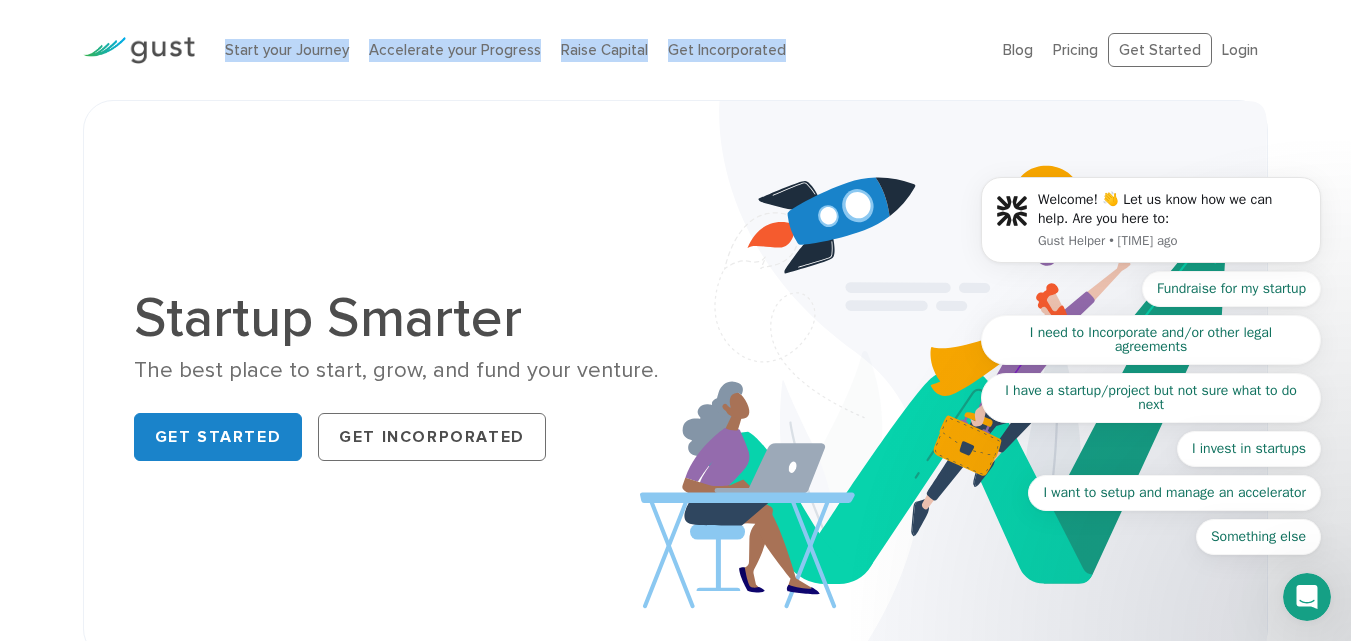 click on "Start your Journey
Accelerate your Progress
Raise Capital
Get Incorporated" at bounding box center [599, 50] 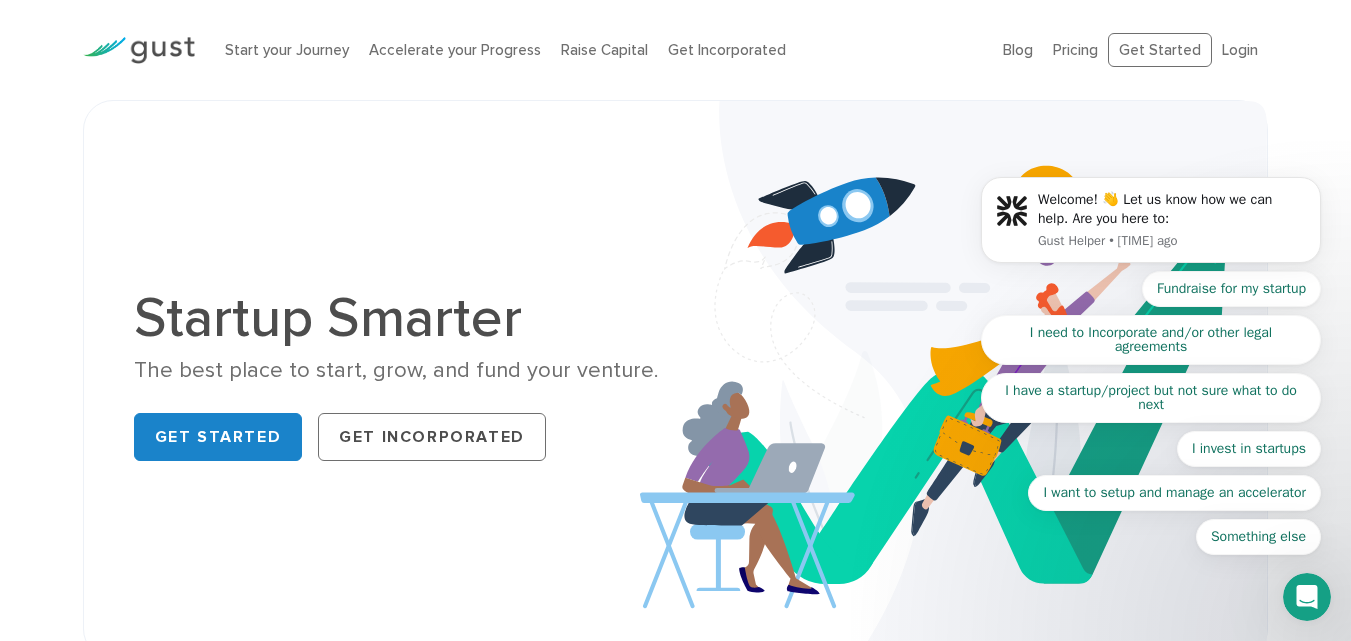 click on "Start your Journey
Accelerate your Progress
Raise Capital
Get Incorporated" at bounding box center [599, 50] 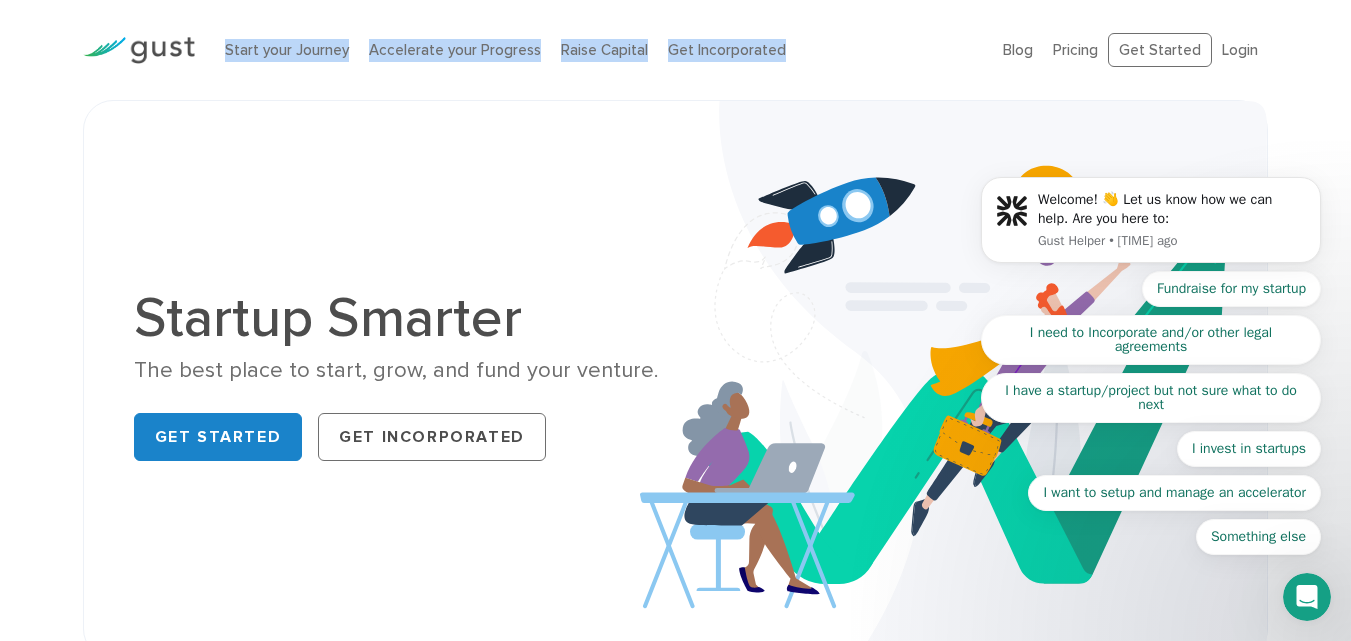 click on "Start your Journey
Accelerate your Progress
Raise Capital
Get Incorporated" at bounding box center (599, 50) 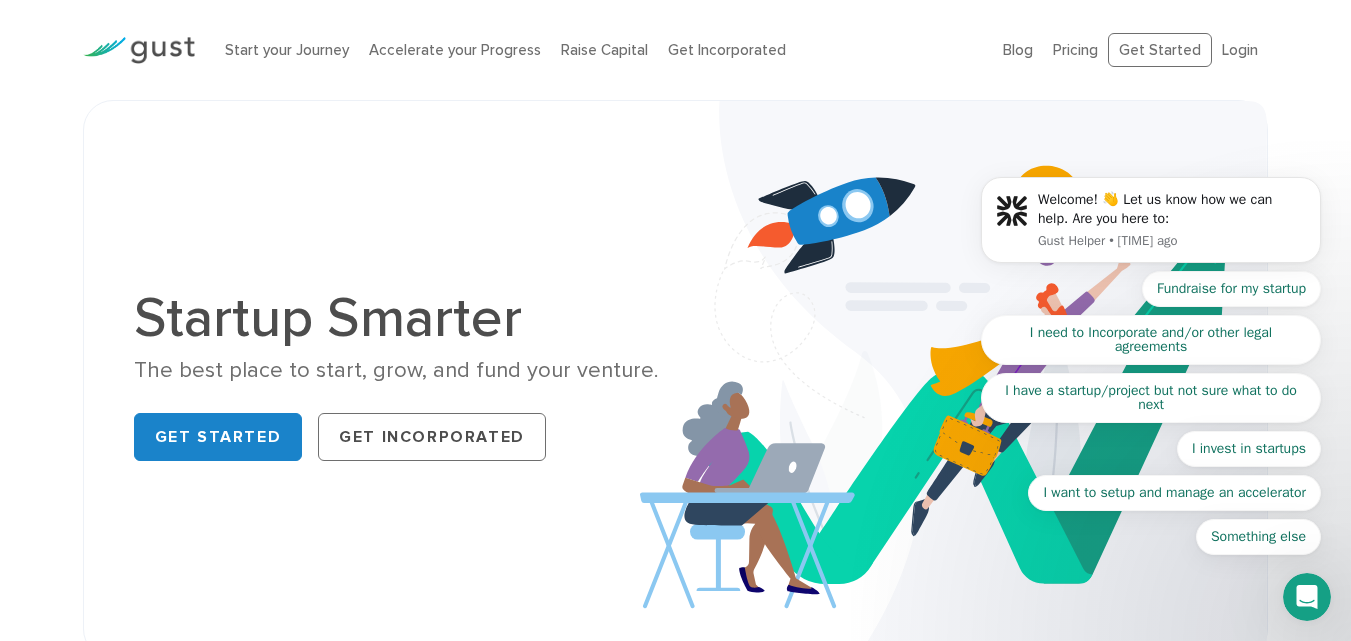 click on "Start your Journey
Accelerate your Progress
Raise Capital
Get Incorporated" at bounding box center [599, 50] 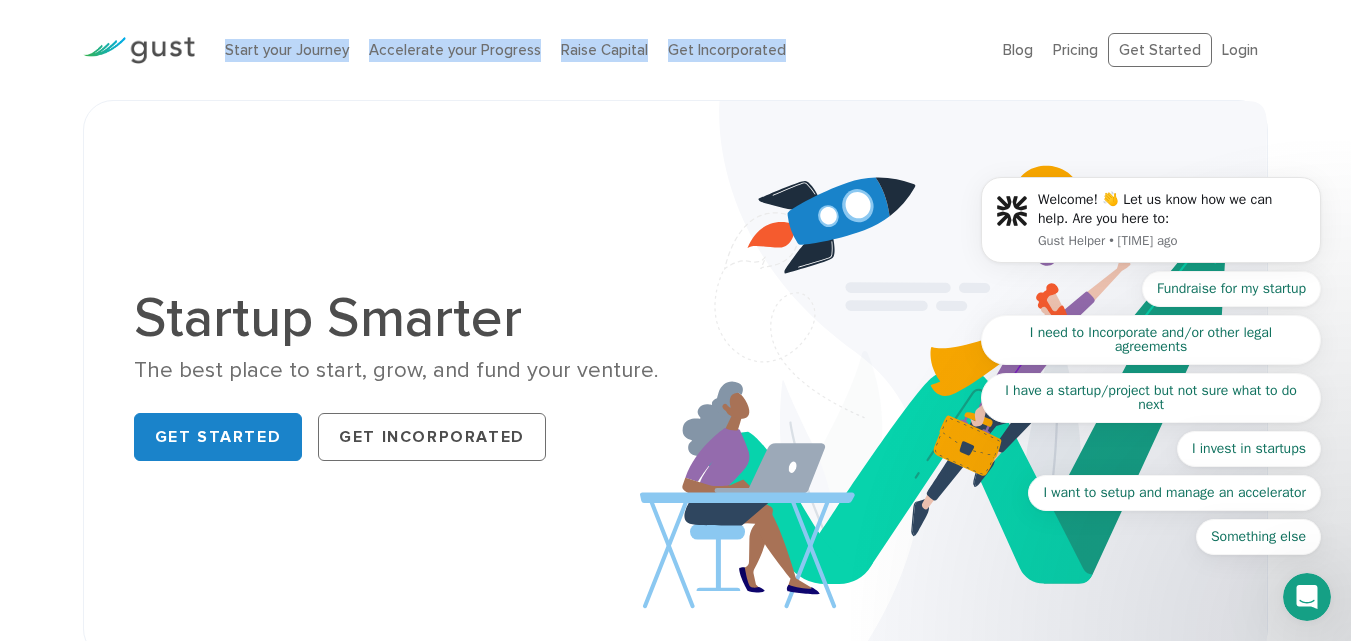 click on "Start your Journey
Accelerate your Progress
Raise Capital
Get Incorporated" at bounding box center [599, 50] 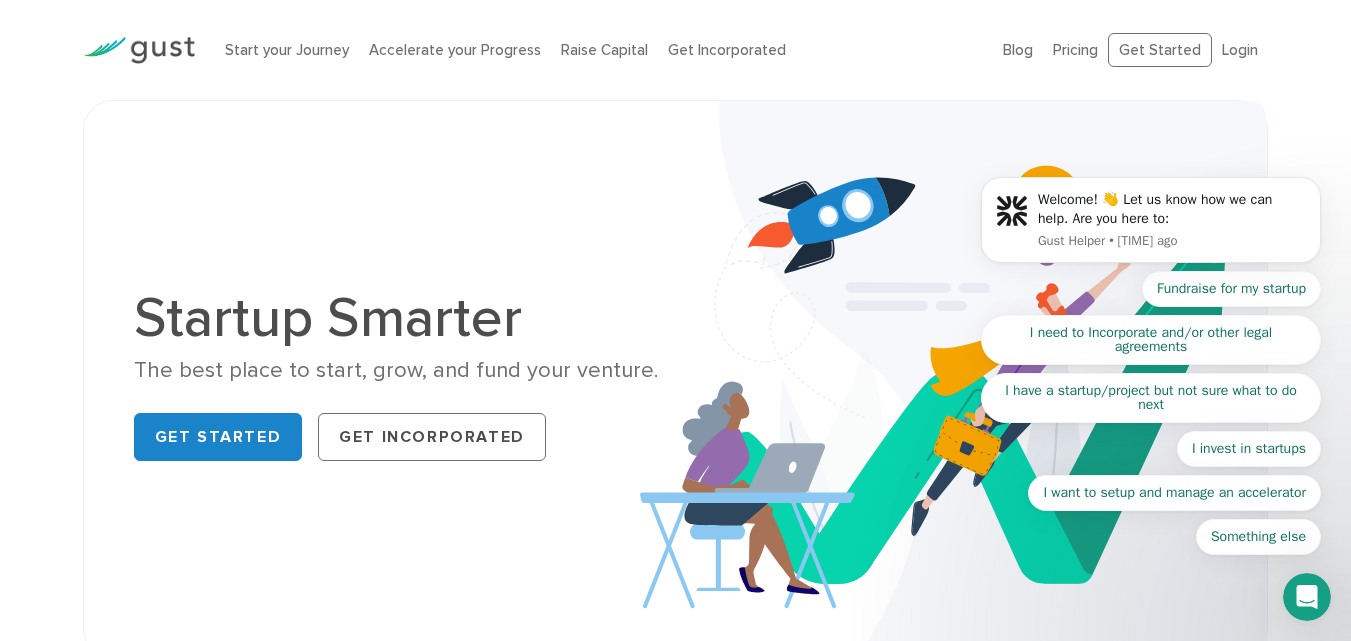 click on "Start your Journey
Accelerate your Progress
Raise Capital
Get Incorporated" at bounding box center [599, 50] 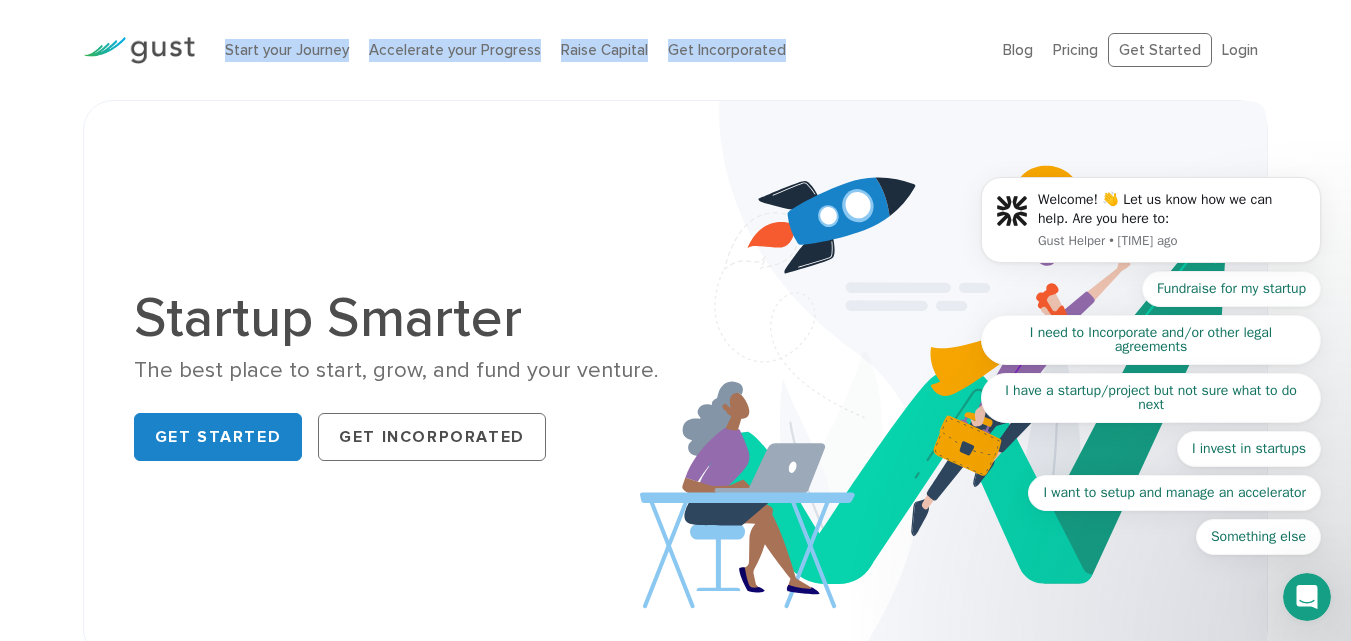 click on "Start your Journey
Accelerate your Progress
Raise Capital
Get Incorporated" at bounding box center [599, 50] 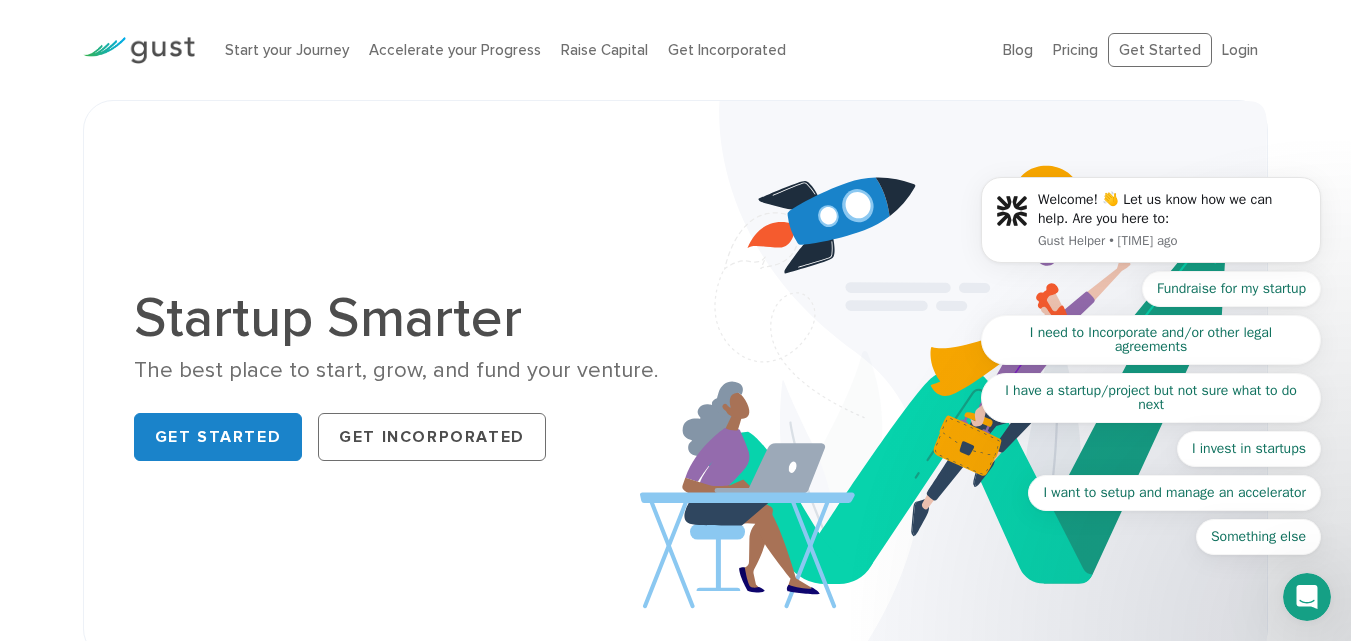 click on "Start your Journey
Accelerate your Progress
Raise Capital
Get Incorporated" at bounding box center [599, 50] 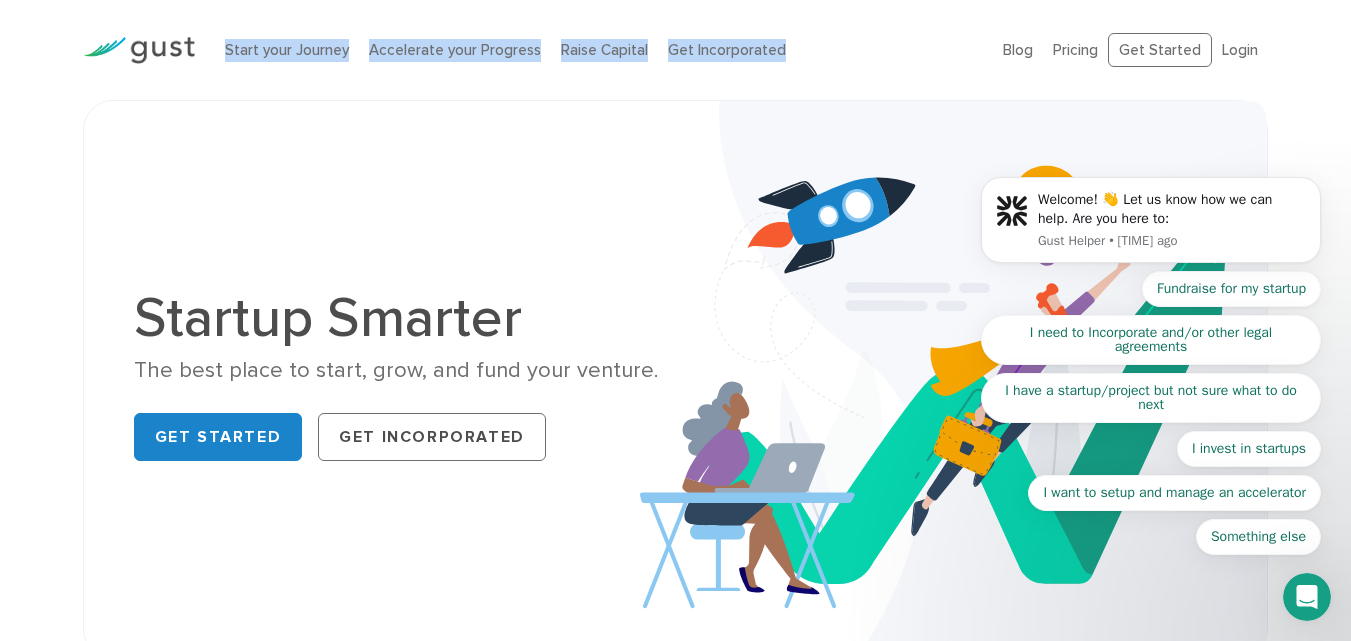 click on "Start your Journey
Accelerate your Progress
Raise Capital
Get Incorporated" at bounding box center [599, 50] 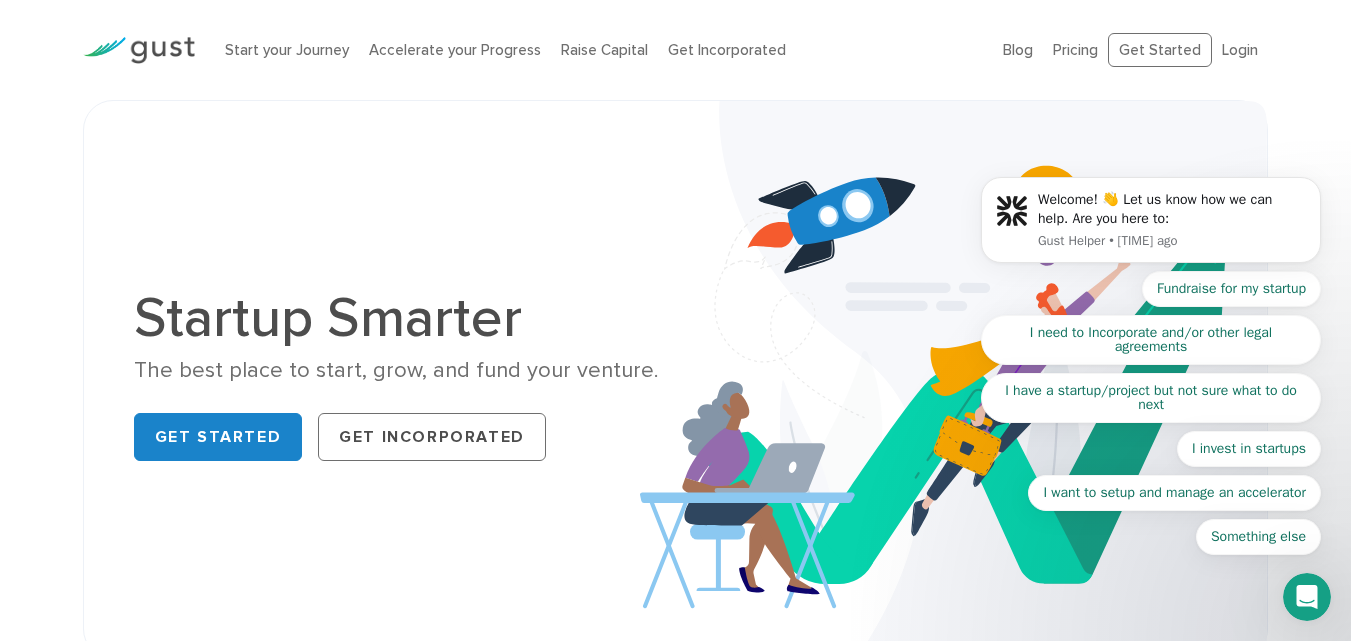 click on "Start your Journey
Accelerate your Progress
Raise Capital
Get Incorporated" at bounding box center [599, 50] 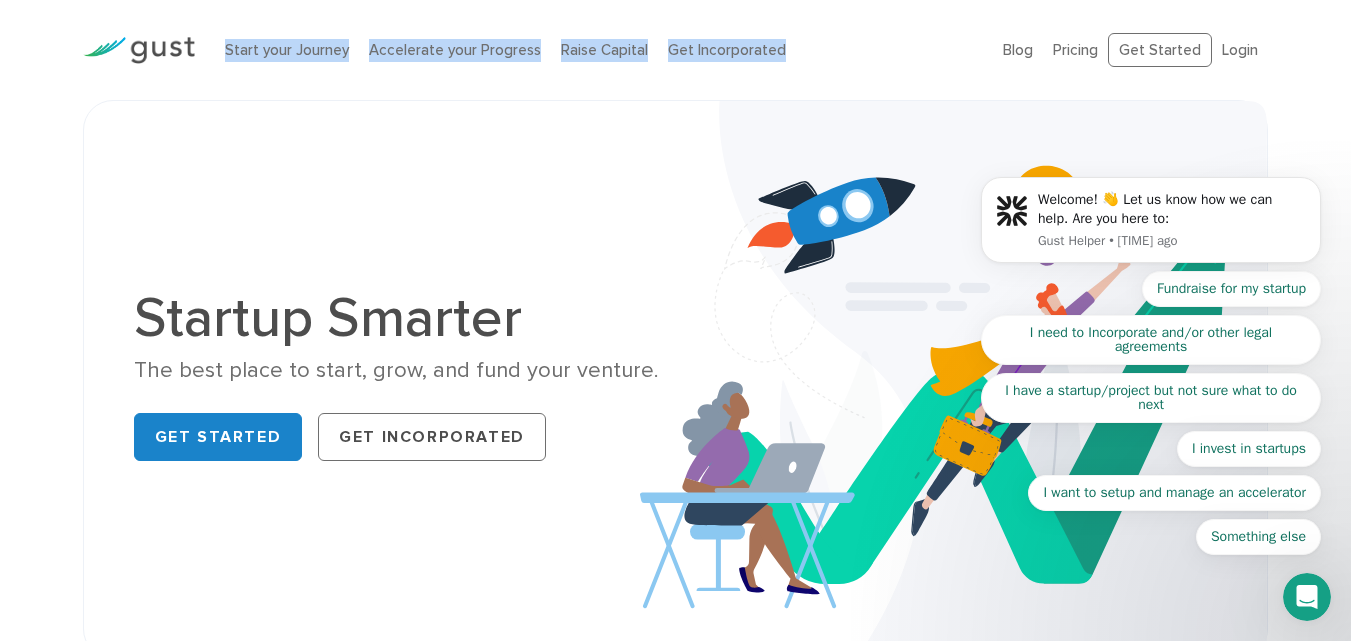click on "Start your Journey
Accelerate your Progress
Raise Capital
Get Incorporated" at bounding box center [599, 50] 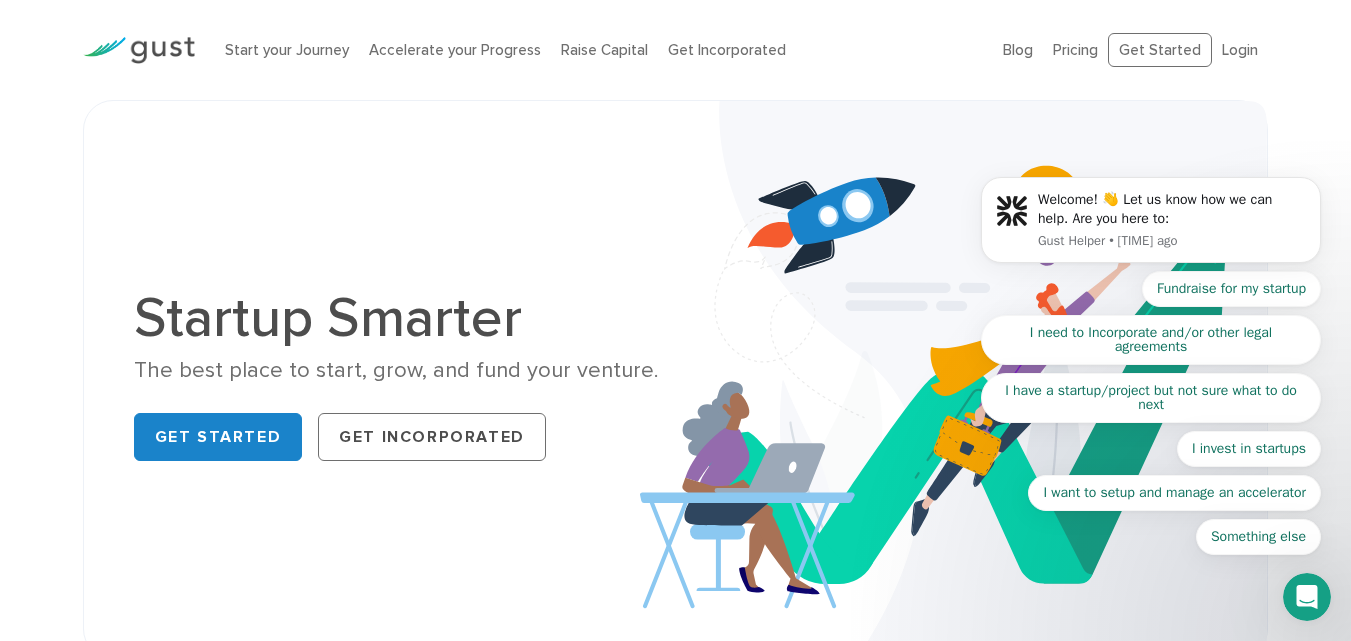 click on "Start your Journey
Accelerate your Progress
Raise Capital
Get Incorporated" at bounding box center [599, 50] 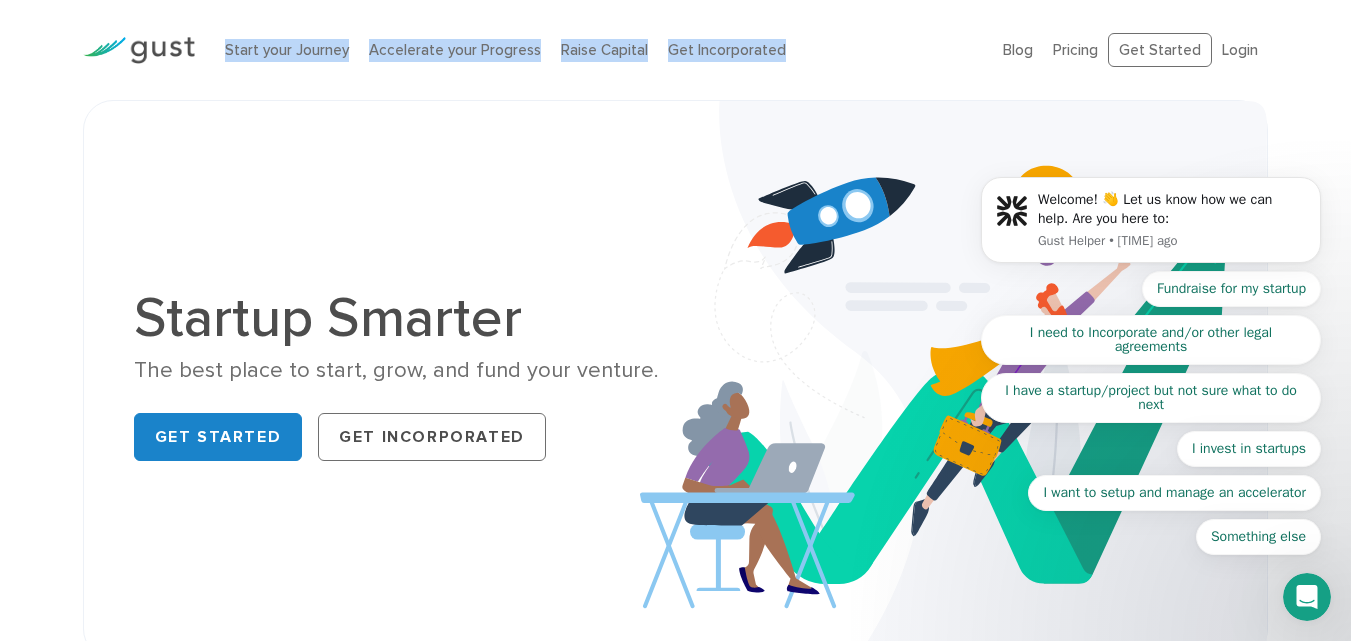 click on "Start your Journey
Accelerate your Progress
Raise Capital
Get Incorporated" at bounding box center [599, 50] 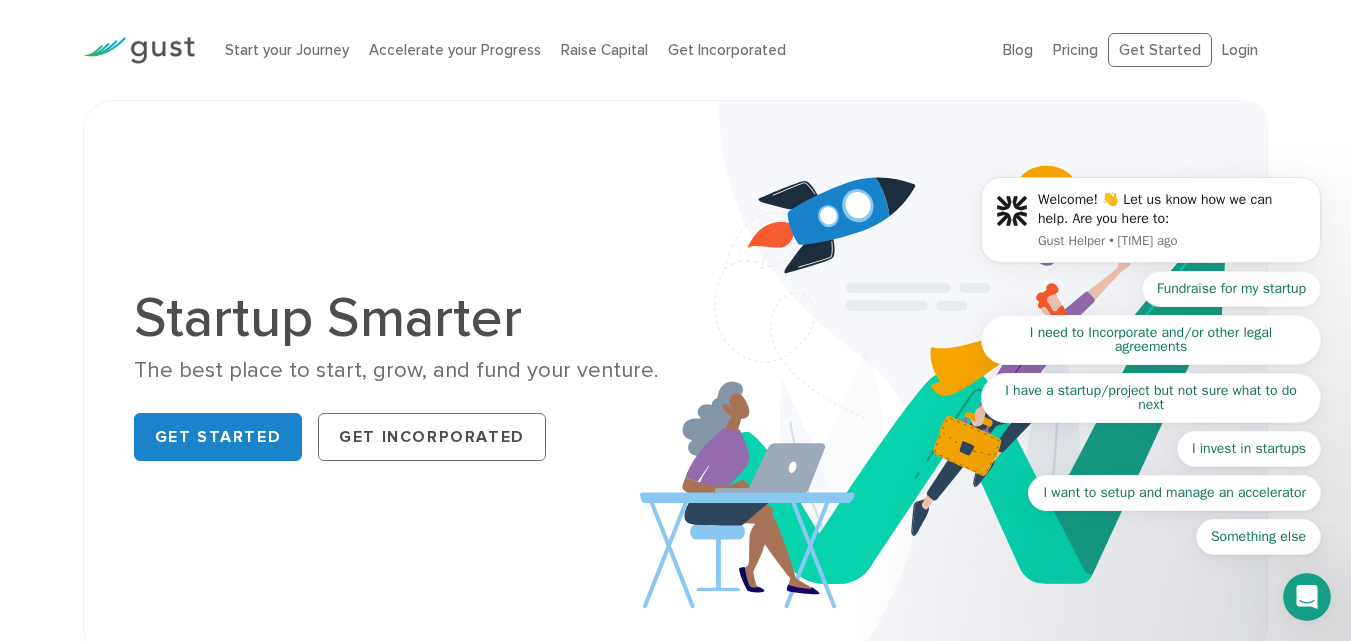 click on "Start your Journey
Accelerate your Progress
Raise Capital
Get Incorporated" at bounding box center (599, 50) 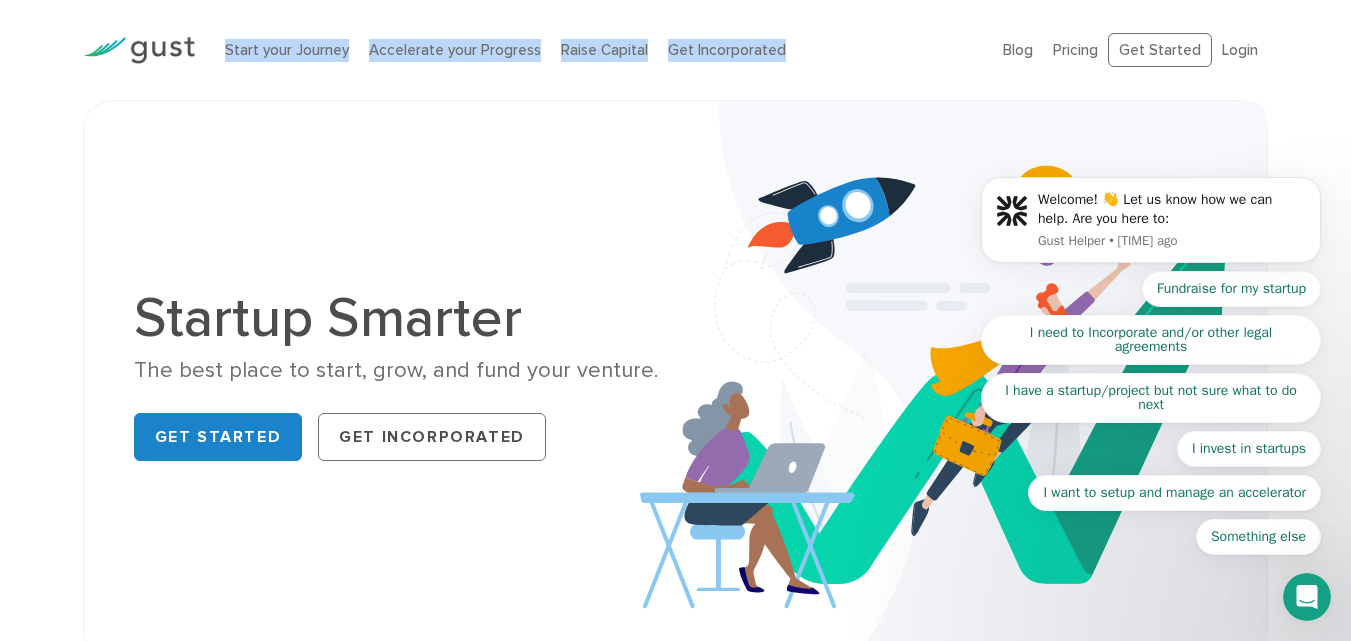 click on "Start your Journey
Accelerate your Progress
Raise Capital
Get Incorporated" at bounding box center [599, 50] 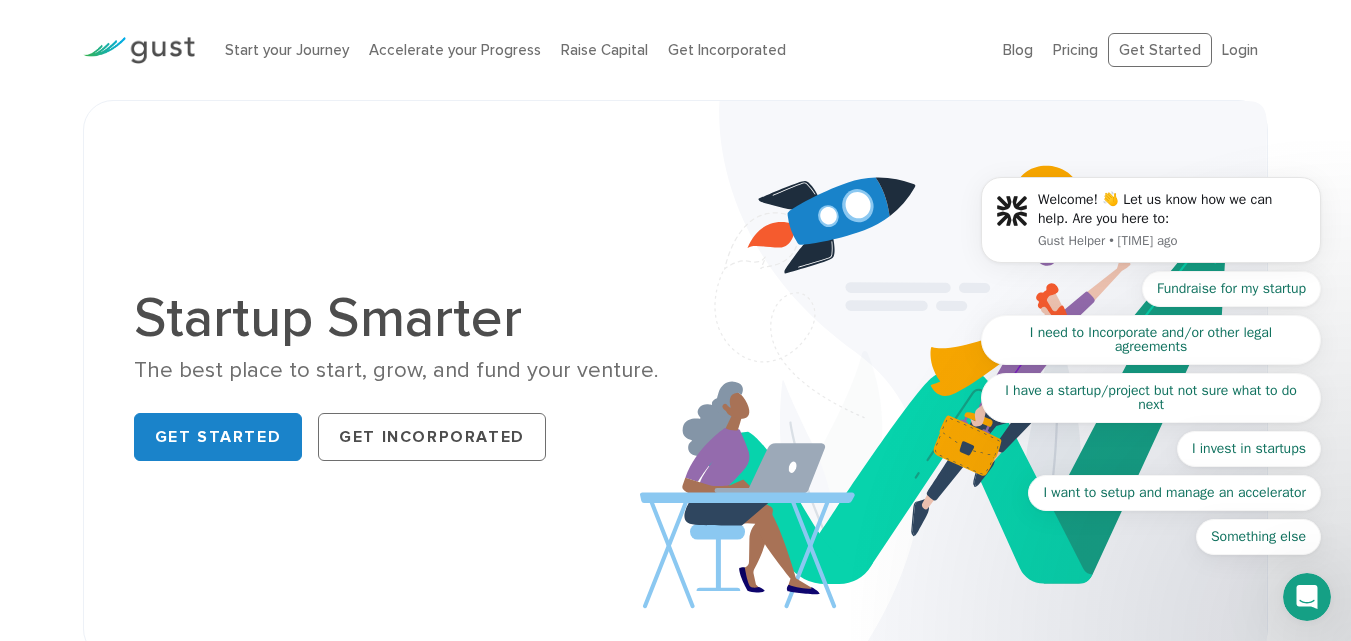 click on "Start your Journey
Accelerate your Progress
Raise Capital
Get Incorporated" at bounding box center [599, 50] 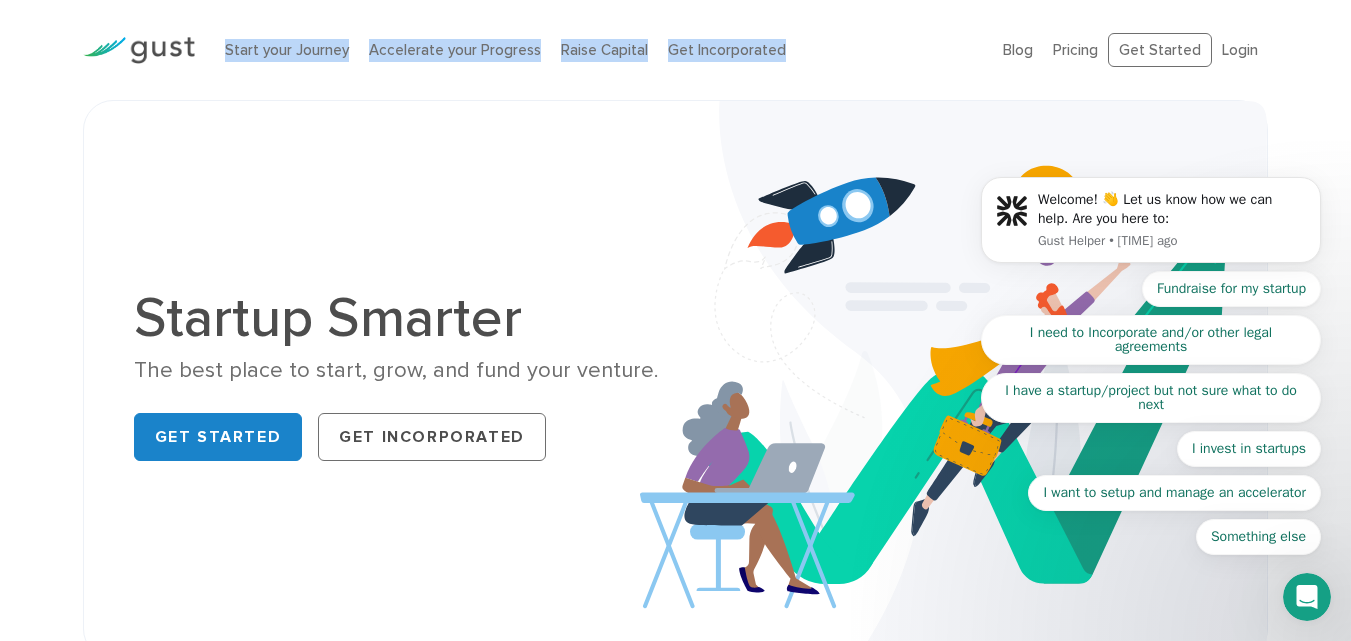 click on "Start your Journey
Accelerate your Progress
Raise Capital
Get Incorporated" at bounding box center (599, 50) 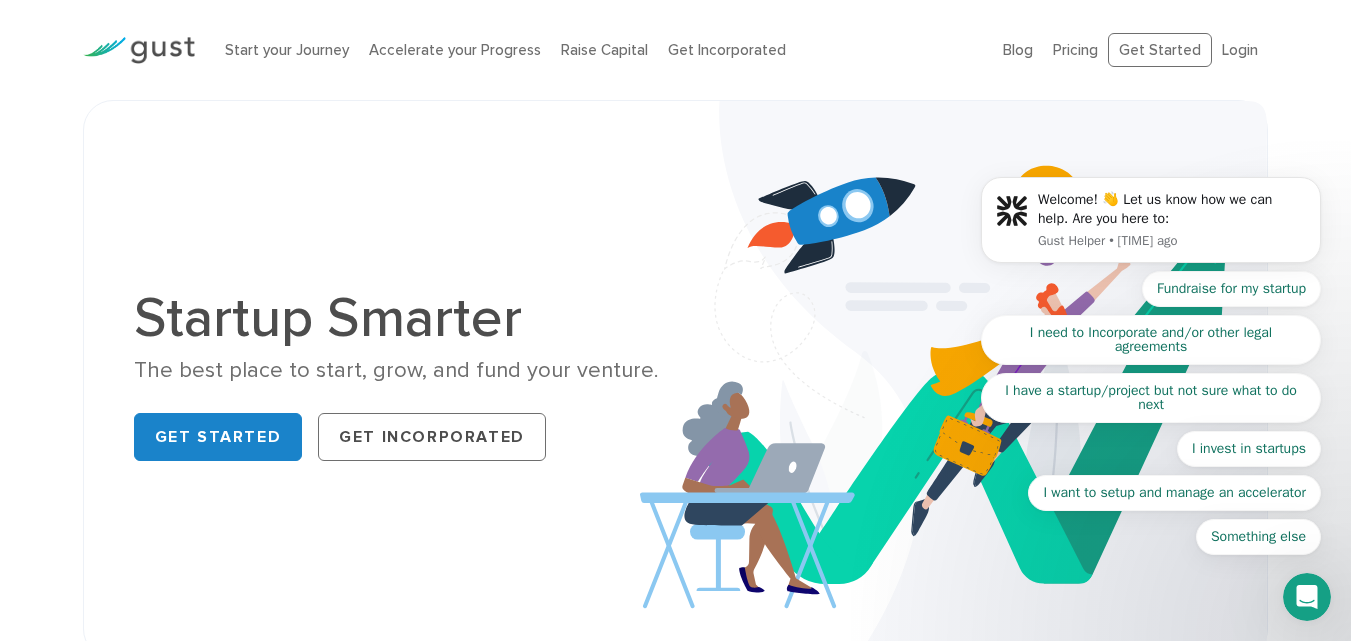 click on "Start your Journey
Accelerate your Progress
Raise Capital
Get Incorporated" at bounding box center (599, 50) 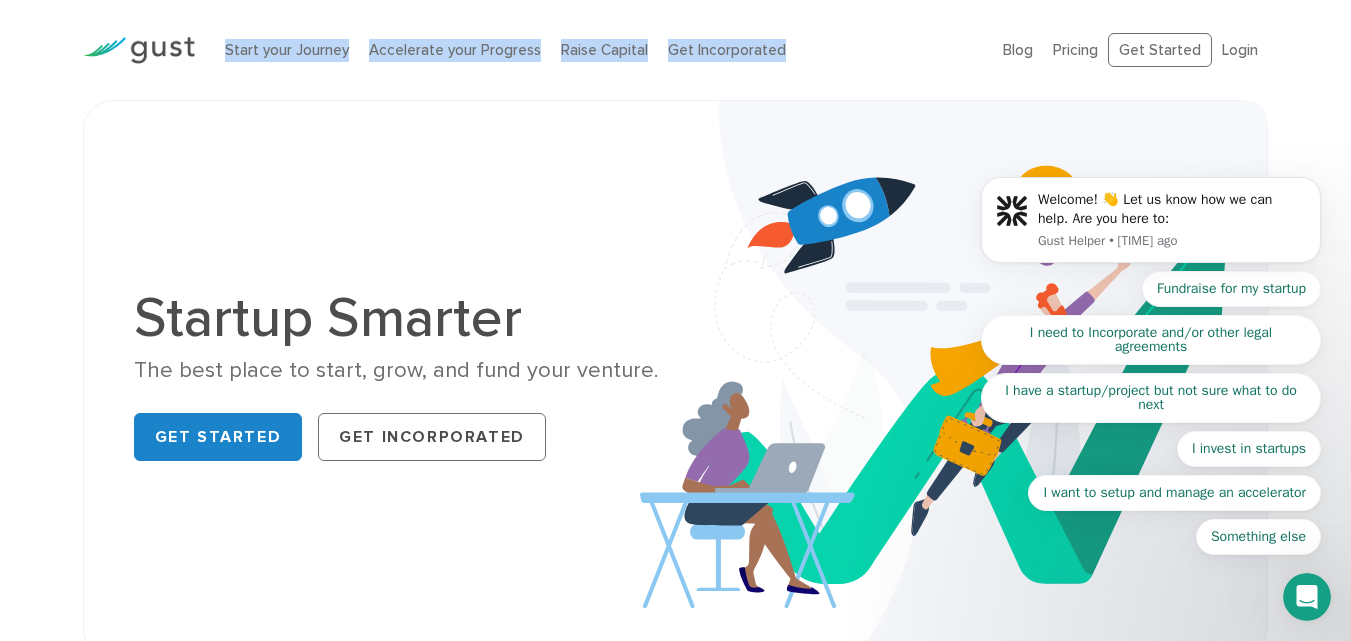 click on "Start your Journey
Accelerate your Progress
Raise Capital
Get Incorporated" at bounding box center [599, 50] 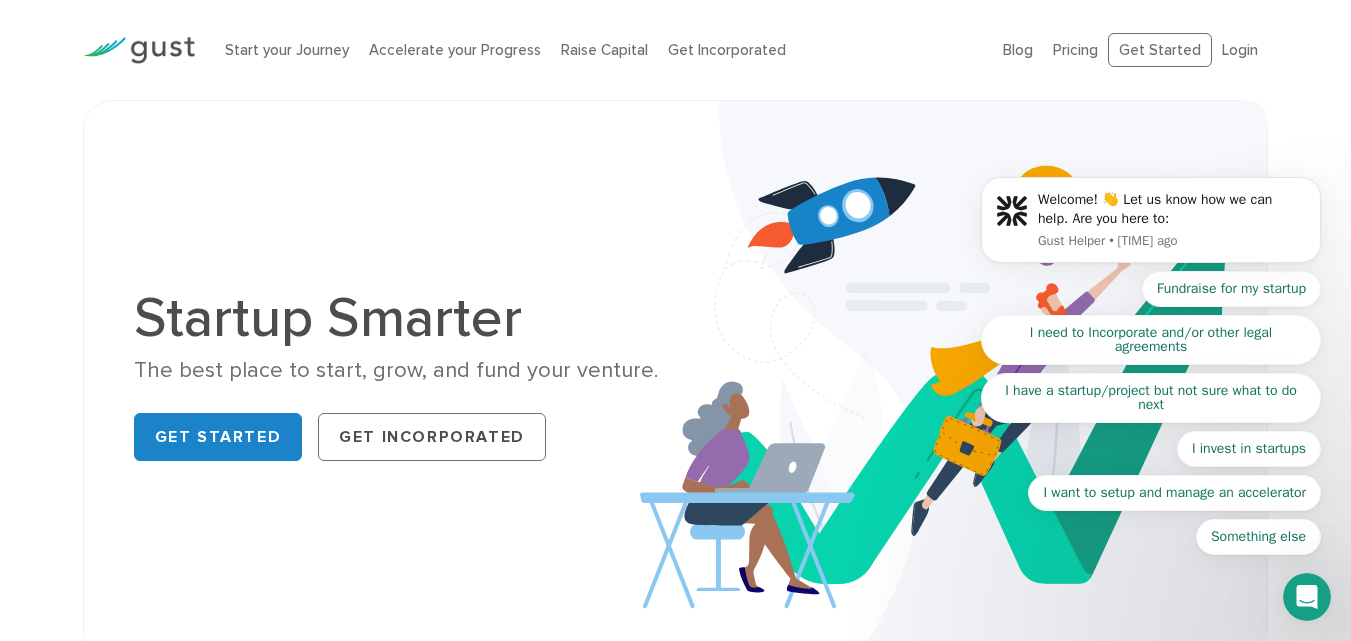 click on "Start your Journey
Accelerate your Progress
Raise Capital
Get Incorporated" at bounding box center [599, 50] 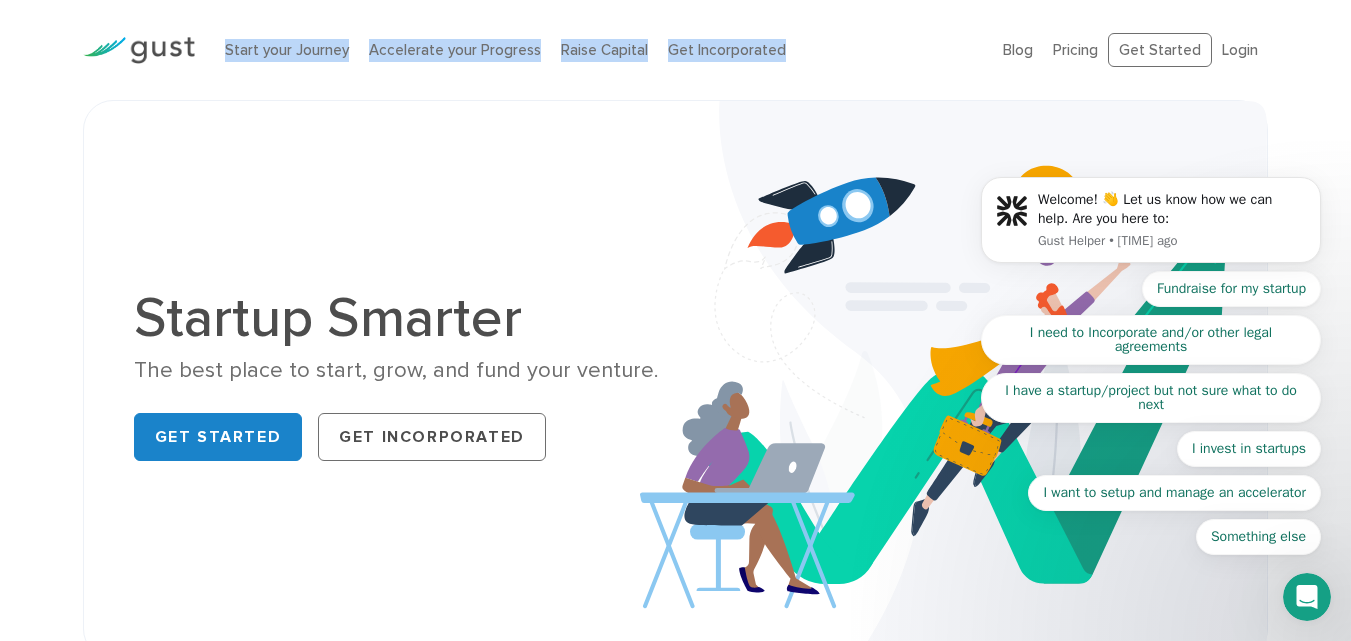click on "Start your Journey
Accelerate your Progress
Raise Capital
Get Incorporated" at bounding box center [599, 50] 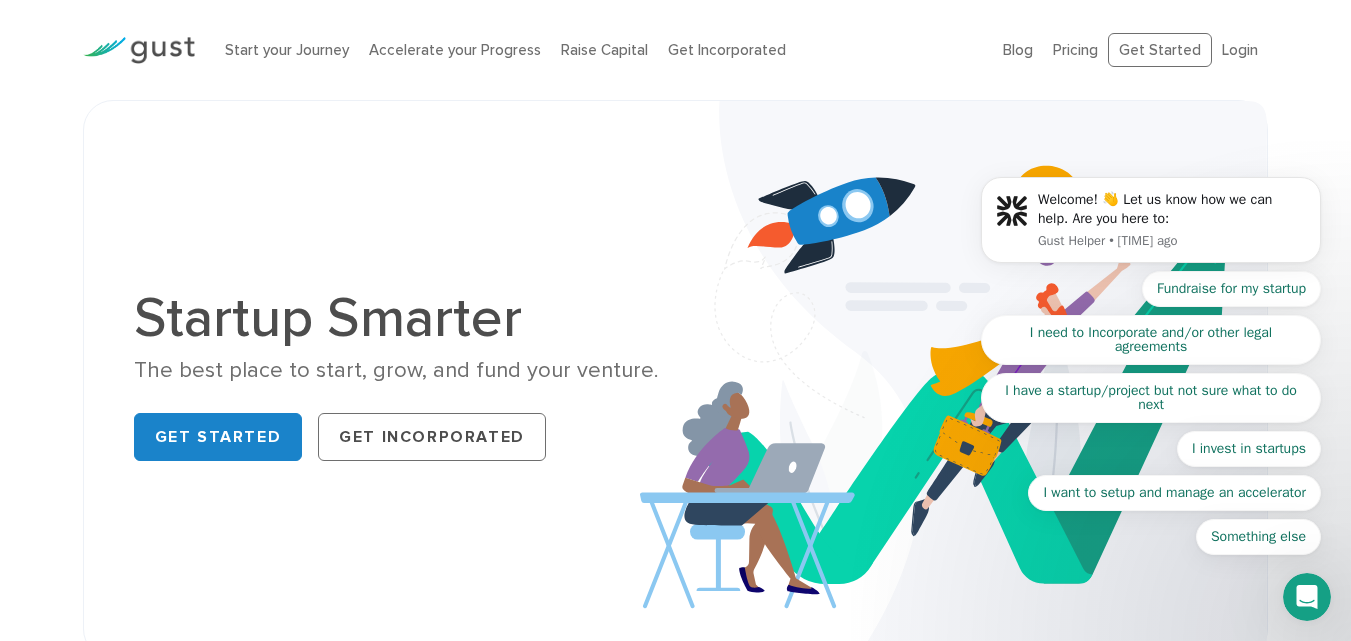 click on "Start your Journey
Accelerate your Progress
Raise Capital
Get Incorporated" at bounding box center (599, 50) 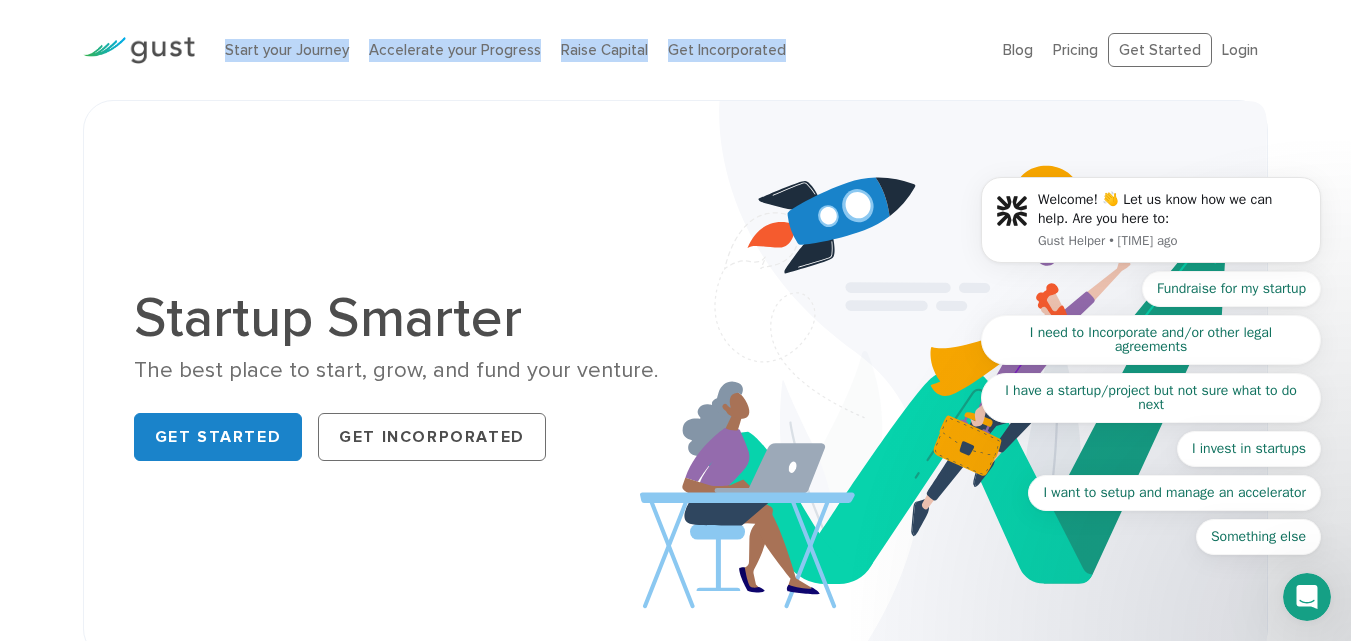 click on "Start your Journey
Accelerate your Progress
Raise Capital
Get Incorporated" at bounding box center [599, 50] 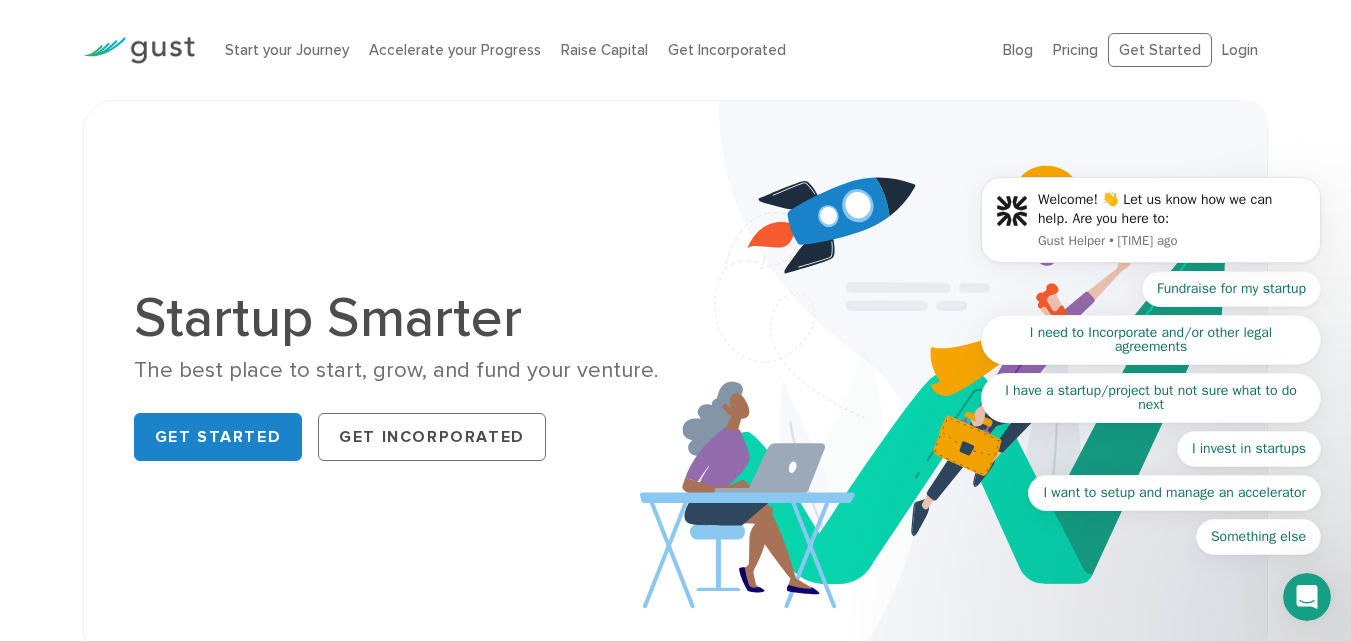 click on "Start your Journey
Accelerate your Progress
Raise Capital
Get Incorporated" at bounding box center [599, 50] 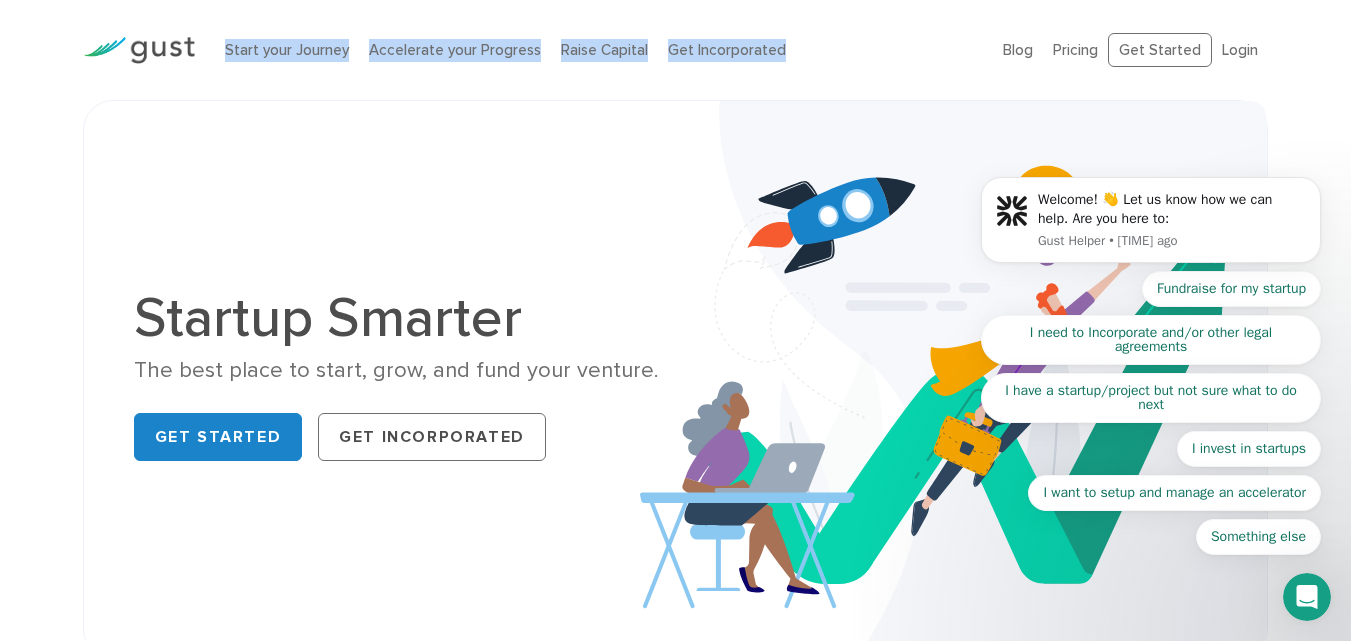 click on "Start your Journey
Accelerate your Progress
Raise Capital
Get Incorporated" at bounding box center [599, 50] 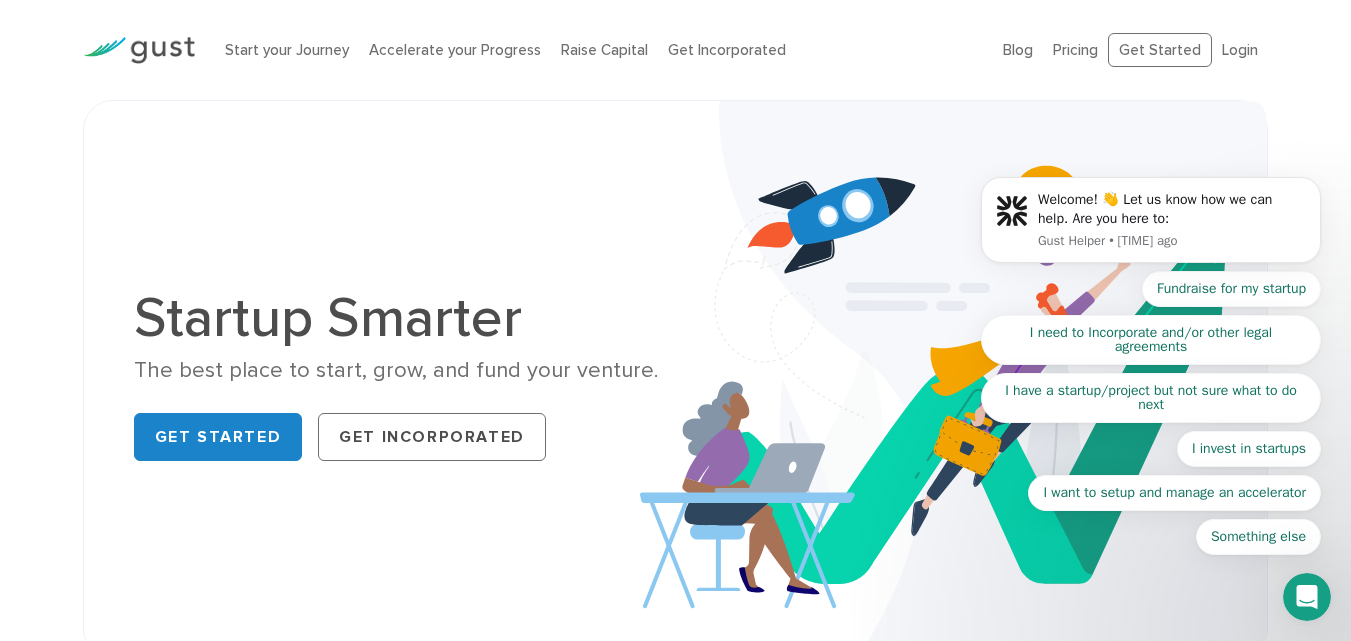 click on "Start your Journey
Accelerate your Progress
Raise Capital
Get Incorporated" at bounding box center (599, 50) 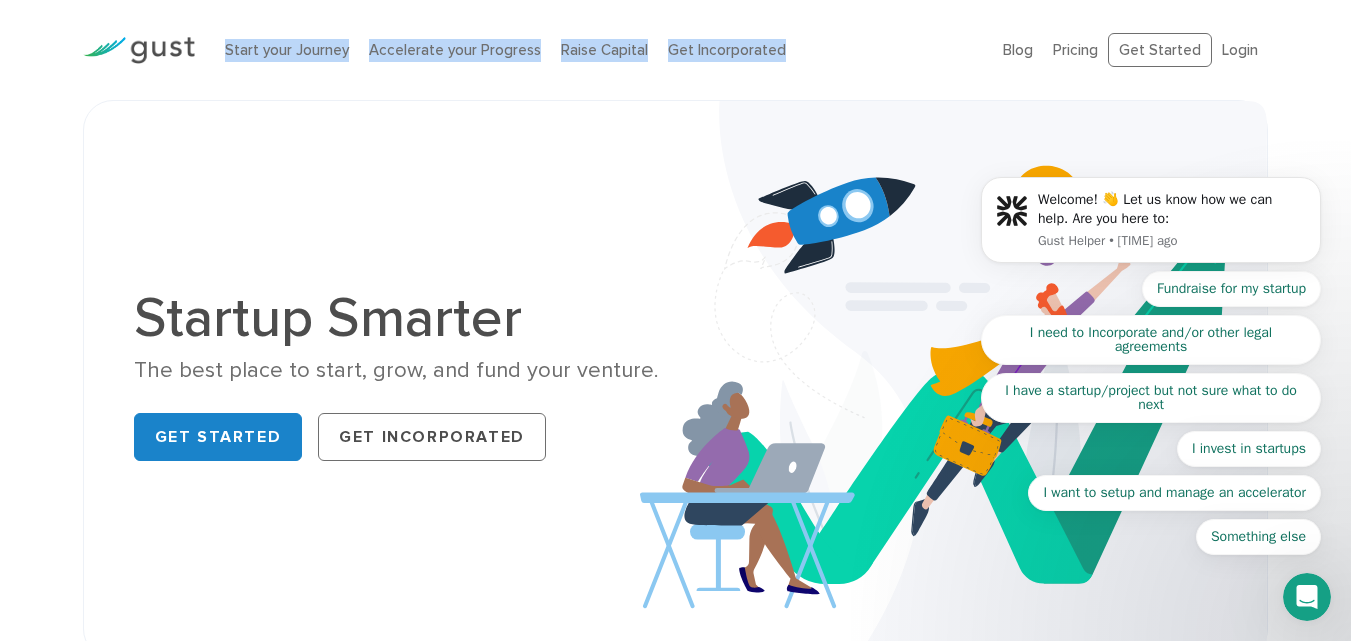 click on "Start your Journey
Accelerate your Progress
Raise Capital
Get Incorporated" at bounding box center [599, 50] 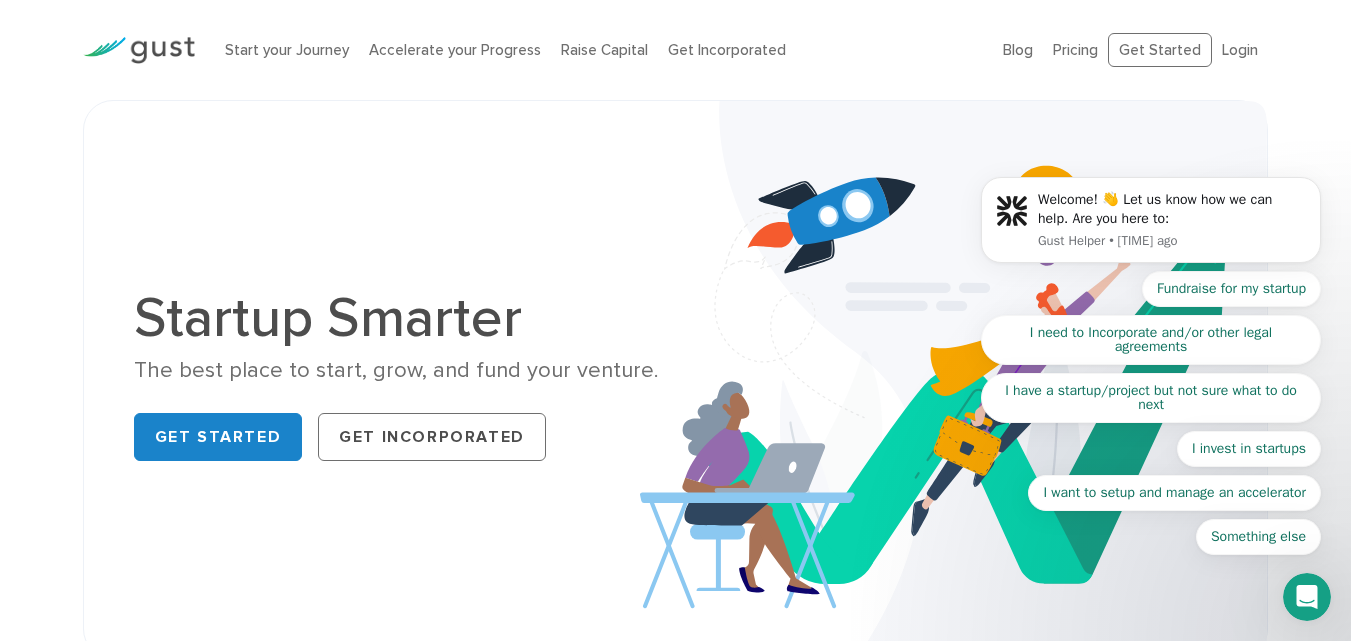 click on "Start your Journey
Accelerate your Progress
Raise Capital
Get Incorporated" at bounding box center [599, 50] 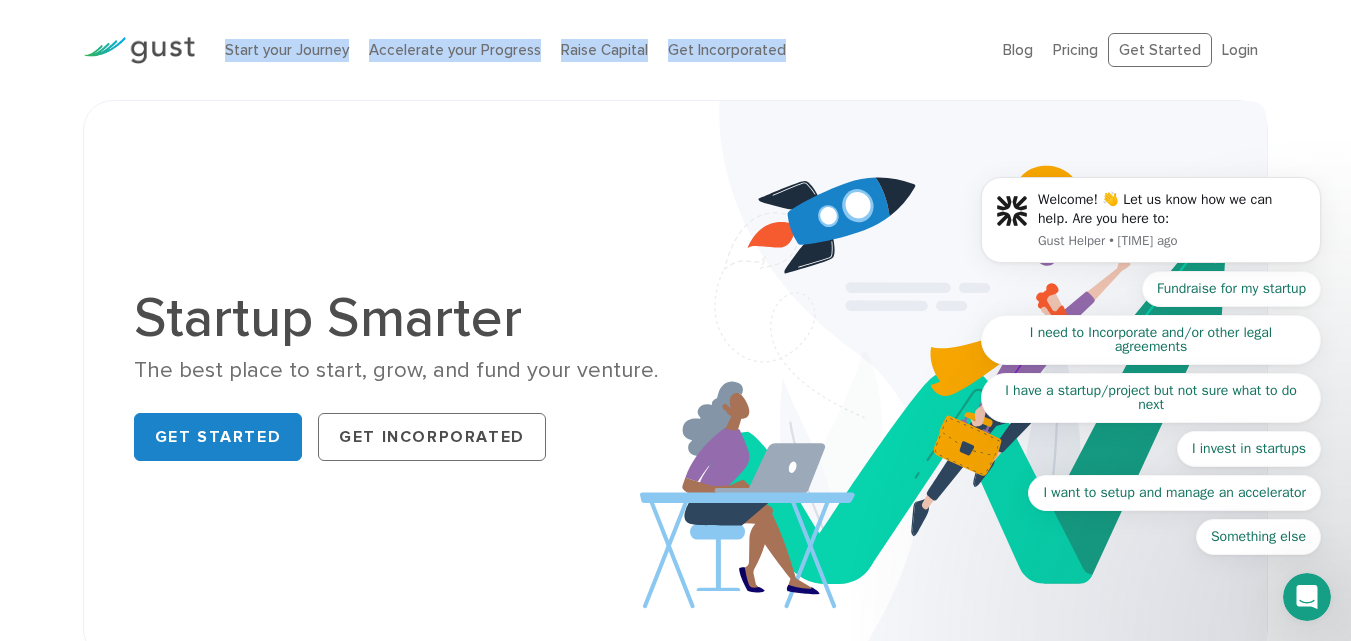 click on "Start your Journey
Accelerate your Progress
Raise Capital
Get Incorporated" at bounding box center (599, 50) 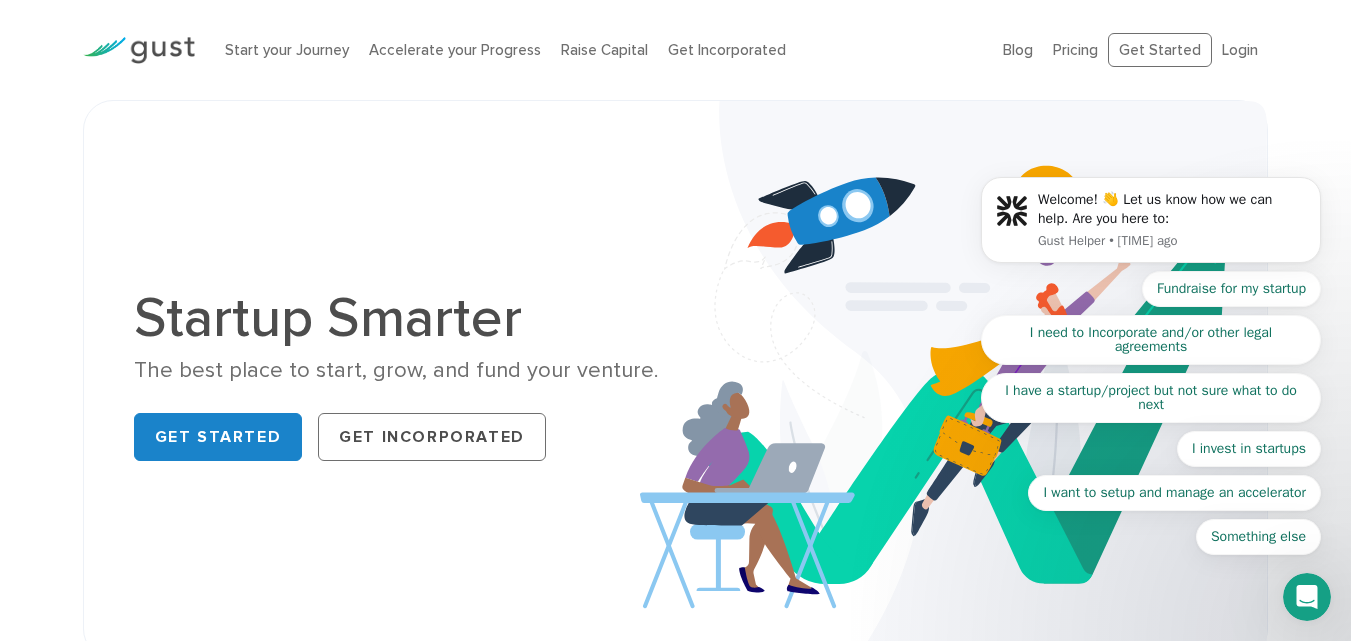 click on "Start your Journey
Accelerate your Progress
Raise Capital
Get Incorporated" at bounding box center (599, 50) 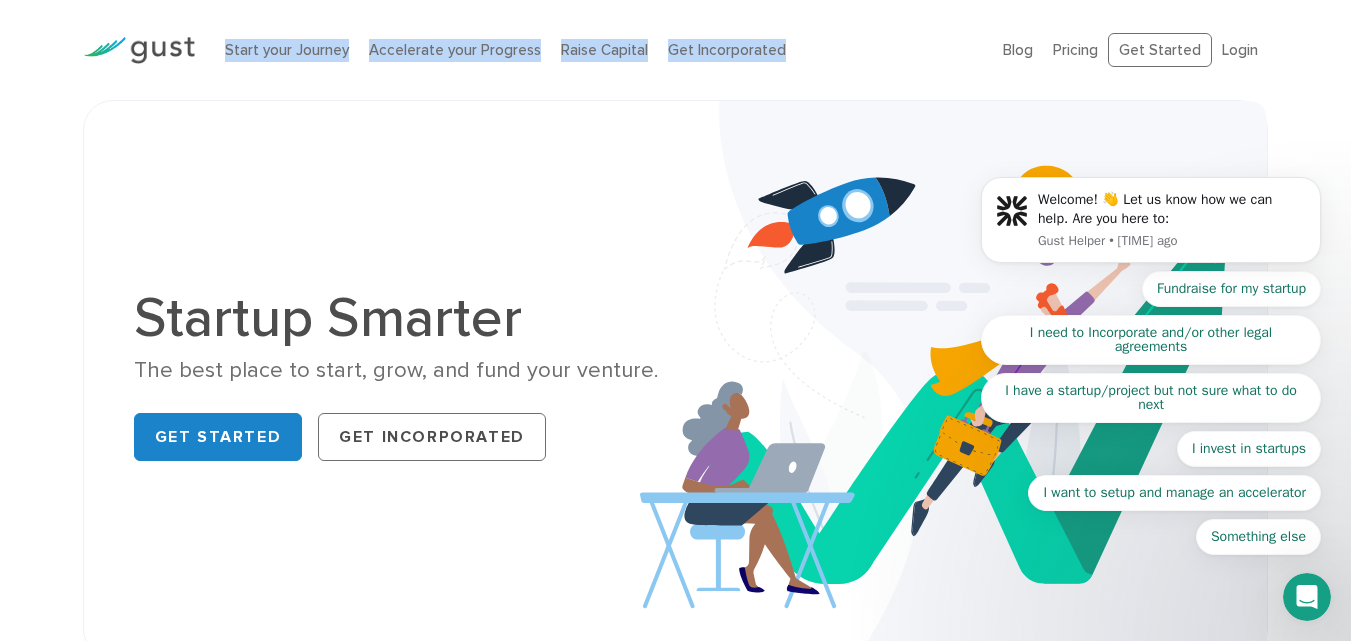 click on "Start your Journey
Accelerate your Progress
Raise Capital
Get Incorporated" at bounding box center (599, 50) 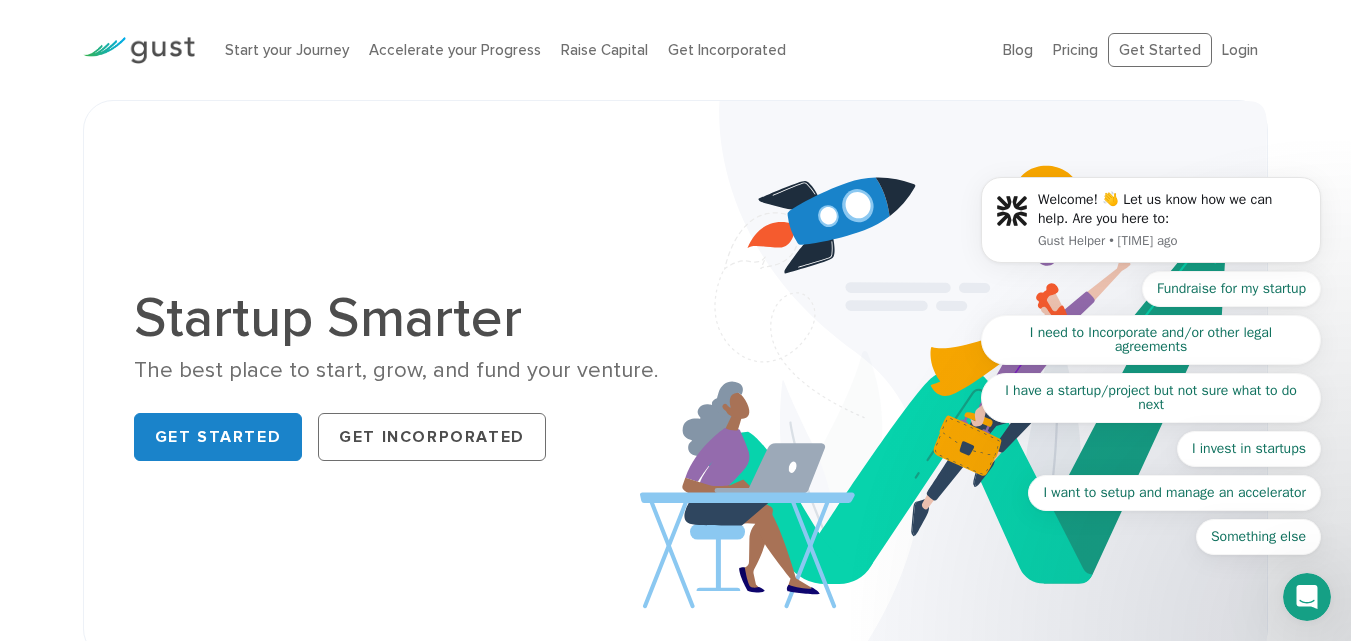 click on "Start your Journey
Accelerate your Progress
Raise Capital
Get Incorporated" at bounding box center (599, 50) 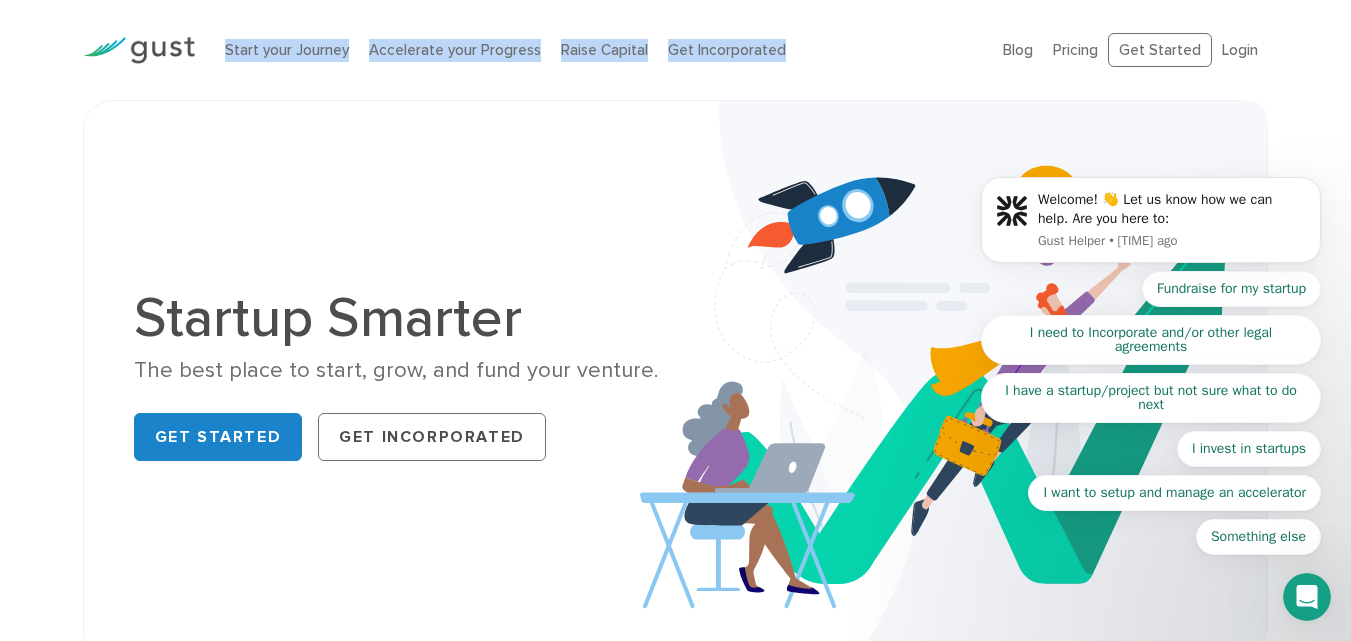 click on "Start your Journey
Accelerate your Progress
Raise Capital
Get Incorporated" at bounding box center [599, 50] 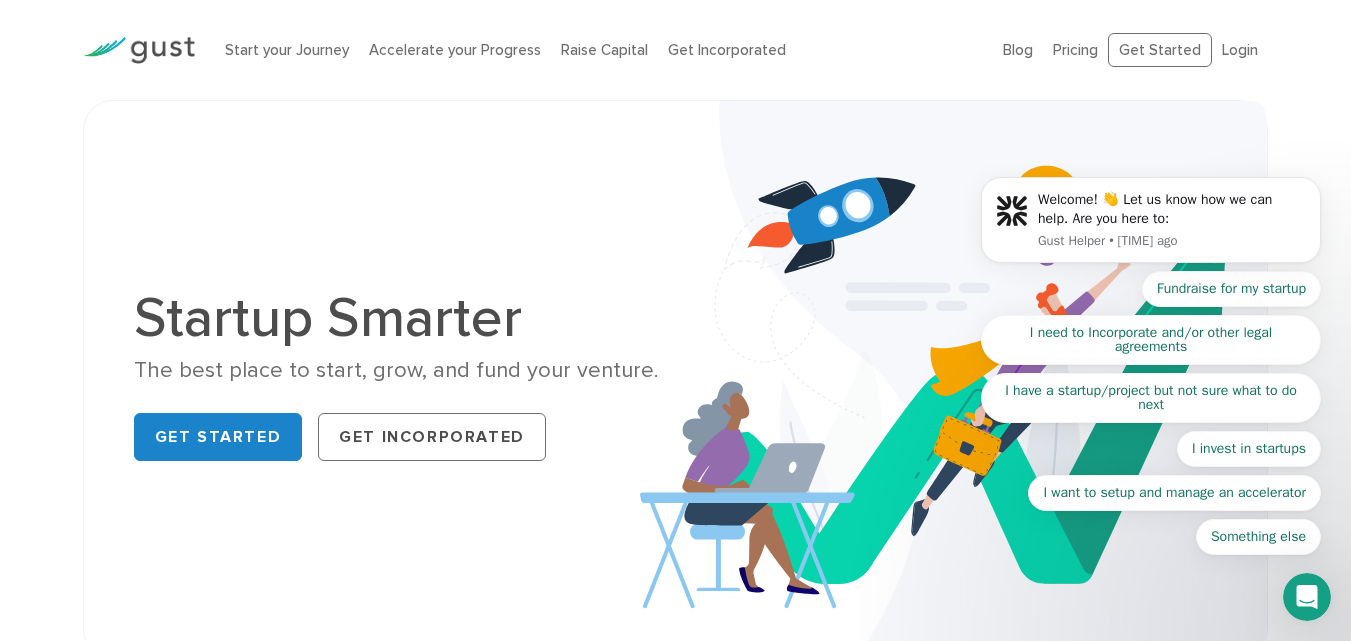 click 